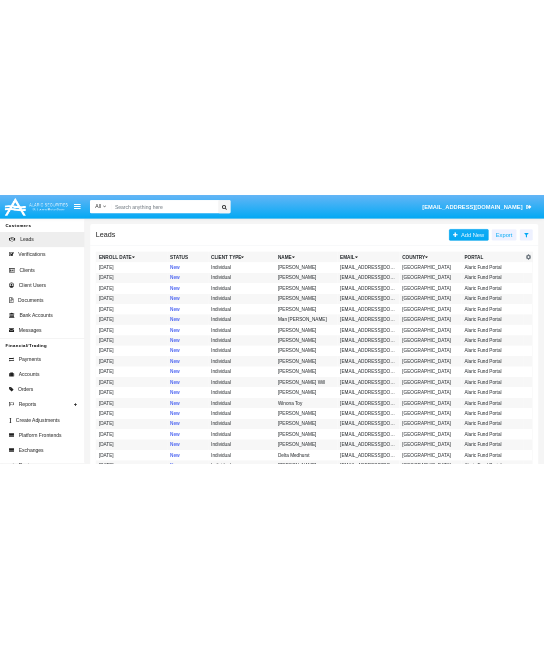 scroll, scrollTop: 0, scrollLeft: 0, axis: both 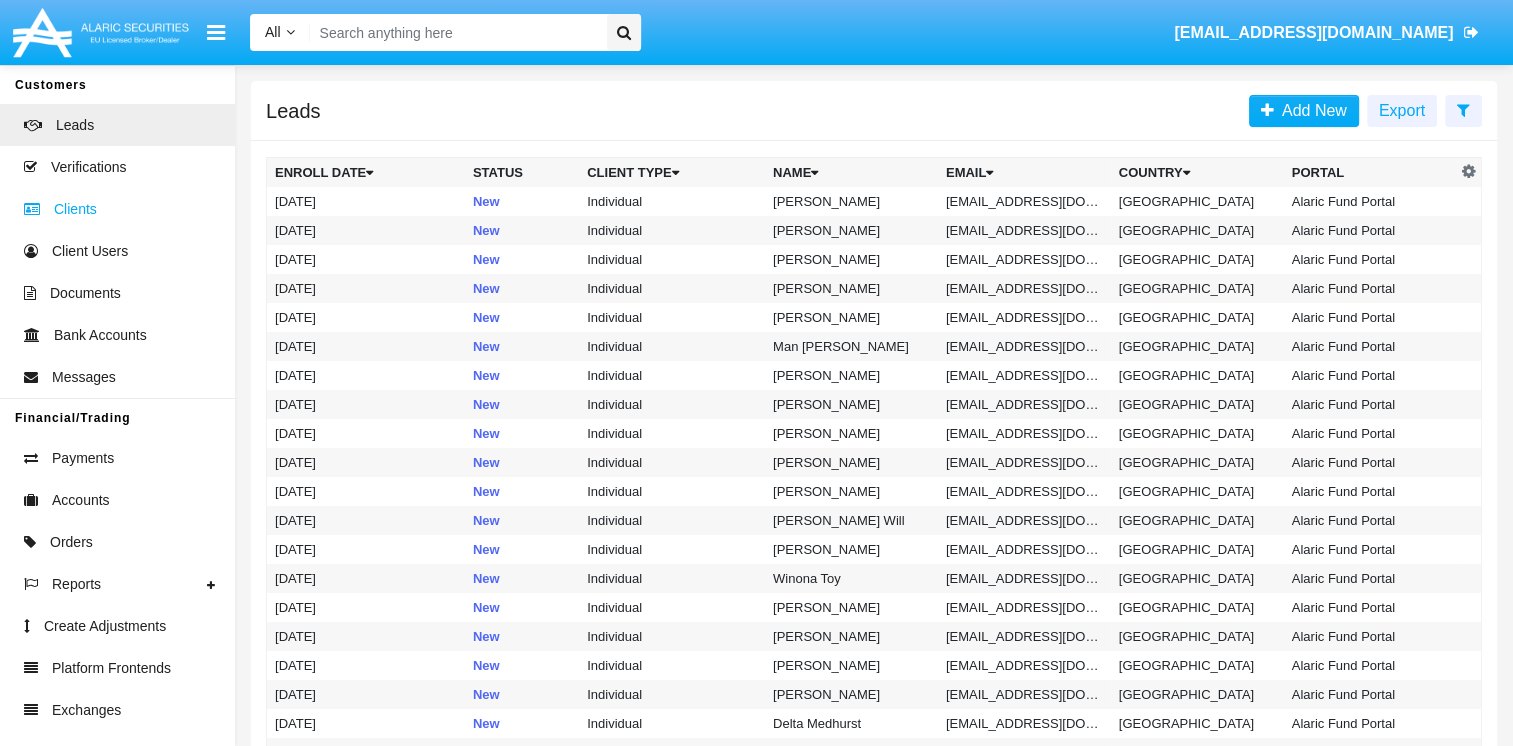 click on "Clients" 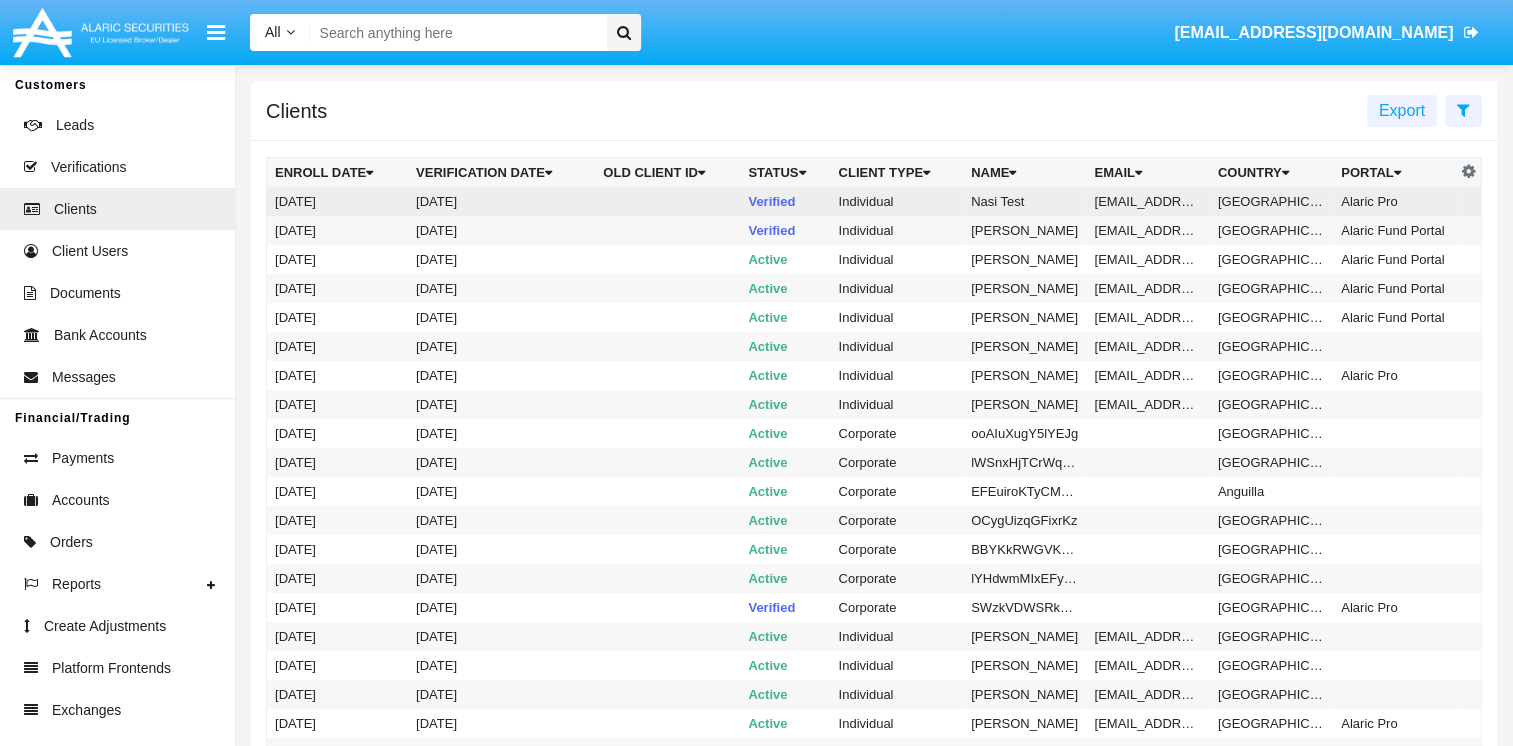 click 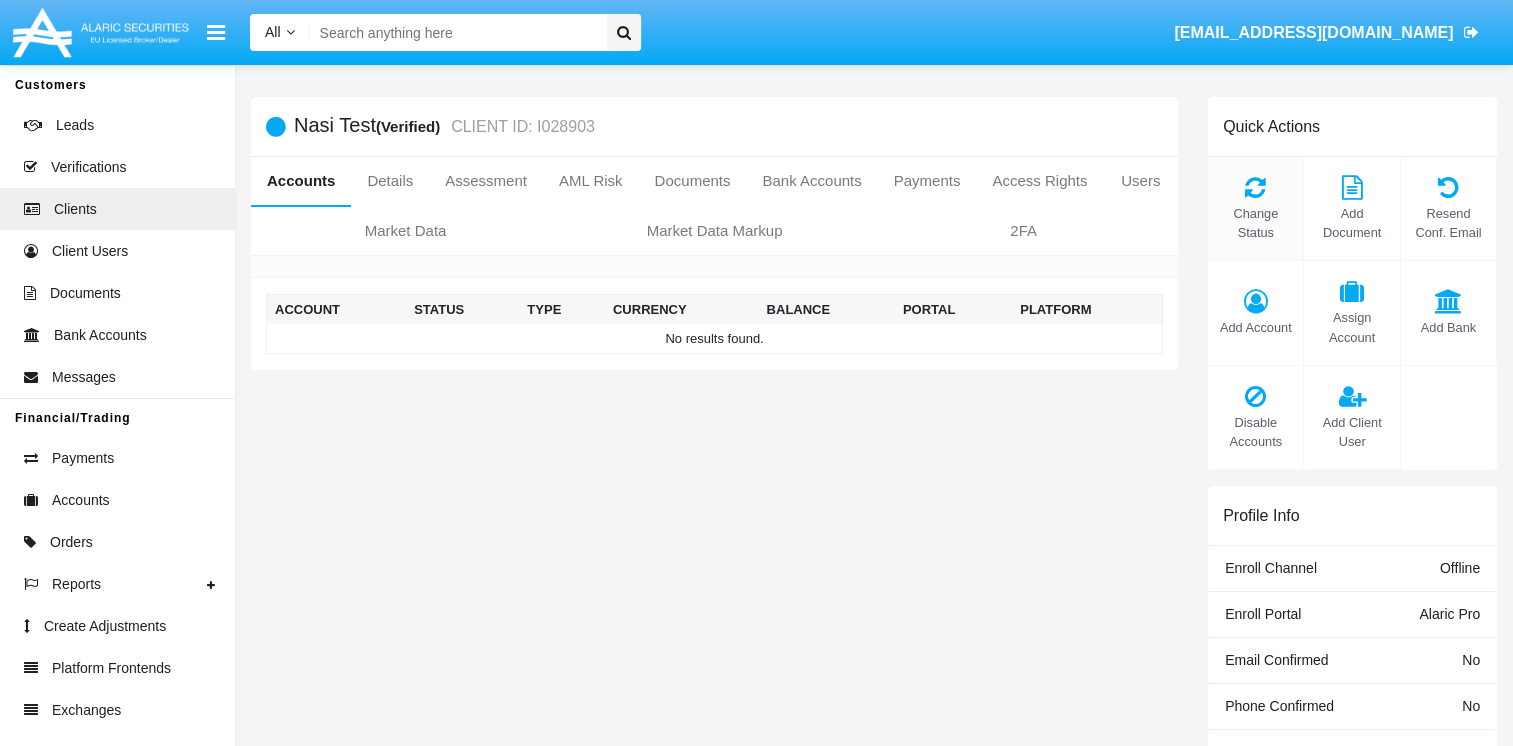 click 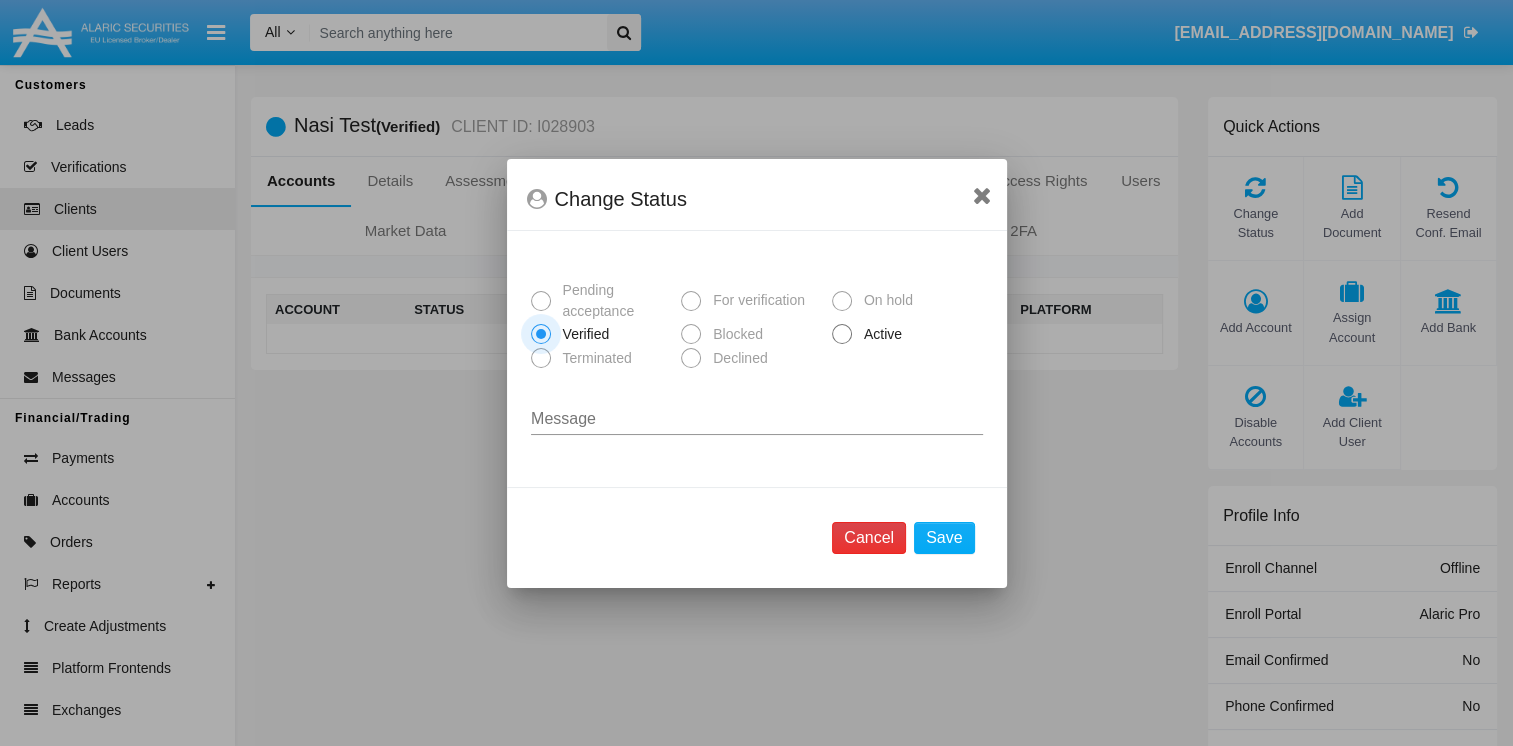 click on "Cancel" at bounding box center (869, 538) 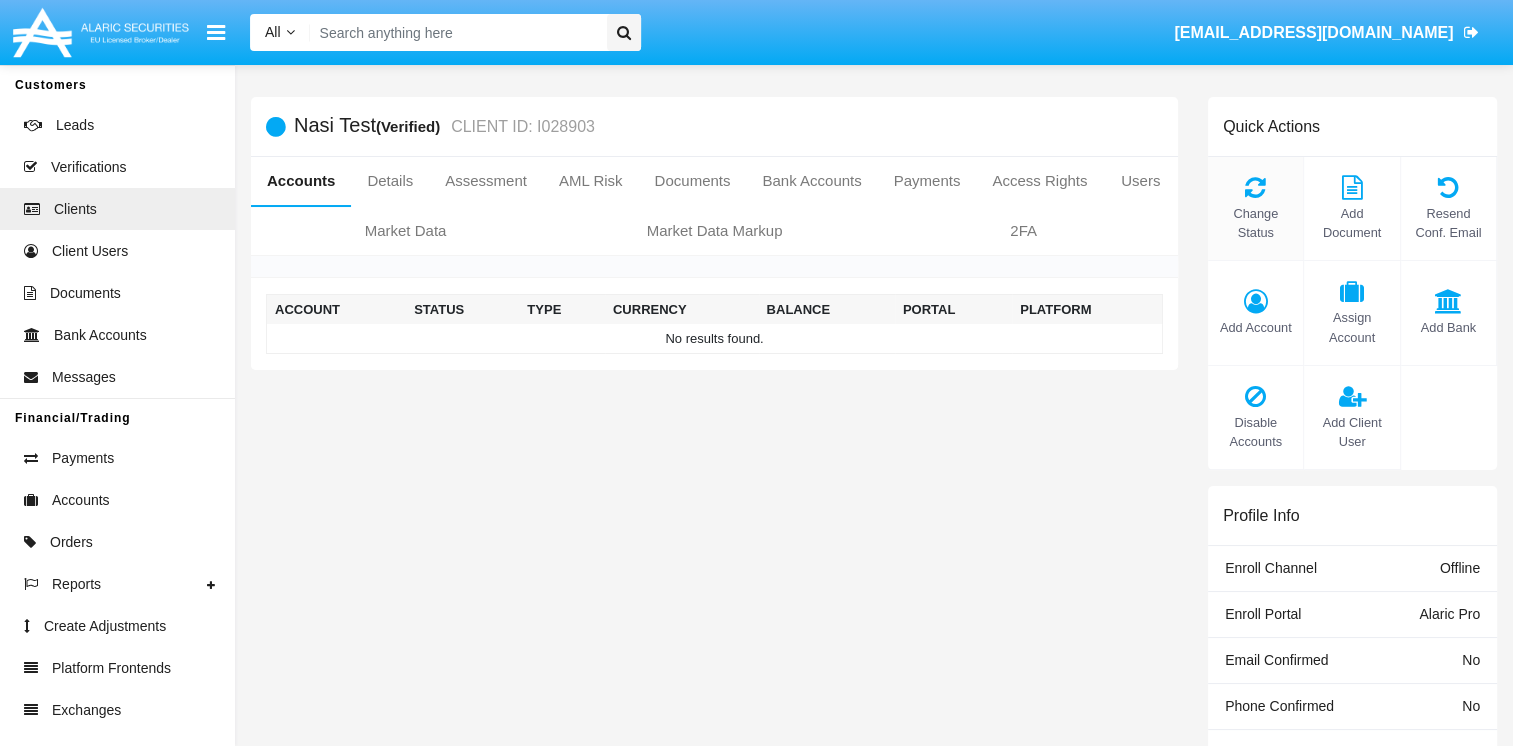 click 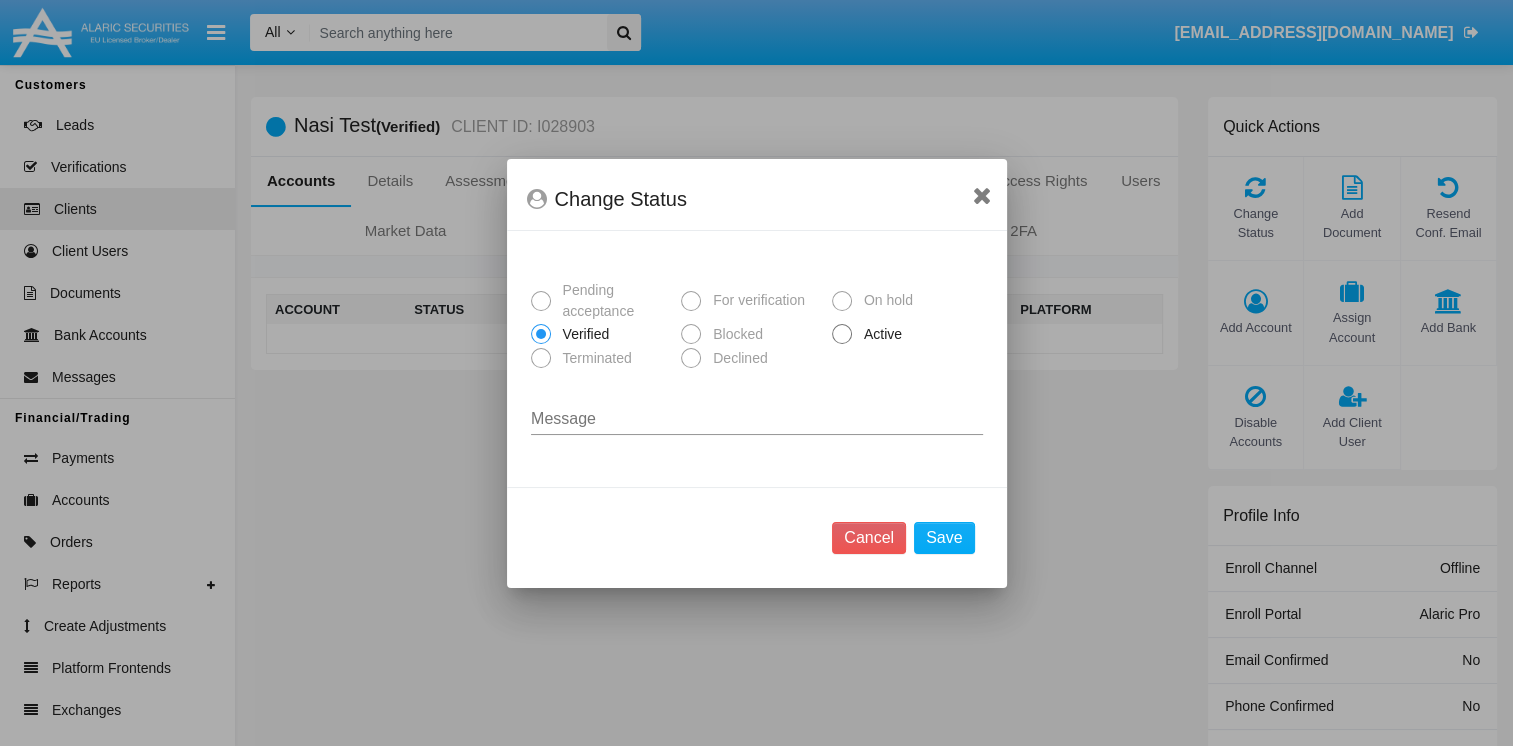 click on "Pending acceptance     For verification     On hold     Verified     Blocked     Active     Terminated     Declined" at bounding box center [757, 328] 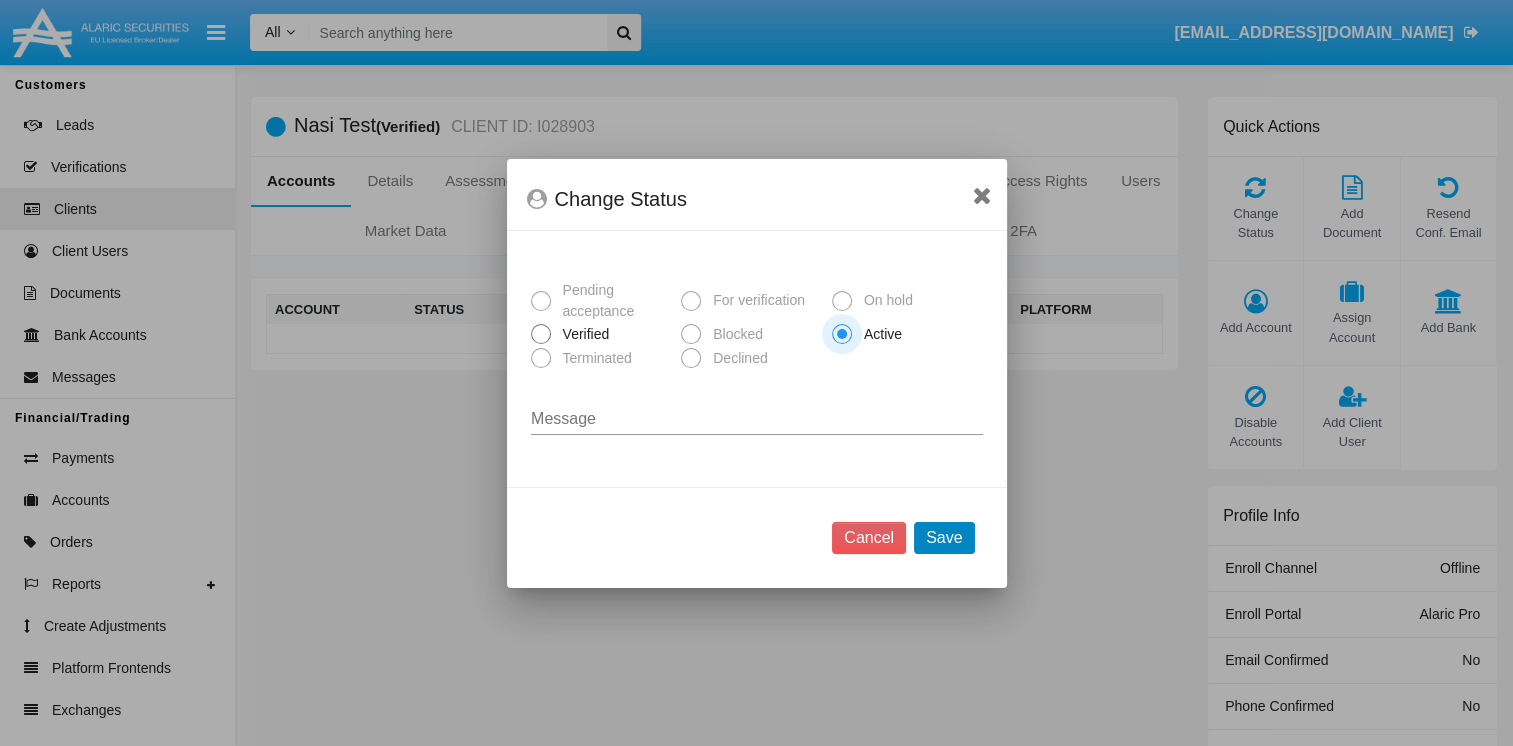 click on "Save" at bounding box center (944, 538) 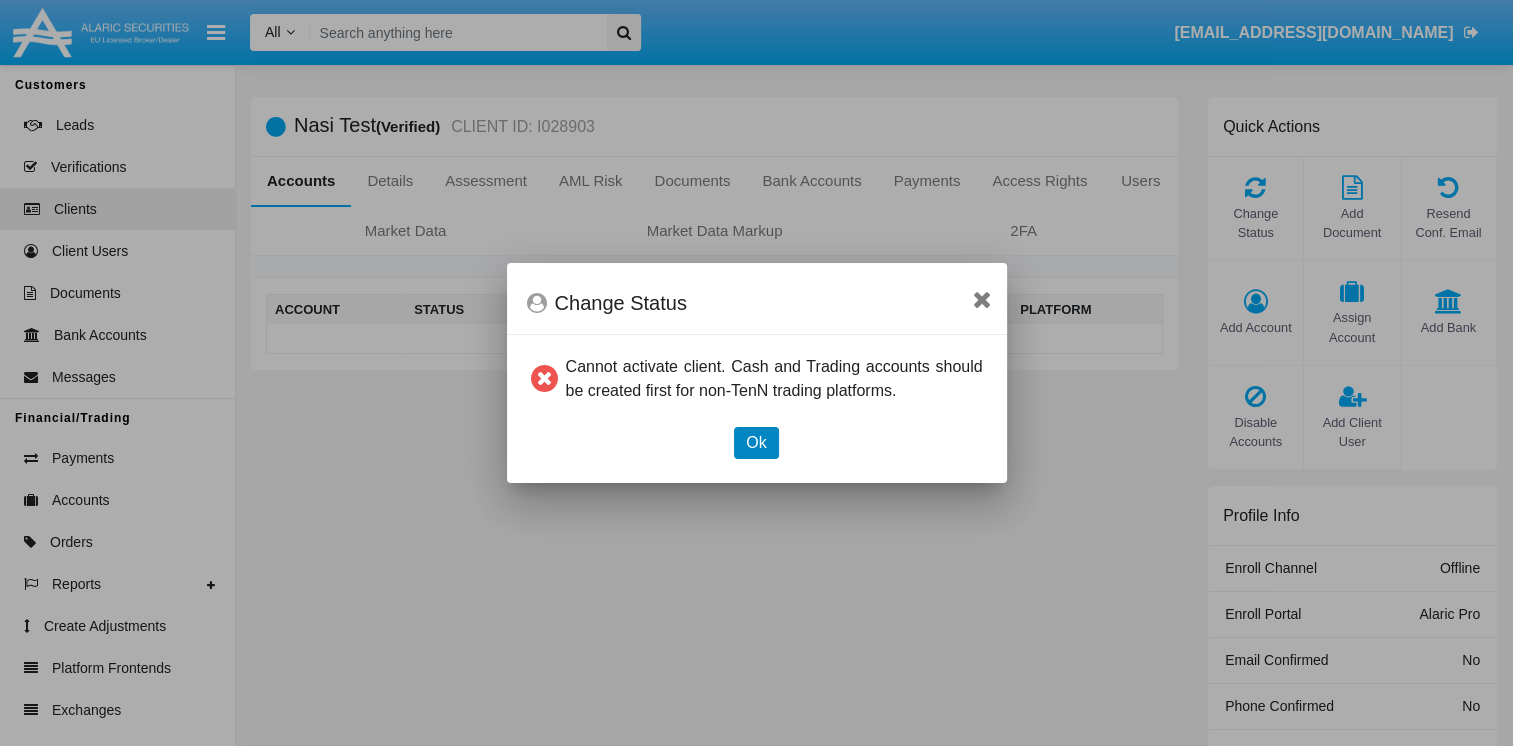 click on "Ok" at bounding box center [756, 443] 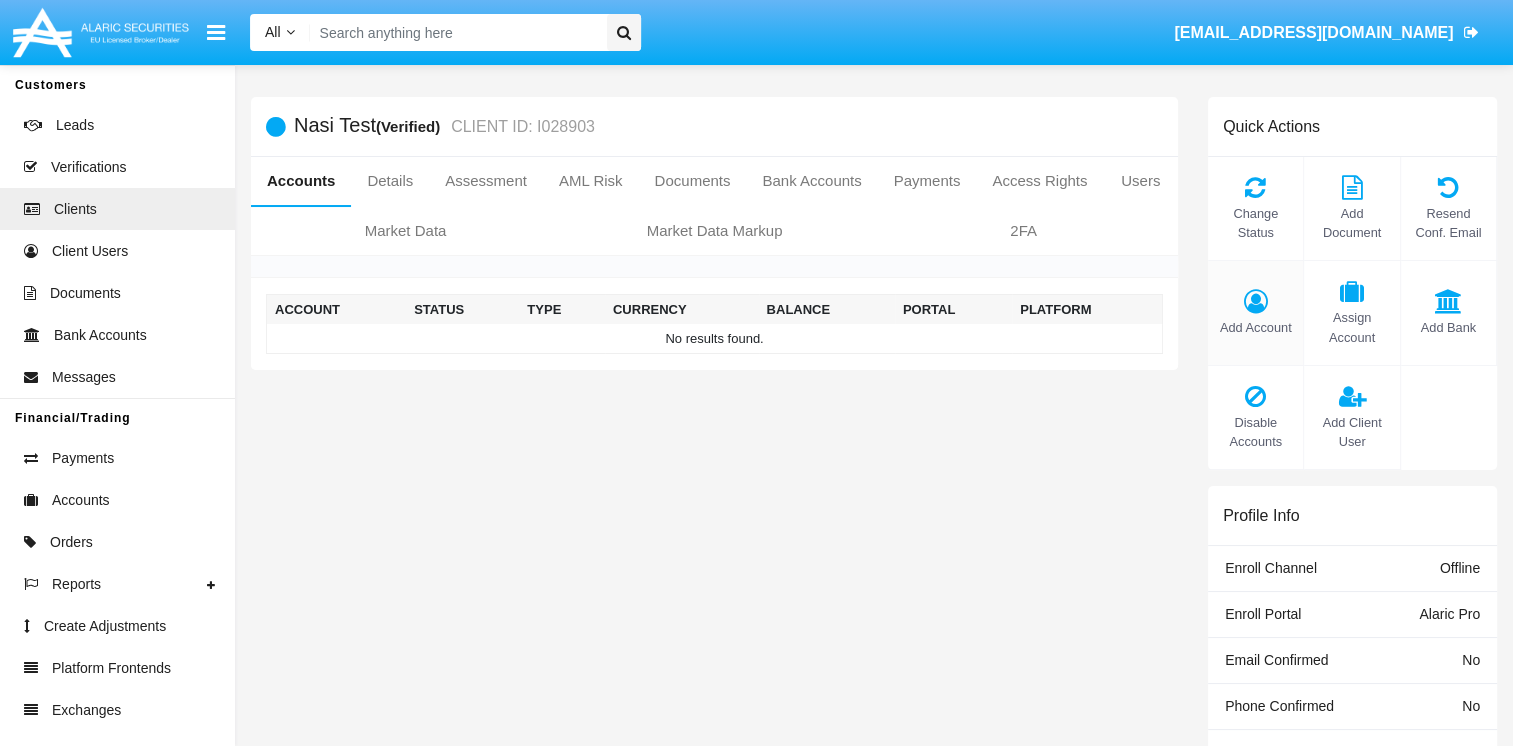 click 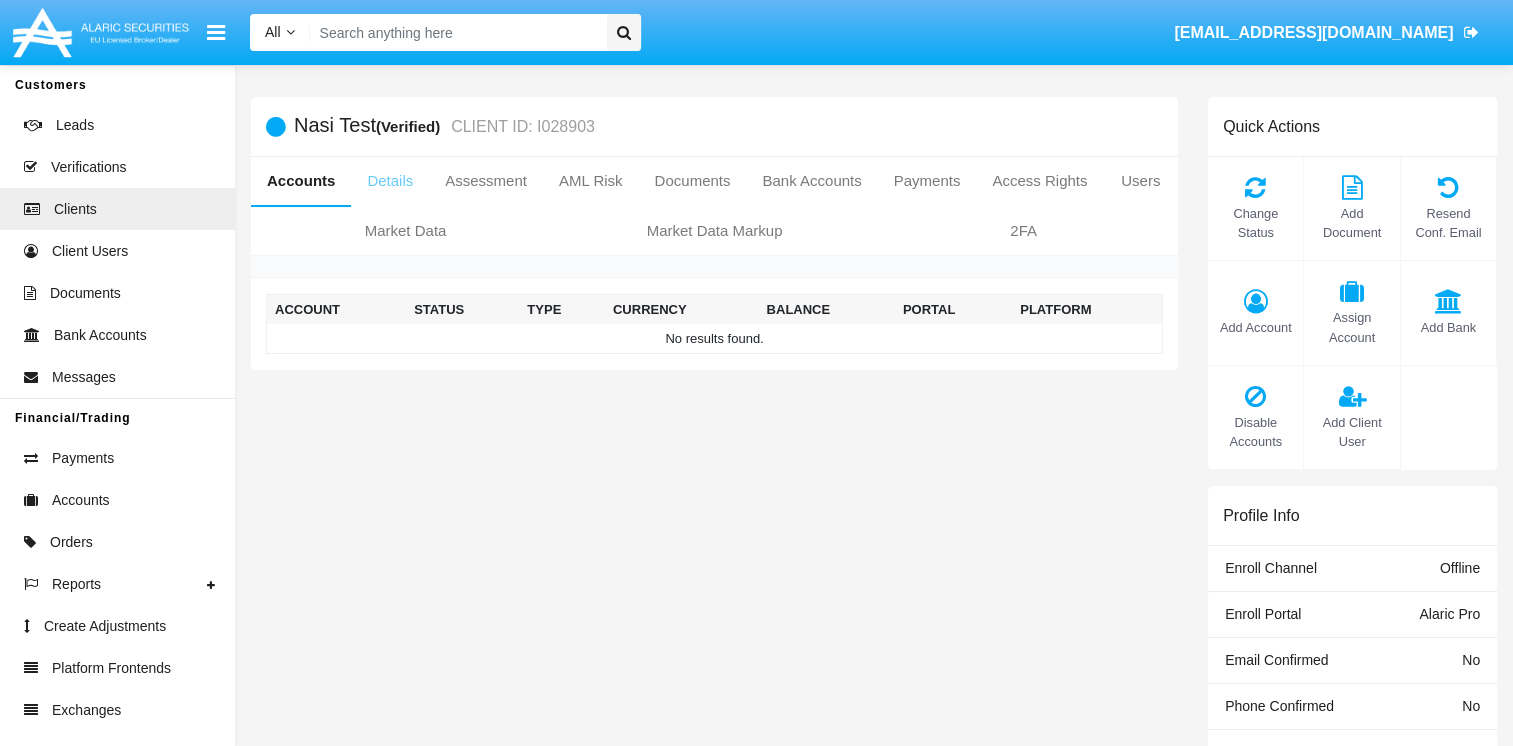 click on "Details" at bounding box center (390, 181) 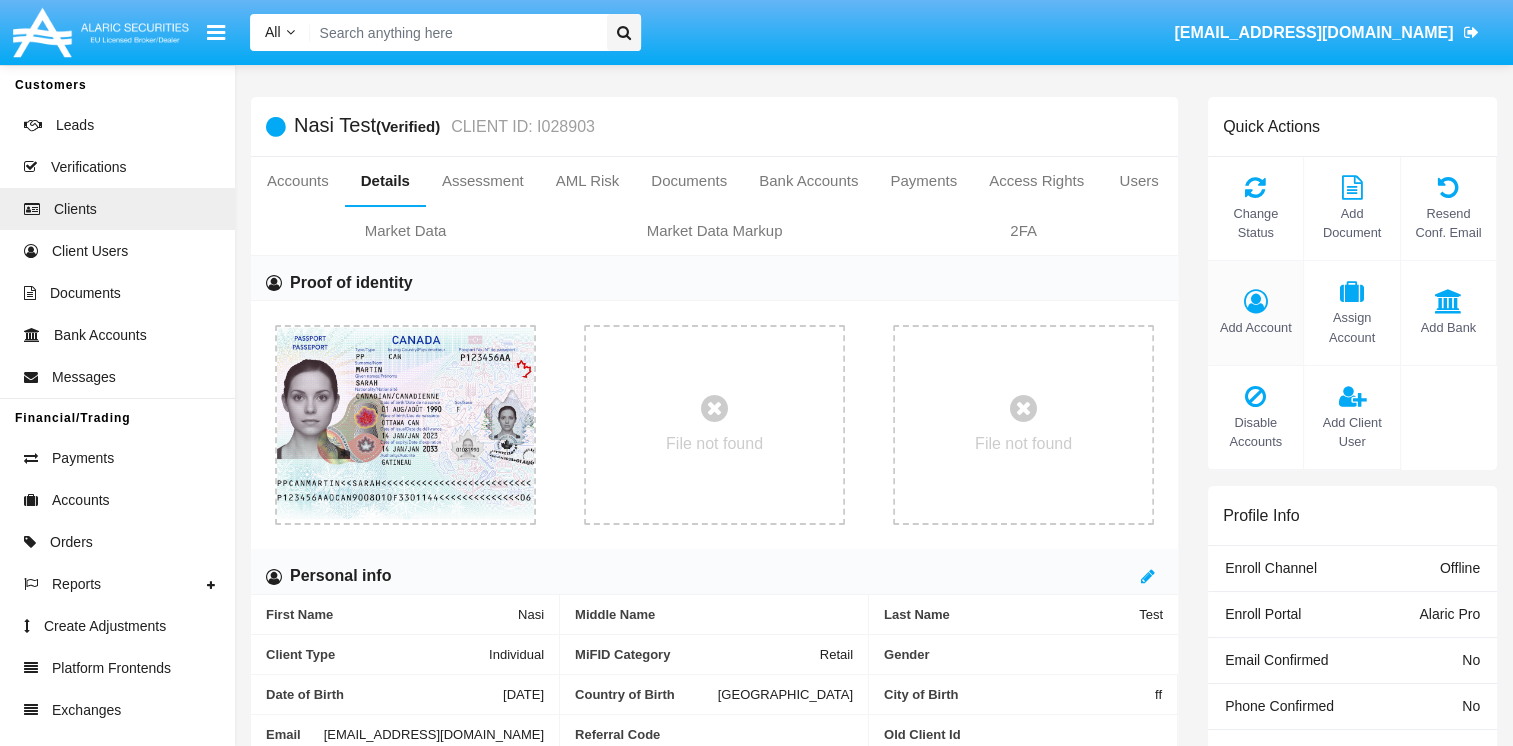 click 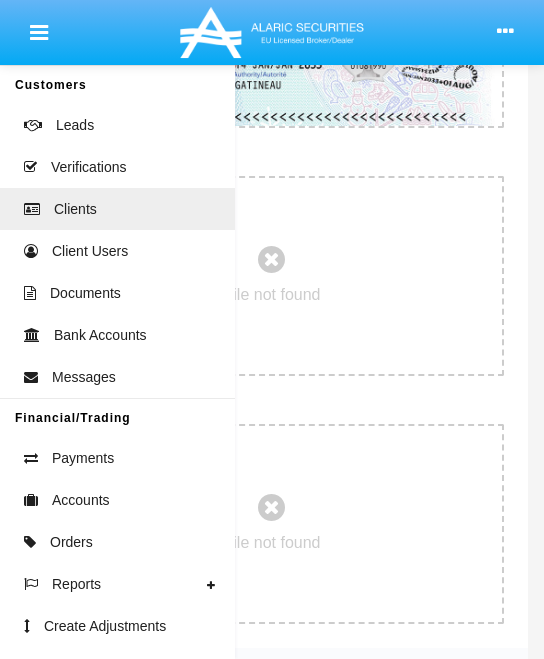 scroll, scrollTop: 600, scrollLeft: 0, axis: vertical 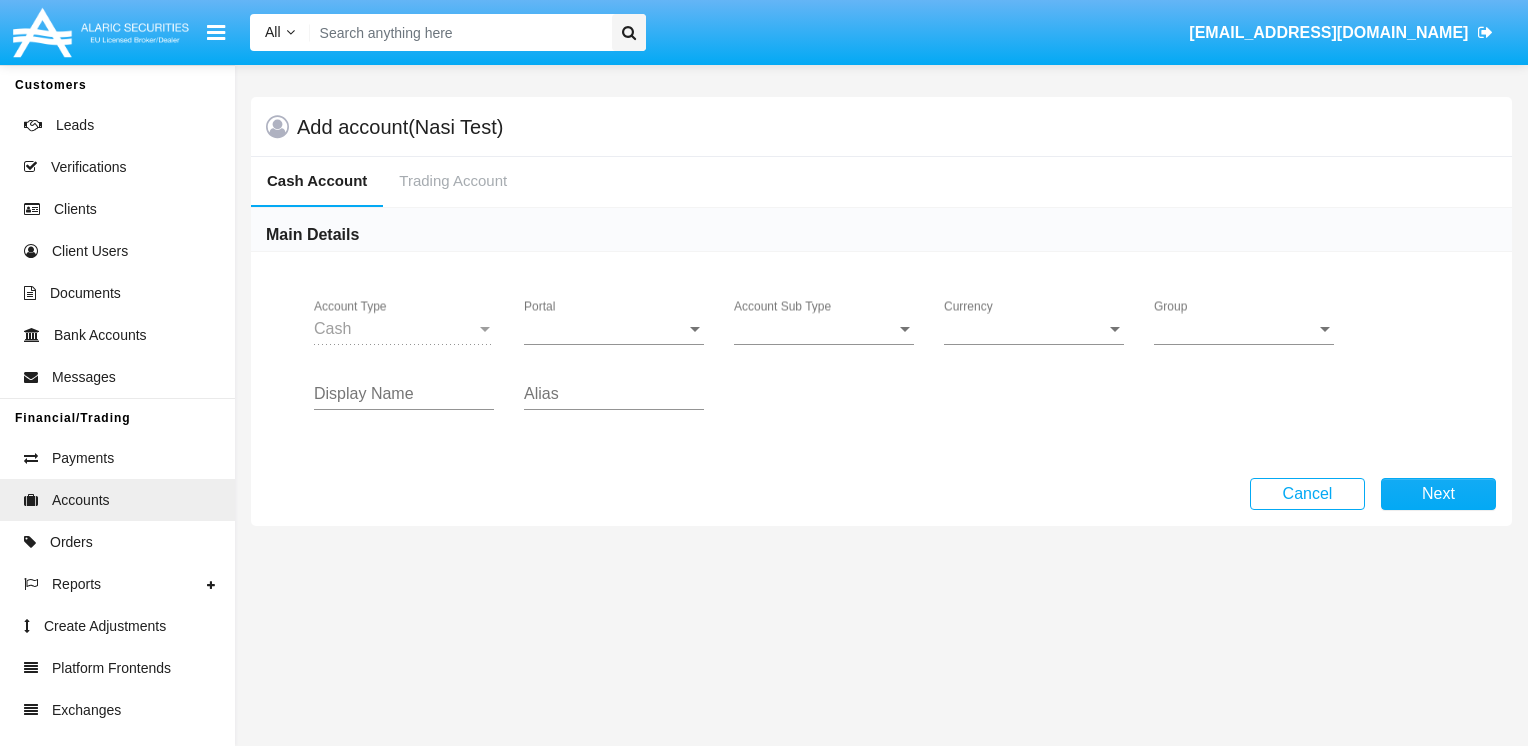 click on "Portal Portal" 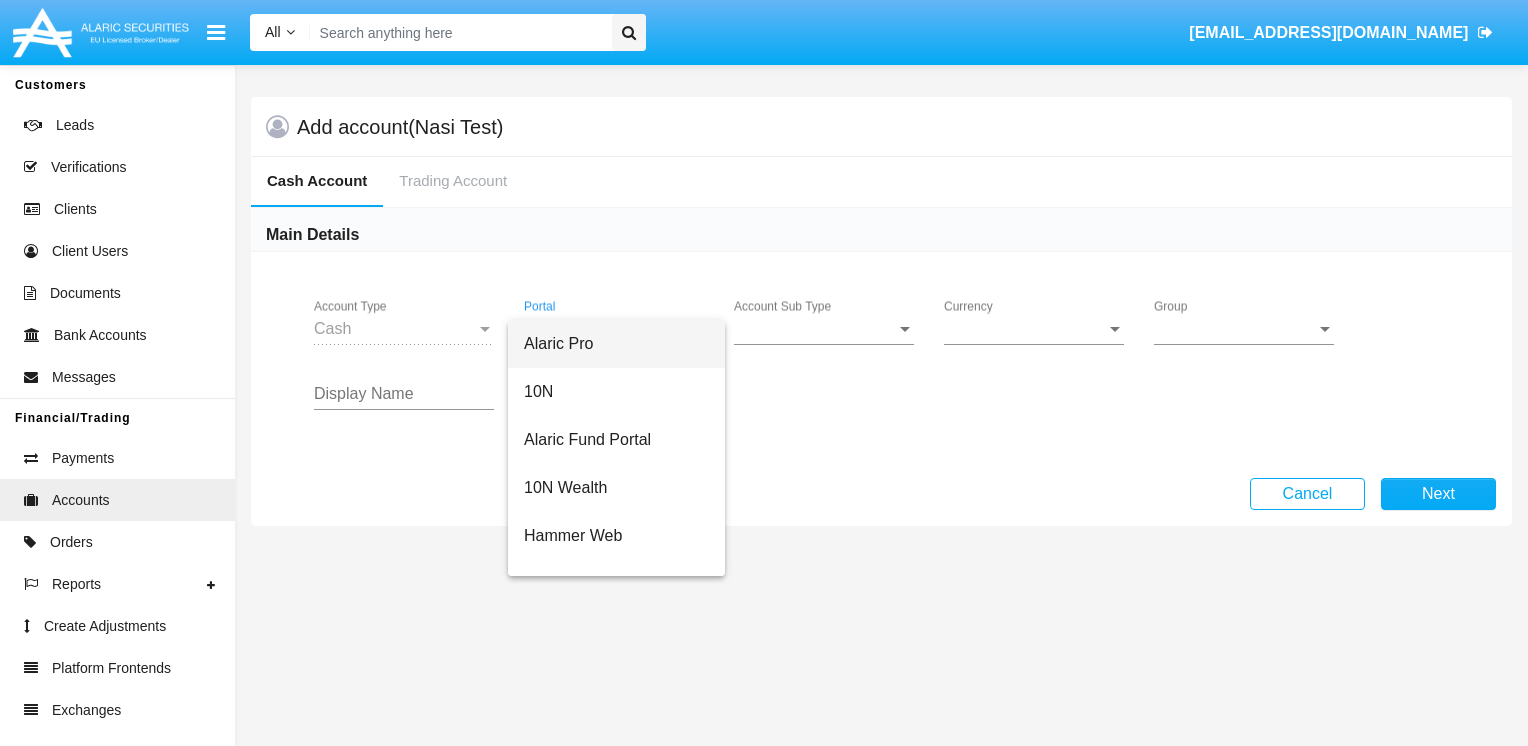 click on "Alaric Pro" at bounding box center [616, 344] 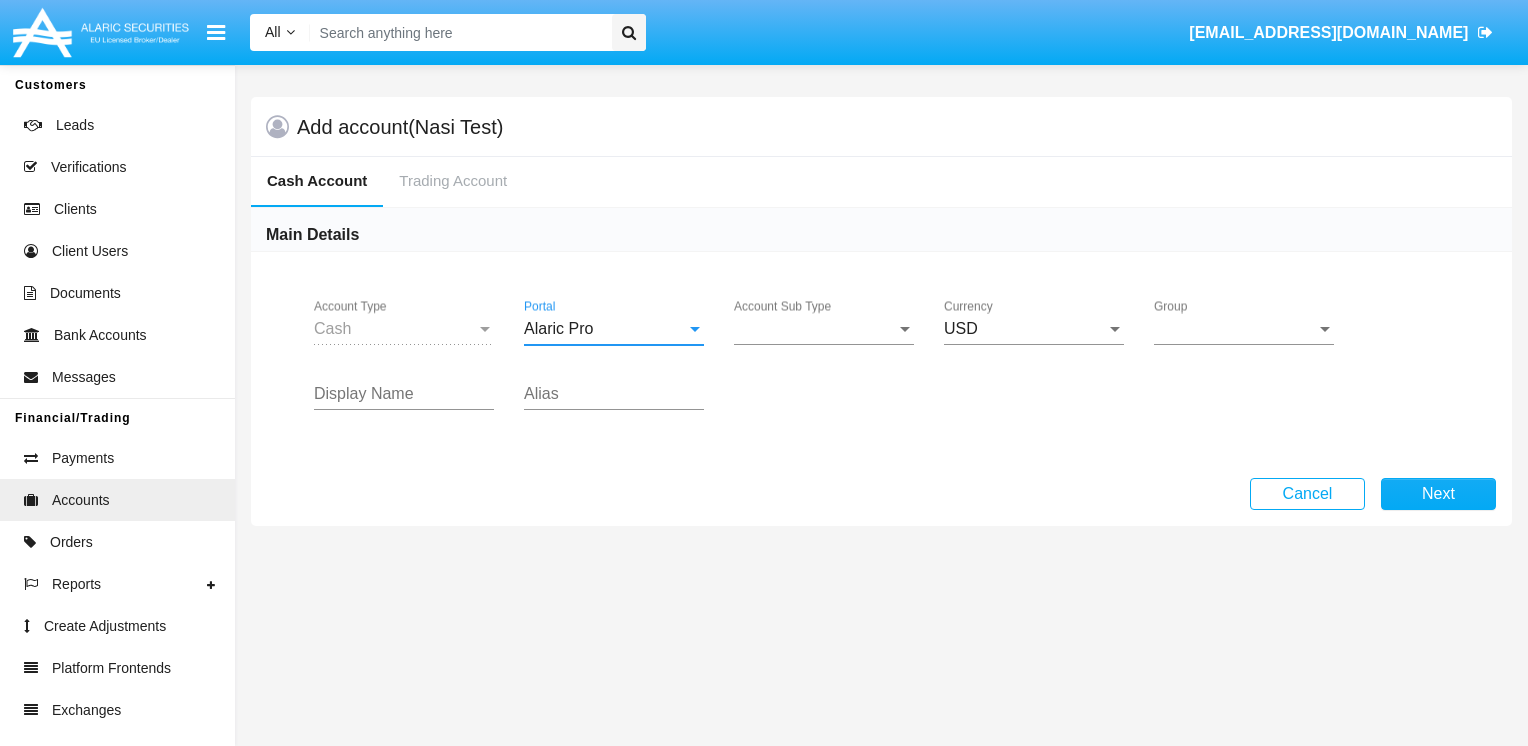 click on "Account Sub Type" at bounding box center (815, 329) 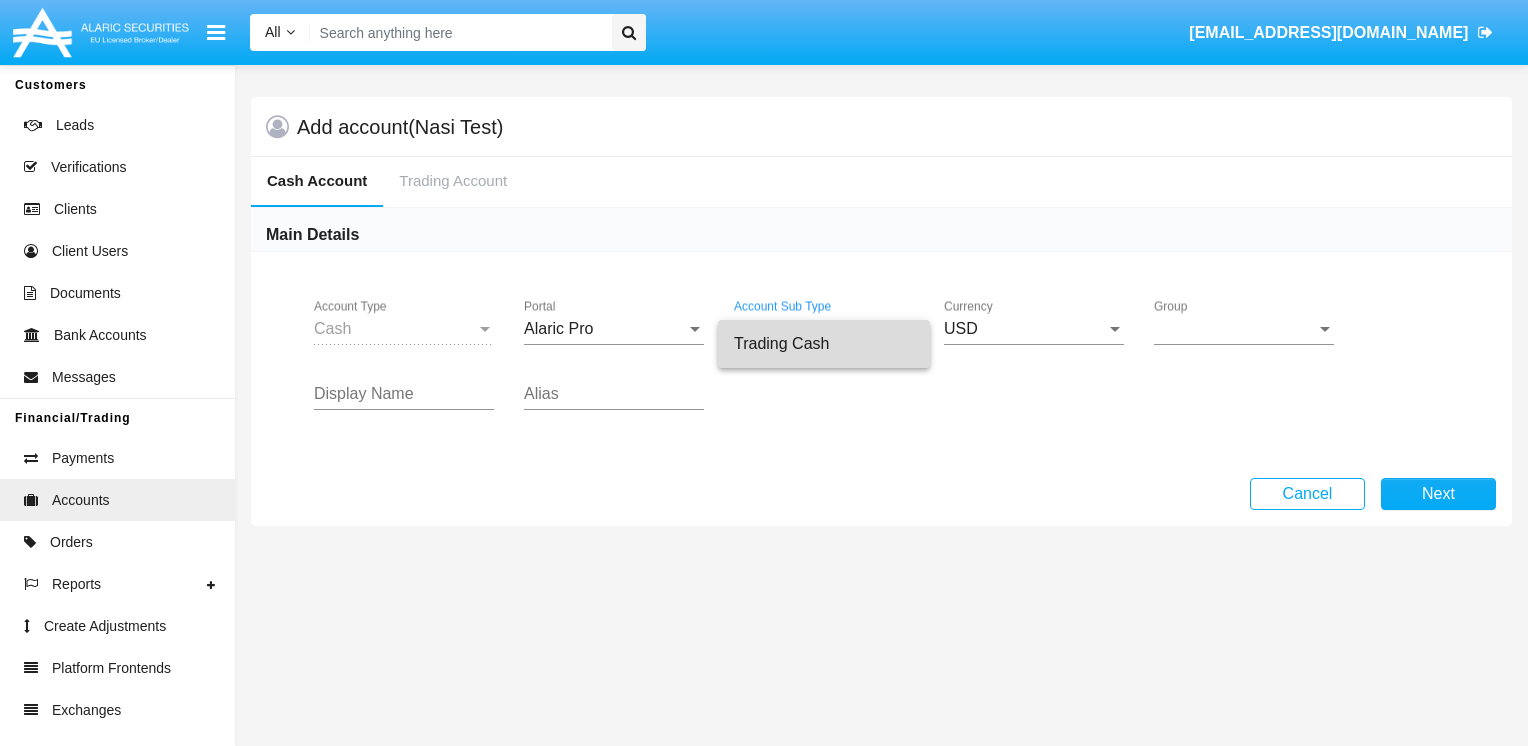 click on "Trading Cash" at bounding box center [824, 344] 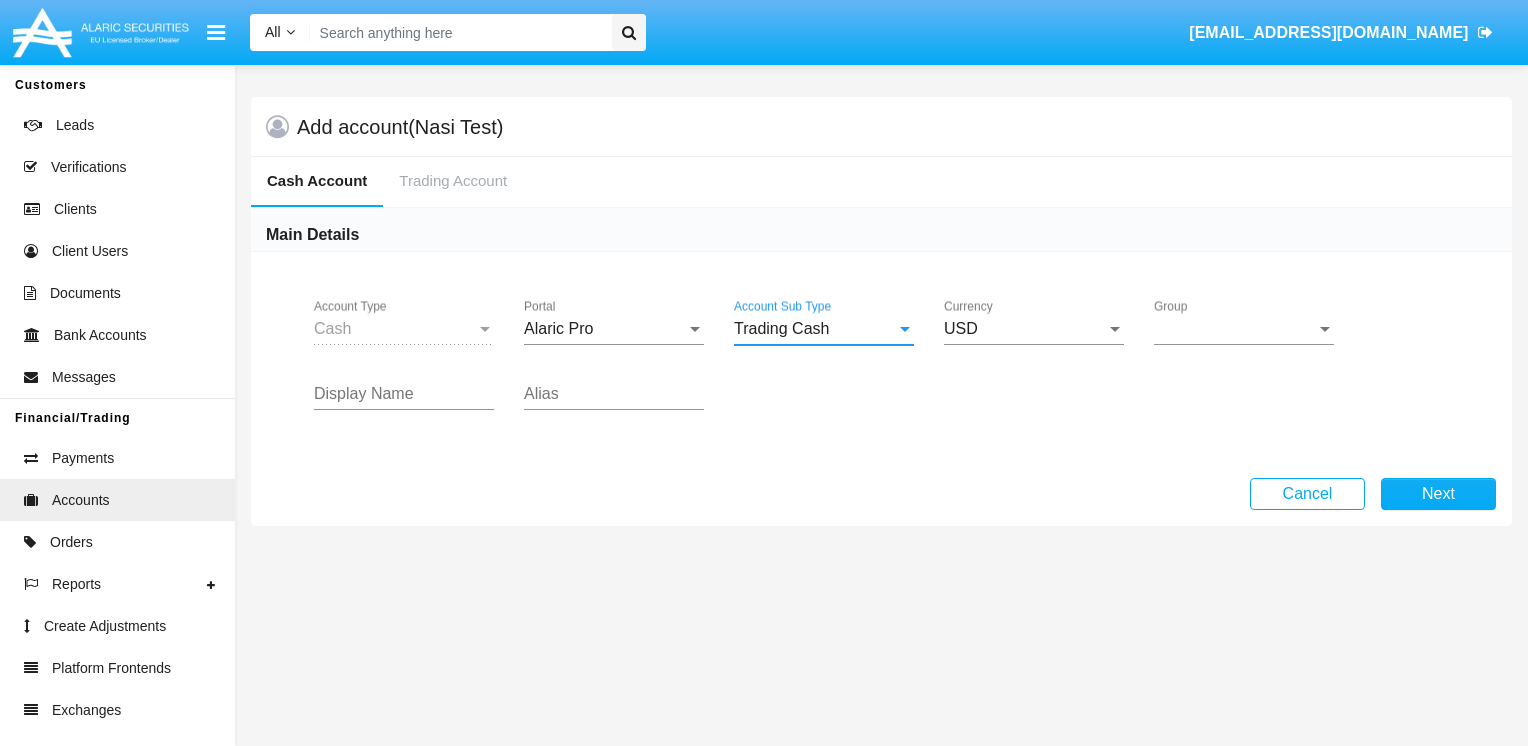 click on "Group" at bounding box center (1235, 329) 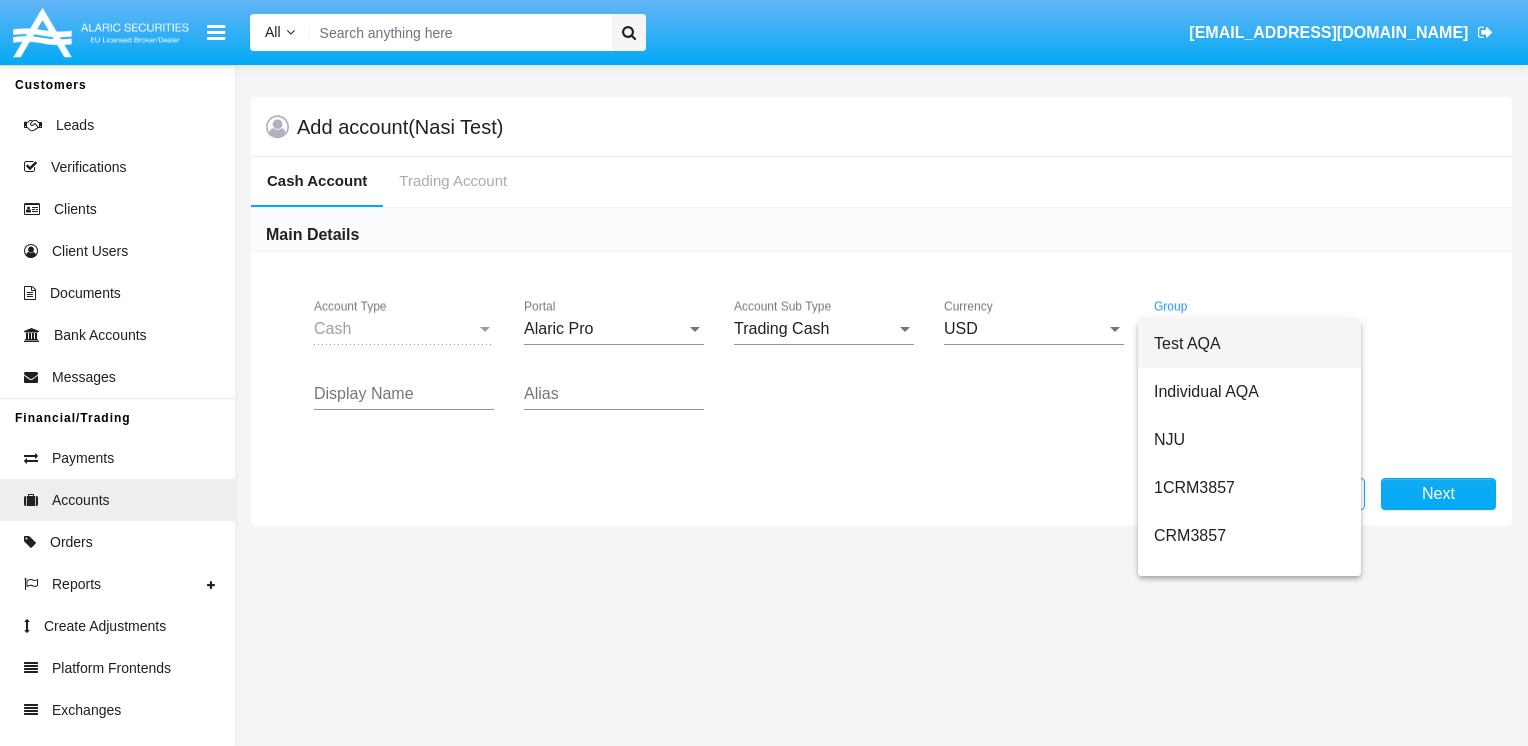 click on "Test AQA" at bounding box center [1249, 344] 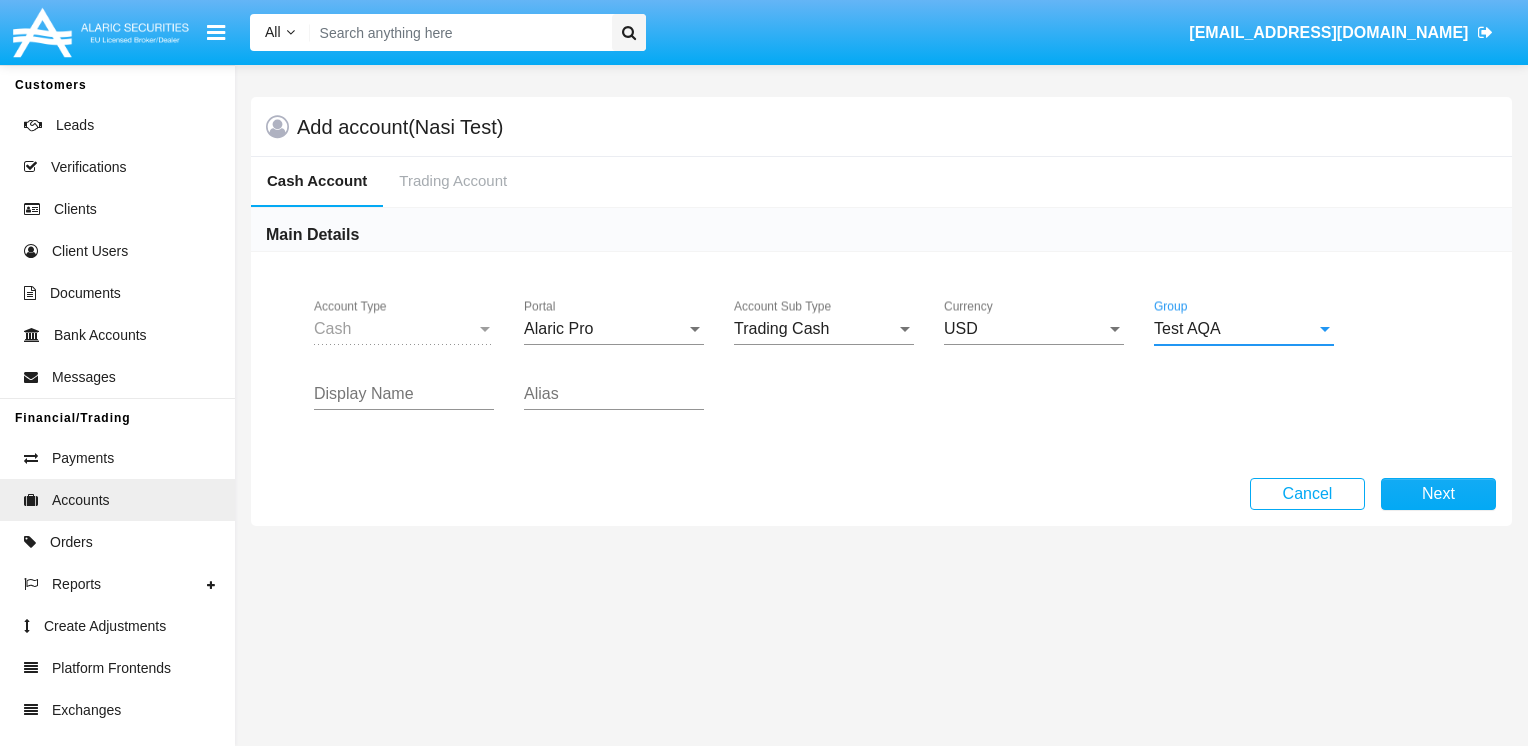 click on "Display Name" at bounding box center (404, 394) 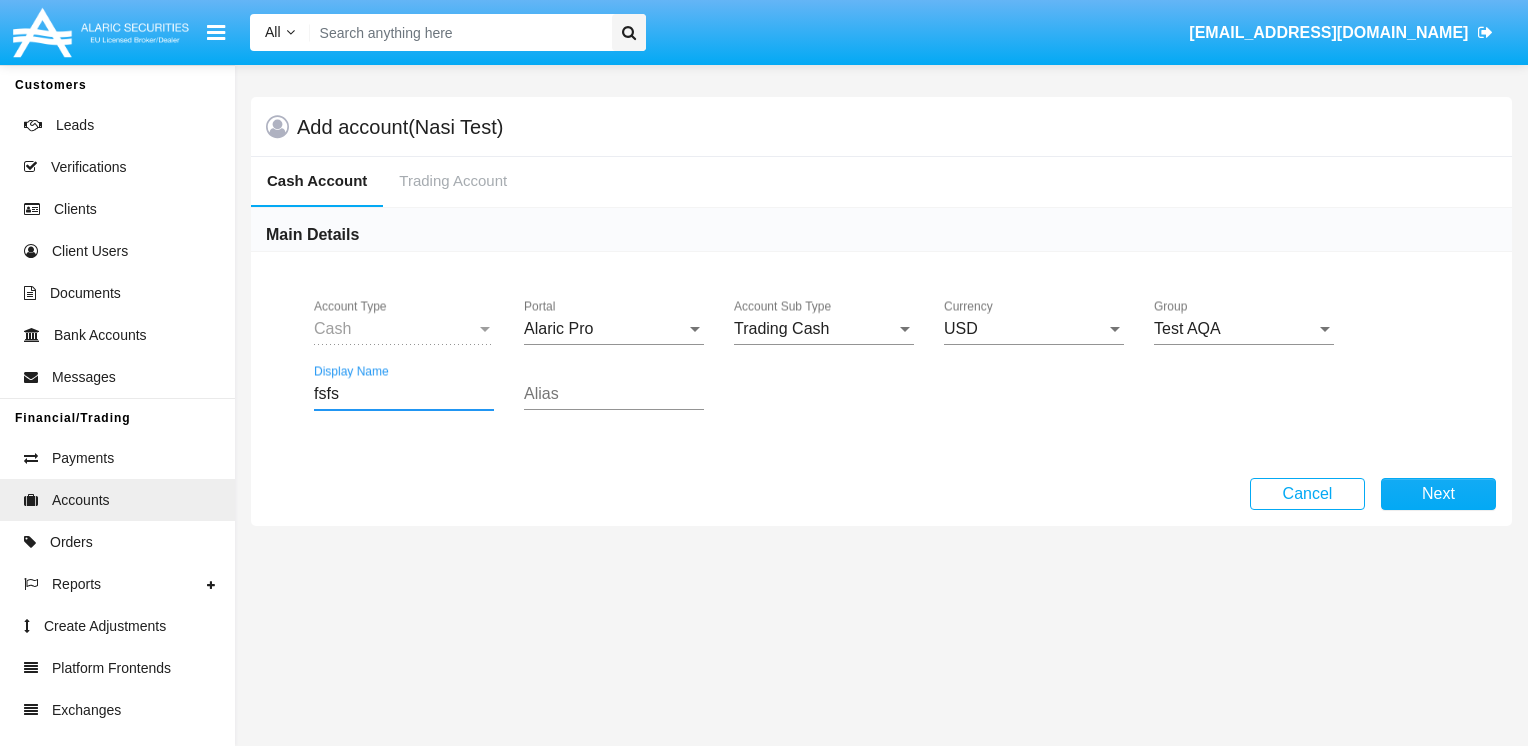 type on "fsfs" 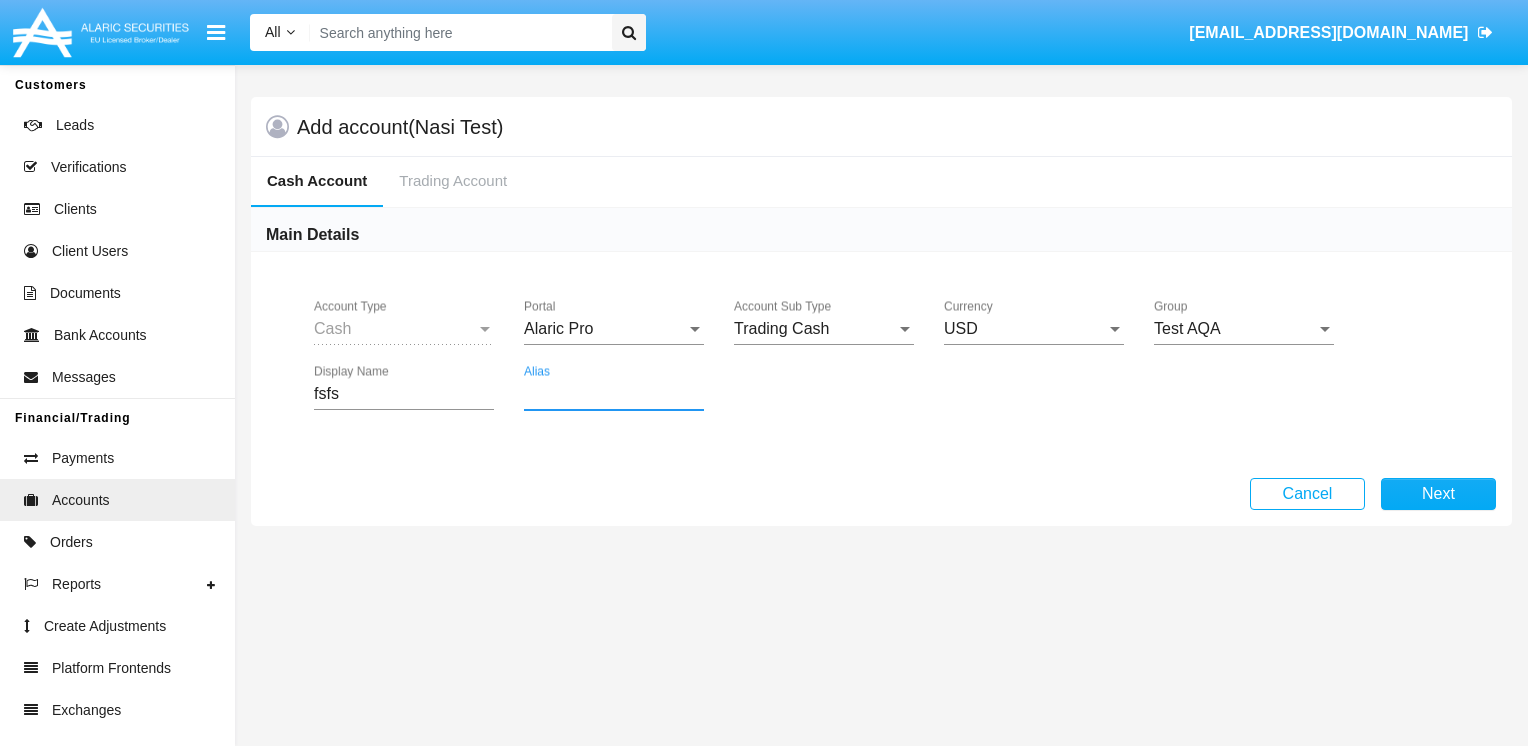 click on "Alias" at bounding box center (614, 394) 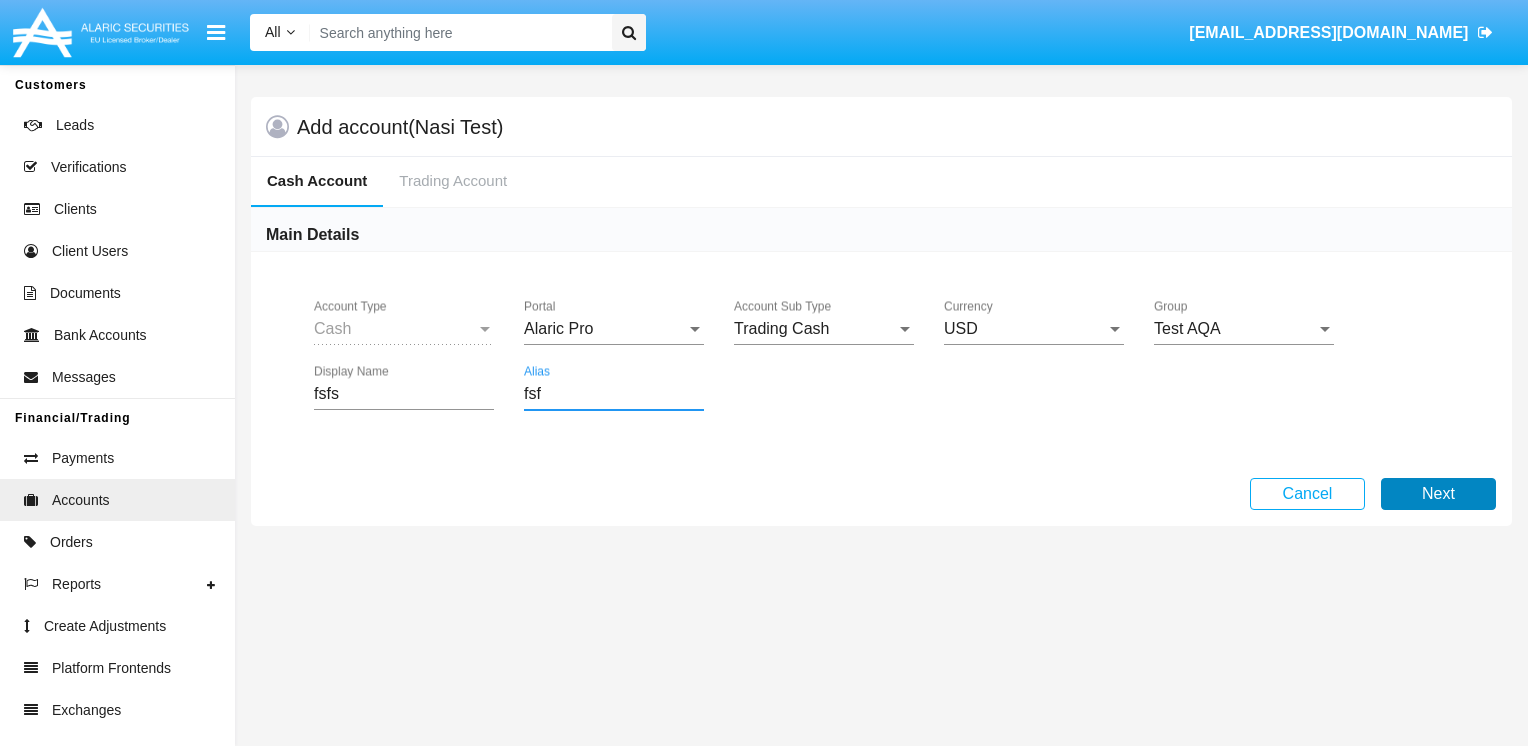 type on "fsf" 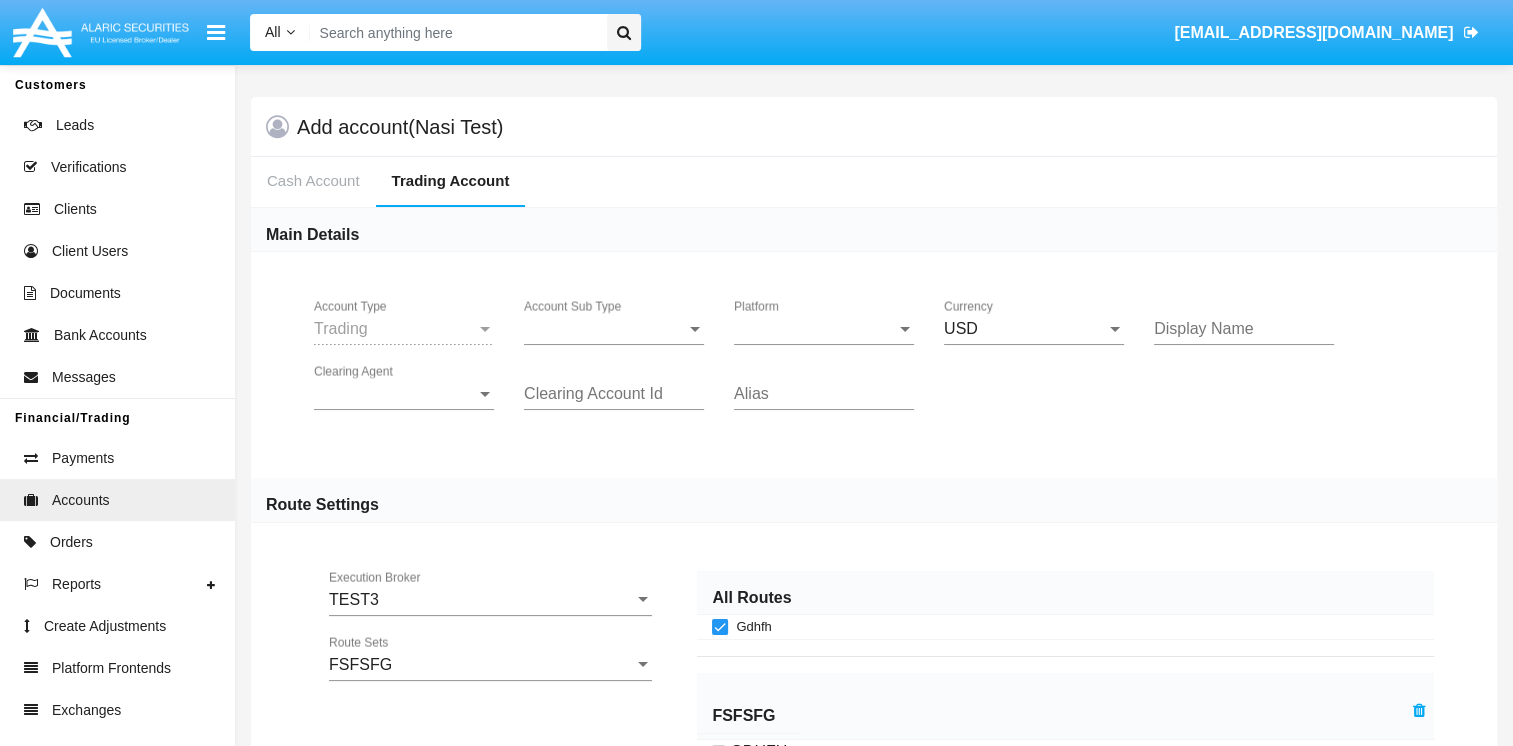 click on "Account Sub Type Account Sub Type" 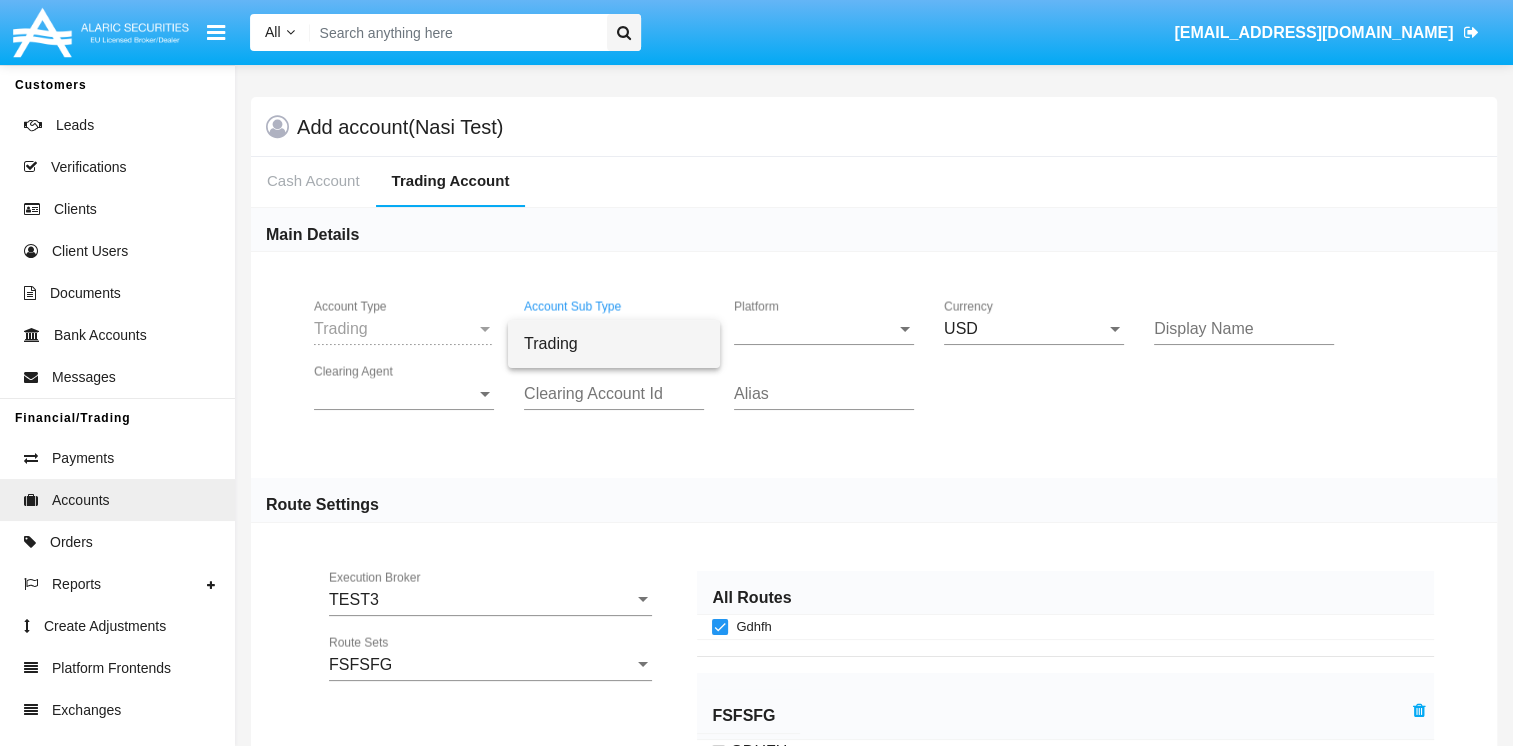 click on "Trading" at bounding box center (614, 344) 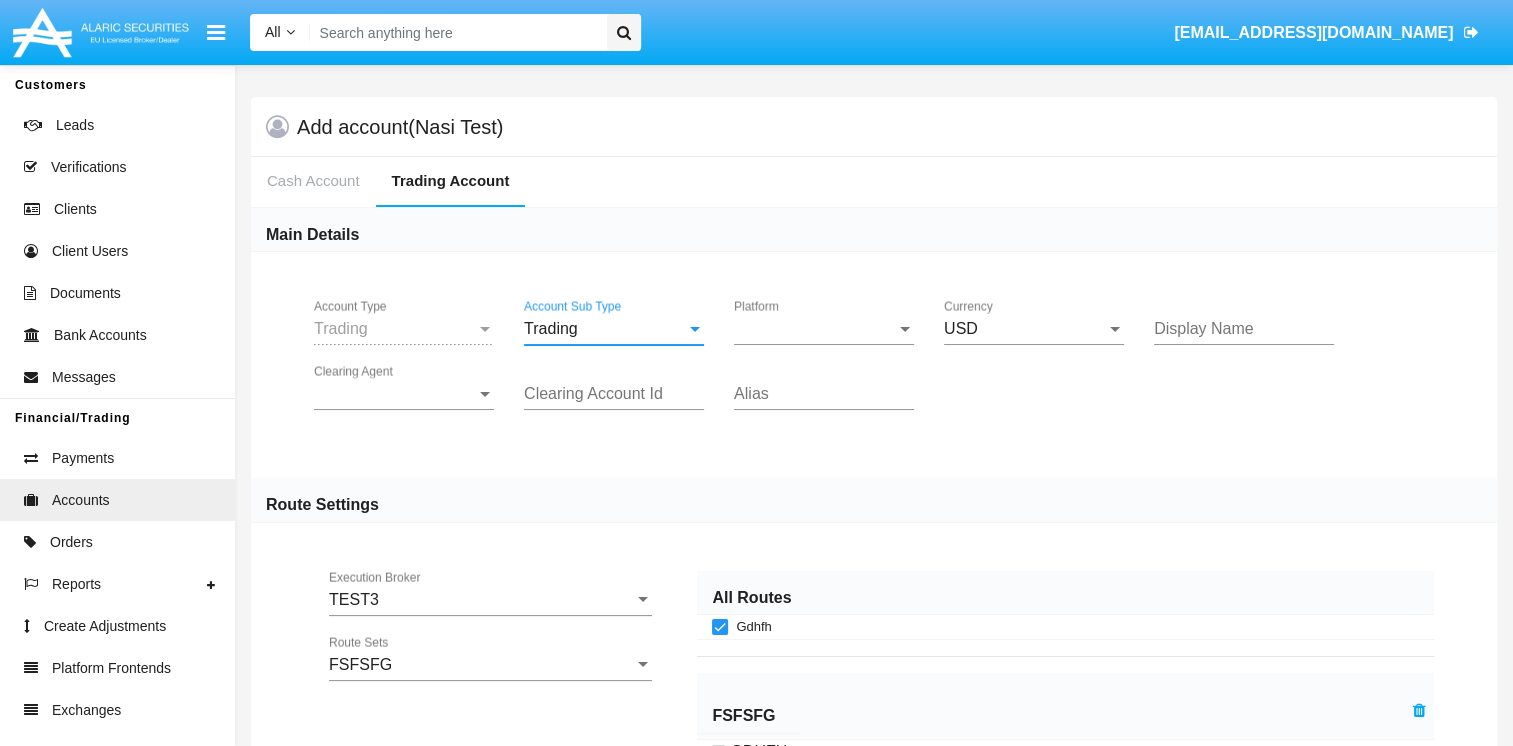 click on "Platform" at bounding box center (815, 329) 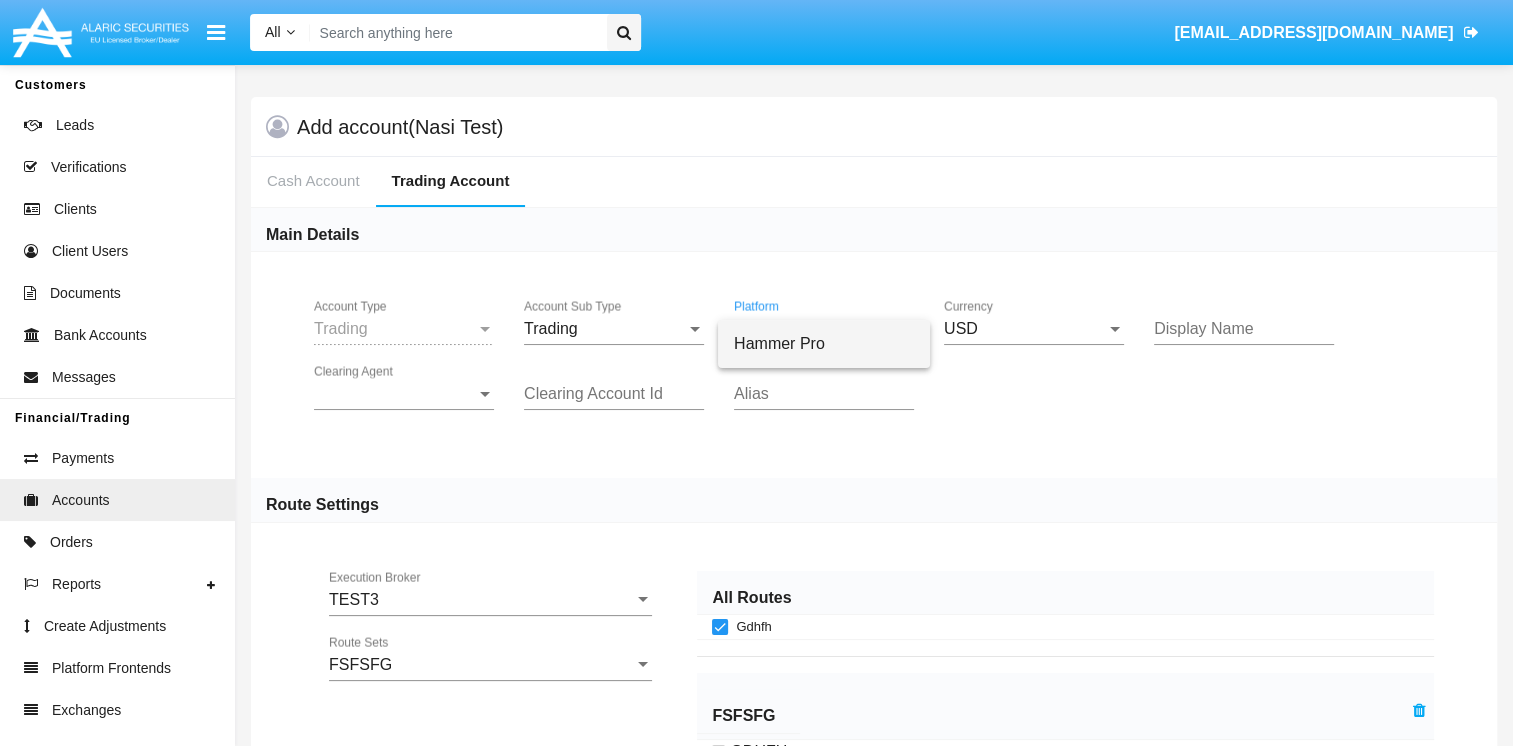 click on "Hammer Pro" at bounding box center [824, 344] 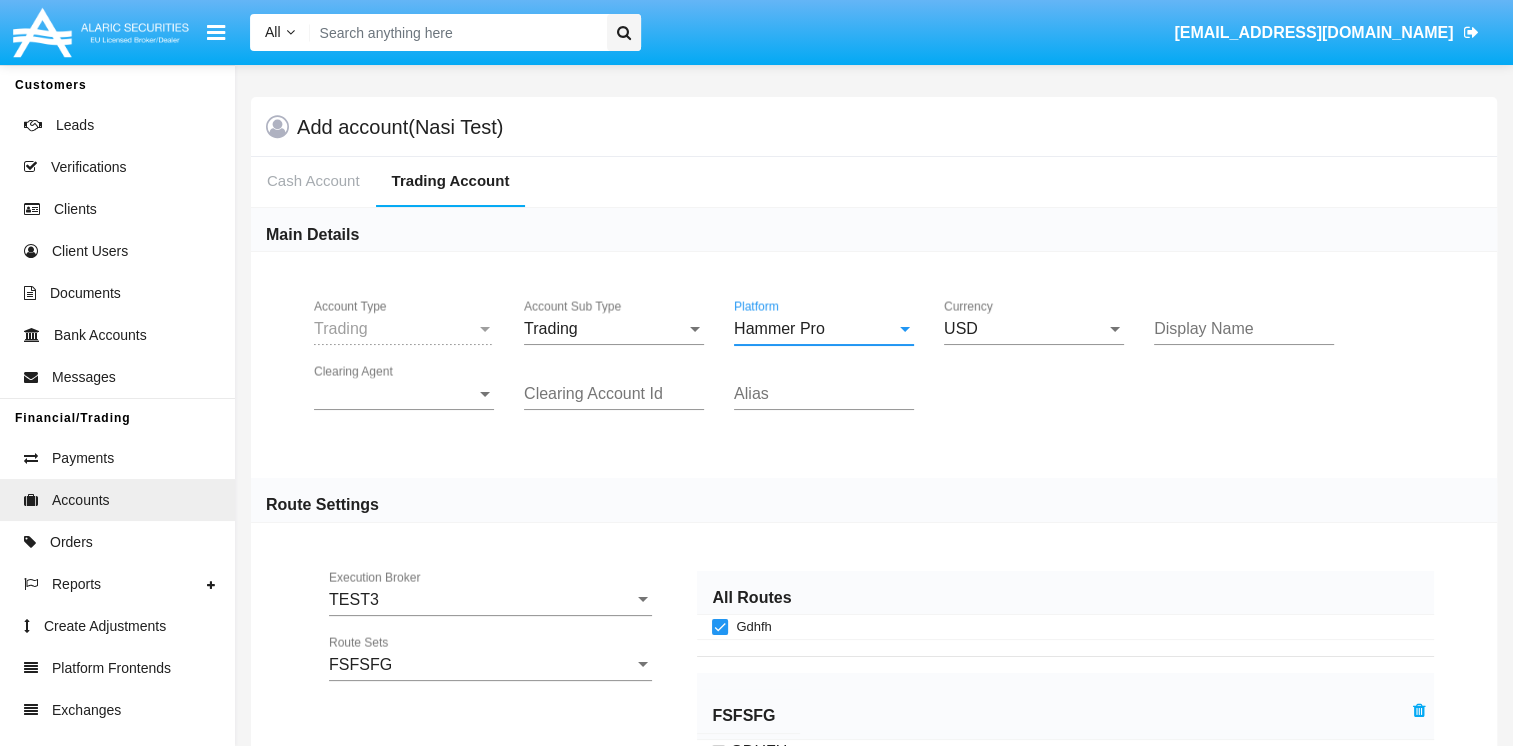 click on "Display Name" at bounding box center (1244, 329) 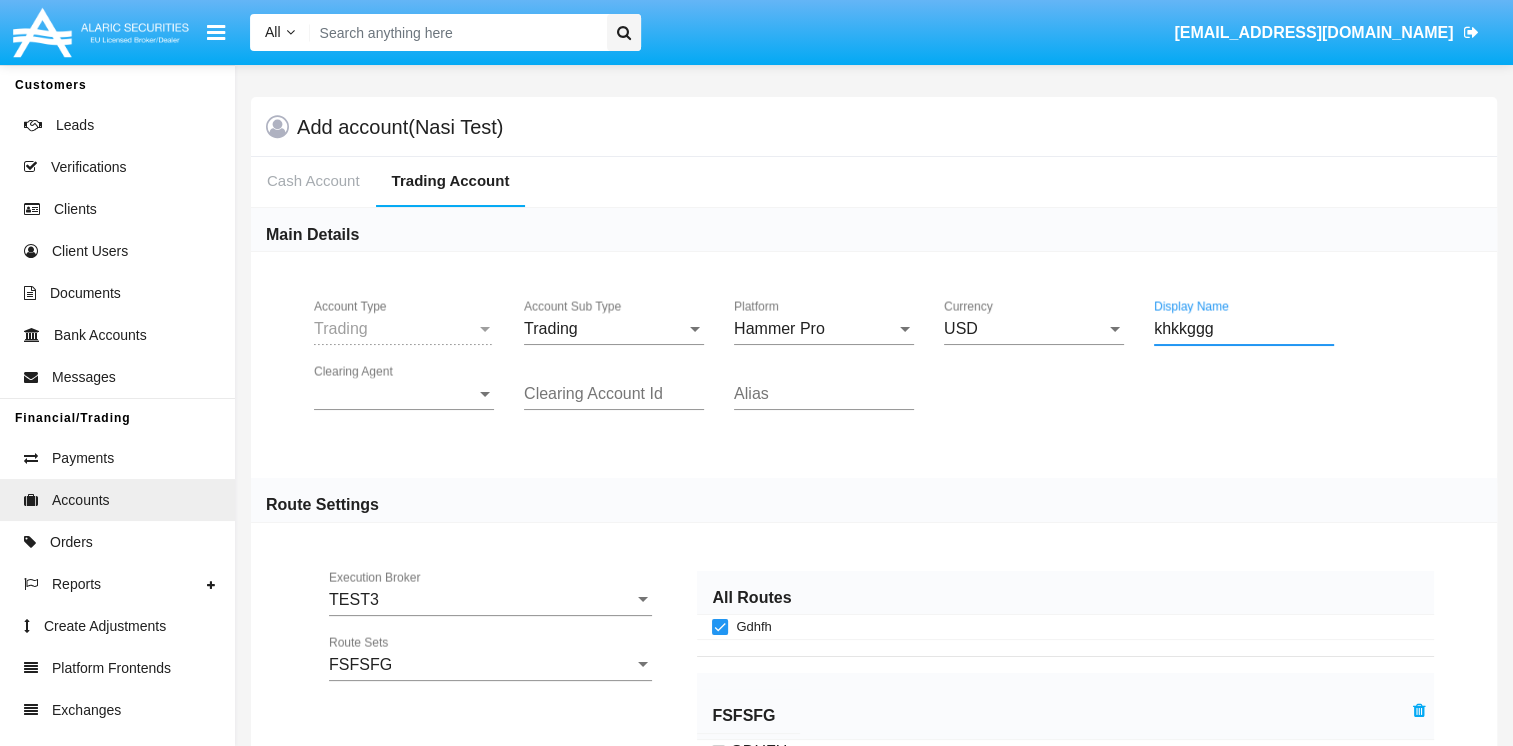 type on "khkkggg" 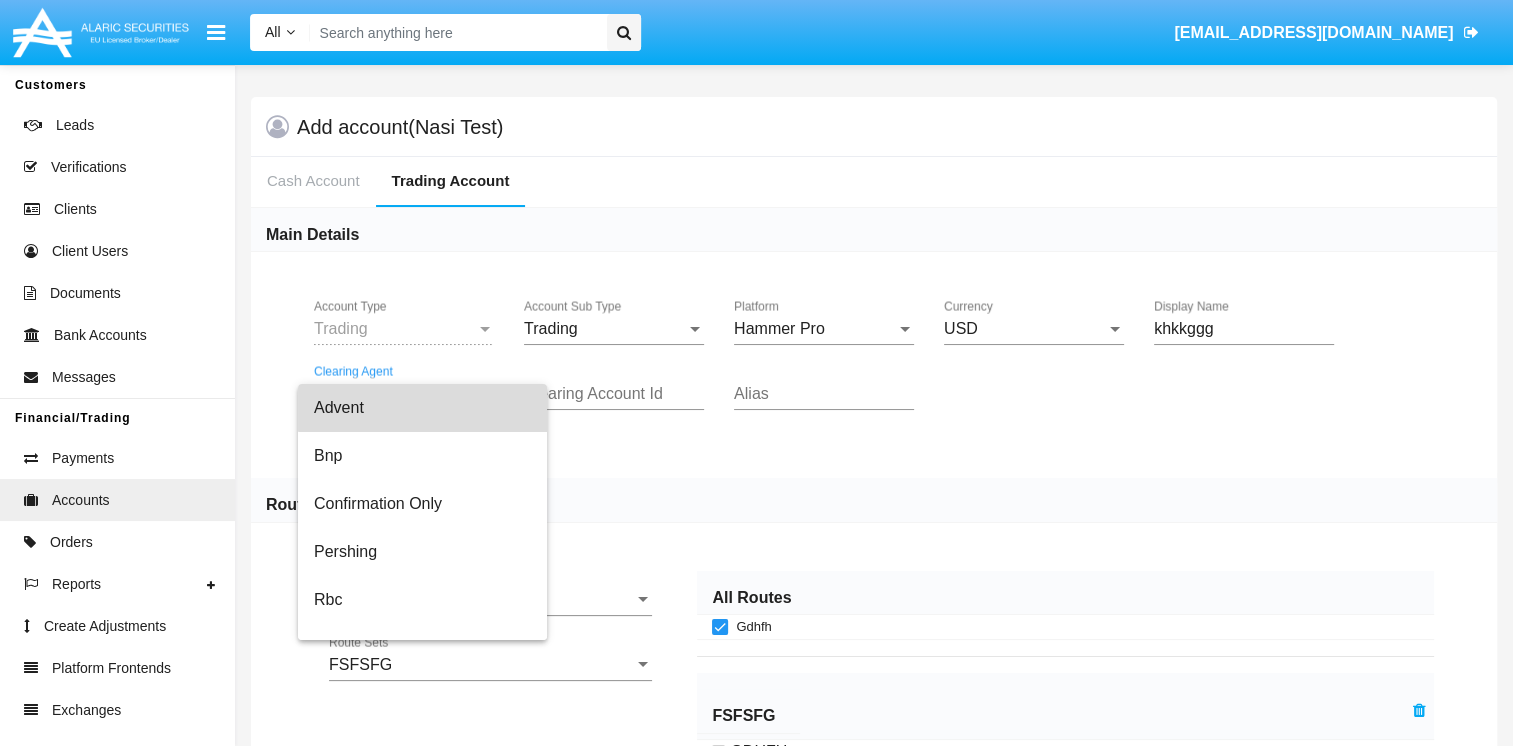 click on "Advent" at bounding box center (422, 408) 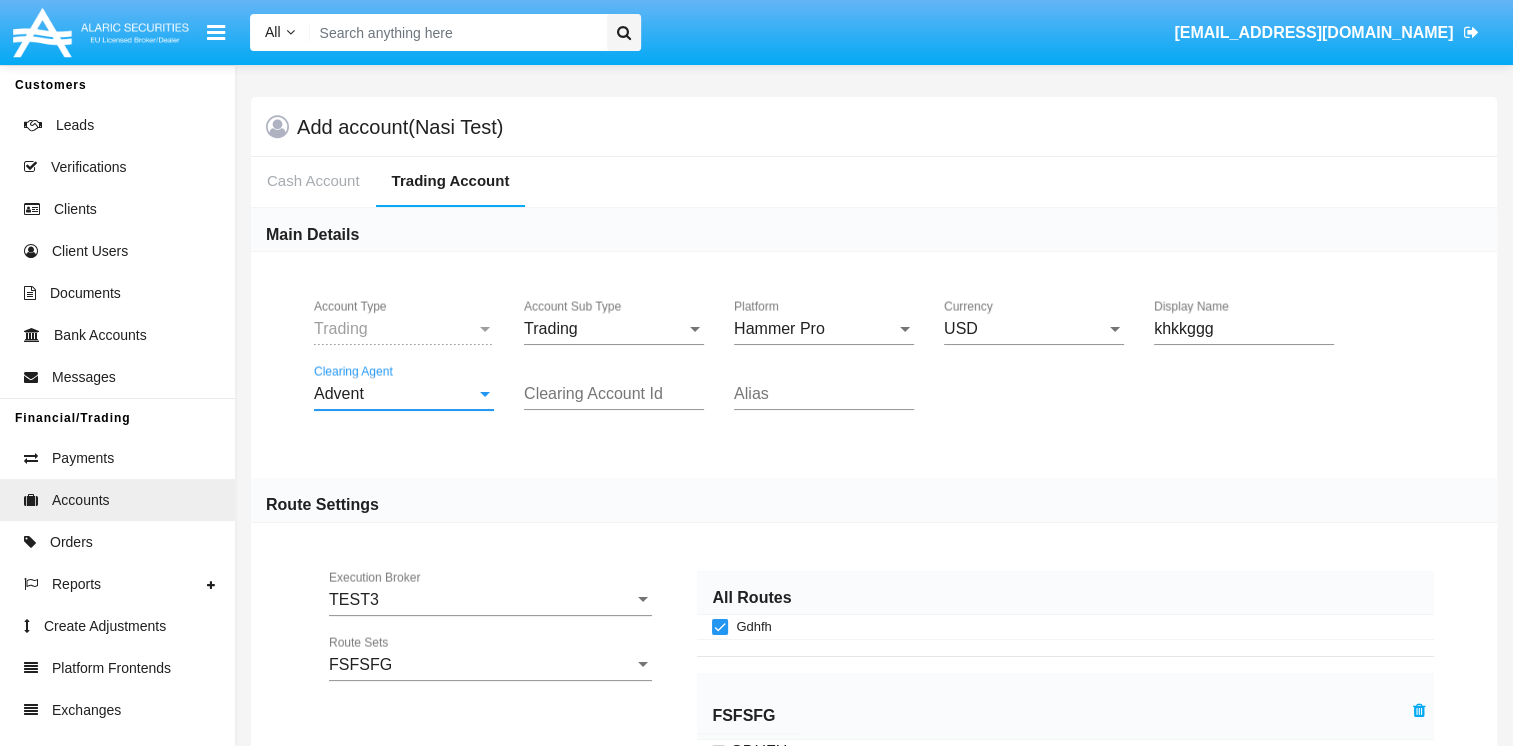 click on "Clearing Account Id" at bounding box center (614, 394) 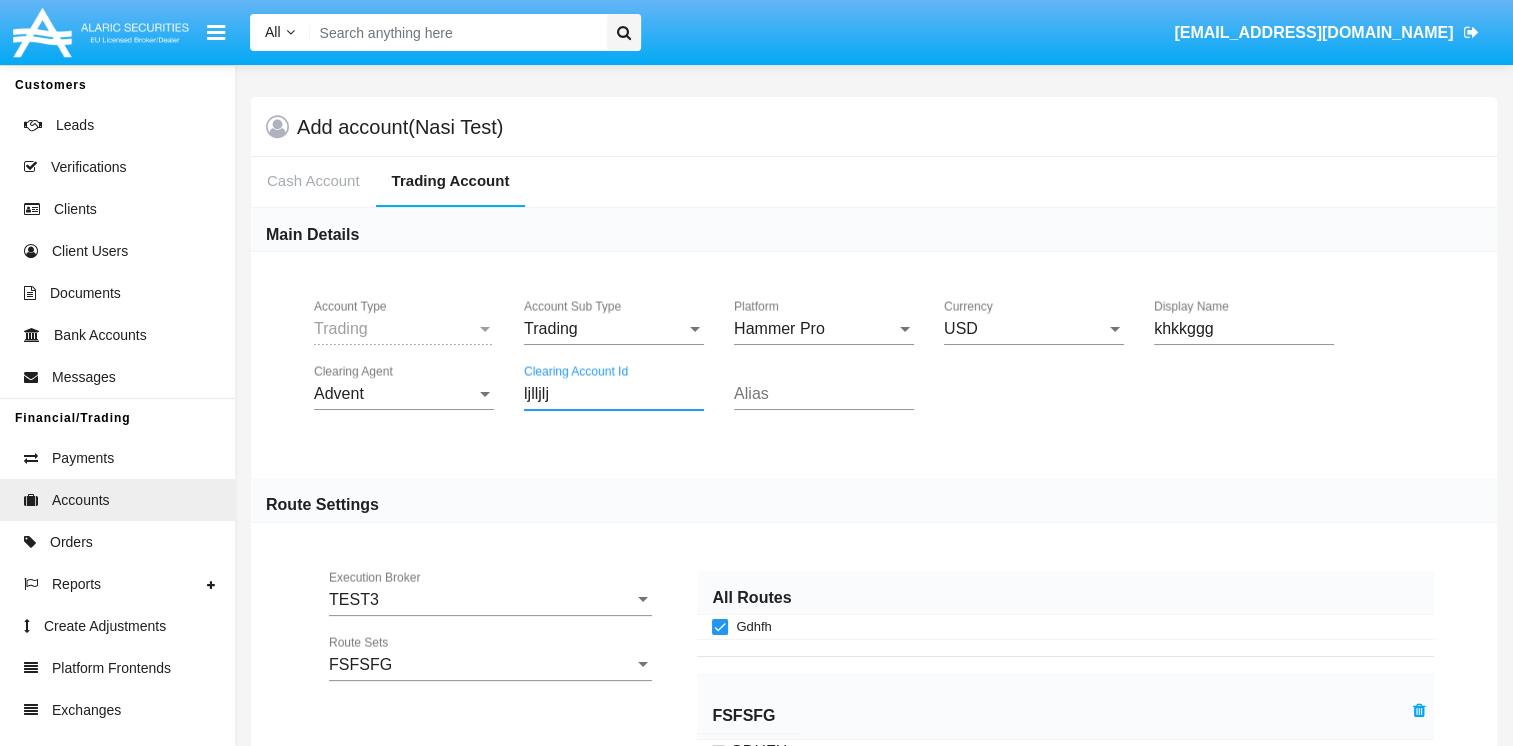 type on "ljlljlj" 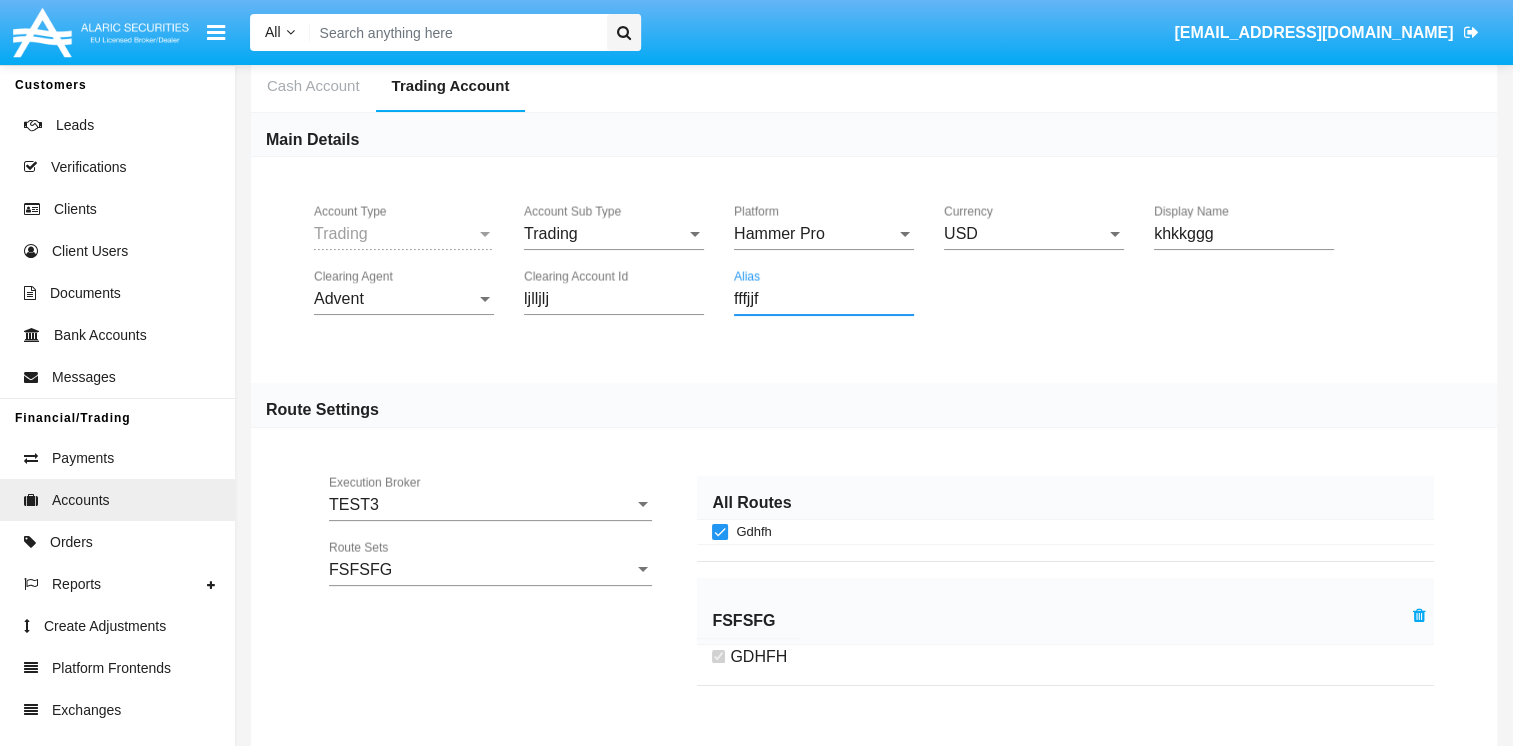 scroll, scrollTop: 175, scrollLeft: 0, axis: vertical 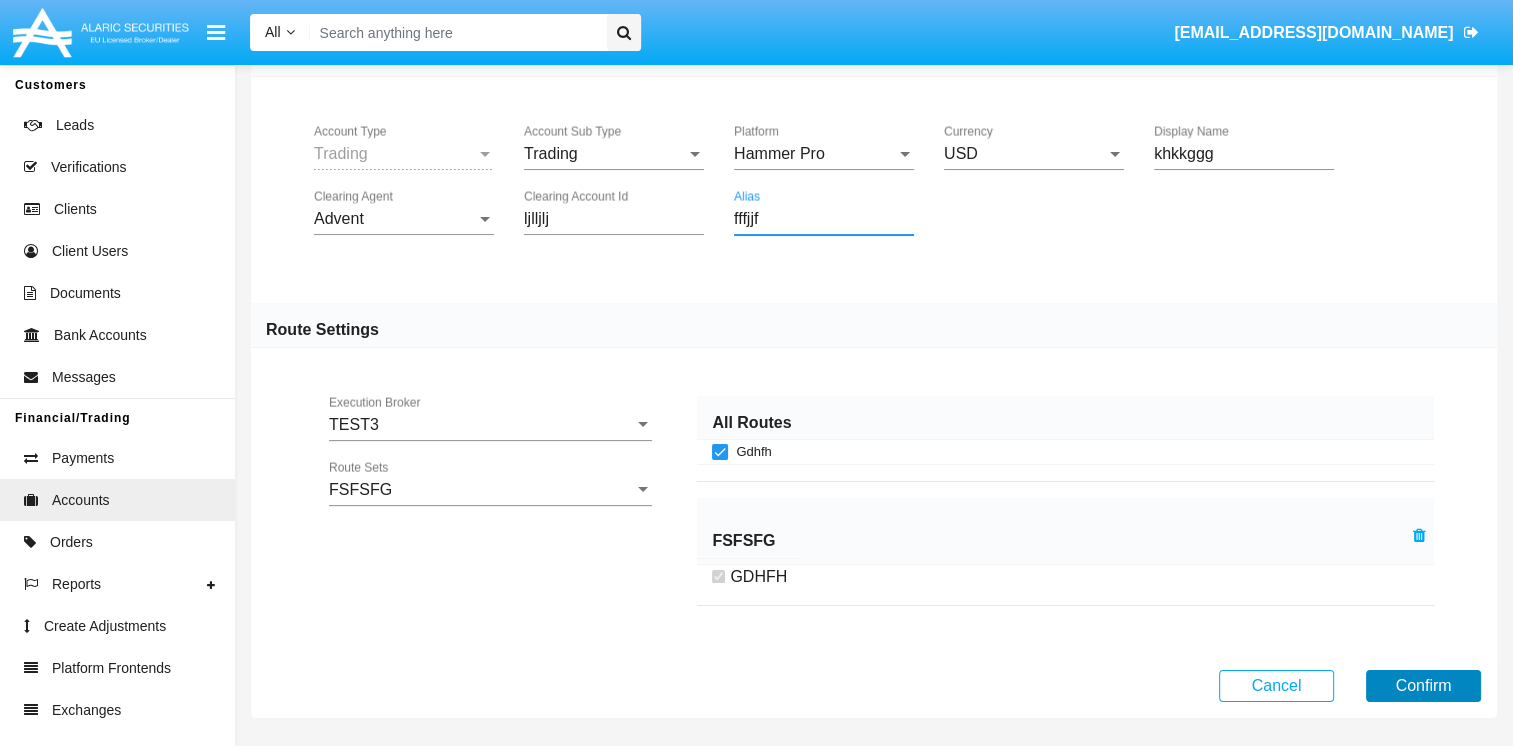type on "fffjjf" 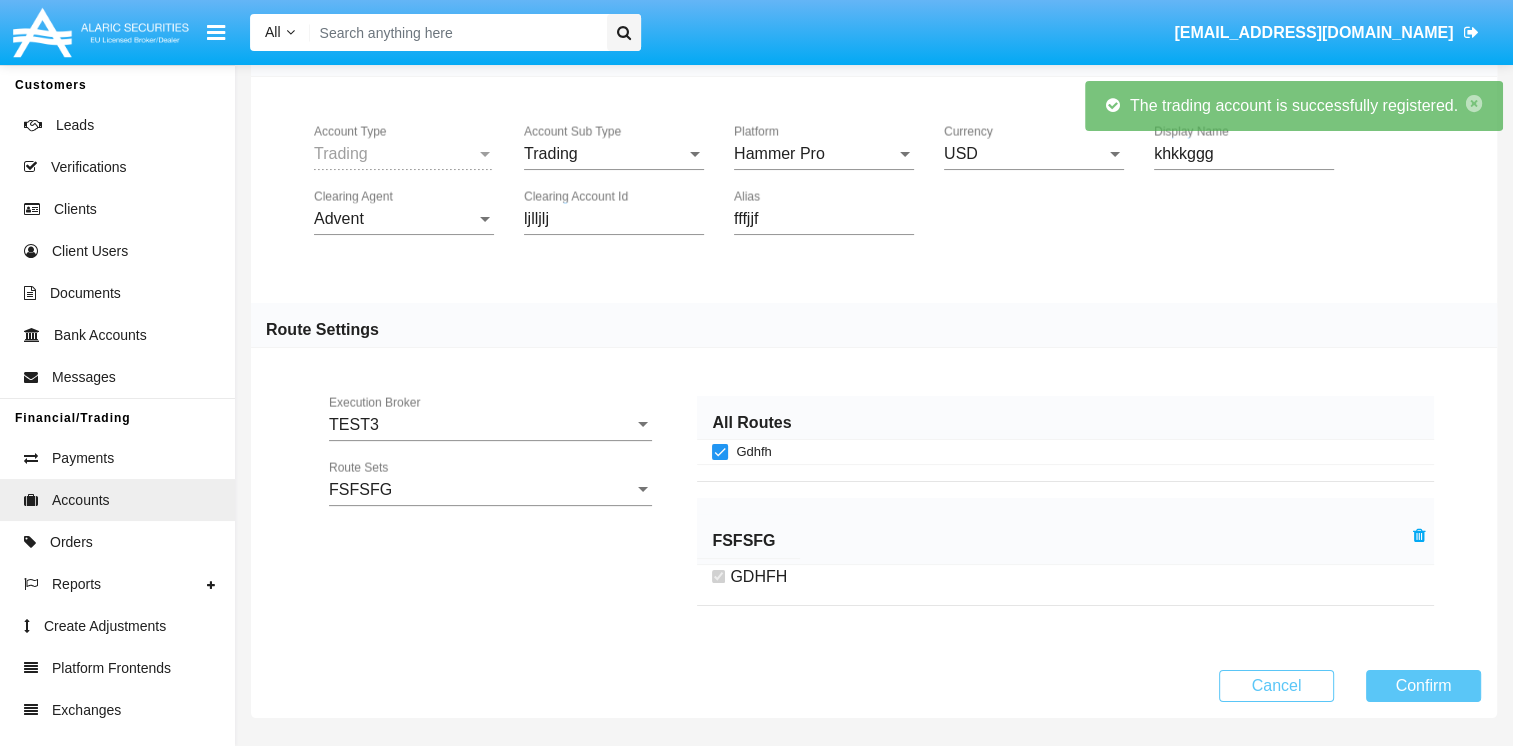 scroll, scrollTop: 0, scrollLeft: 0, axis: both 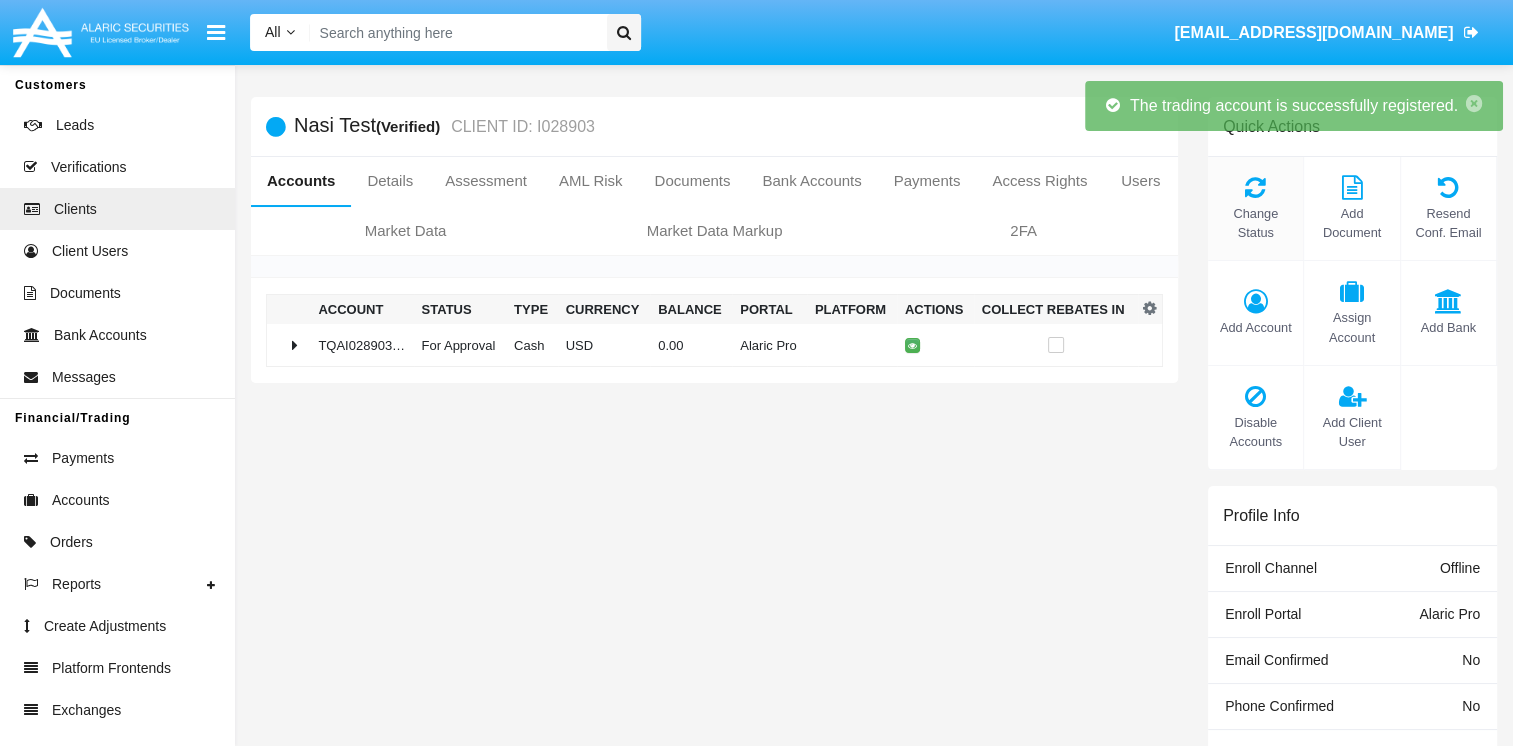 click 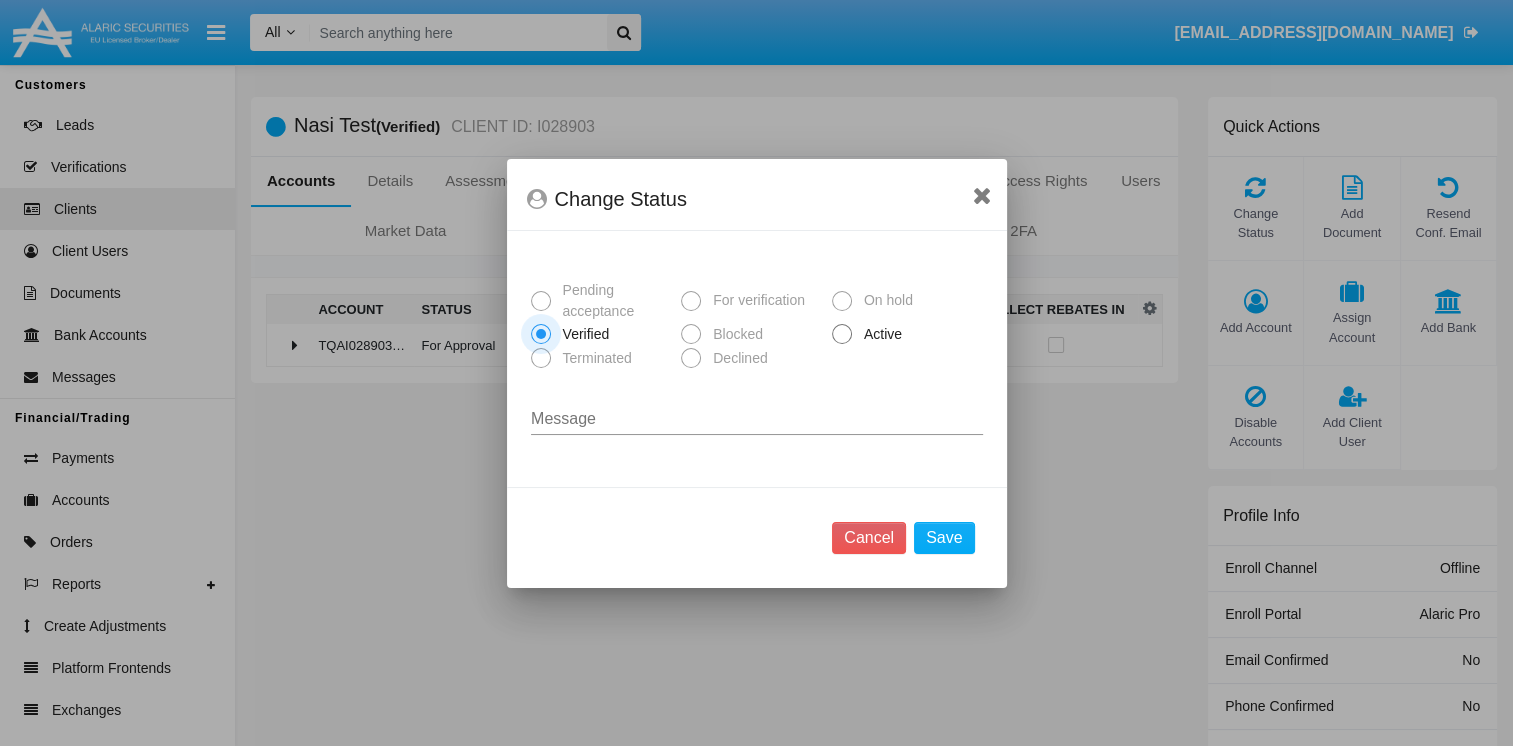 click on "Active" at bounding box center [907, 334] 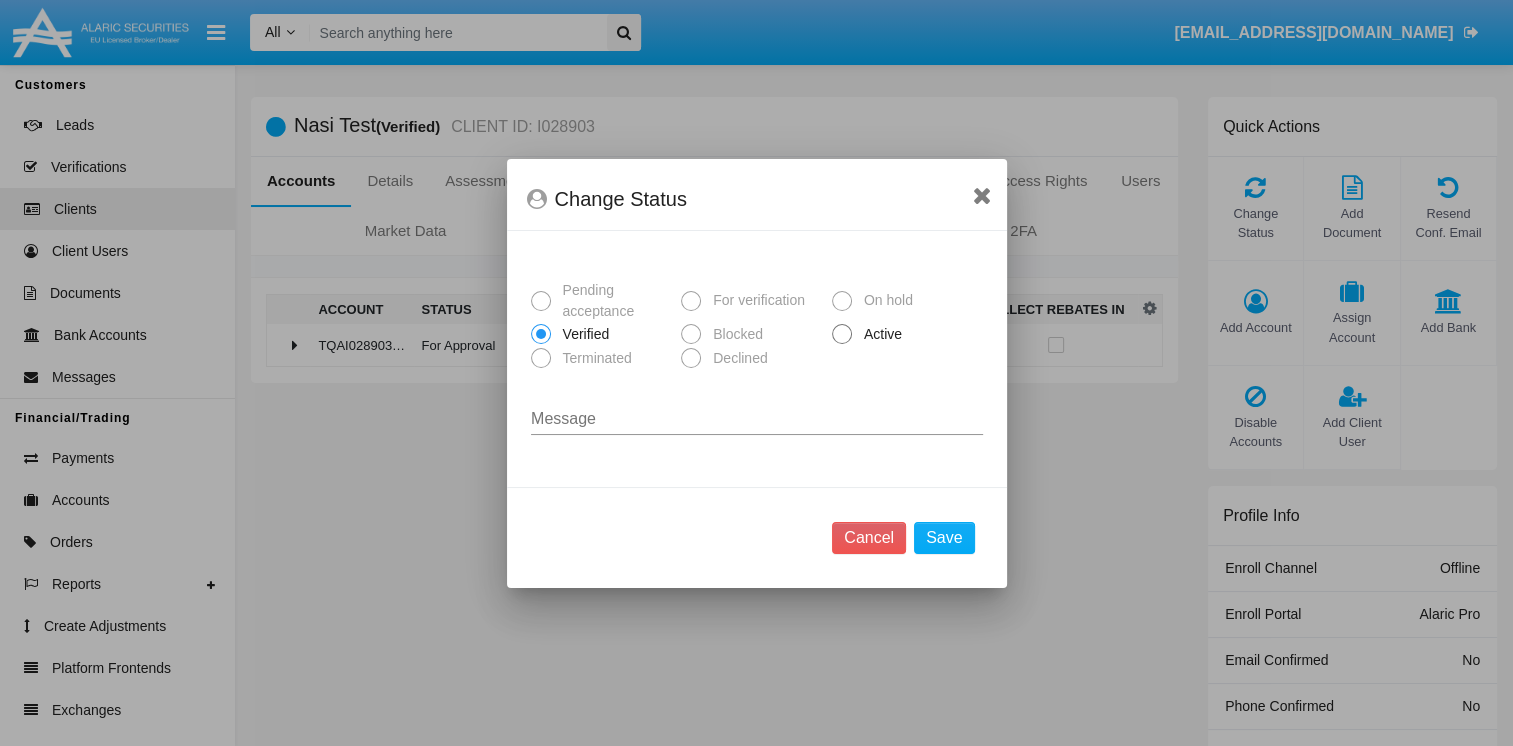 click on "Pending acceptance     For verification     On hold     Verified     Blocked     Active     Terminated     Declined" at bounding box center [757, 328] 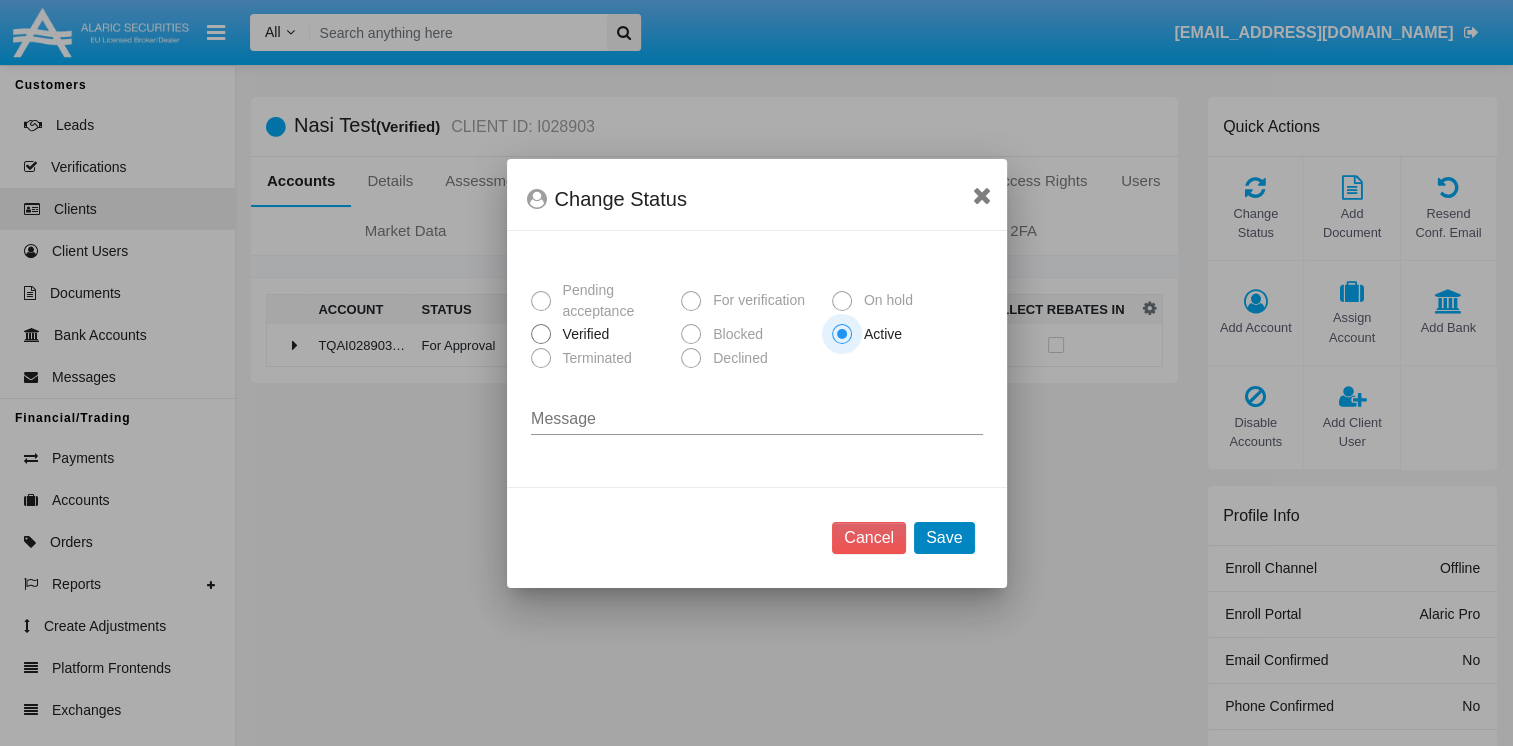 click on "Save" at bounding box center (944, 538) 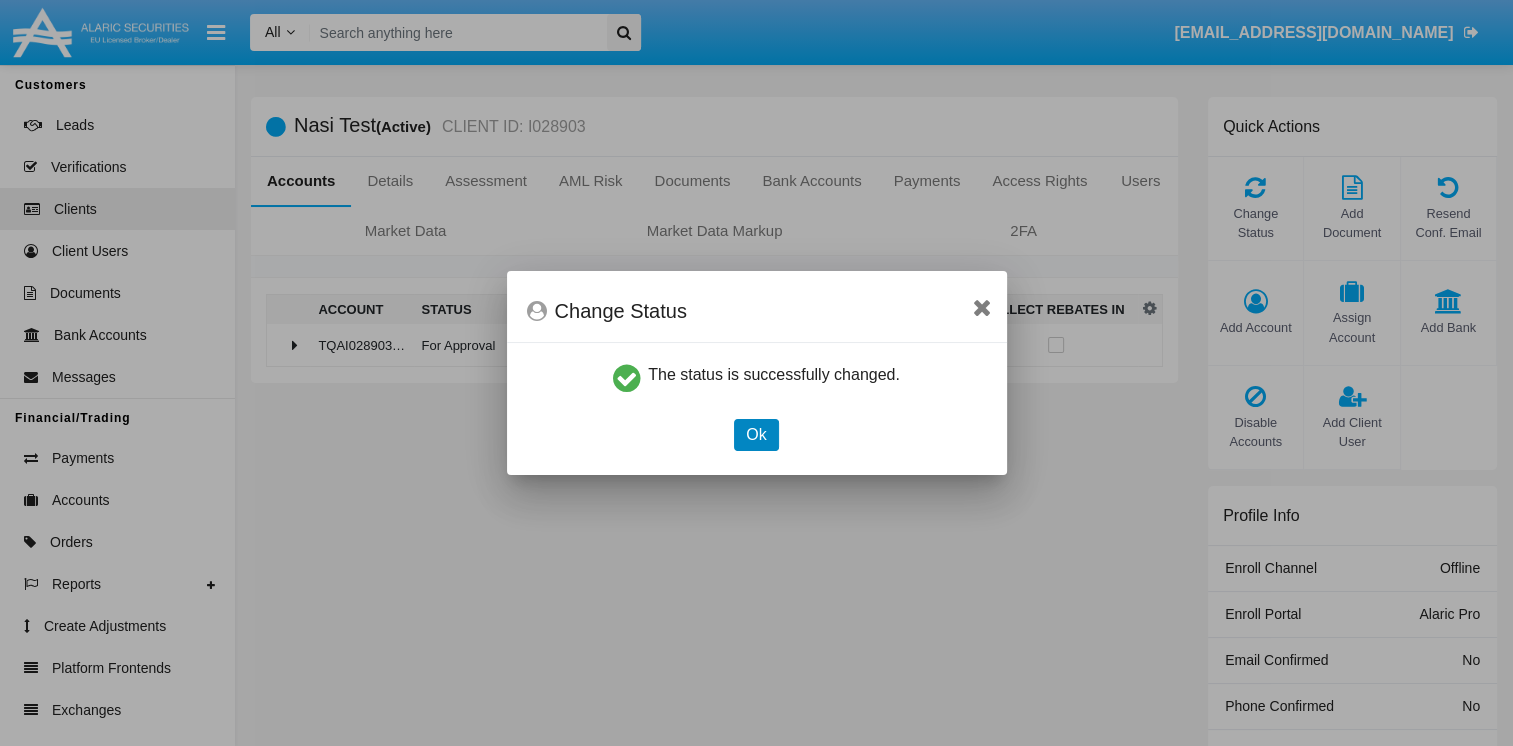 click on "Ok" at bounding box center (756, 435) 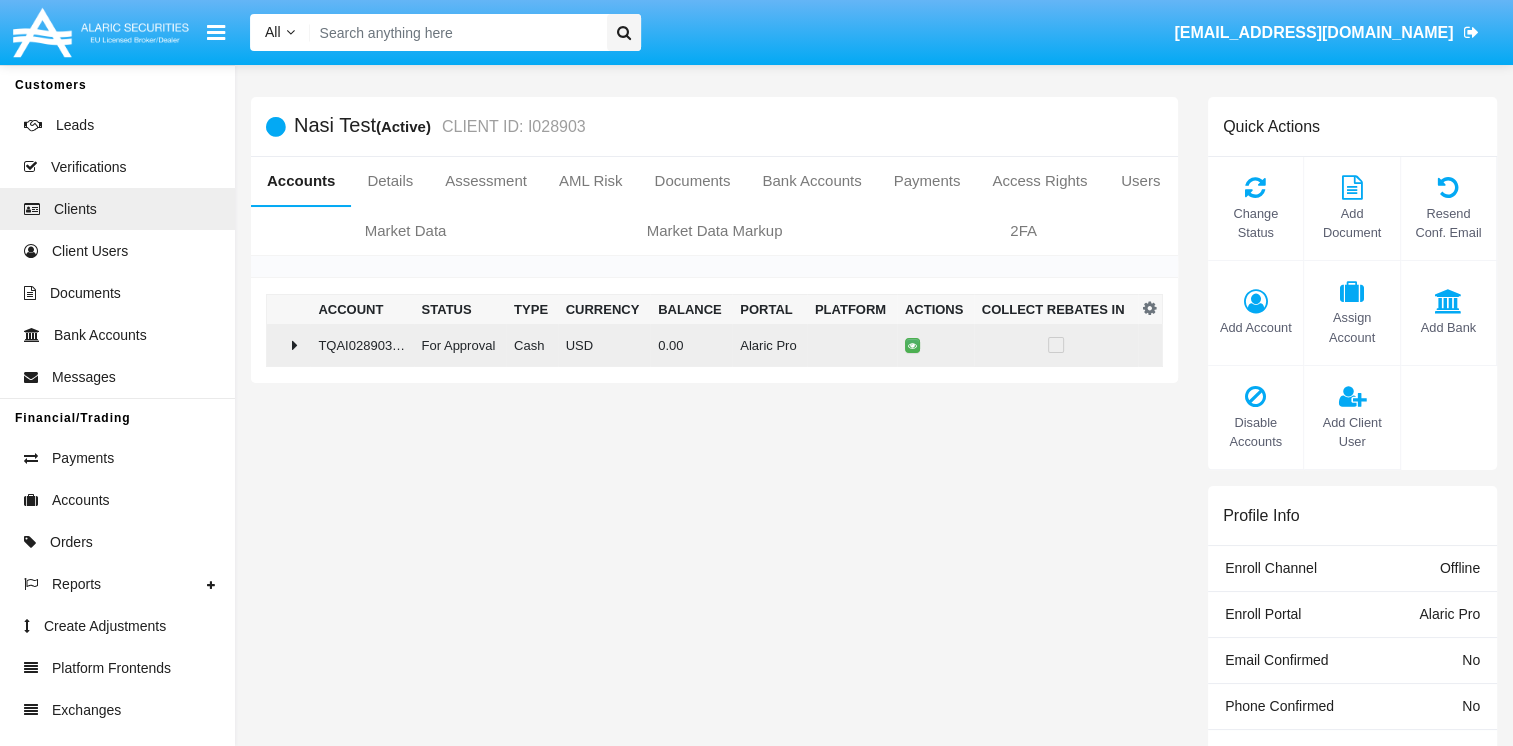 click 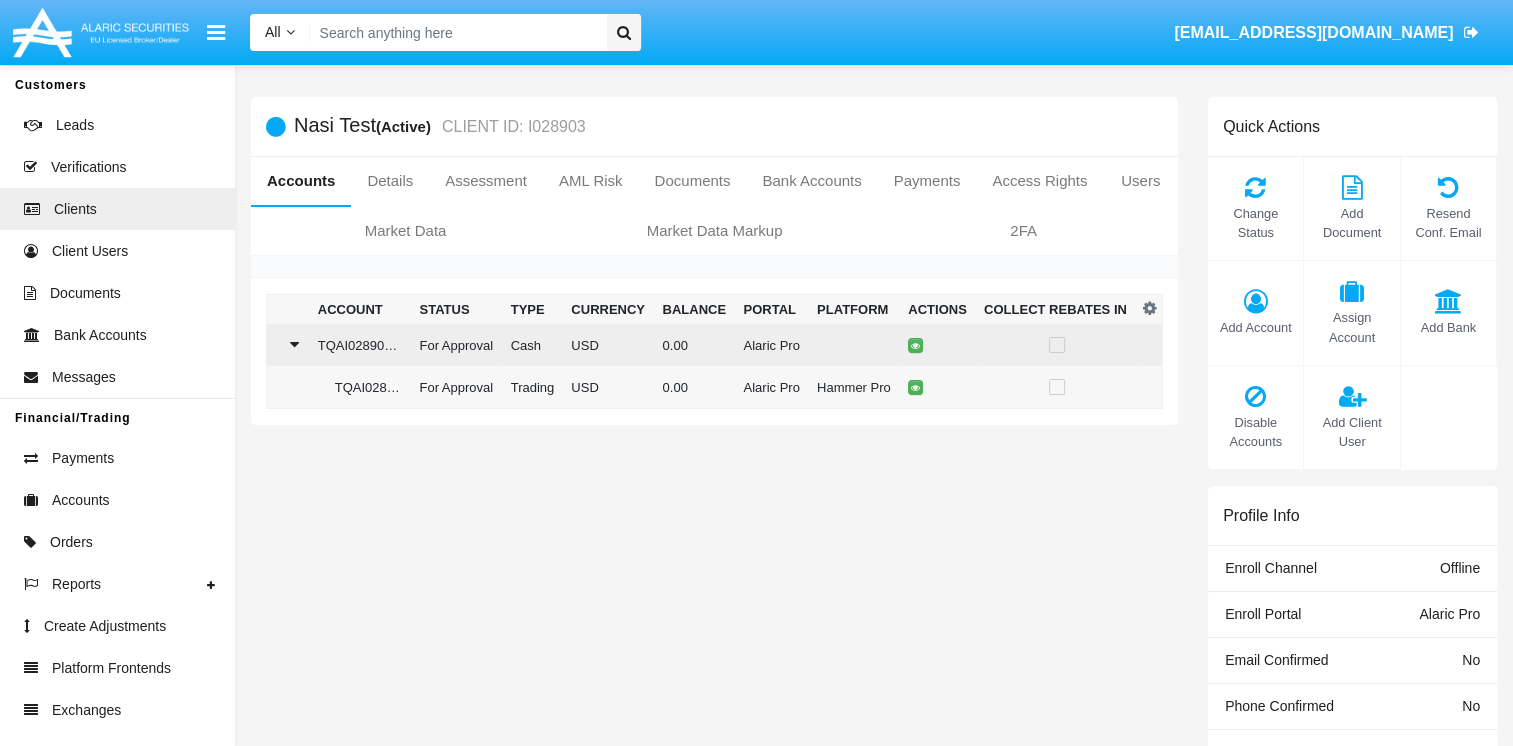 click 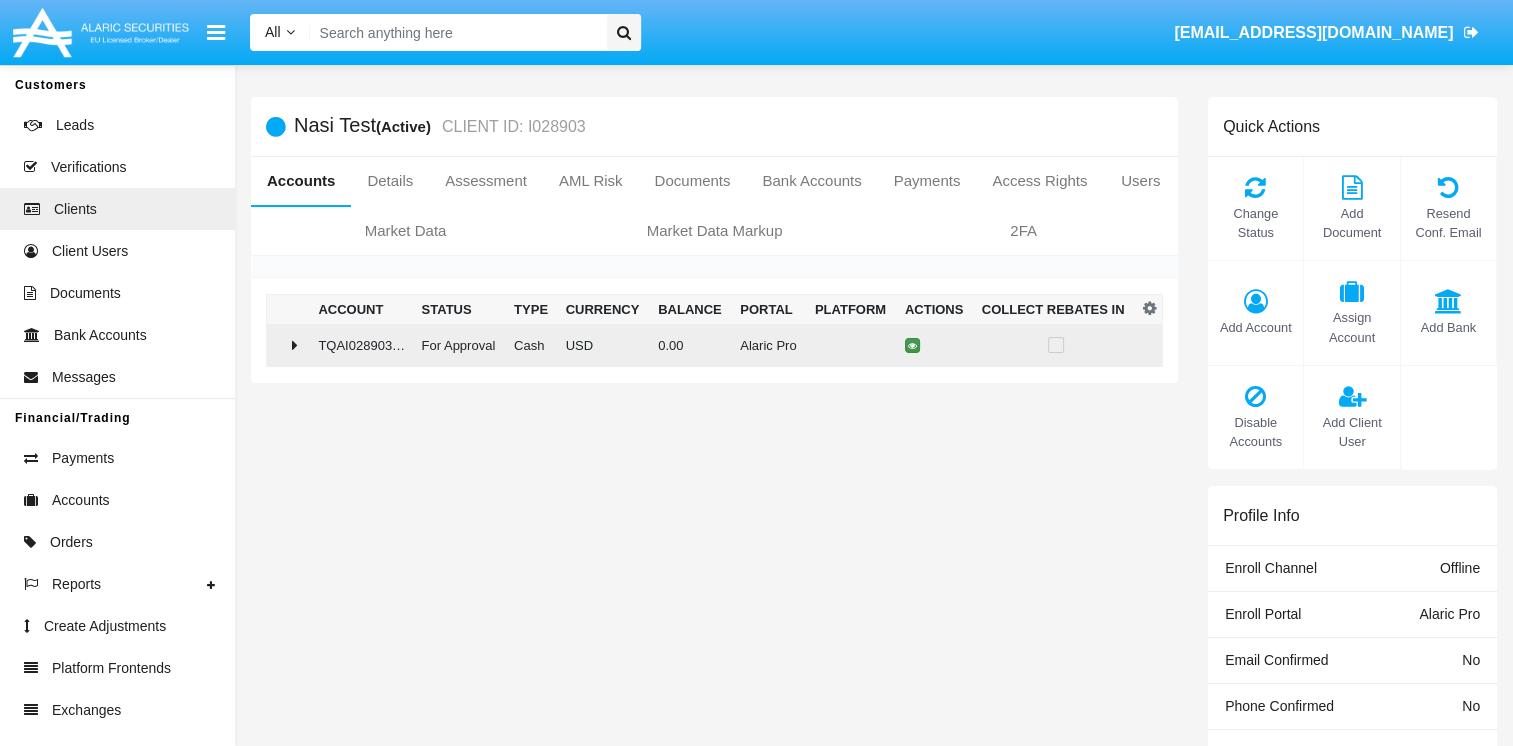 click 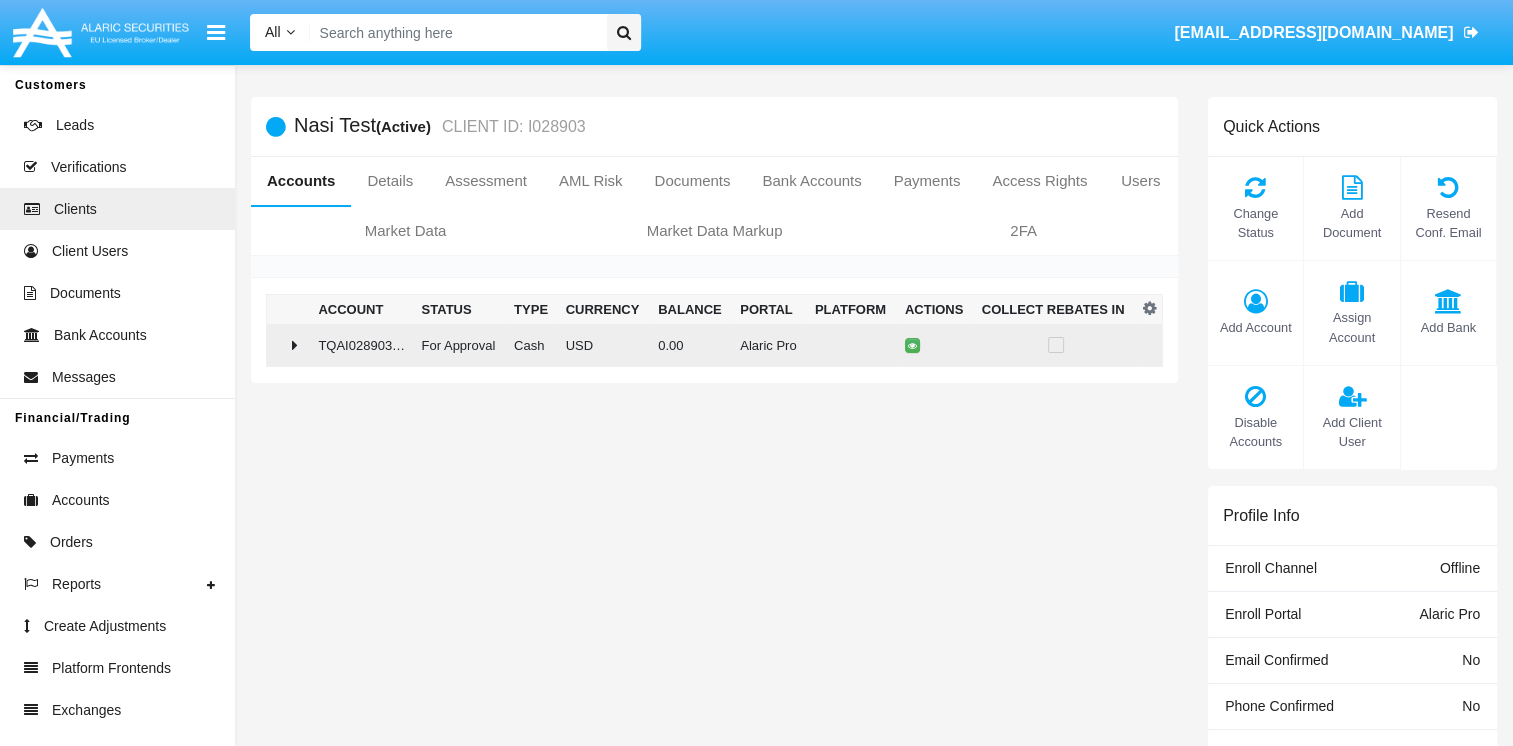 click 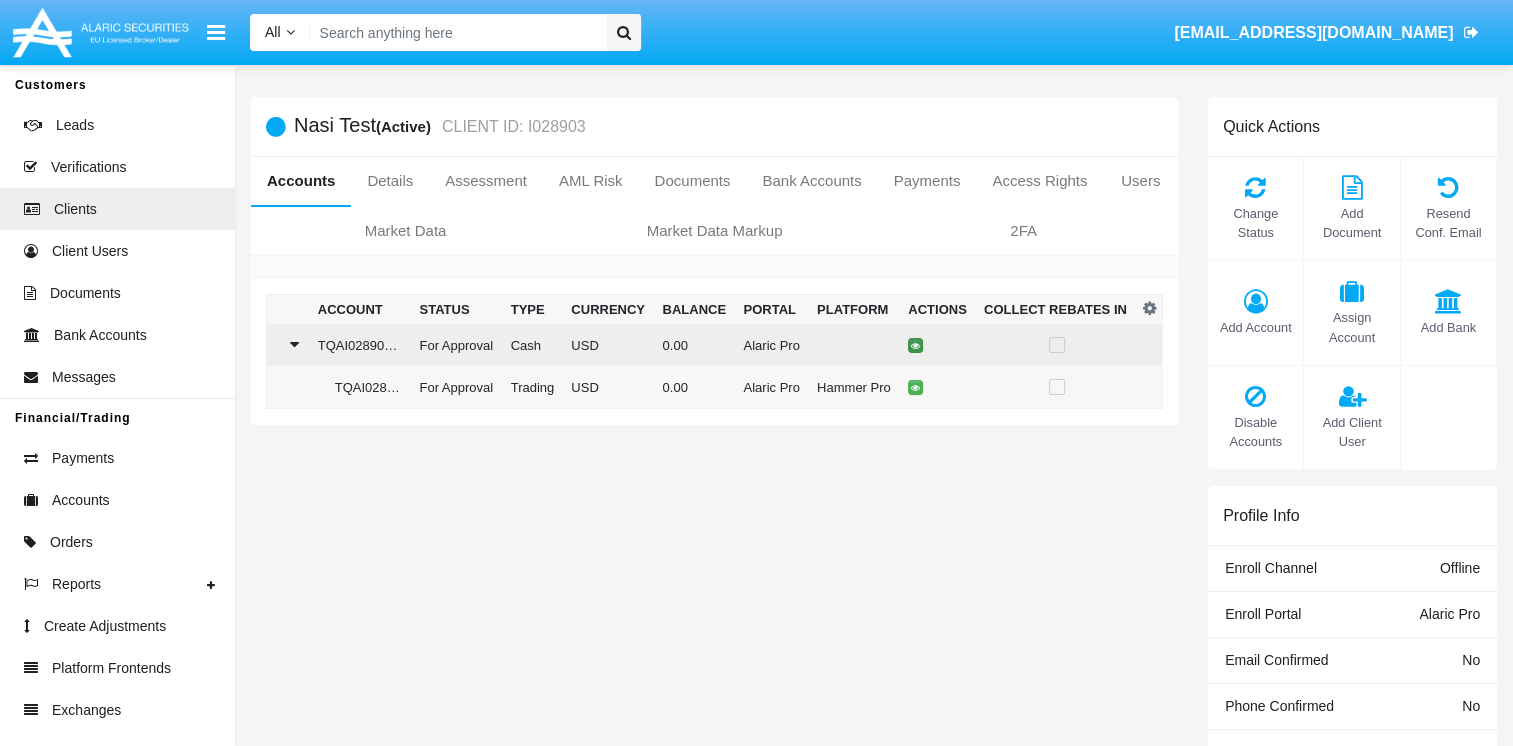 click 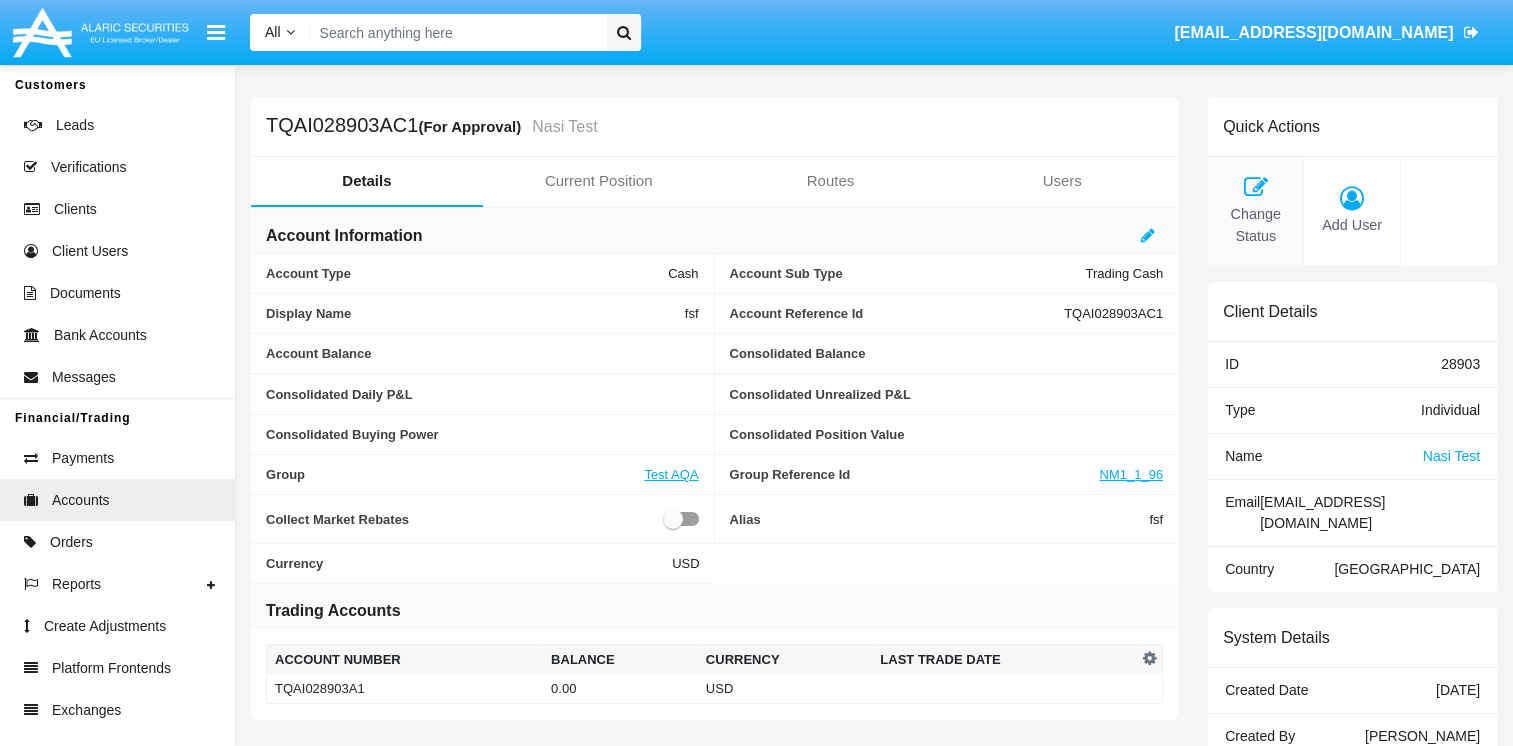 click on "Change Status" 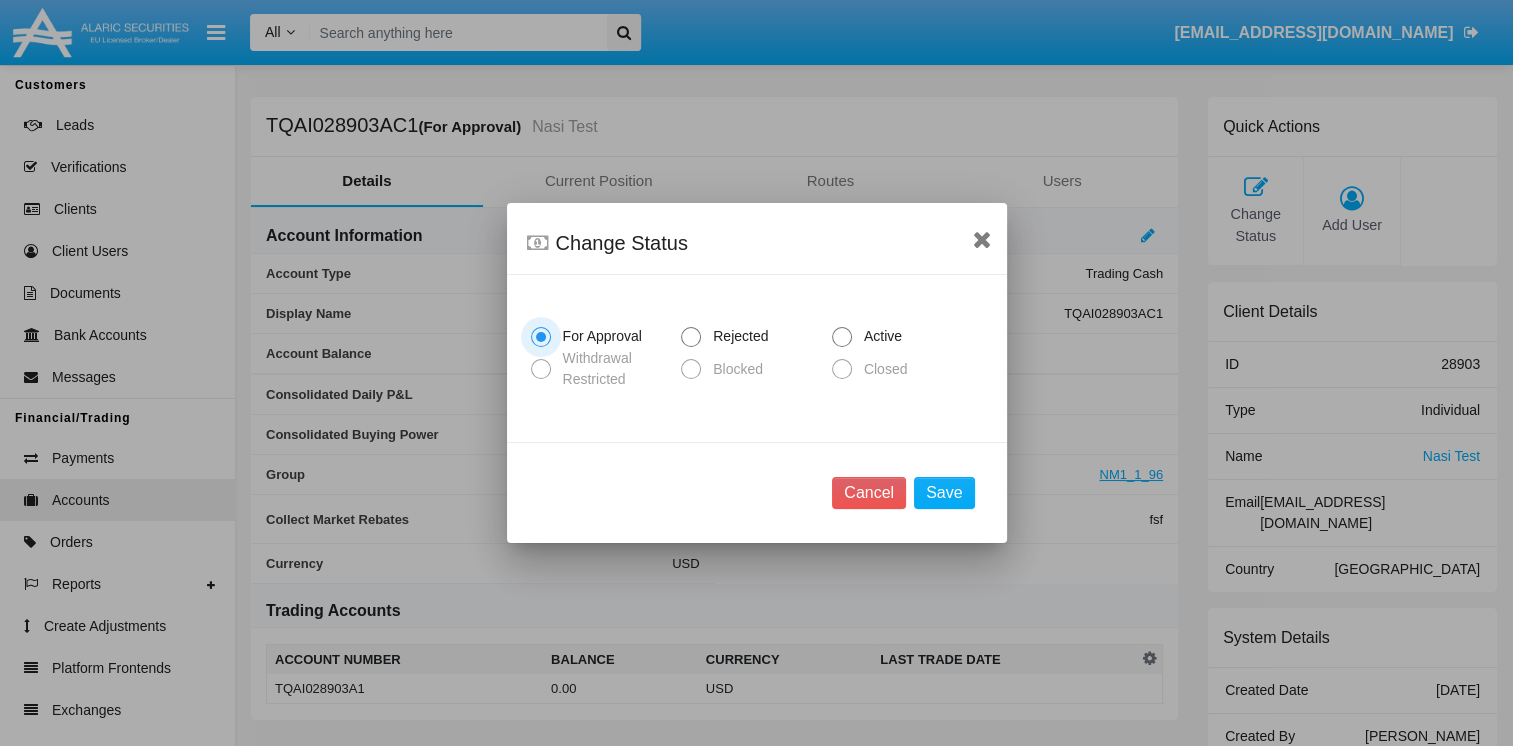 click on "Rejected" at bounding box center [756, 336] 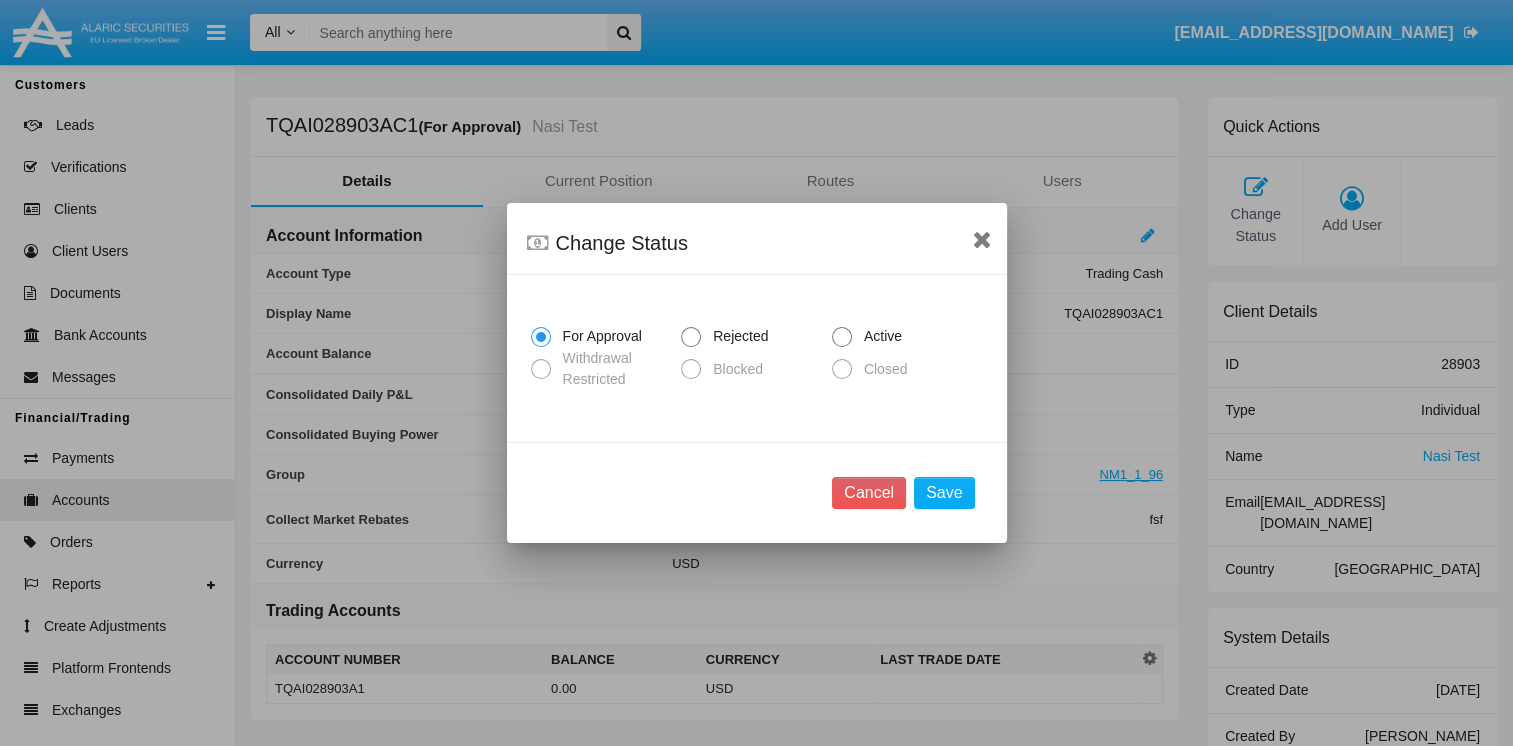 click at bounding box center [842, 337] 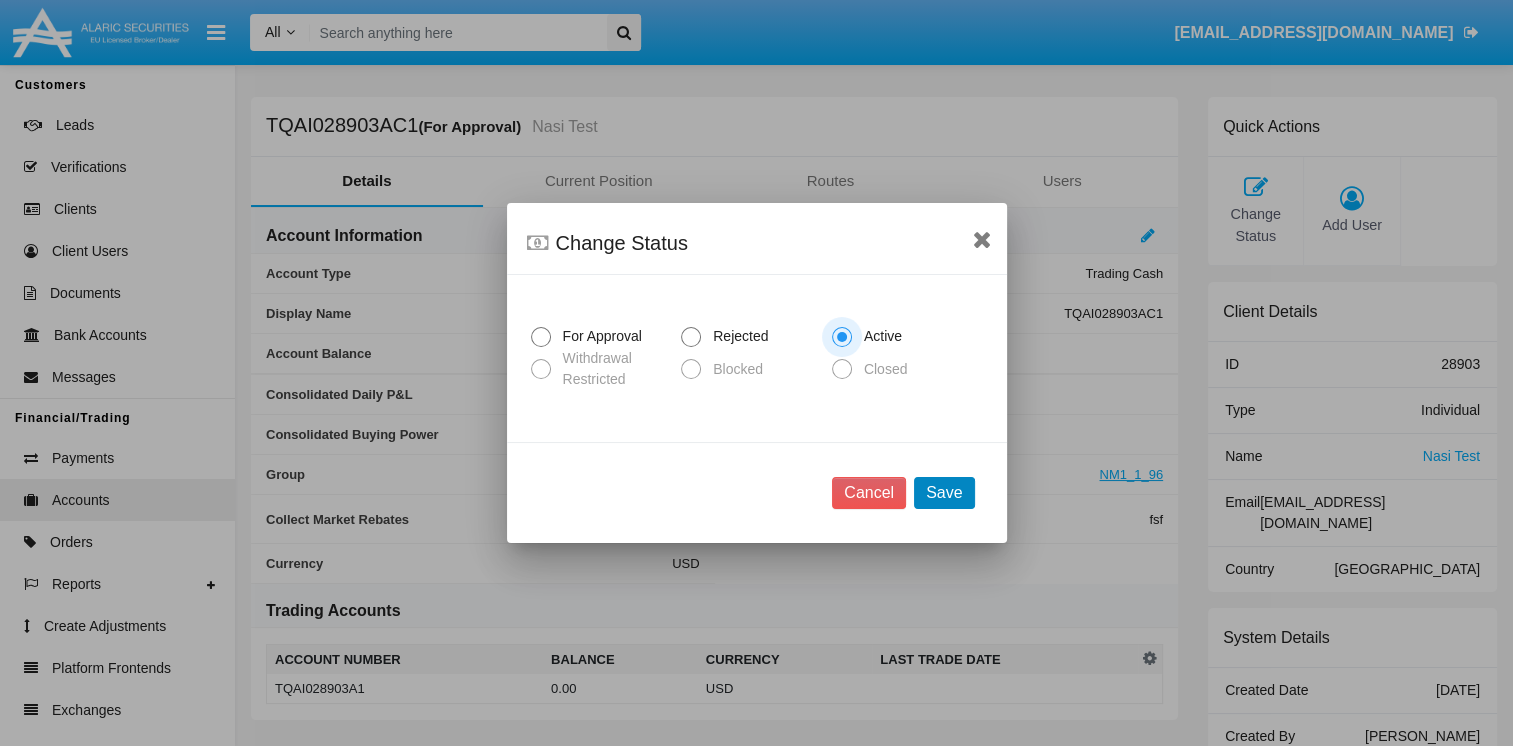 click on "Save" at bounding box center (944, 493) 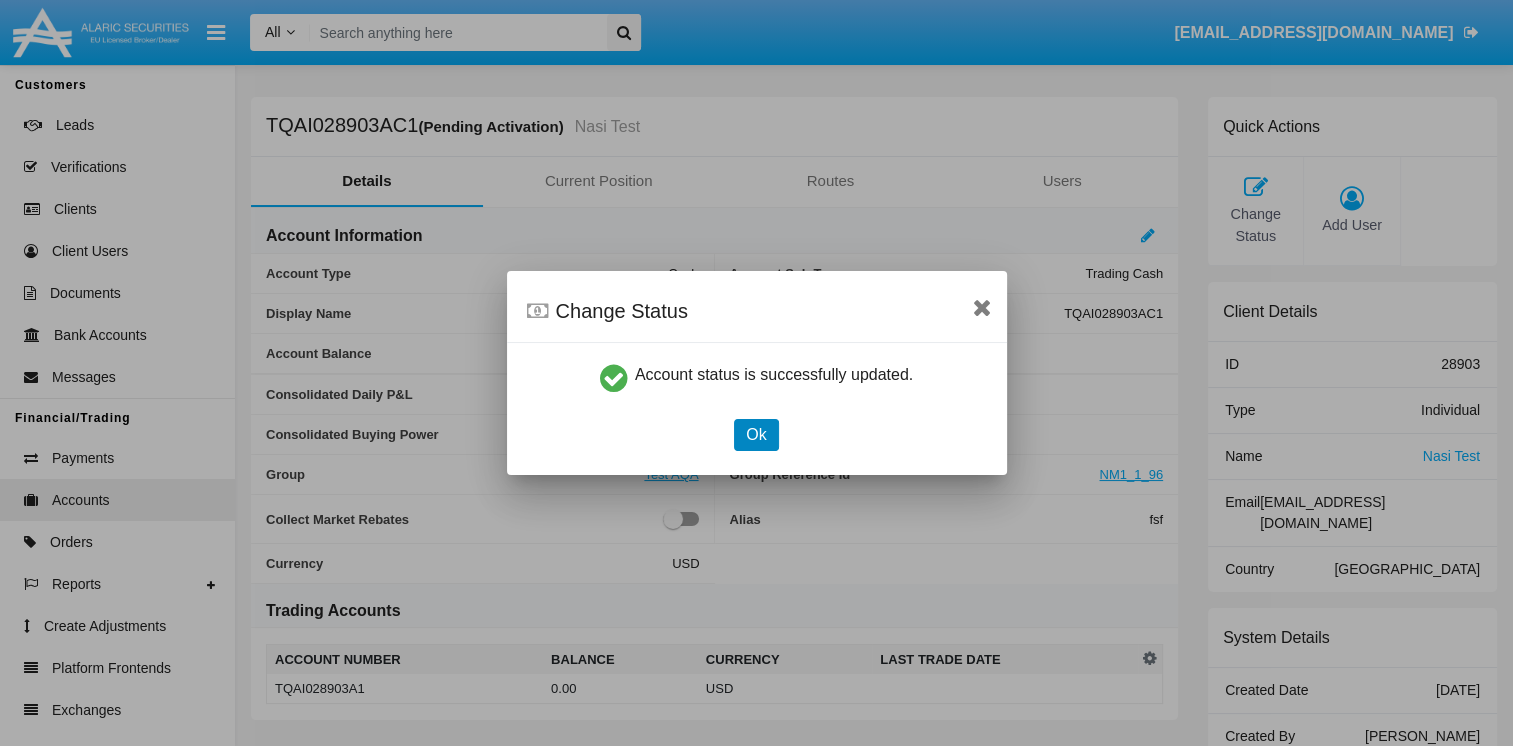 click on "Ok" at bounding box center [756, 435] 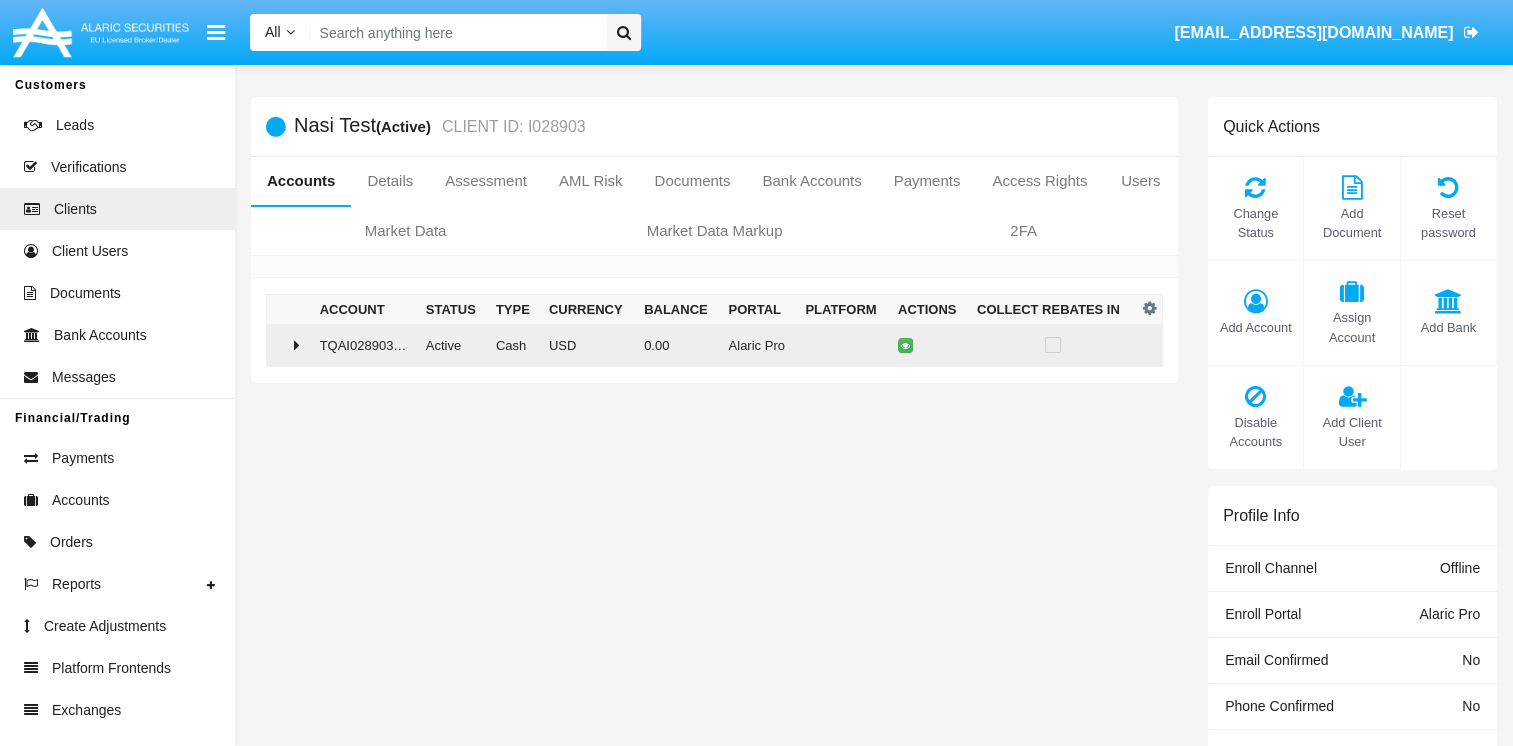 click on "TQAI028903AC1" 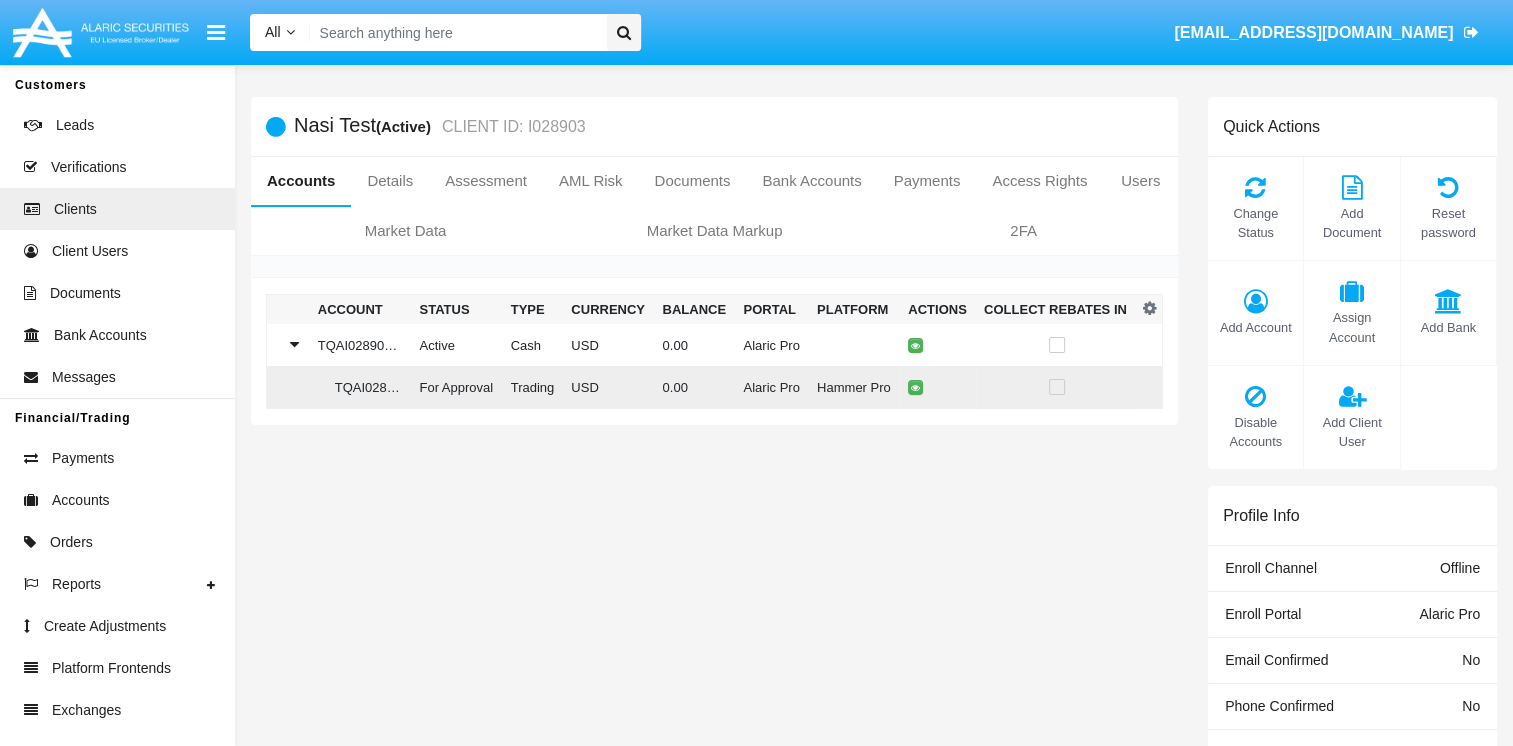 click 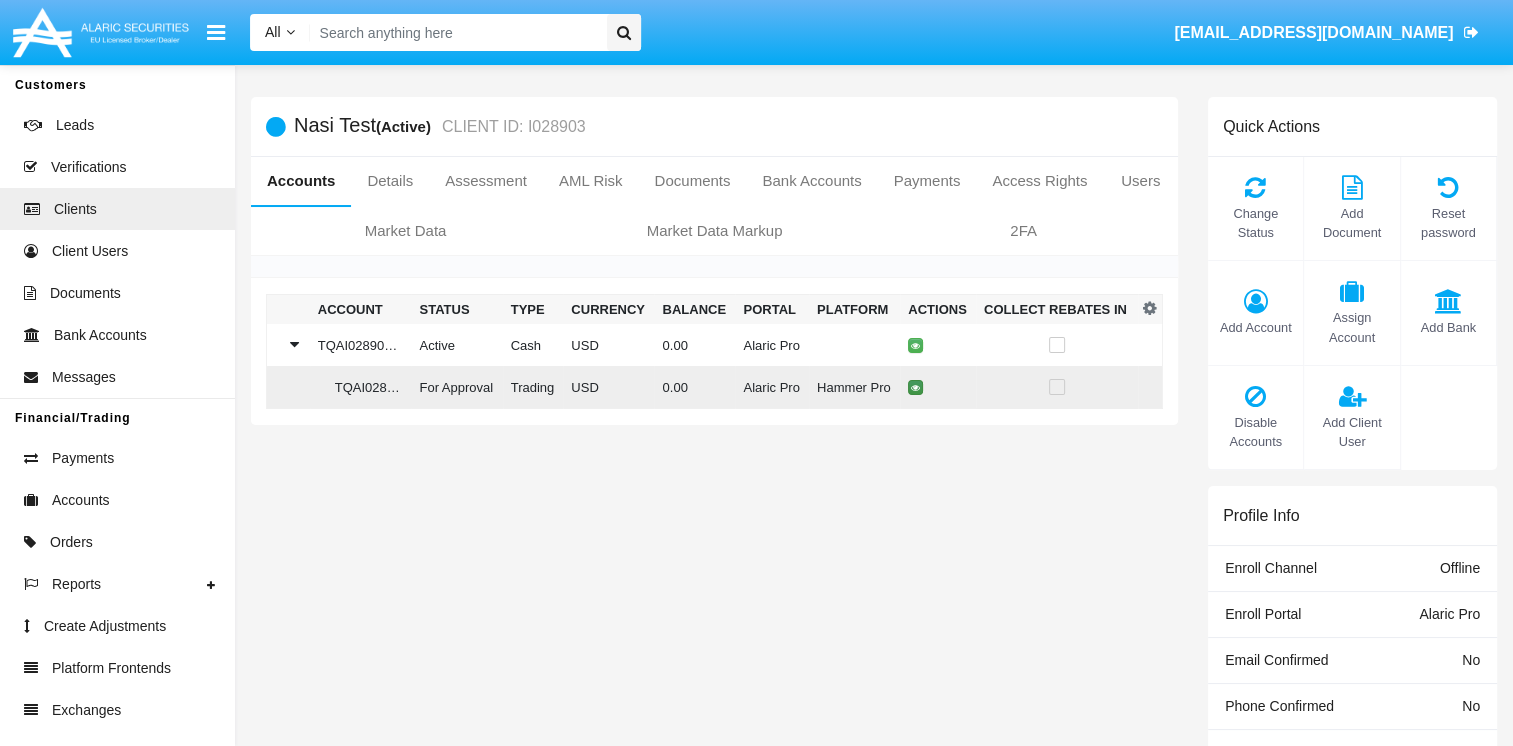 click 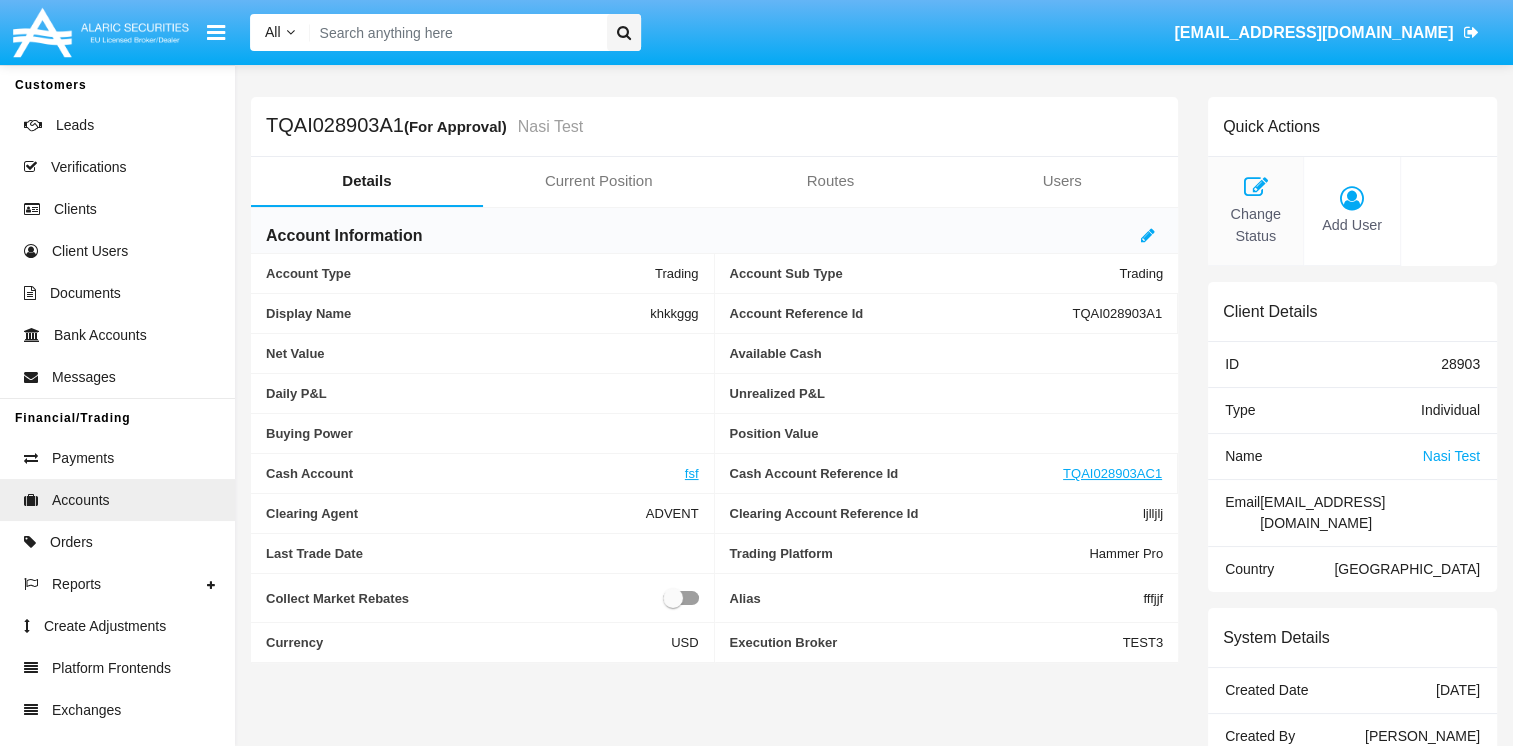 click on "Change Status" 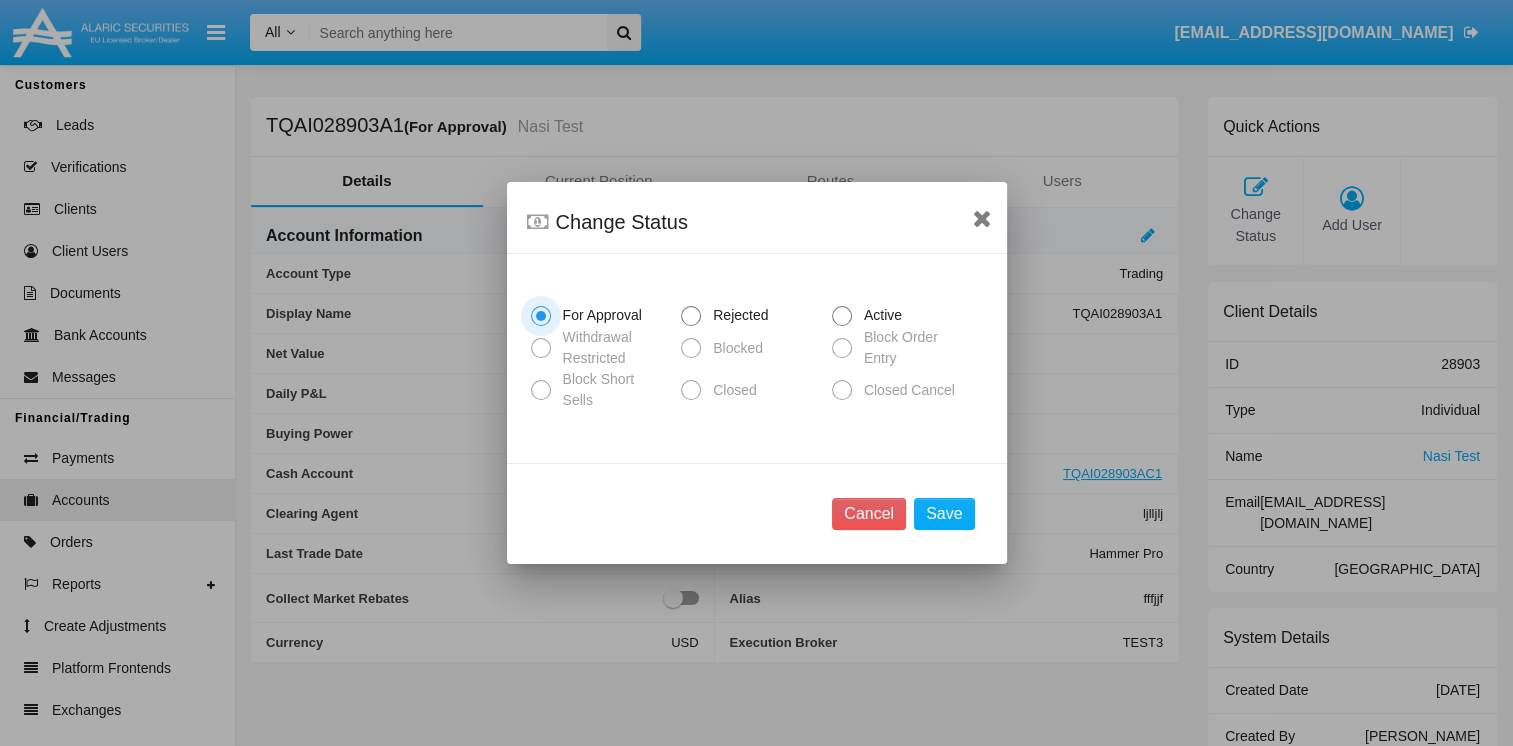 click on "Active" at bounding box center (879, 315) 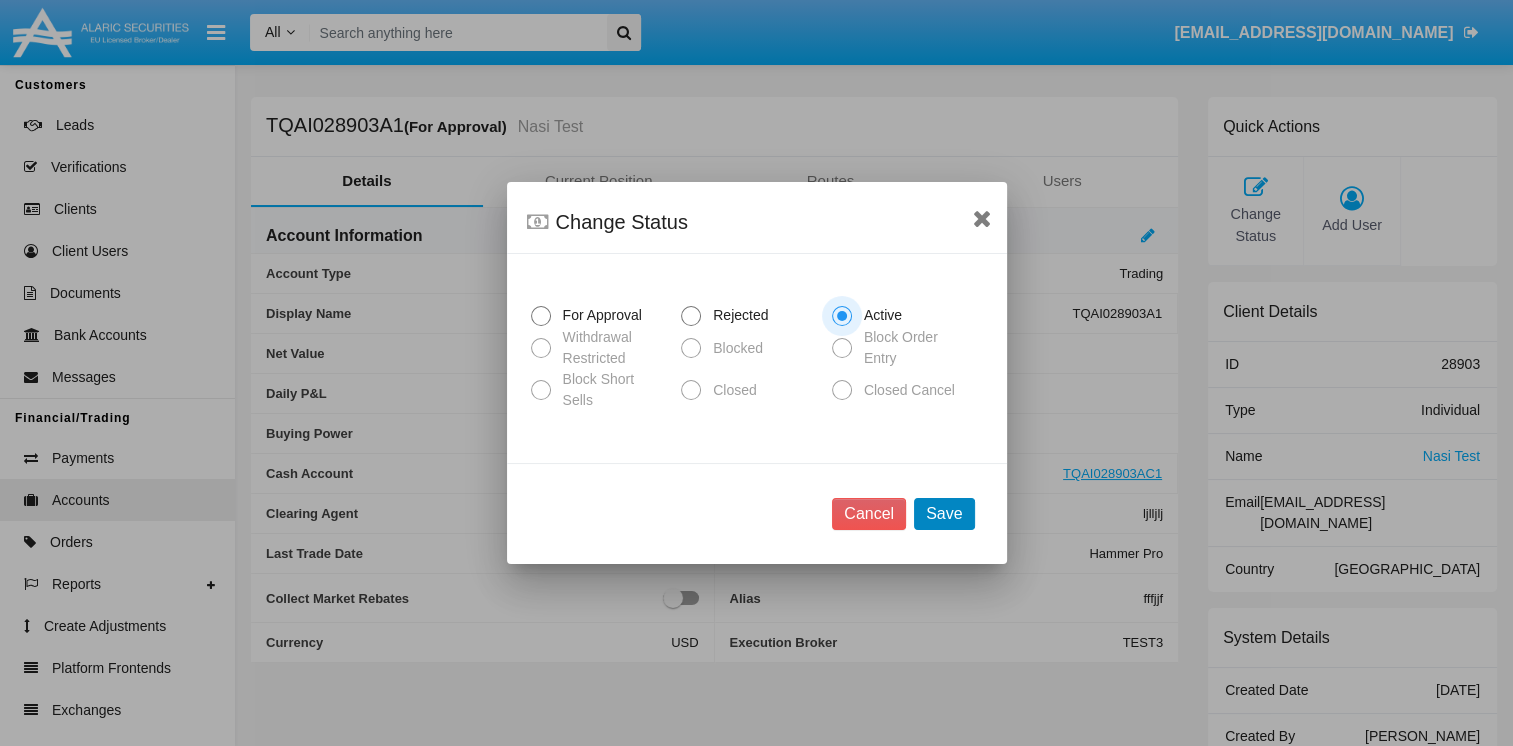 click on "Save" at bounding box center [944, 514] 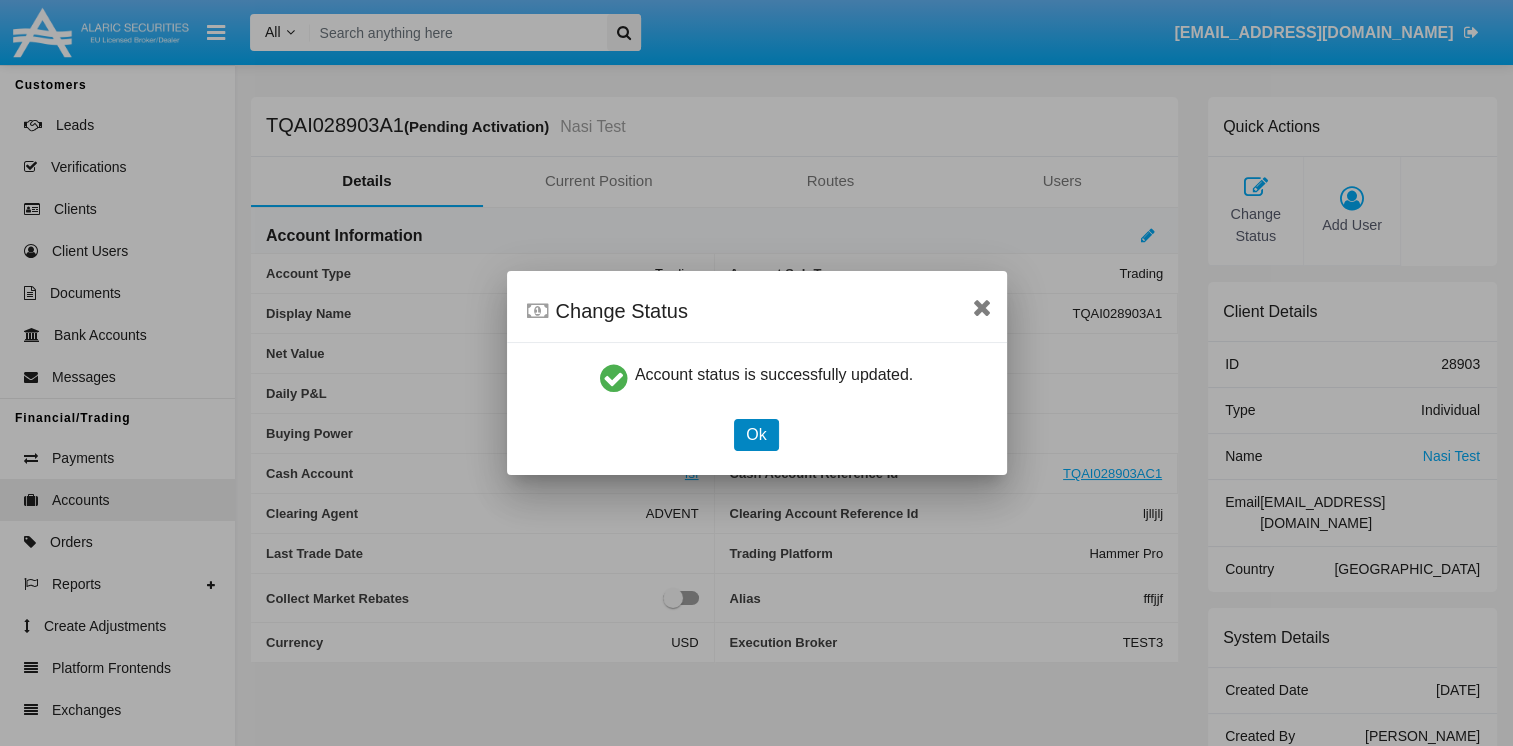 click on "Ok" at bounding box center (756, 435) 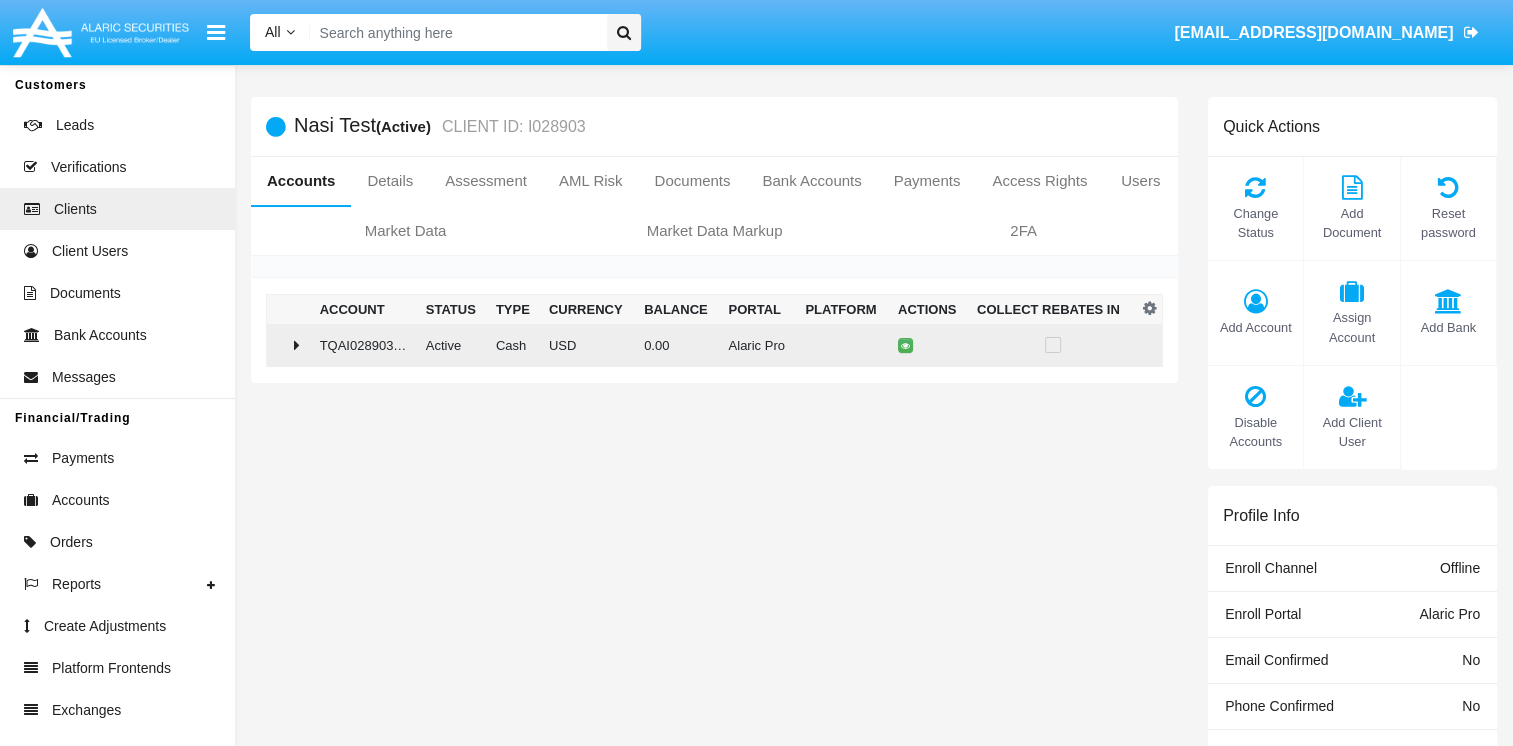 click on "TQAI028903AC1" 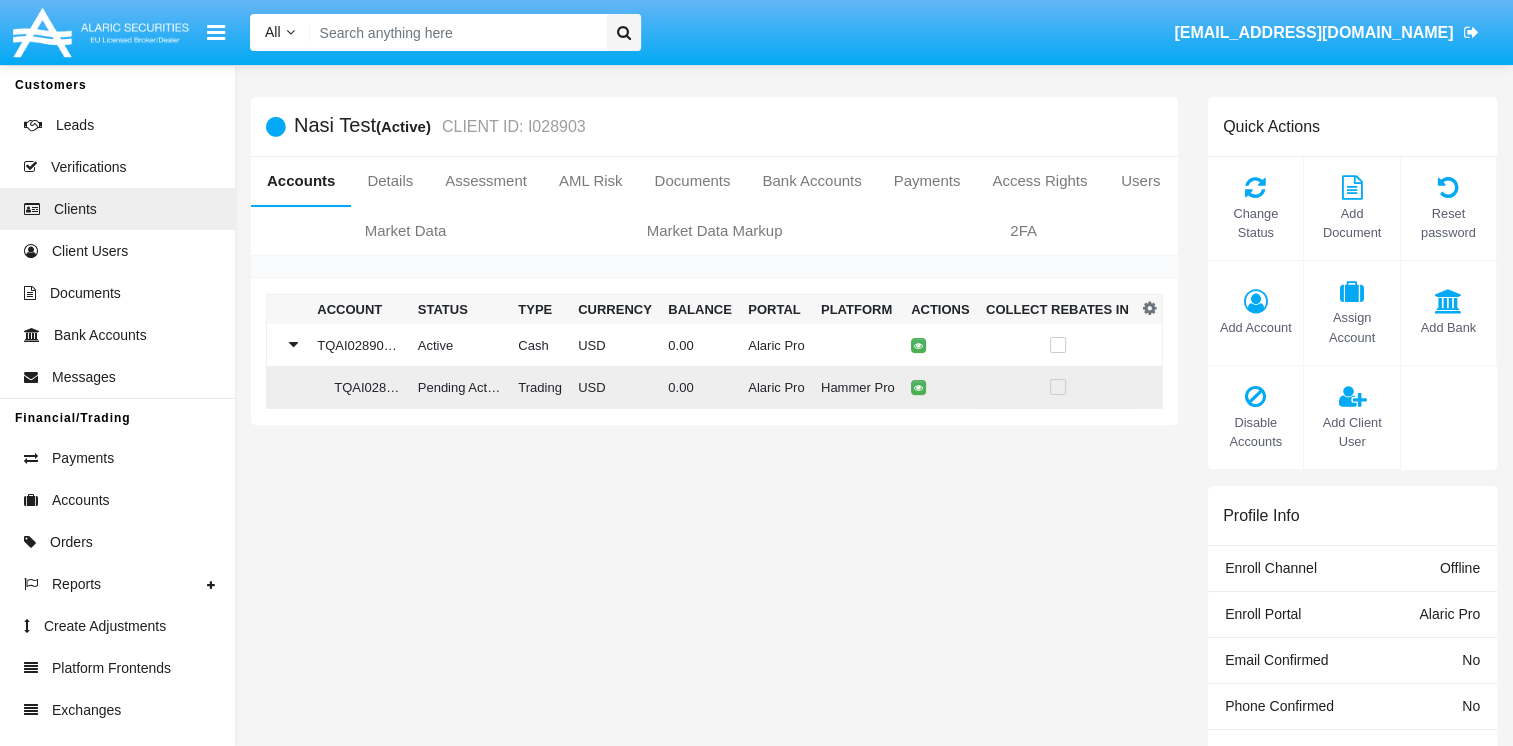 click 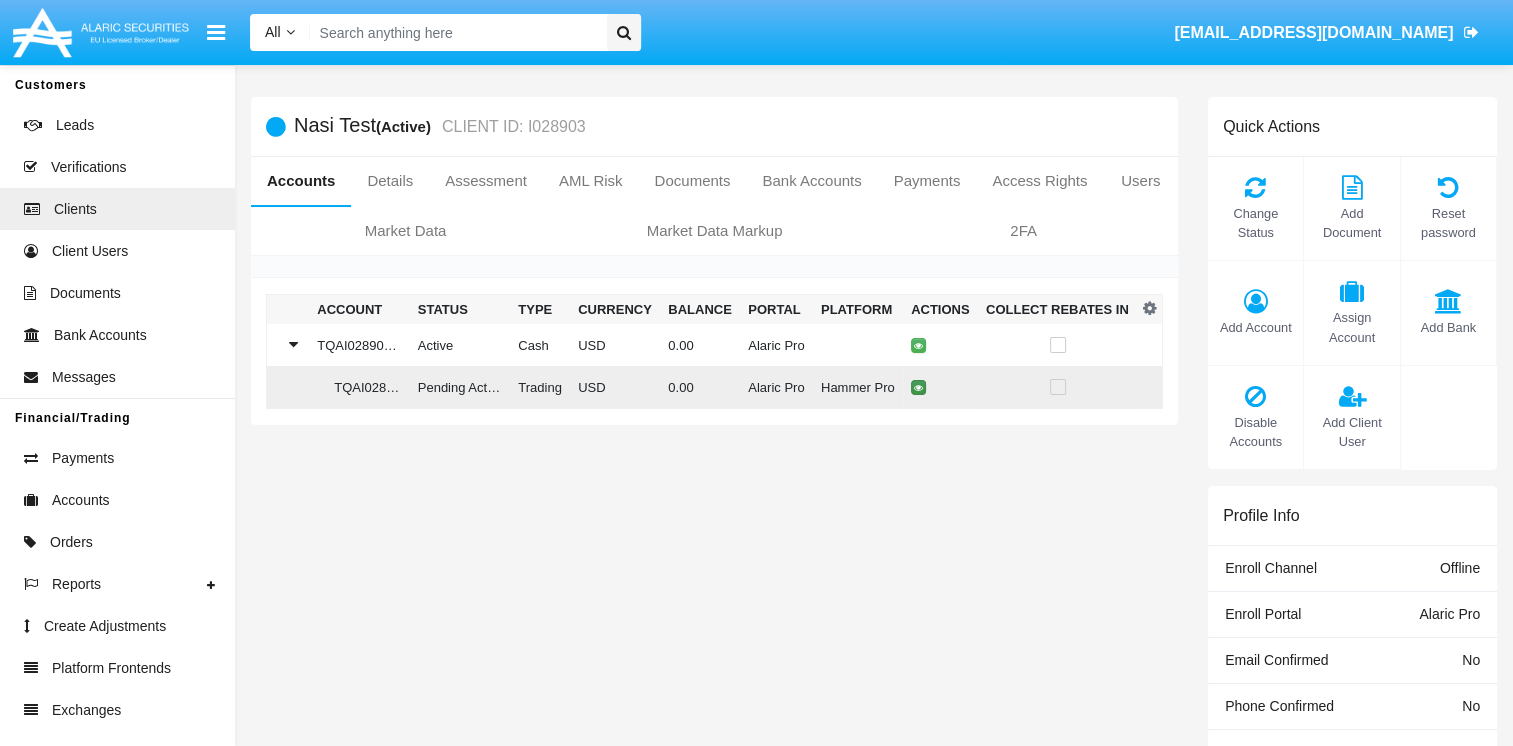 click 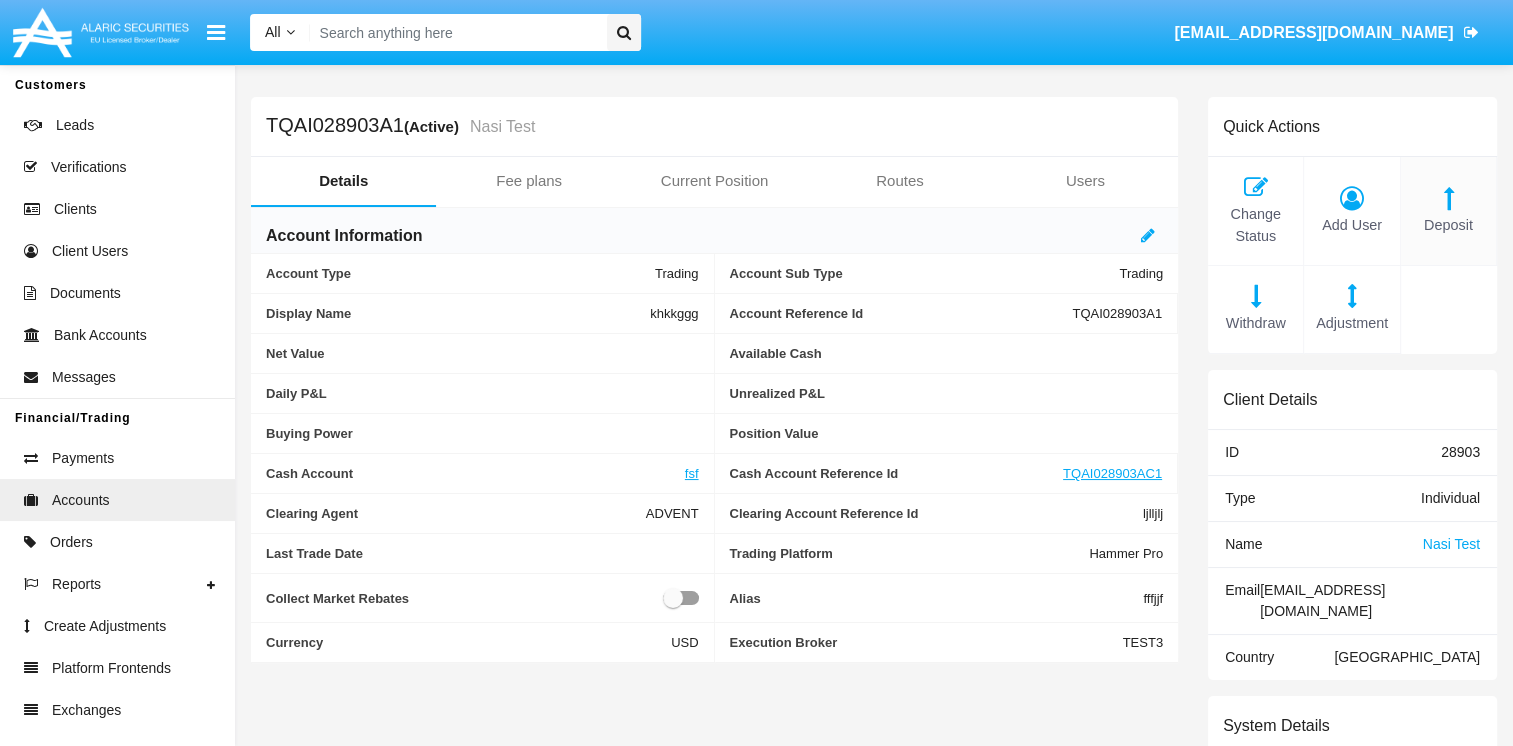 click 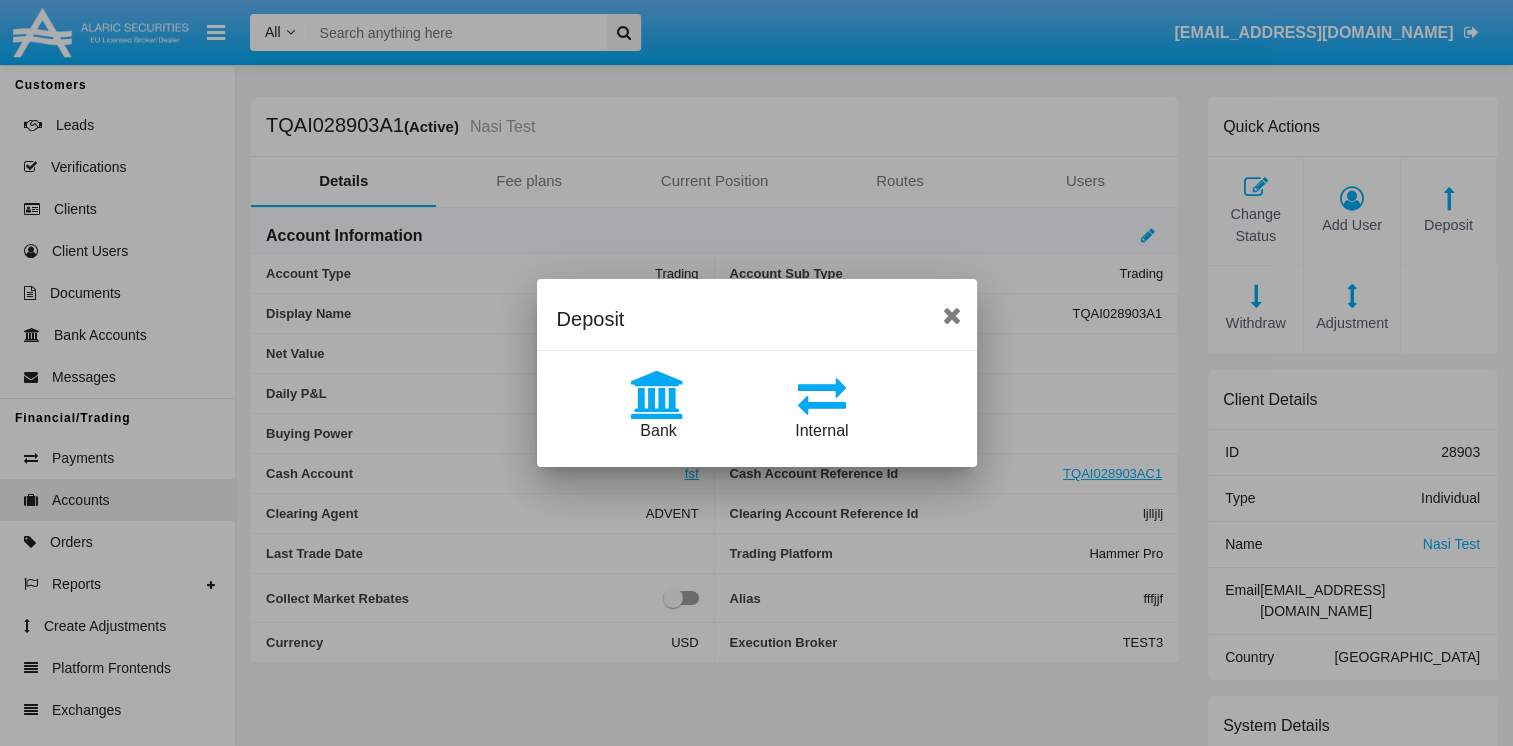 click at bounding box center (658, 395) 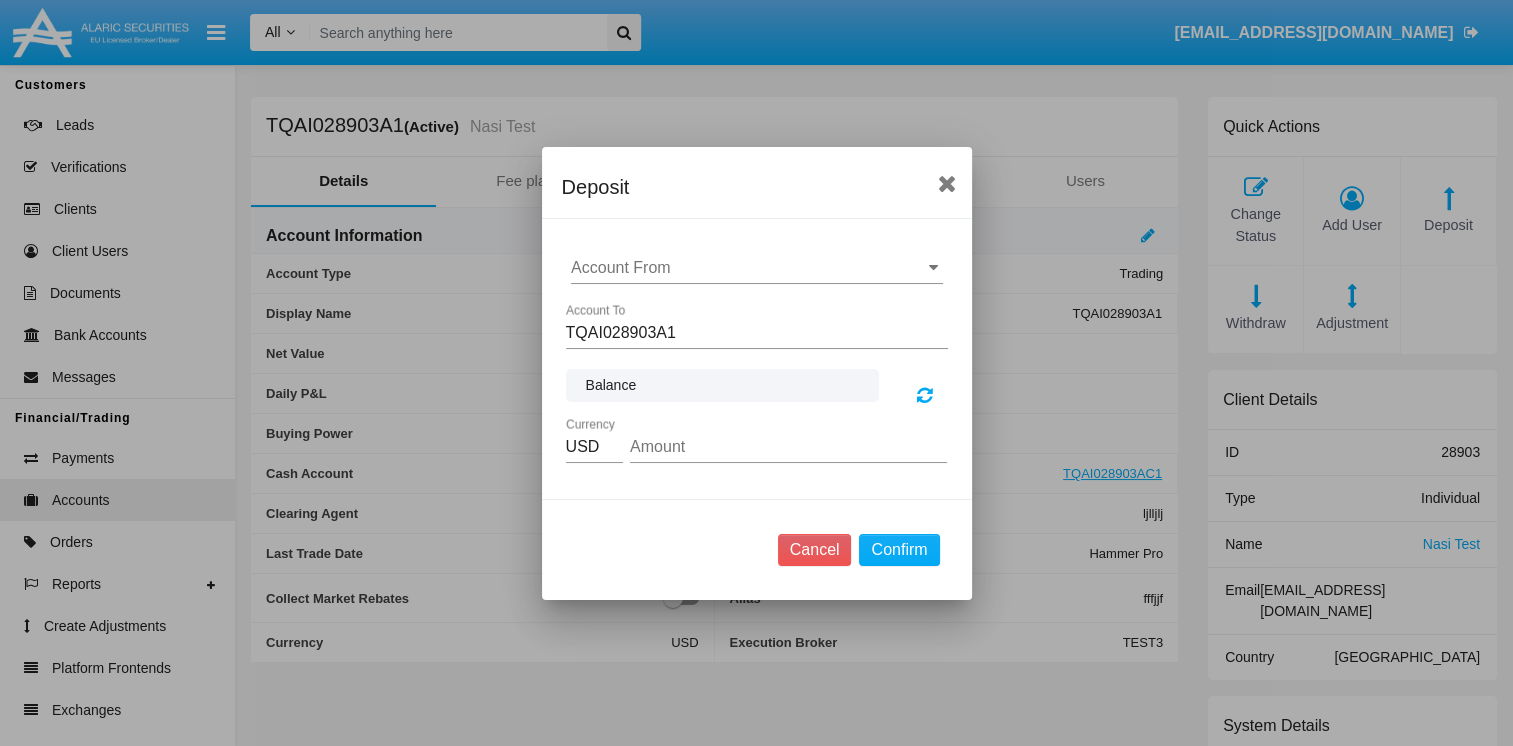 click on "Account From" at bounding box center [757, 268] 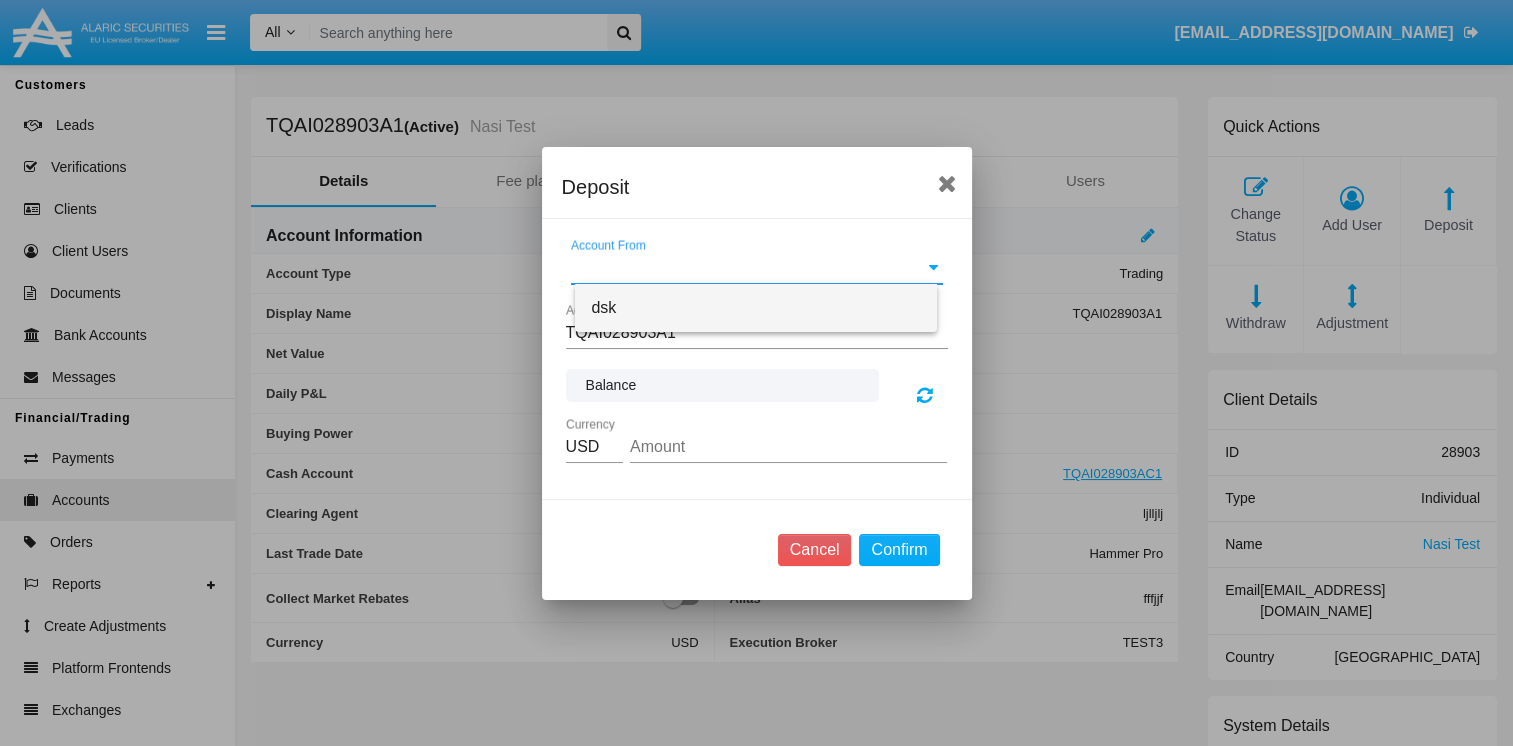 click on "dsk" at bounding box center [756, 308] 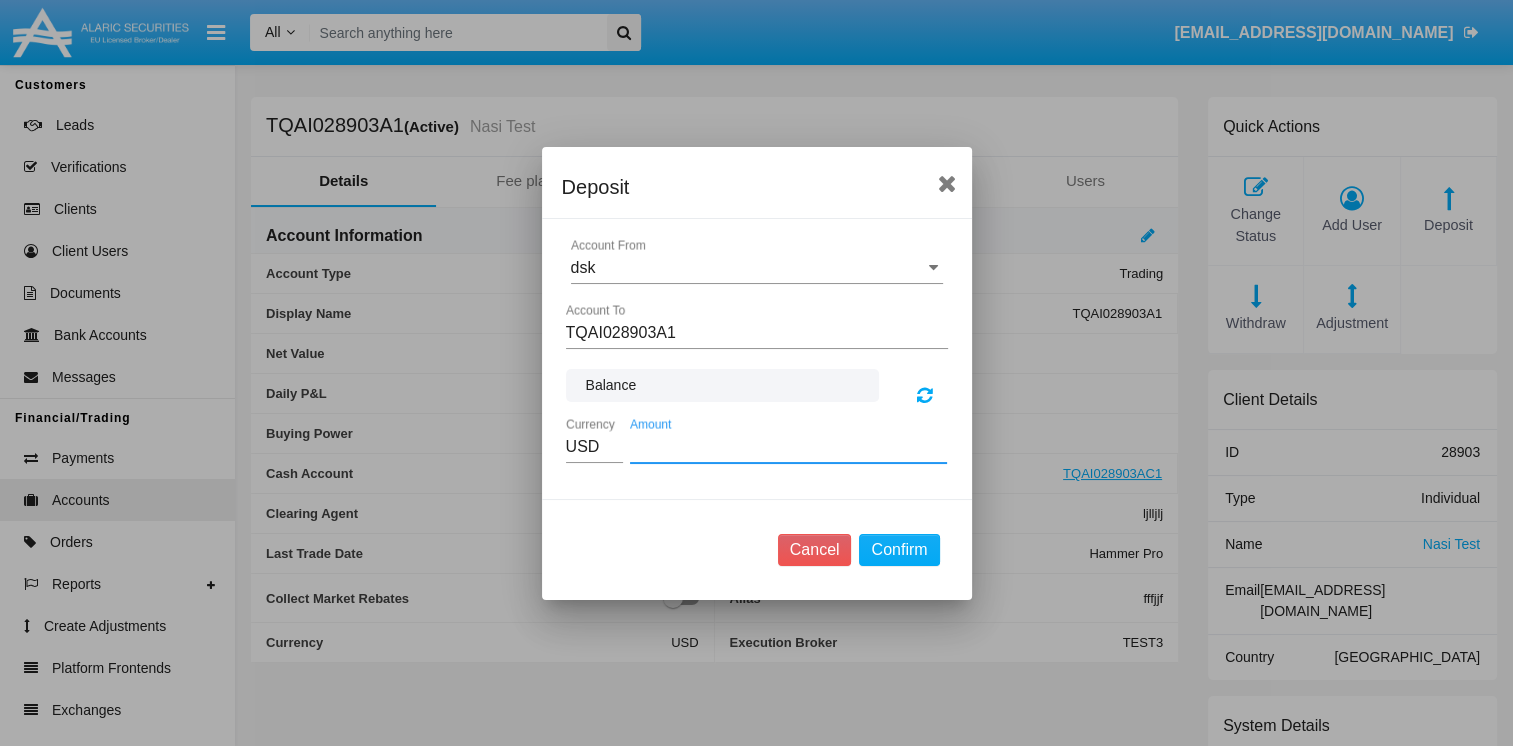 click on "Amount" at bounding box center (788, 447) 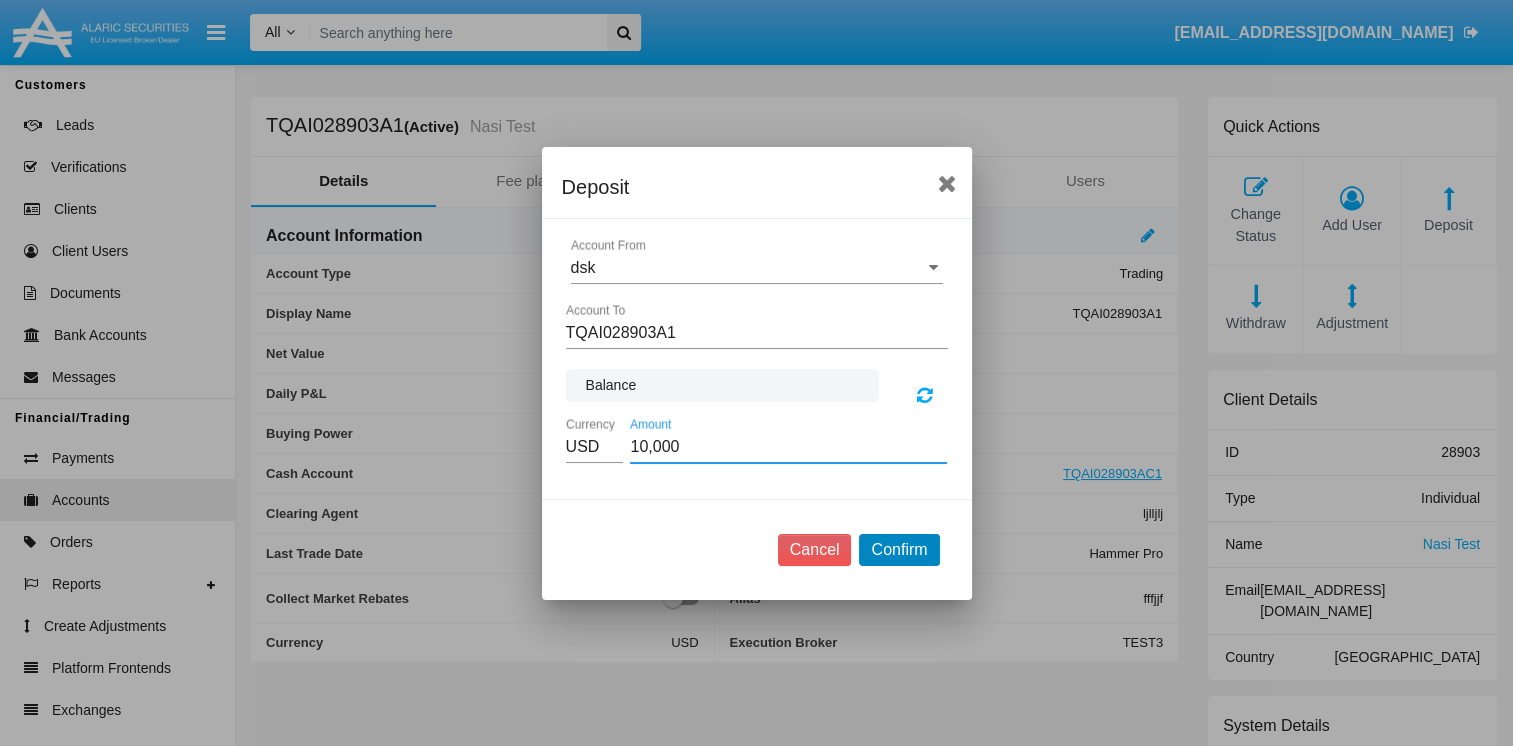 type on "10,000.00" 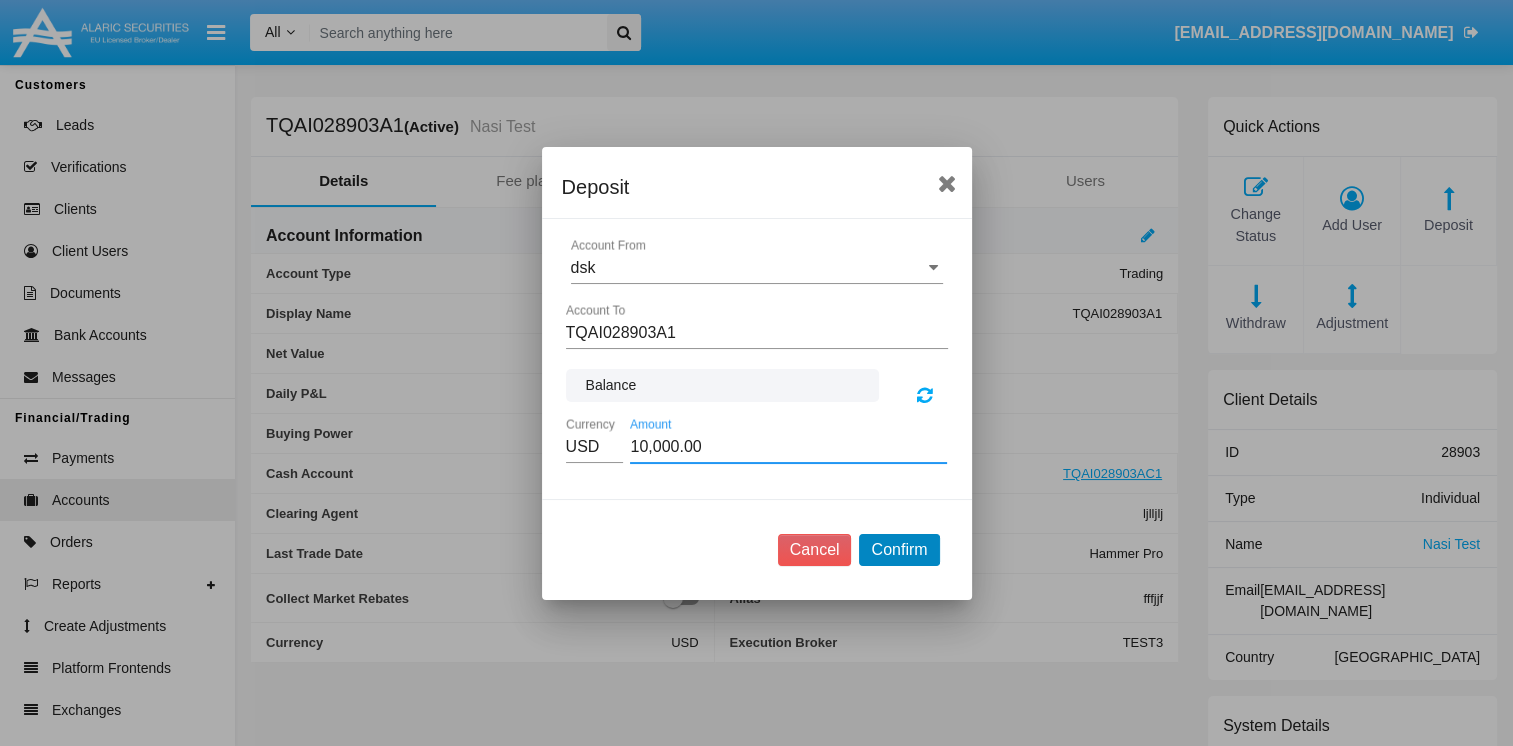 click on "Confirm" at bounding box center [899, 550] 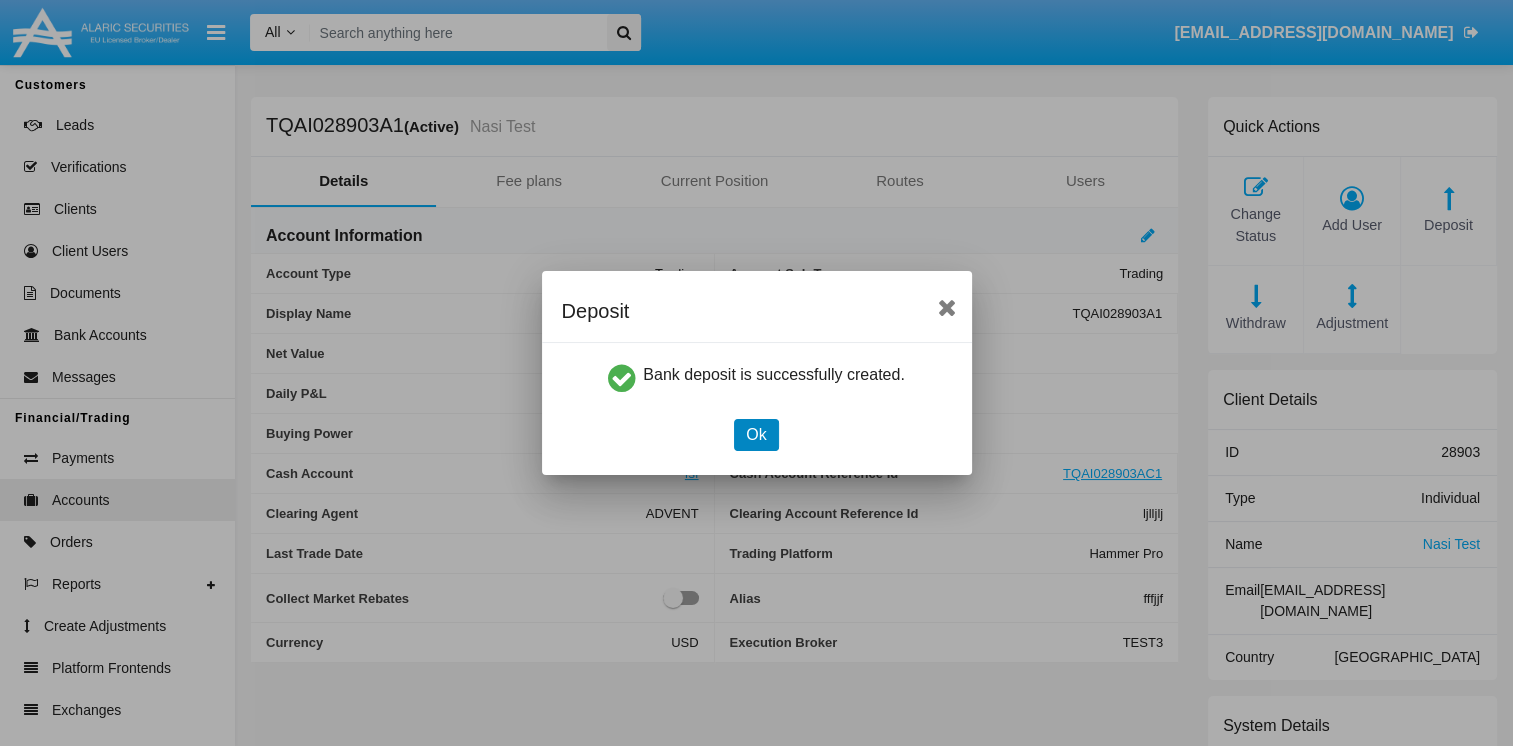 click on "Ok" at bounding box center (756, 435) 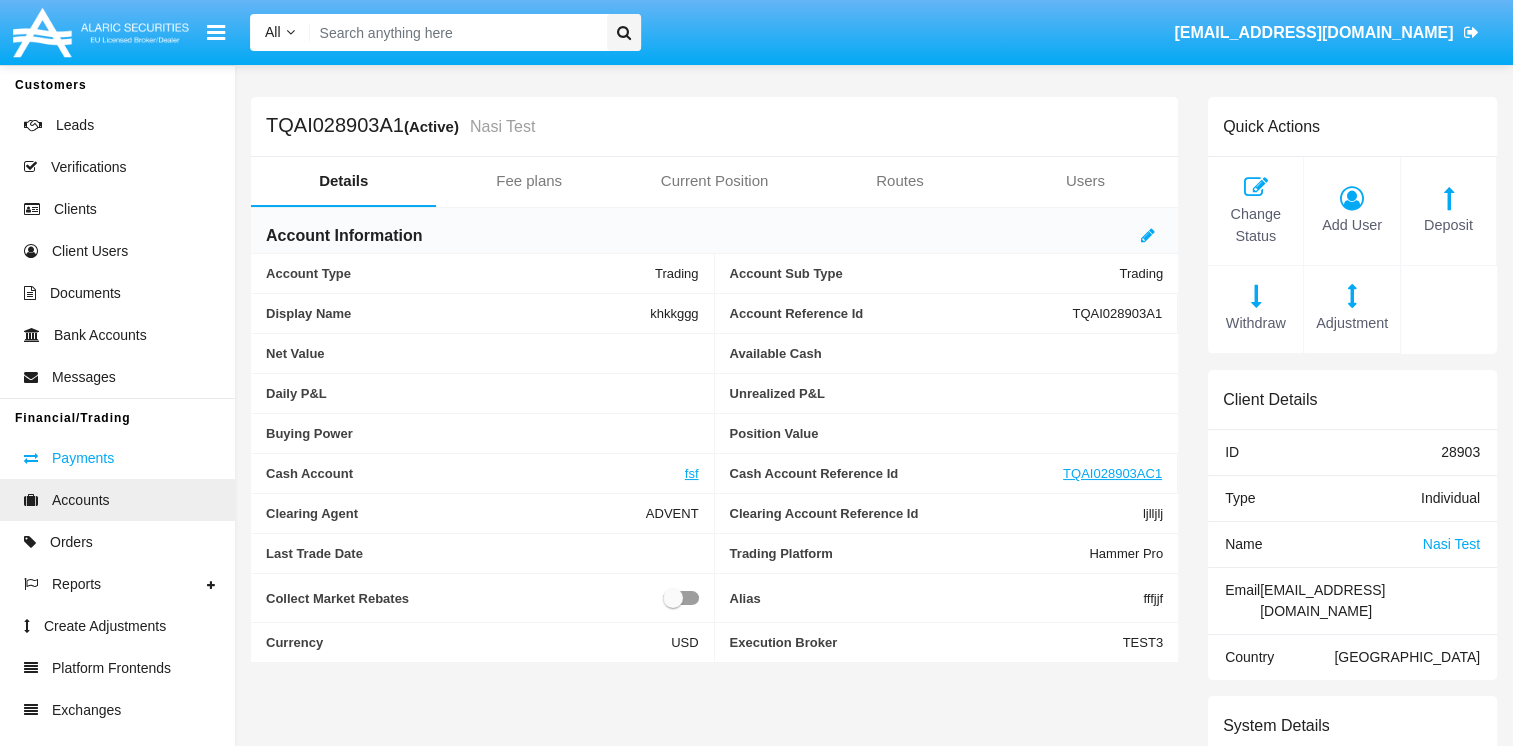 click on "Payments" 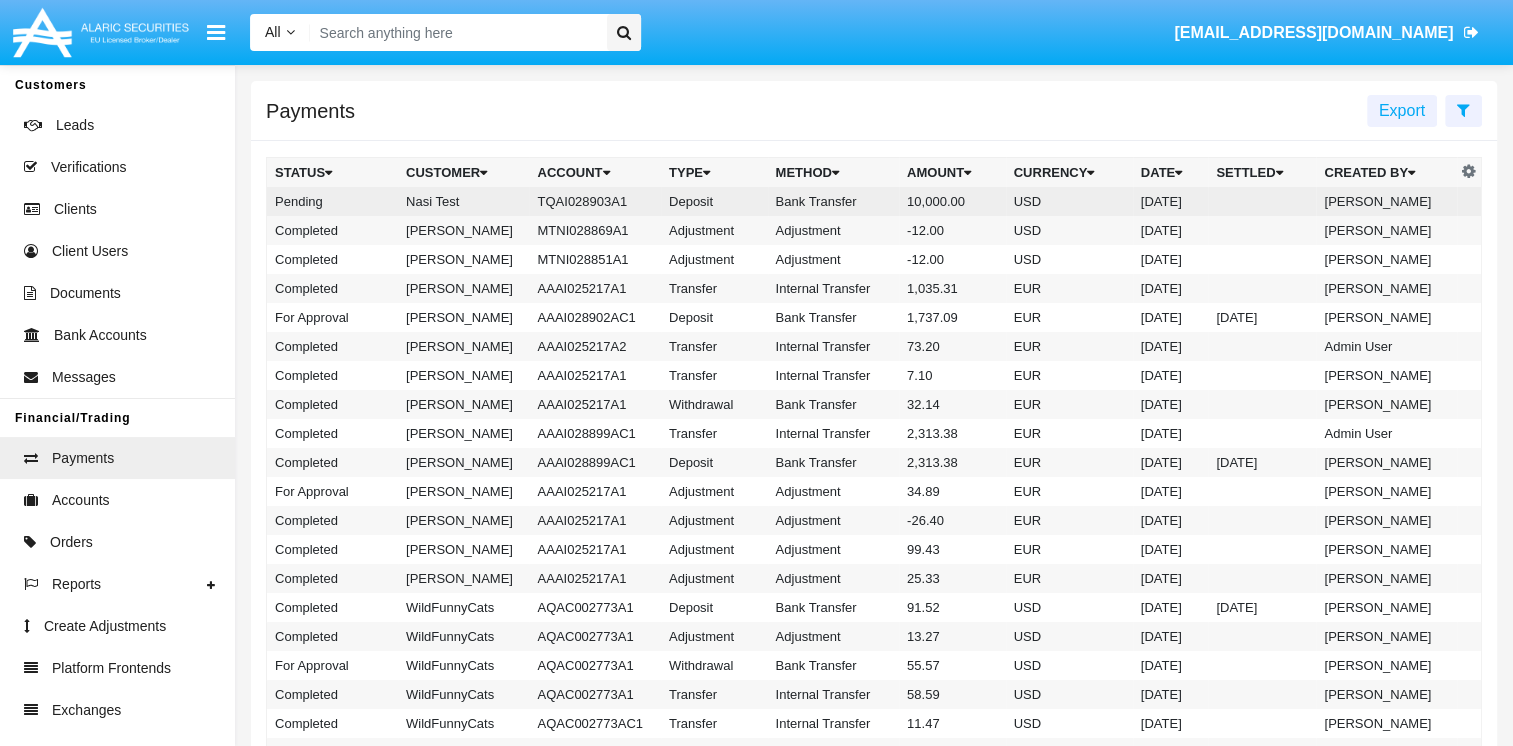 click on "Pending" 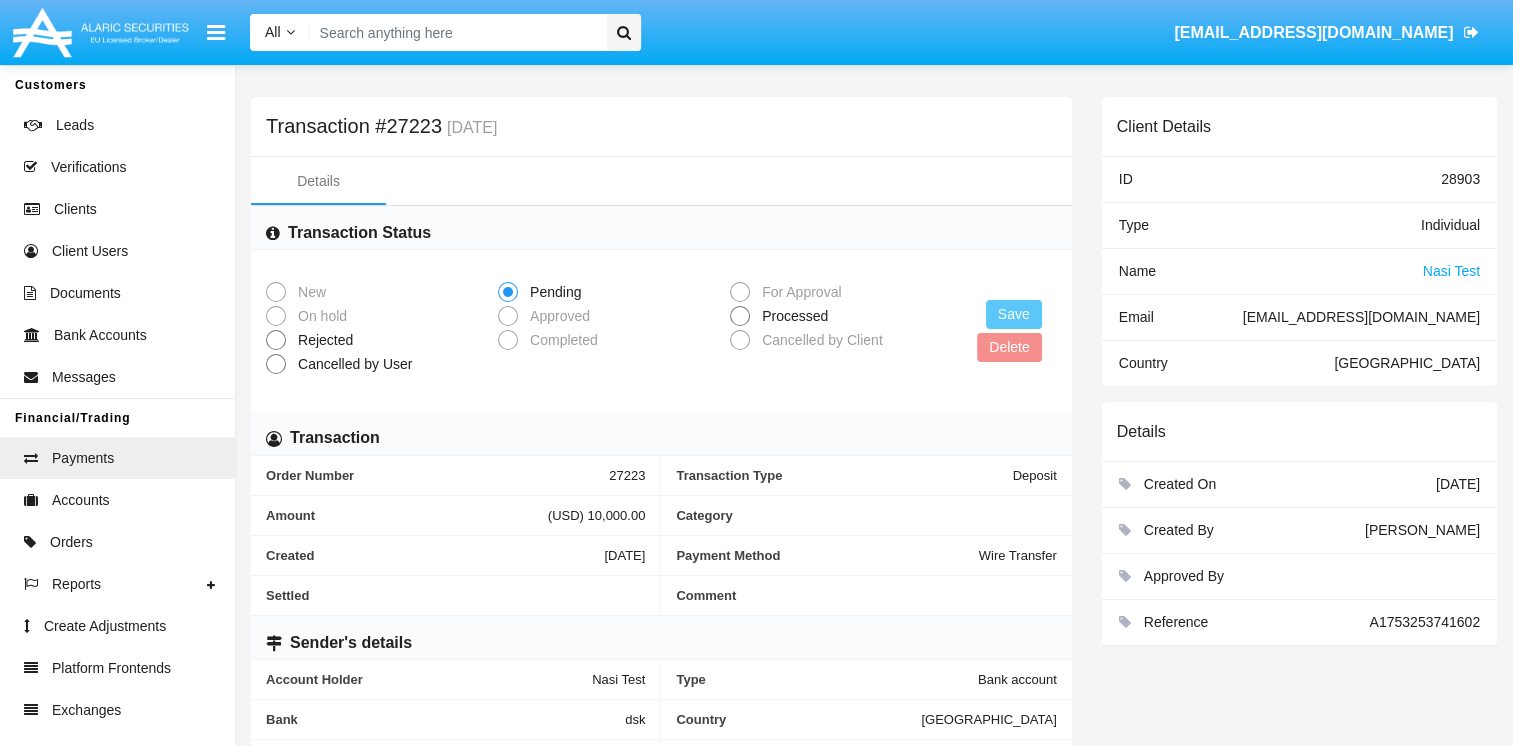 click at bounding box center (740, 316) 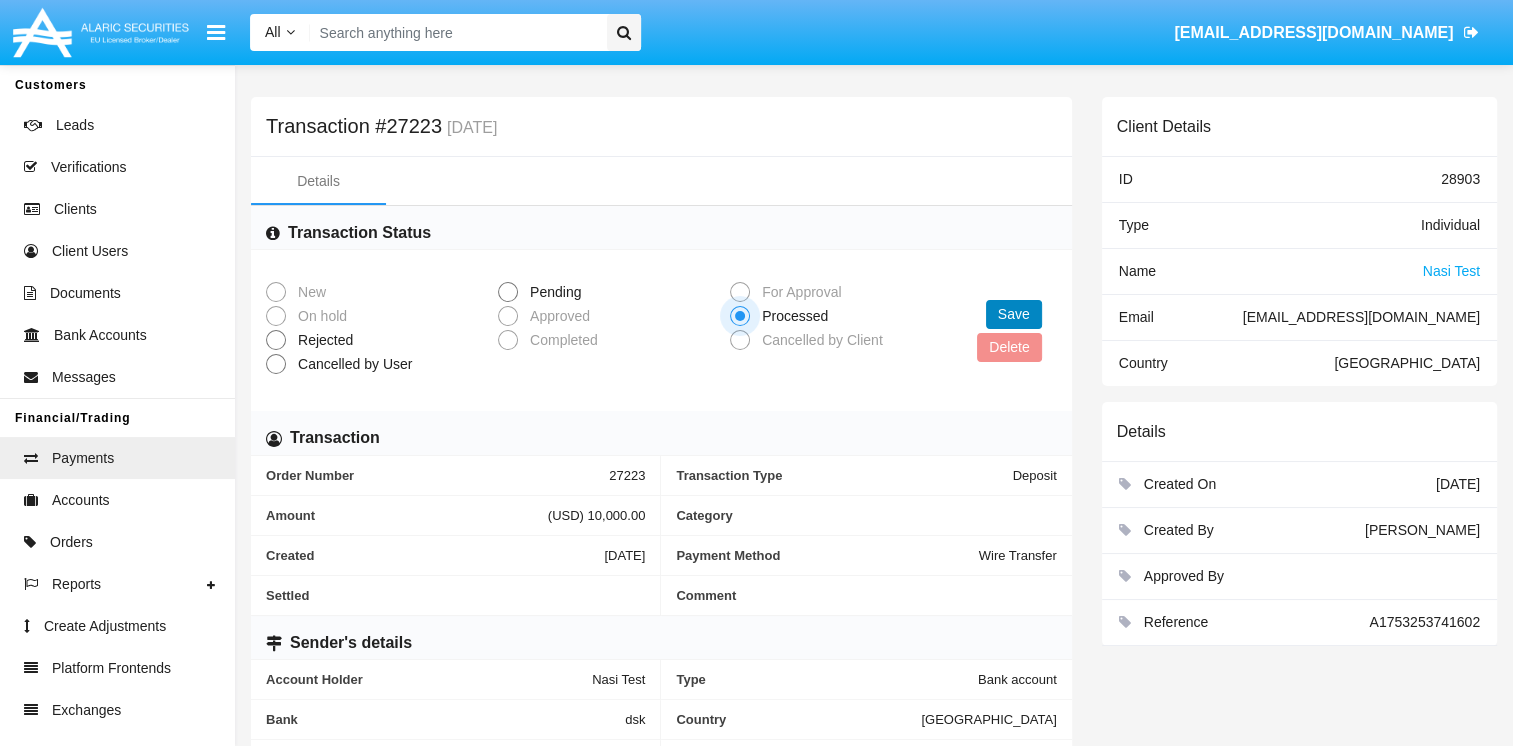 click on "Save" at bounding box center [1014, 314] 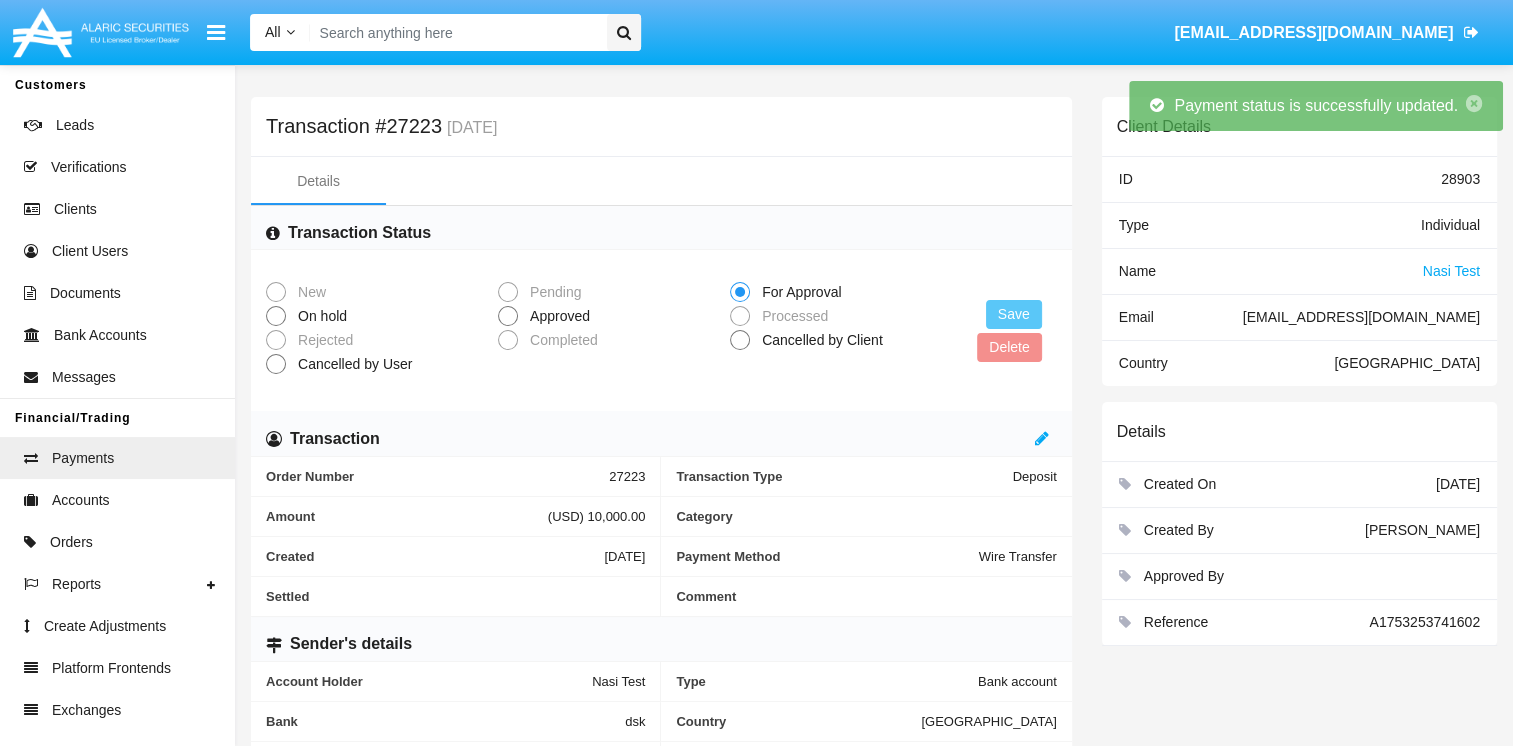 click at bounding box center [508, 316] 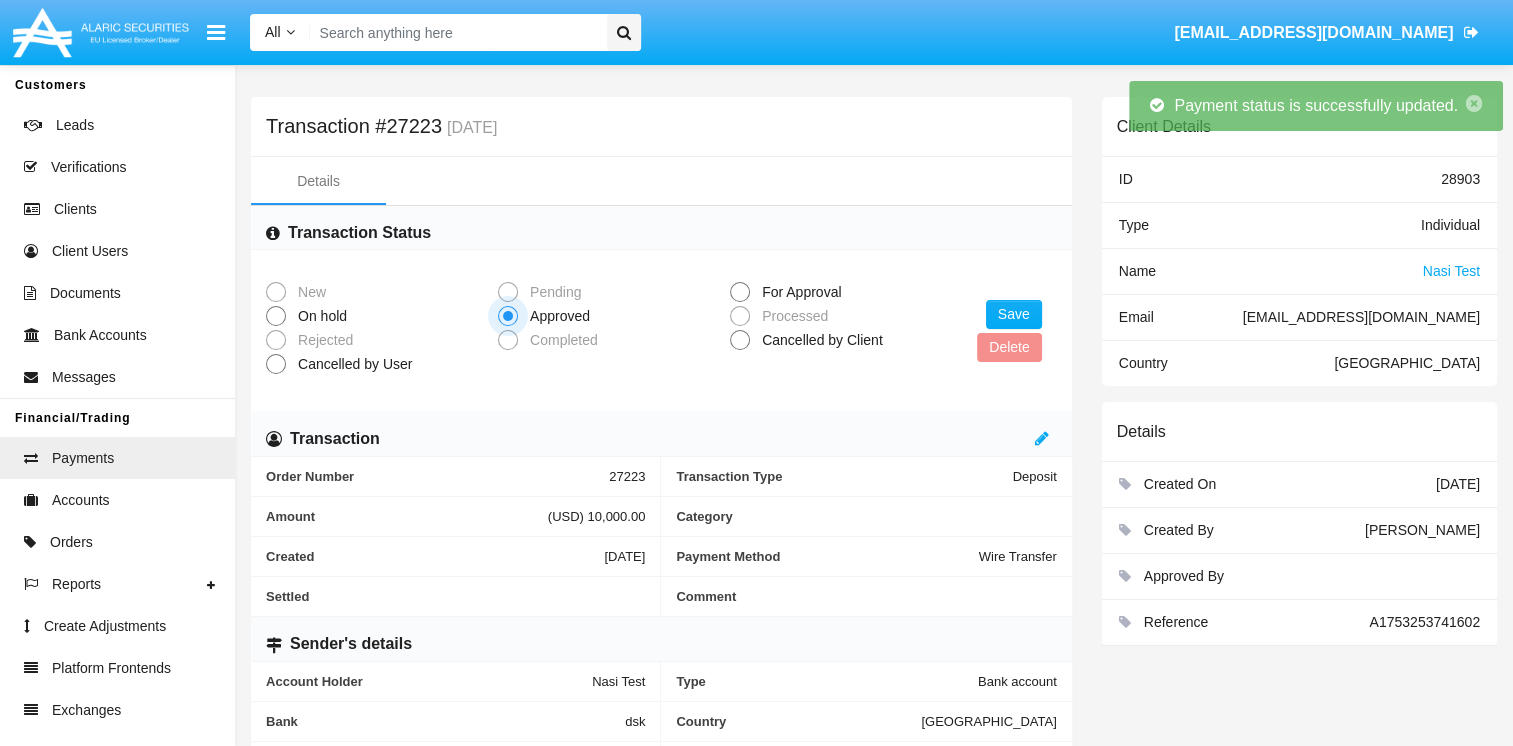 click on "Save  Delete" at bounding box center (1009, 331) 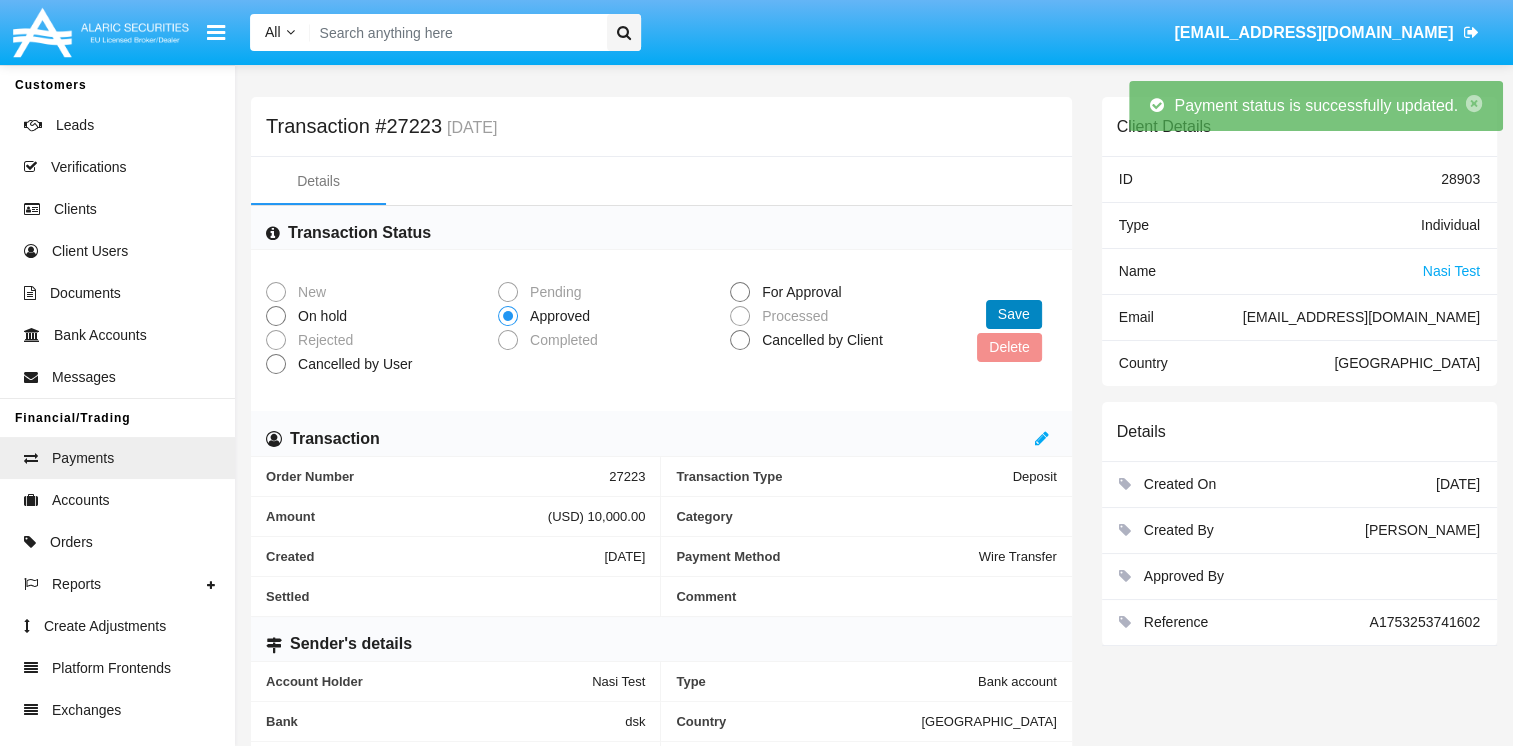 click on "Save" at bounding box center [1014, 314] 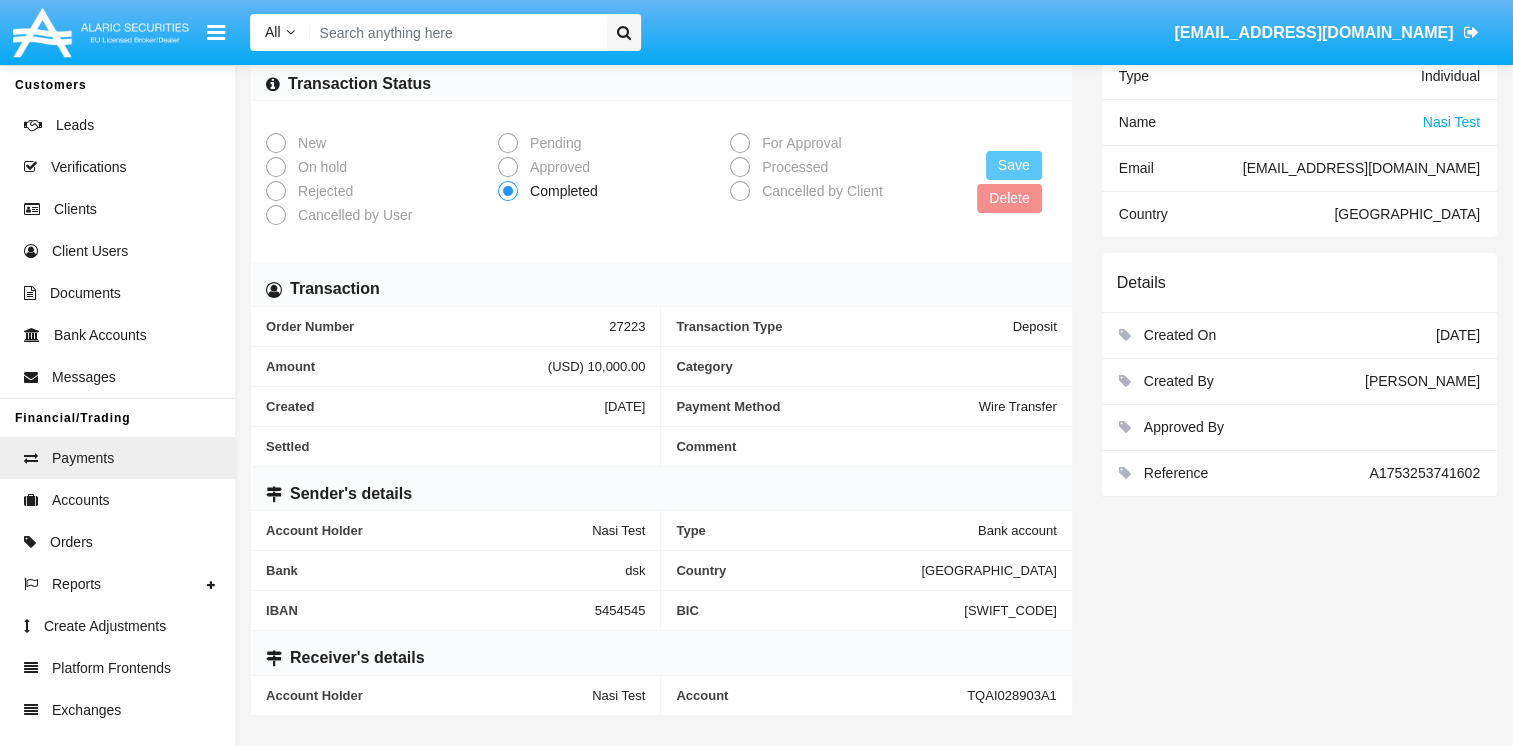 scroll, scrollTop: 151, scrollLeft: 0, axis: vertical 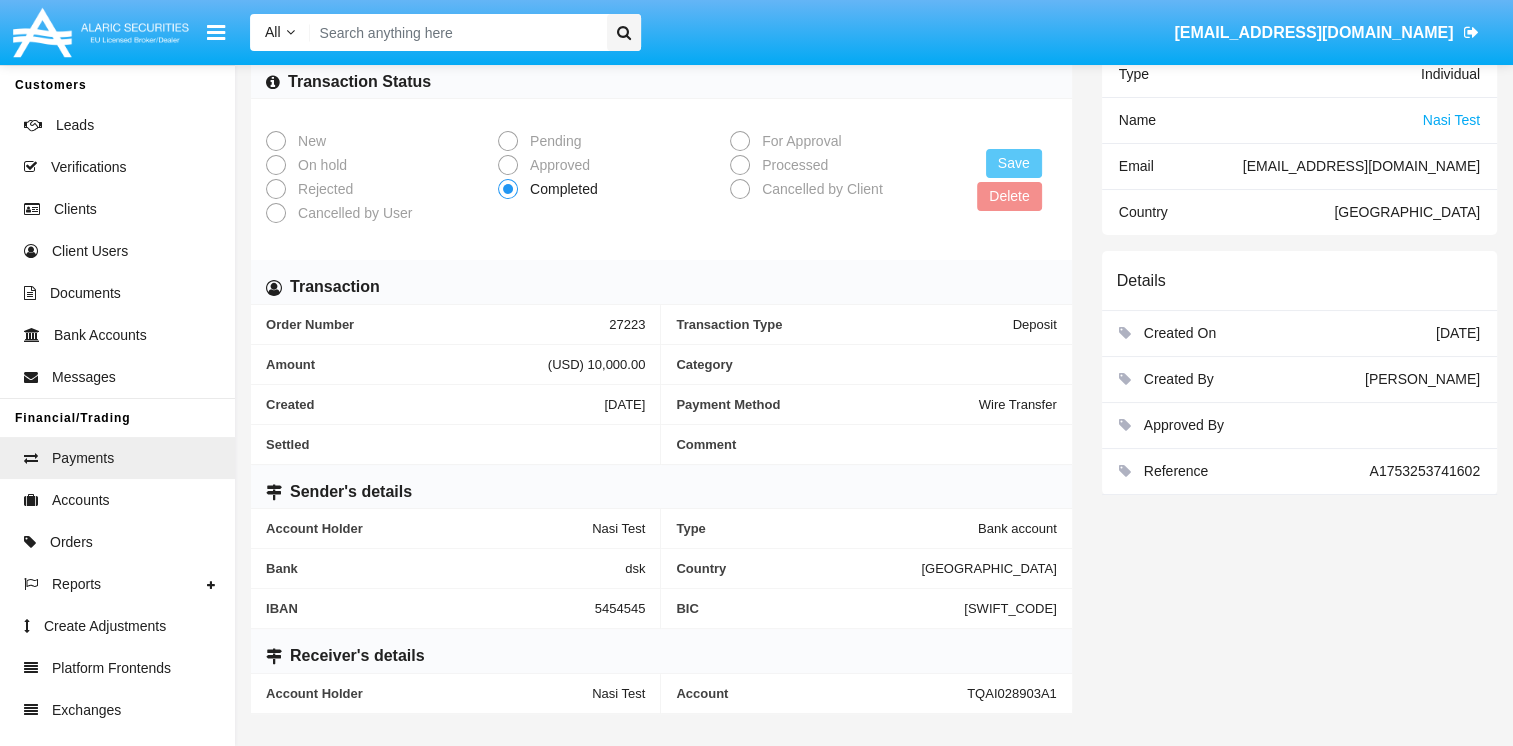 drag, startPoint x: 960, startPoint y: 703, endPoint x: 1086, endPoint y: 698, distance: 126.09917 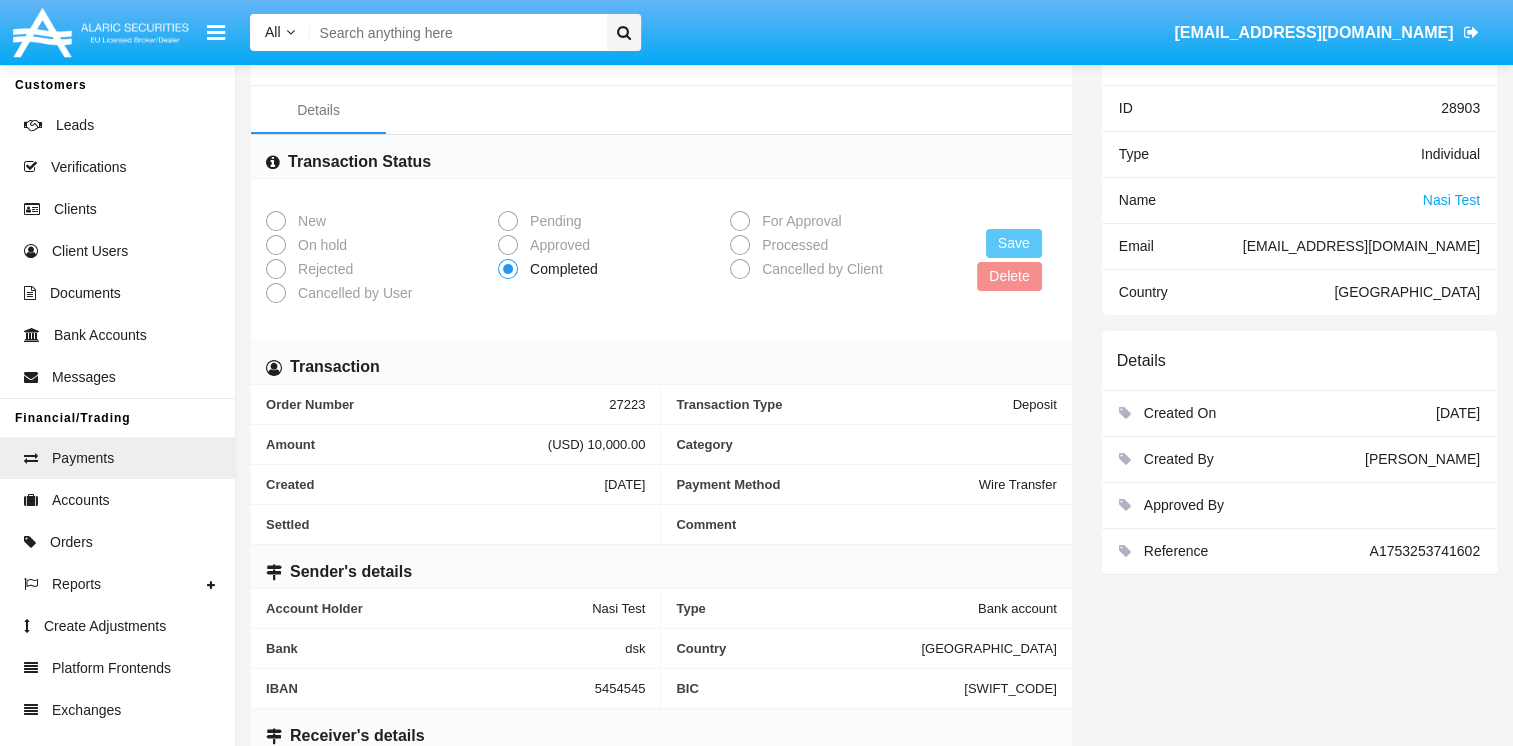 scroll, scrollTop: 0, scrollLeft: 0, axis: both 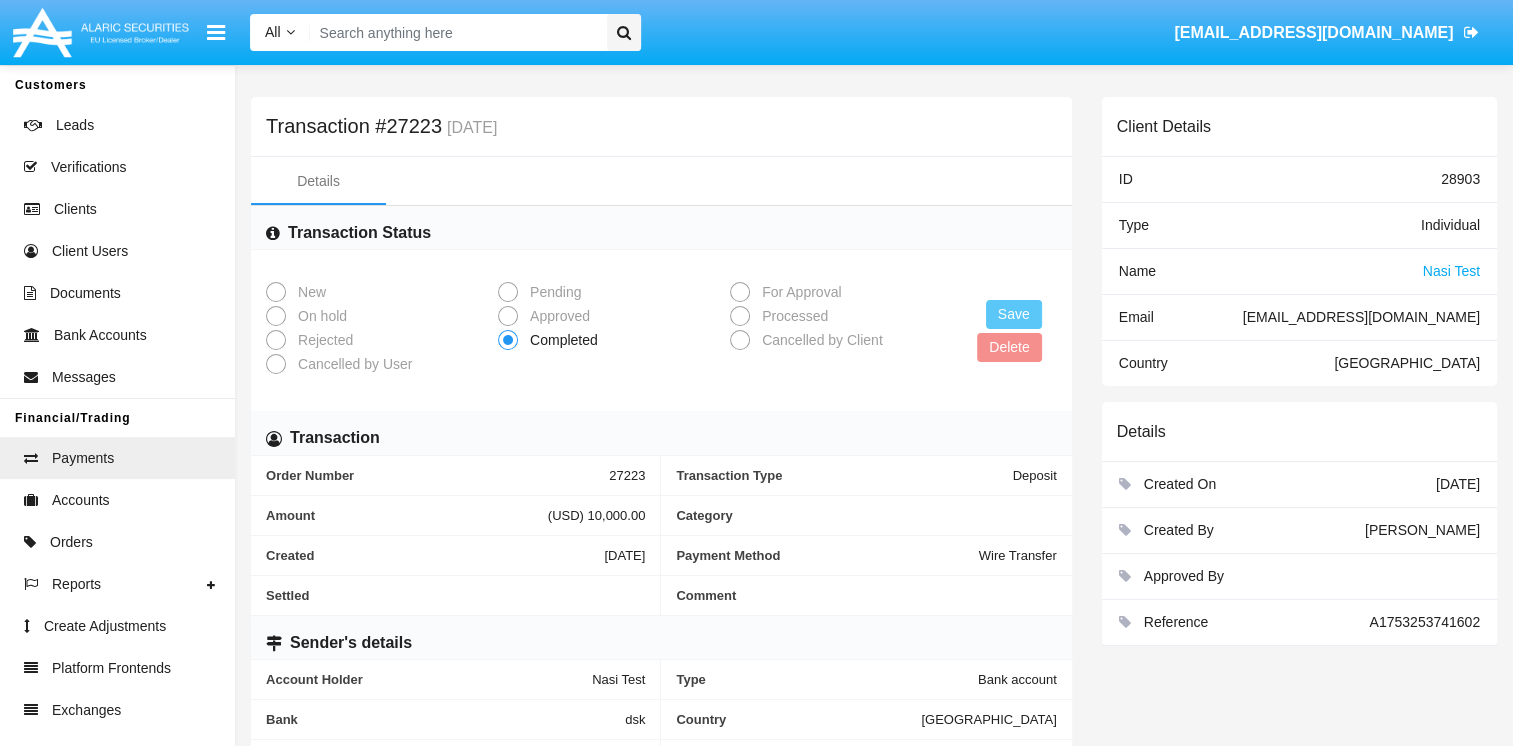 click on "Nasi Test" 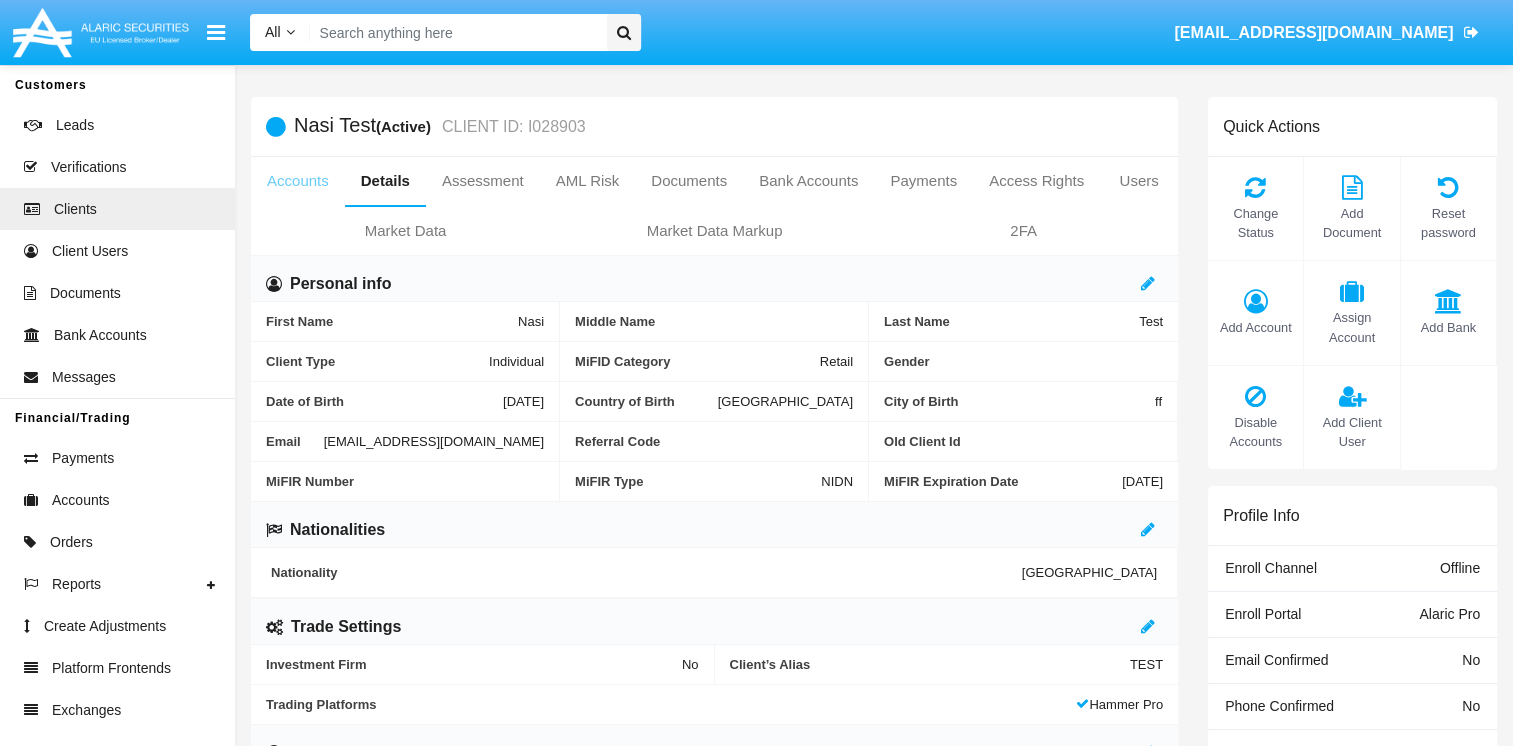 click on "Accounts" at bounding box center (298, 181) 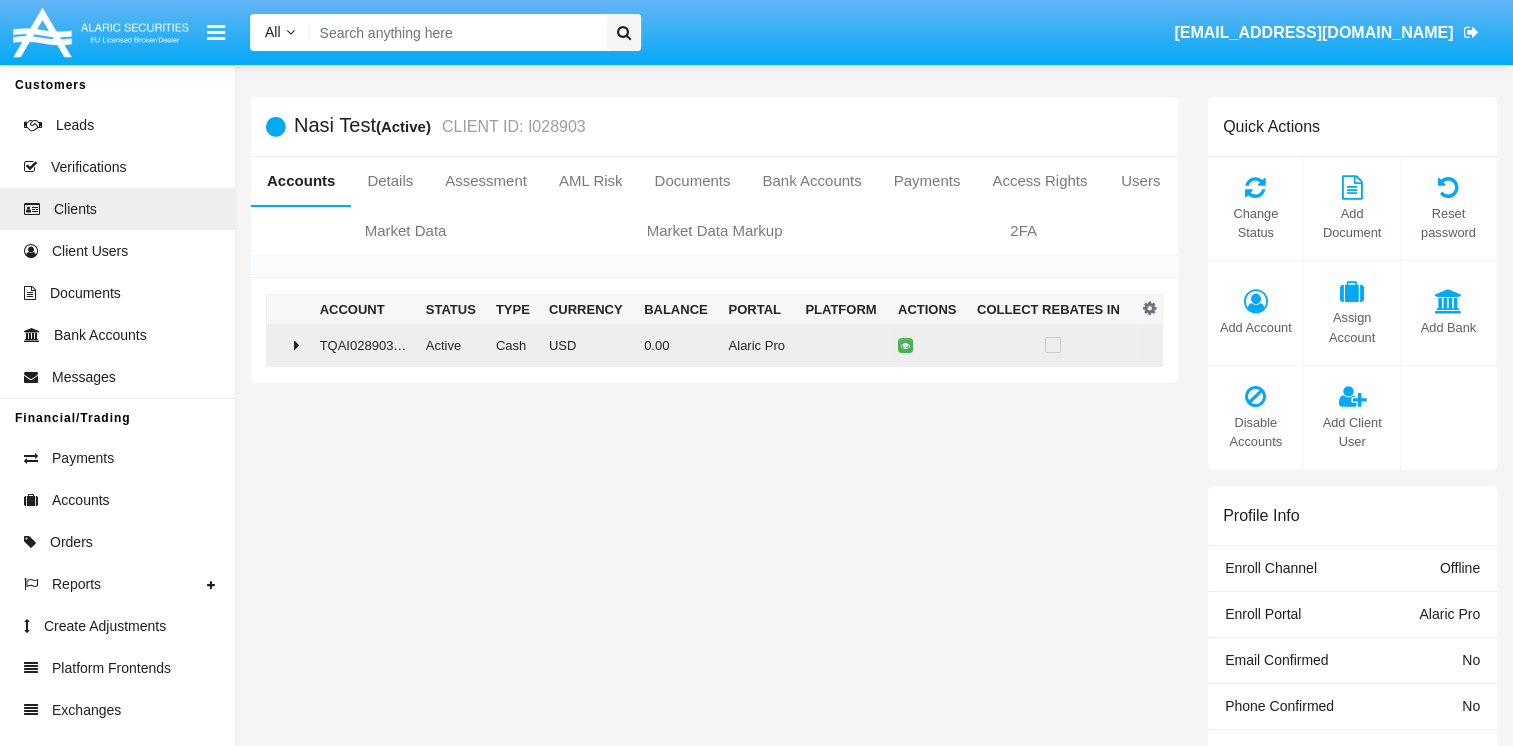 click 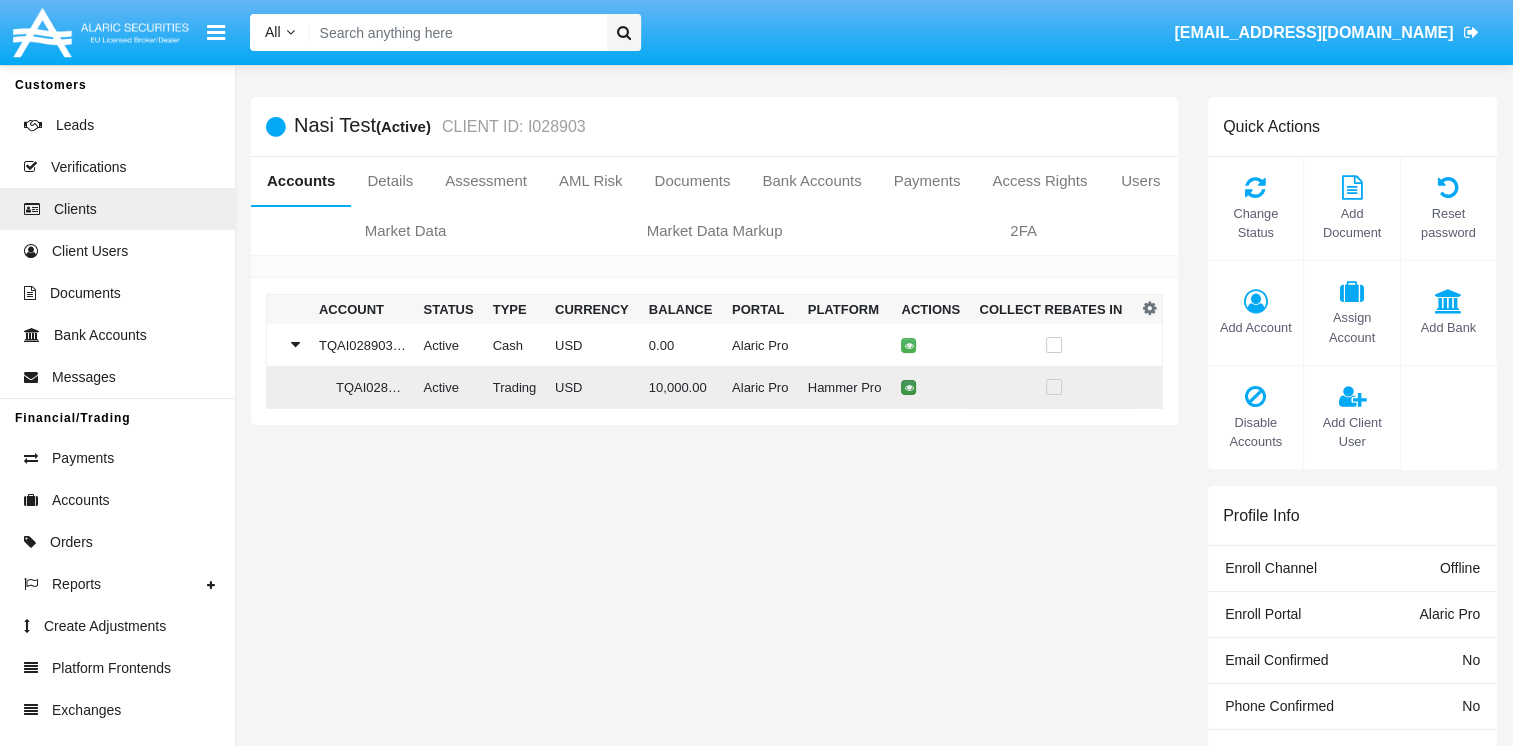 click 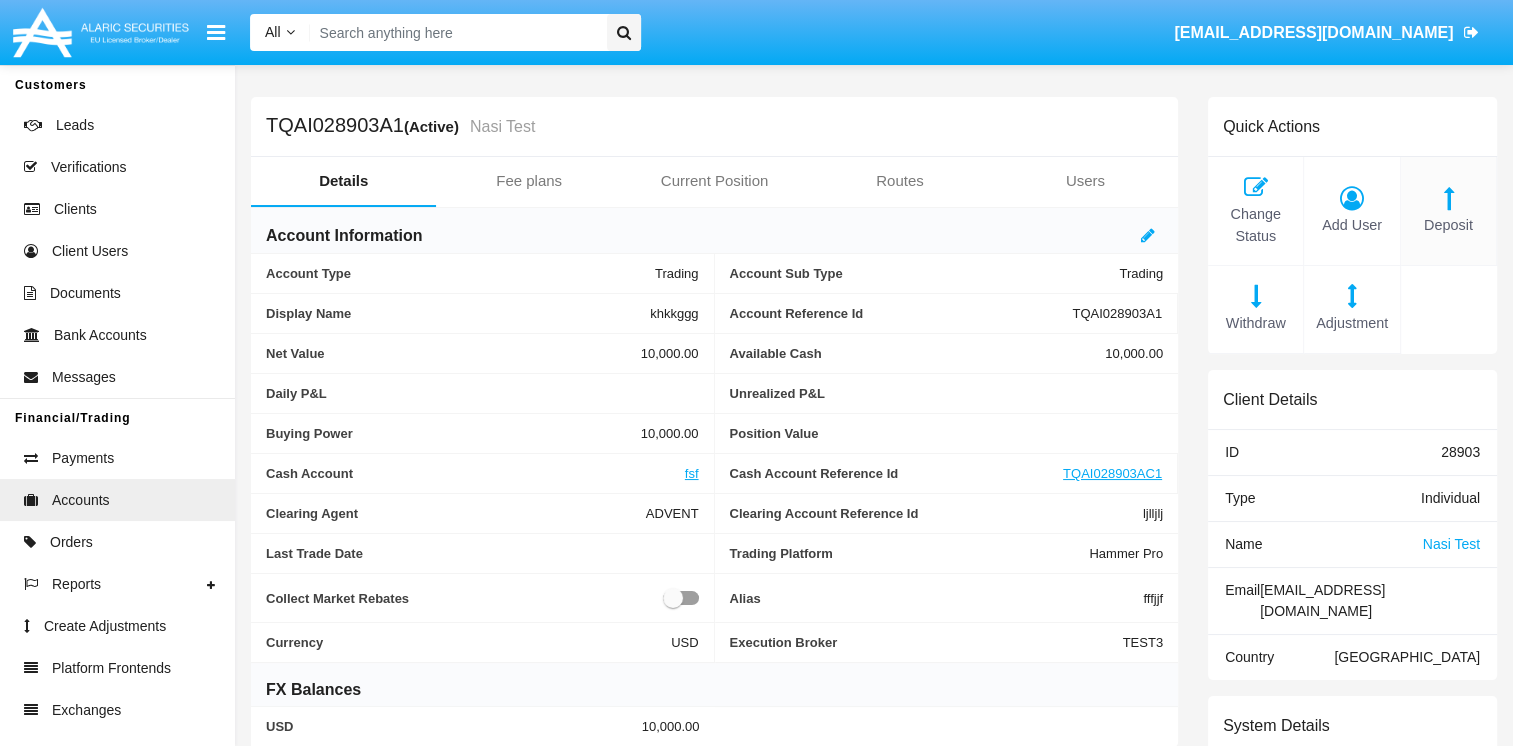 click on "Deposit" 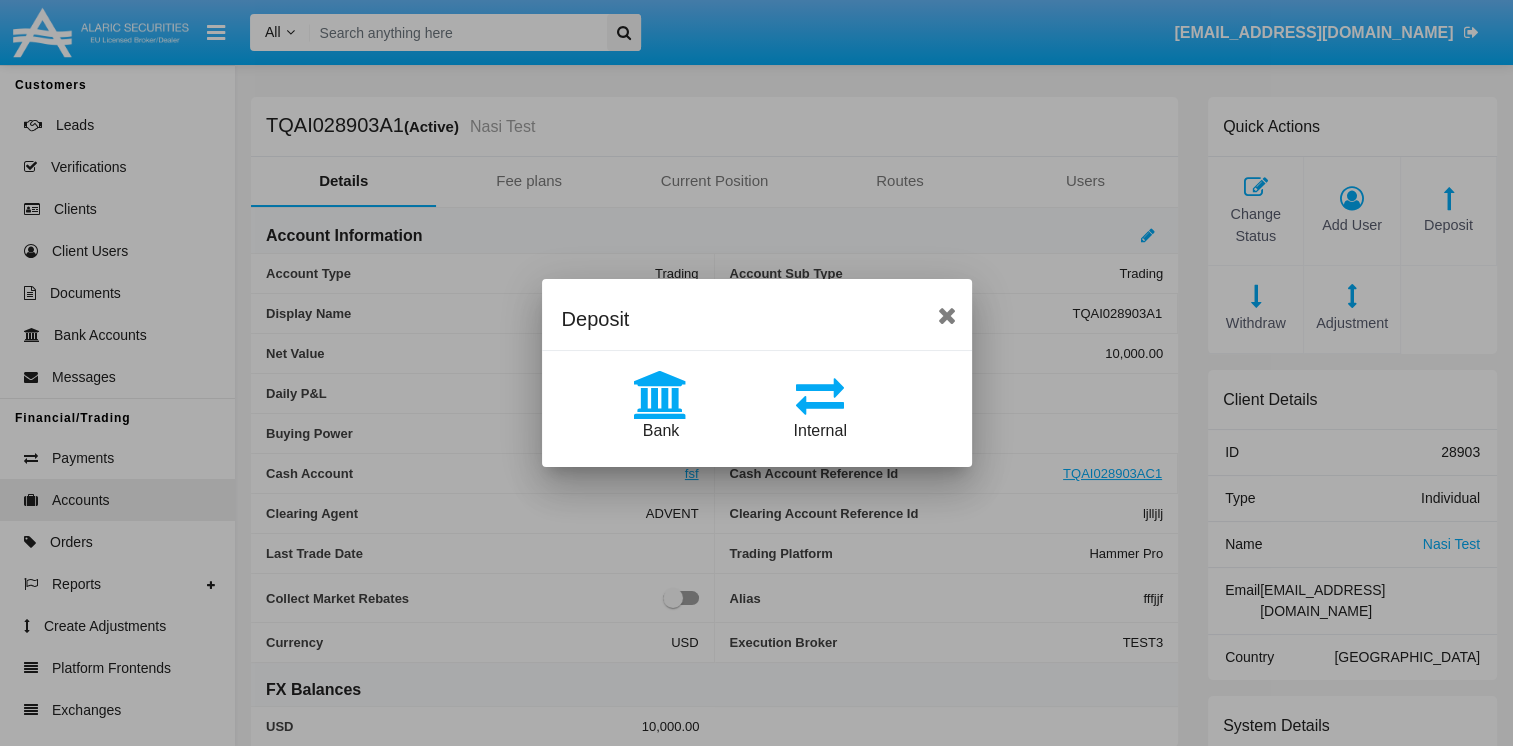 click at bounding box center [660, 395] 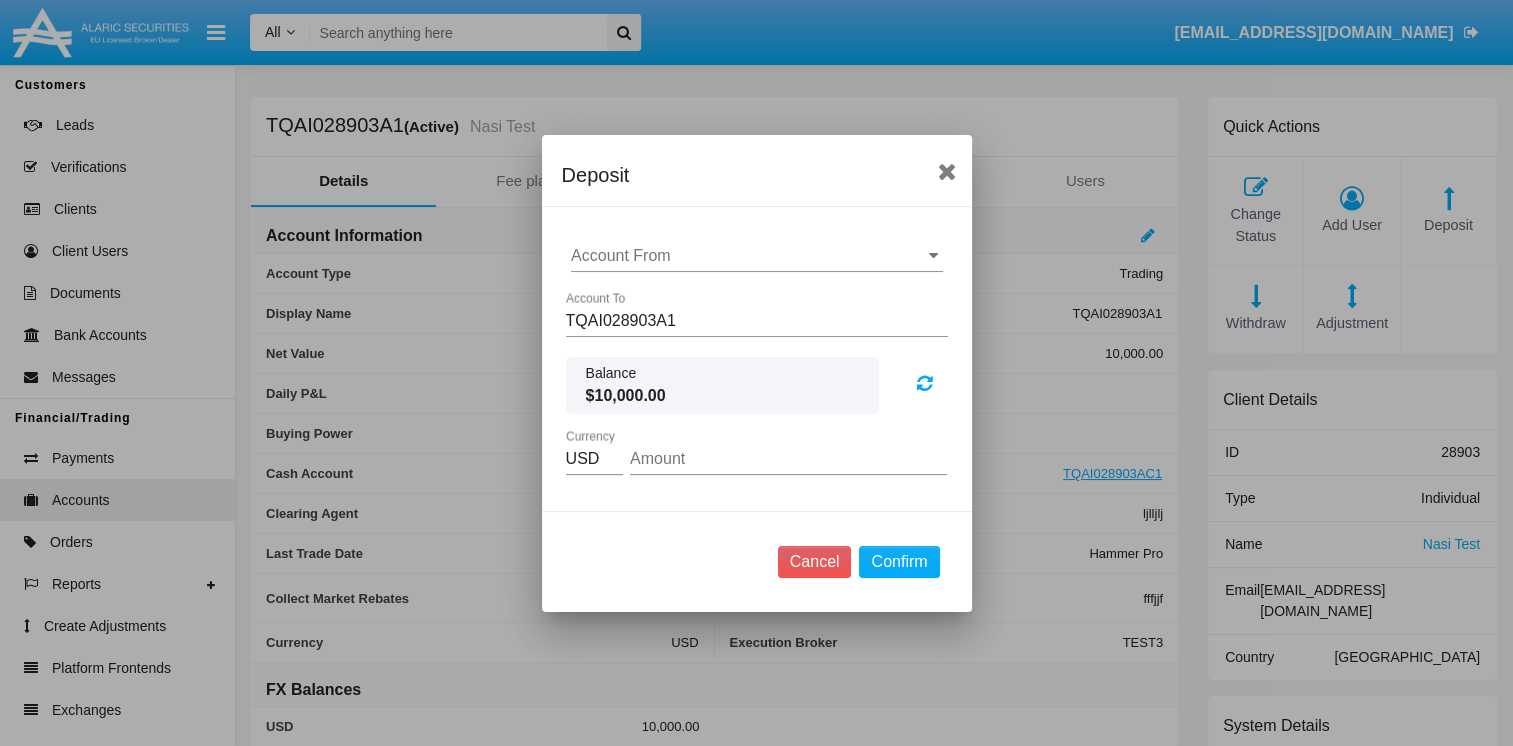 click on "Account From" at bounding box center (757, 249) 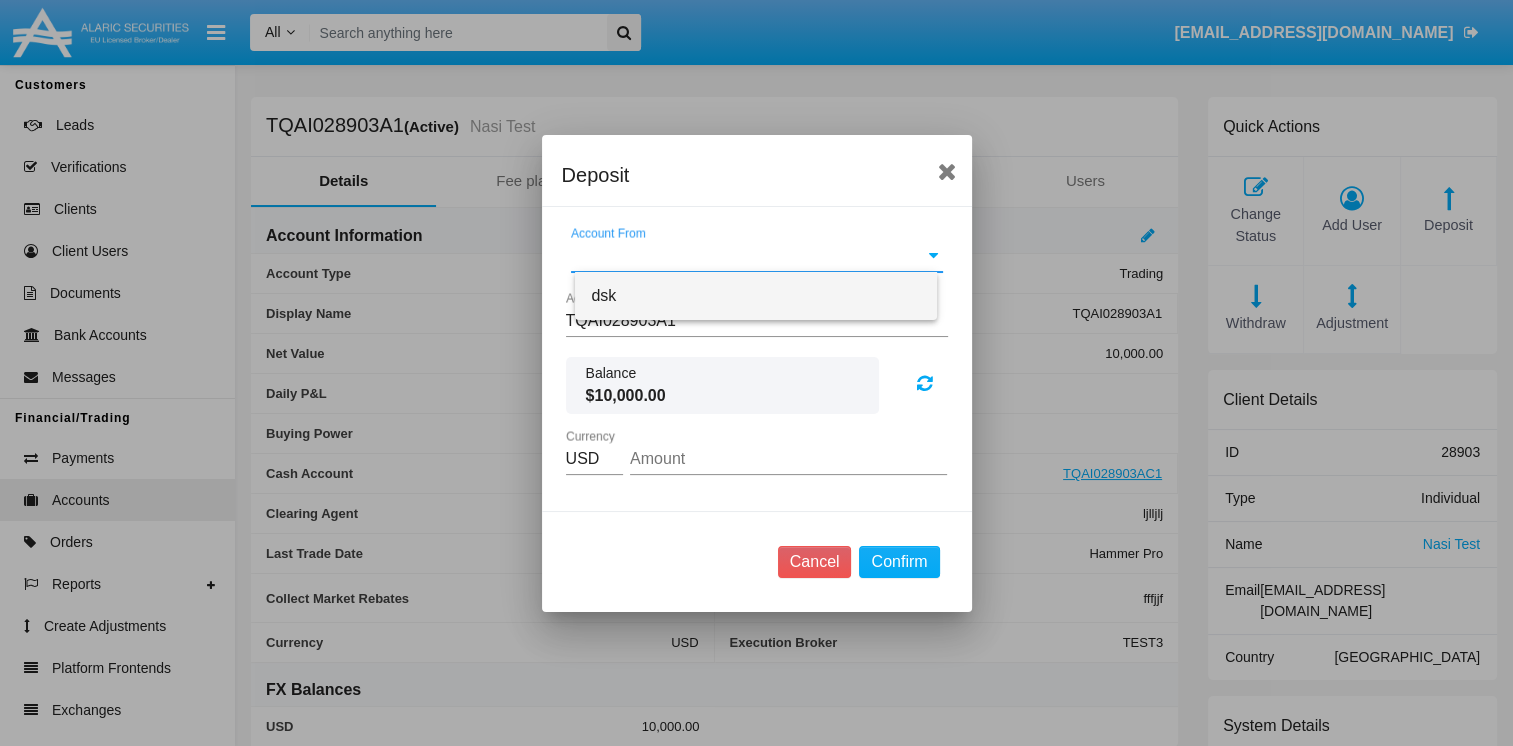 click on "dsk" at bounding box center (756, 296) 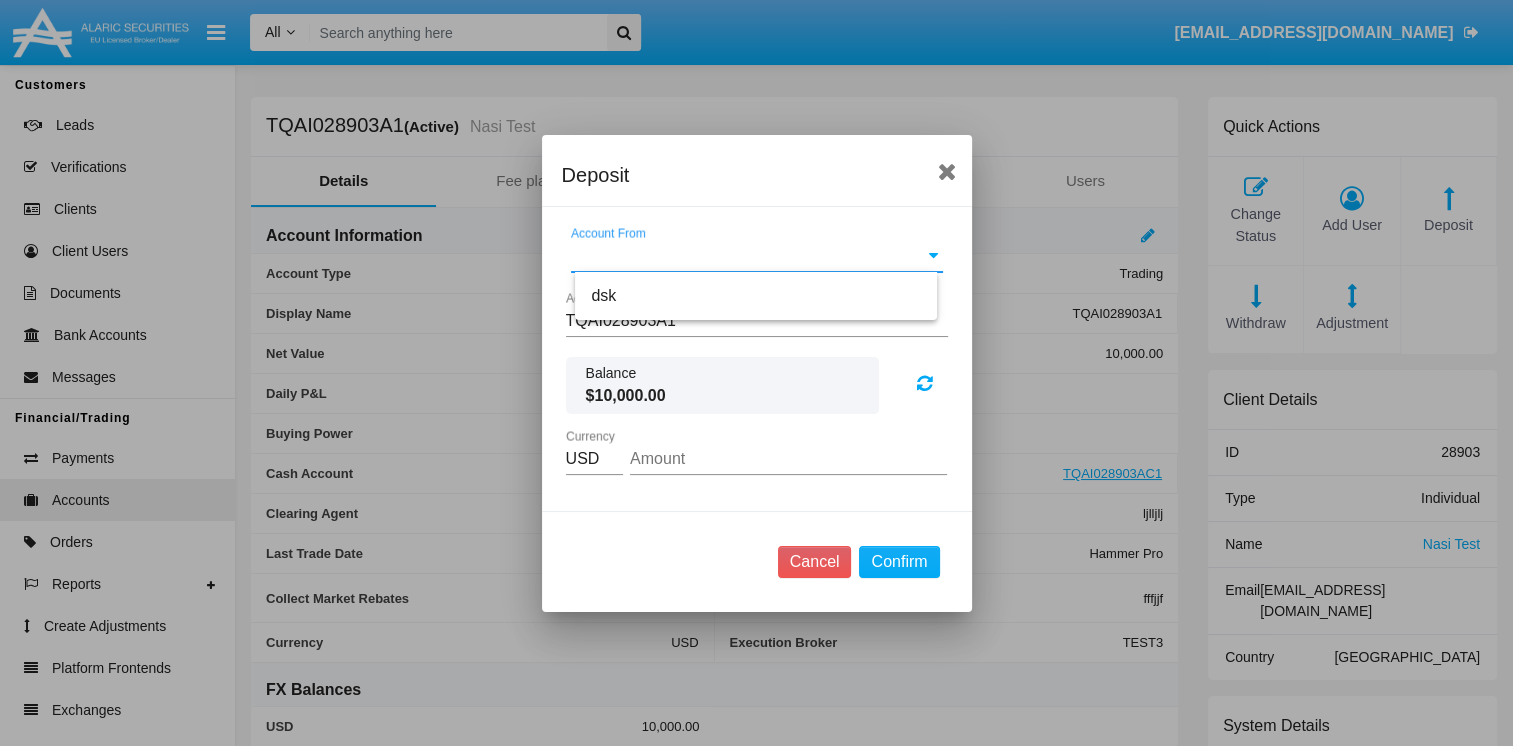 type on "dsk" 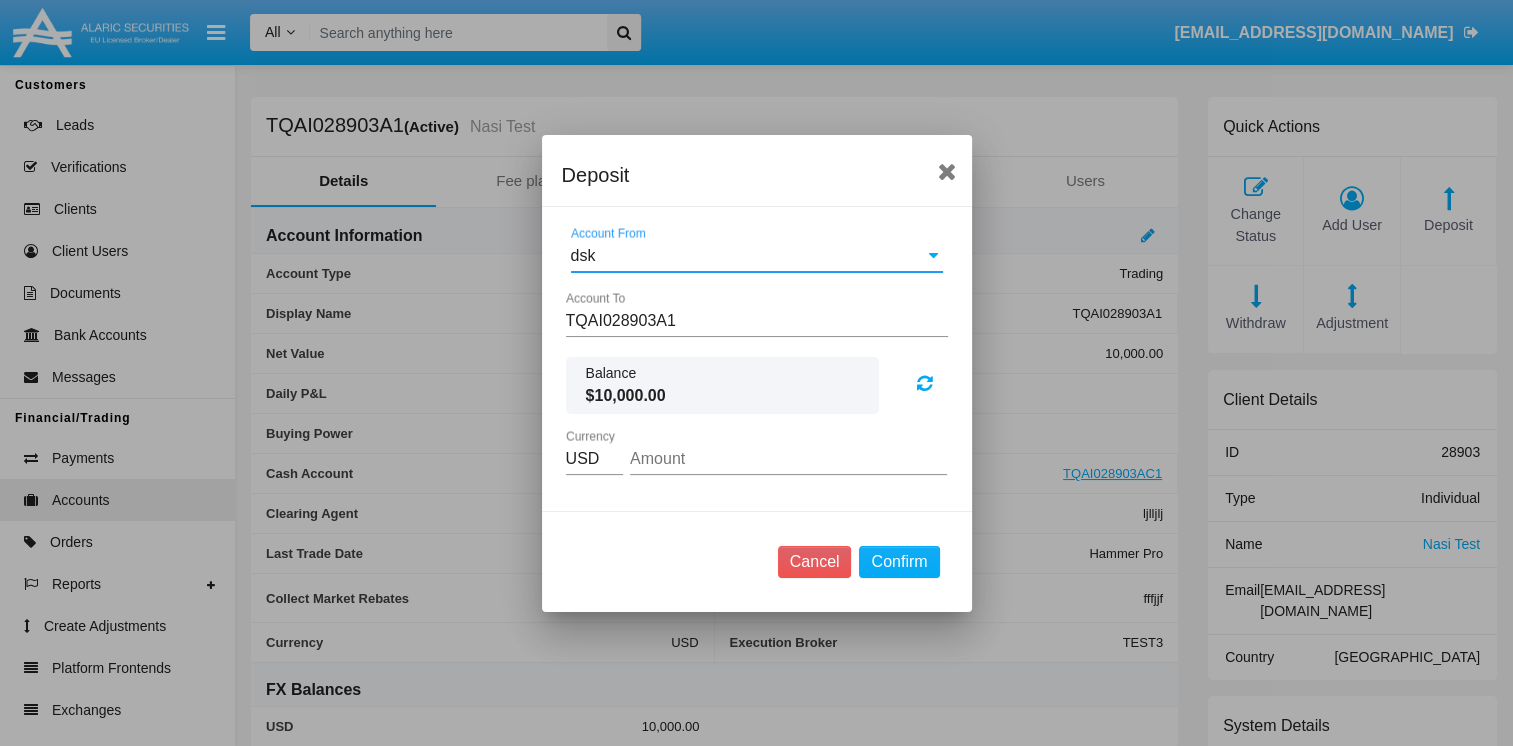 click on "Amount" at bounding box center (788, 459) 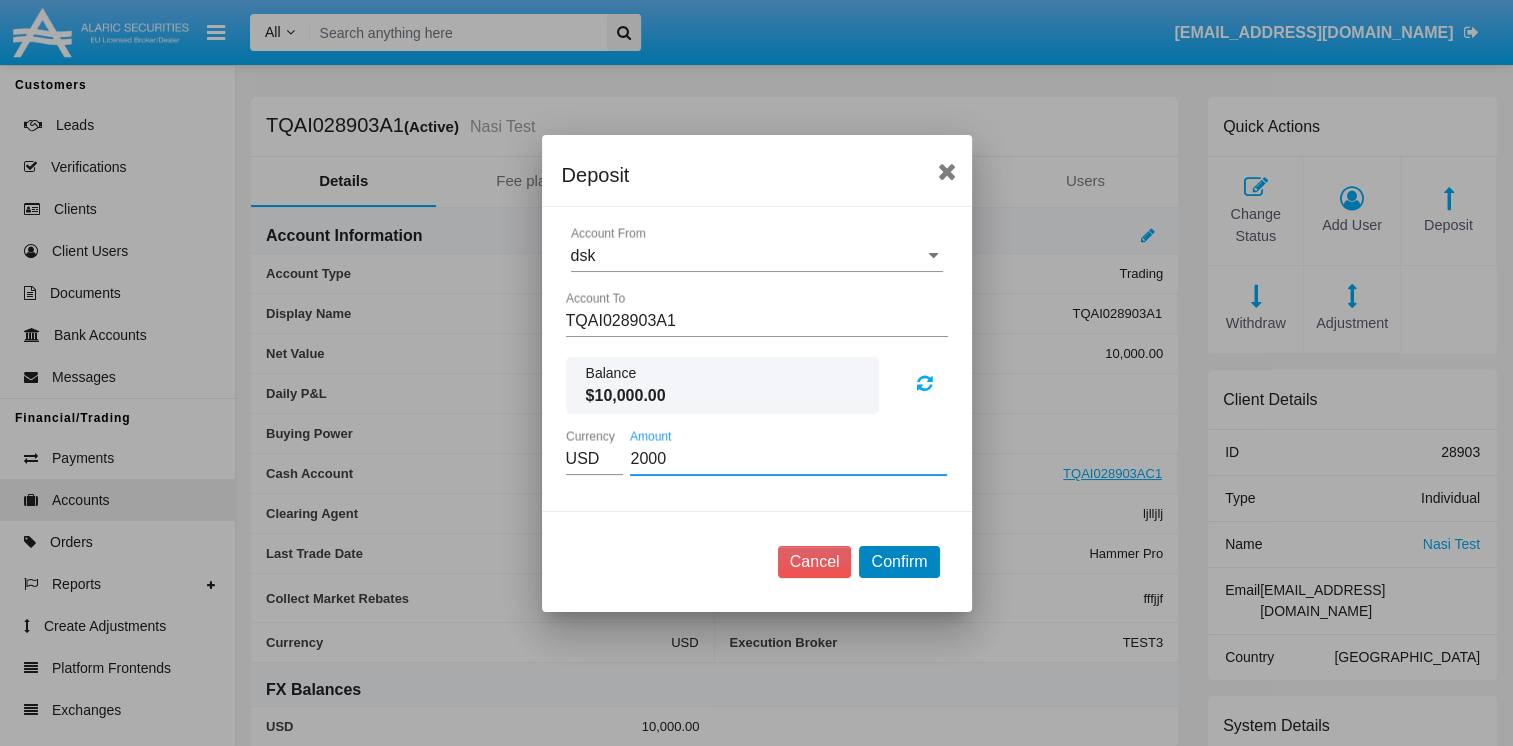 type on "2000.00" 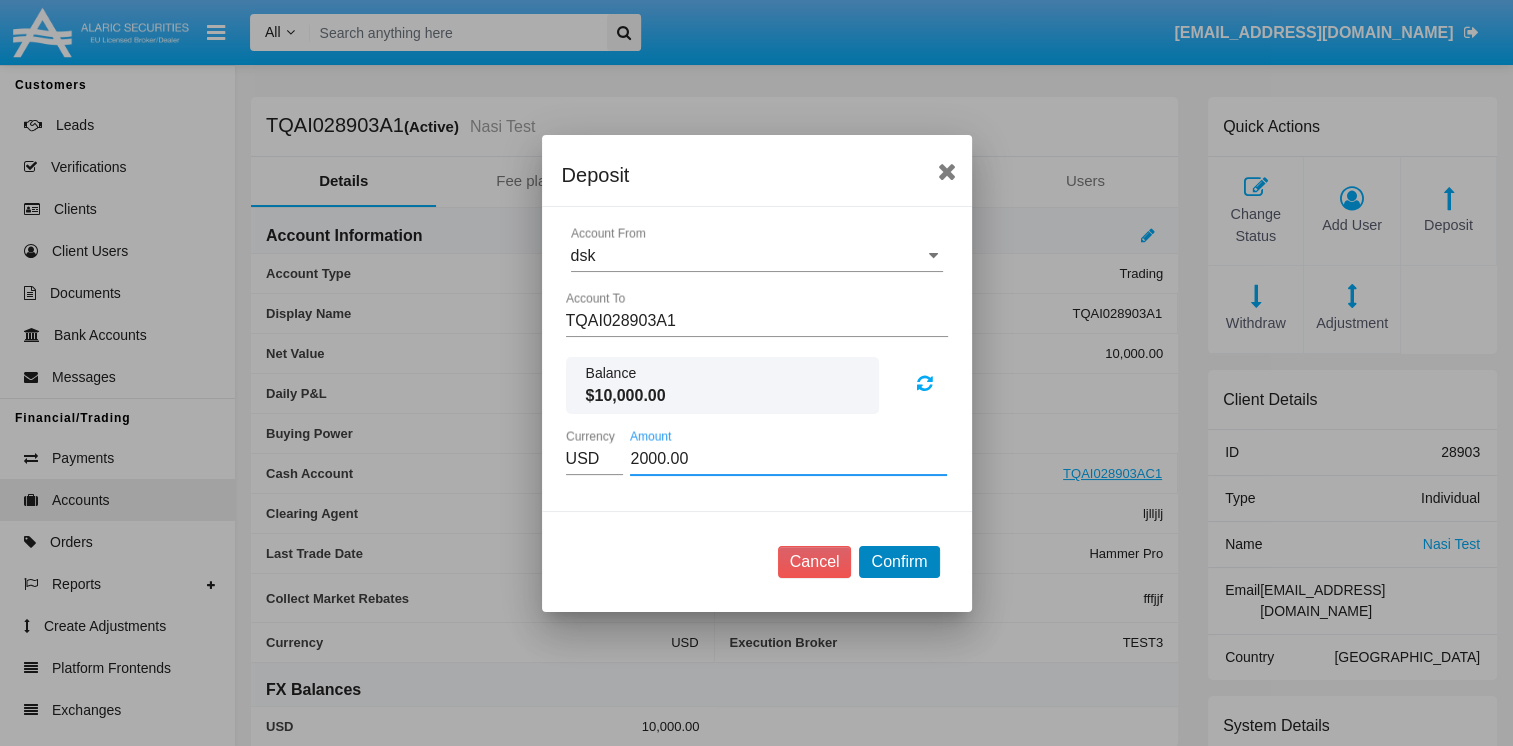 click on "Confirm" at bounding box center (899, 562) 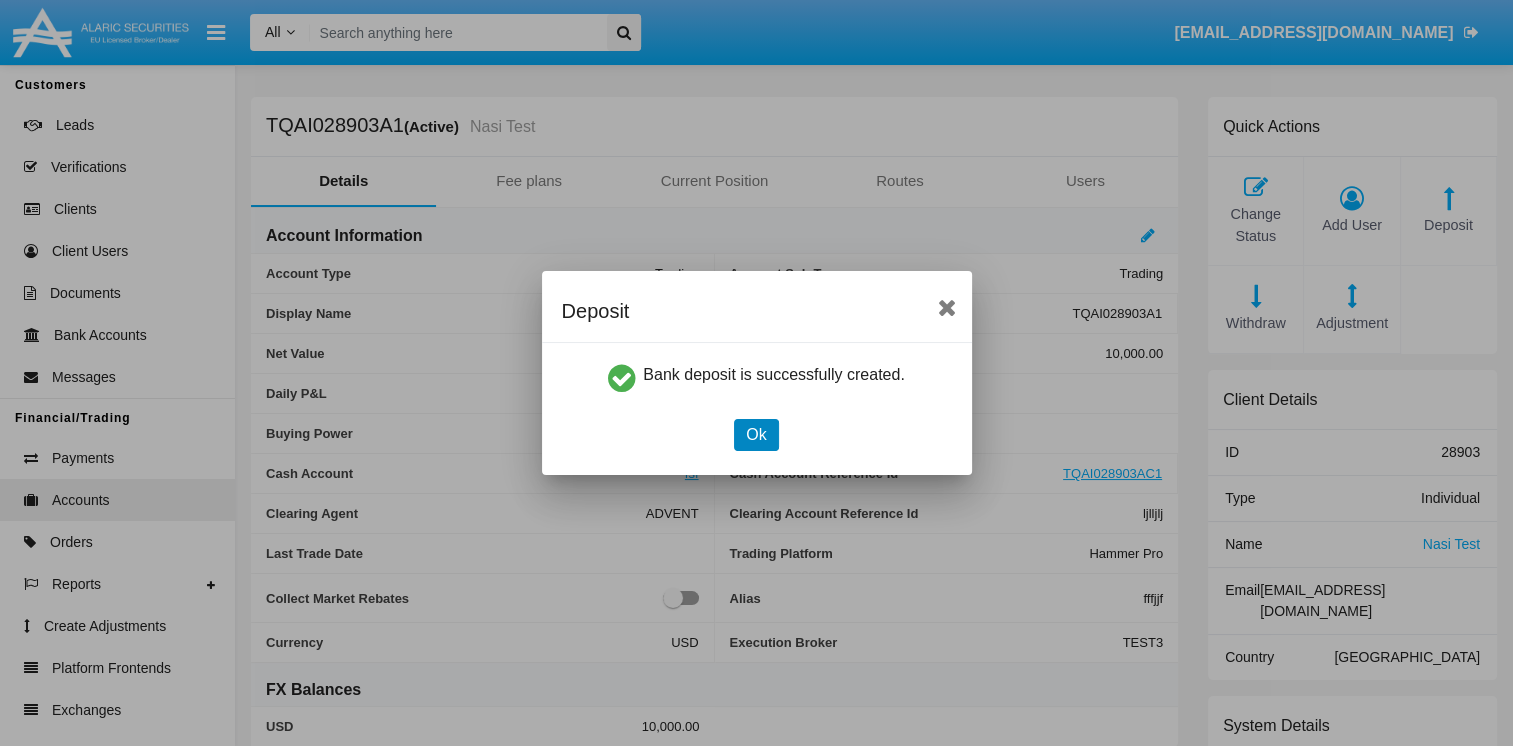 click on "Ok" at bounding box center (756, 435) 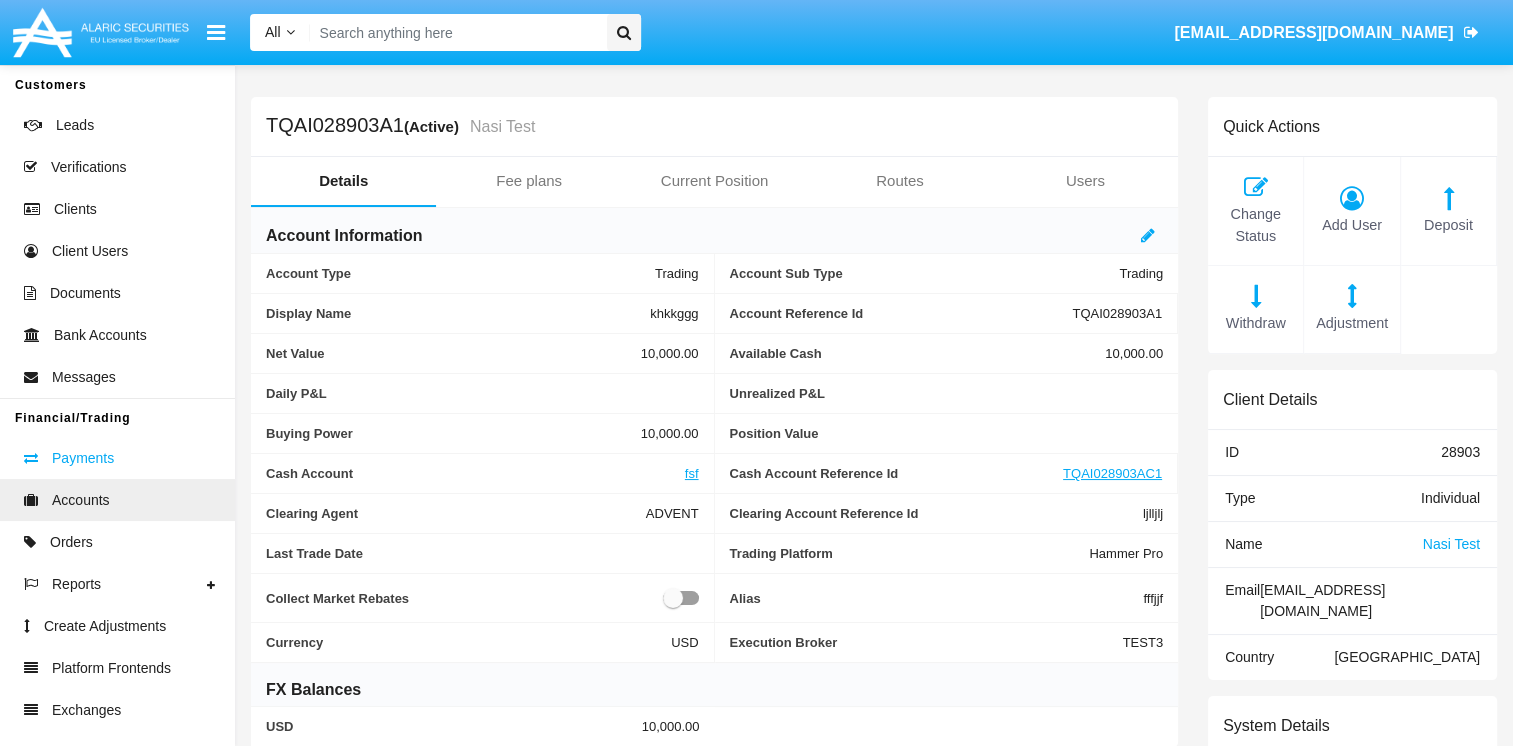 click on "Payments" 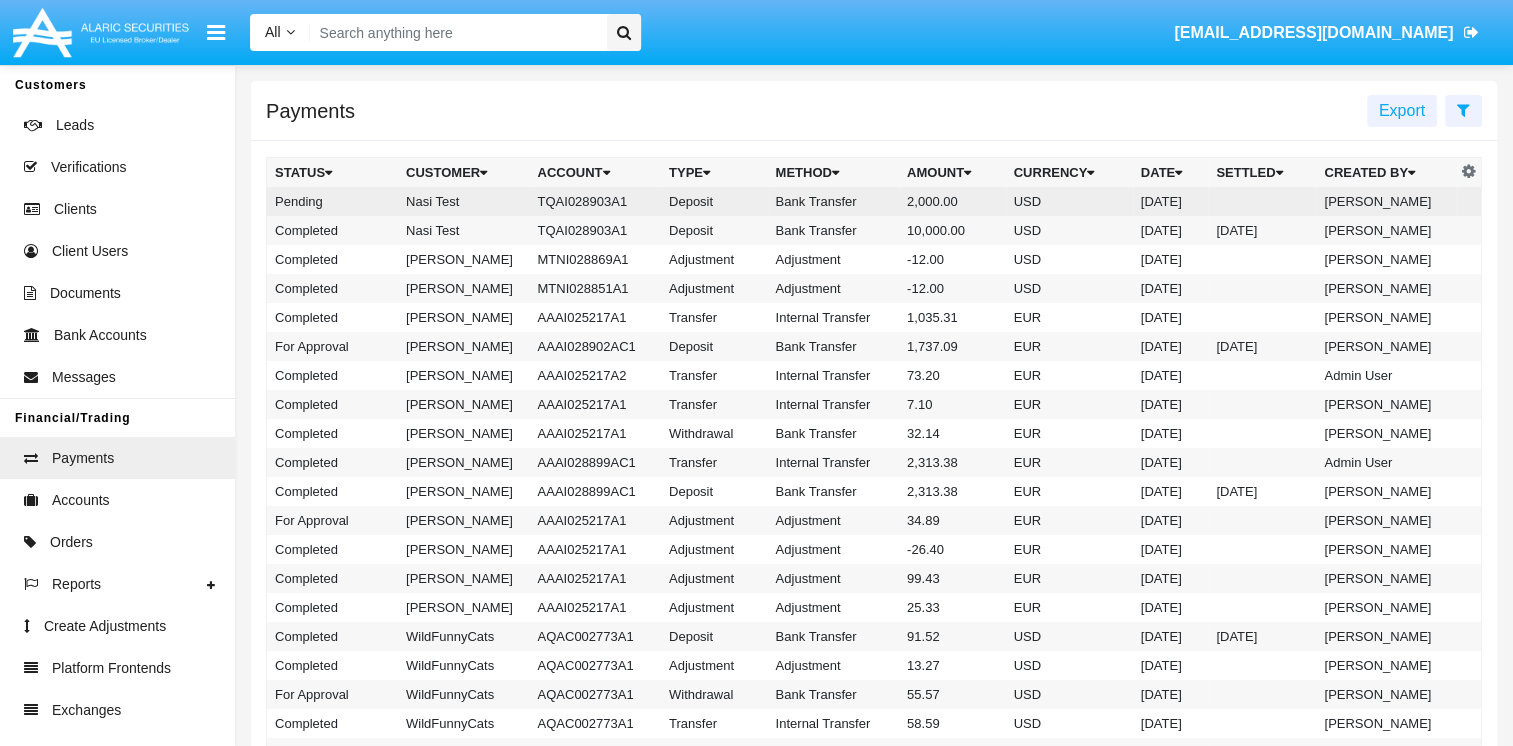 click on "Nasi Test" 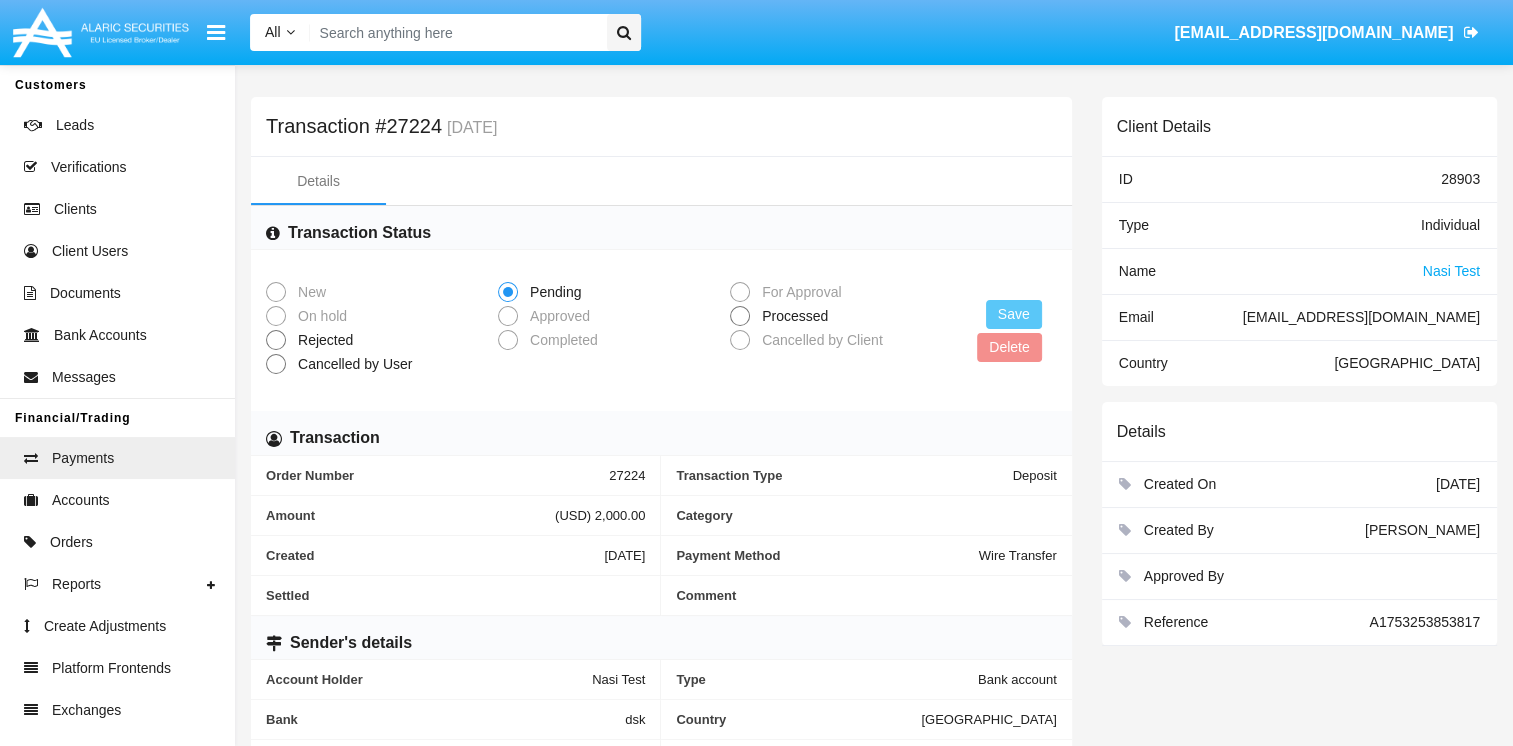click at bounding box center (740, 316) 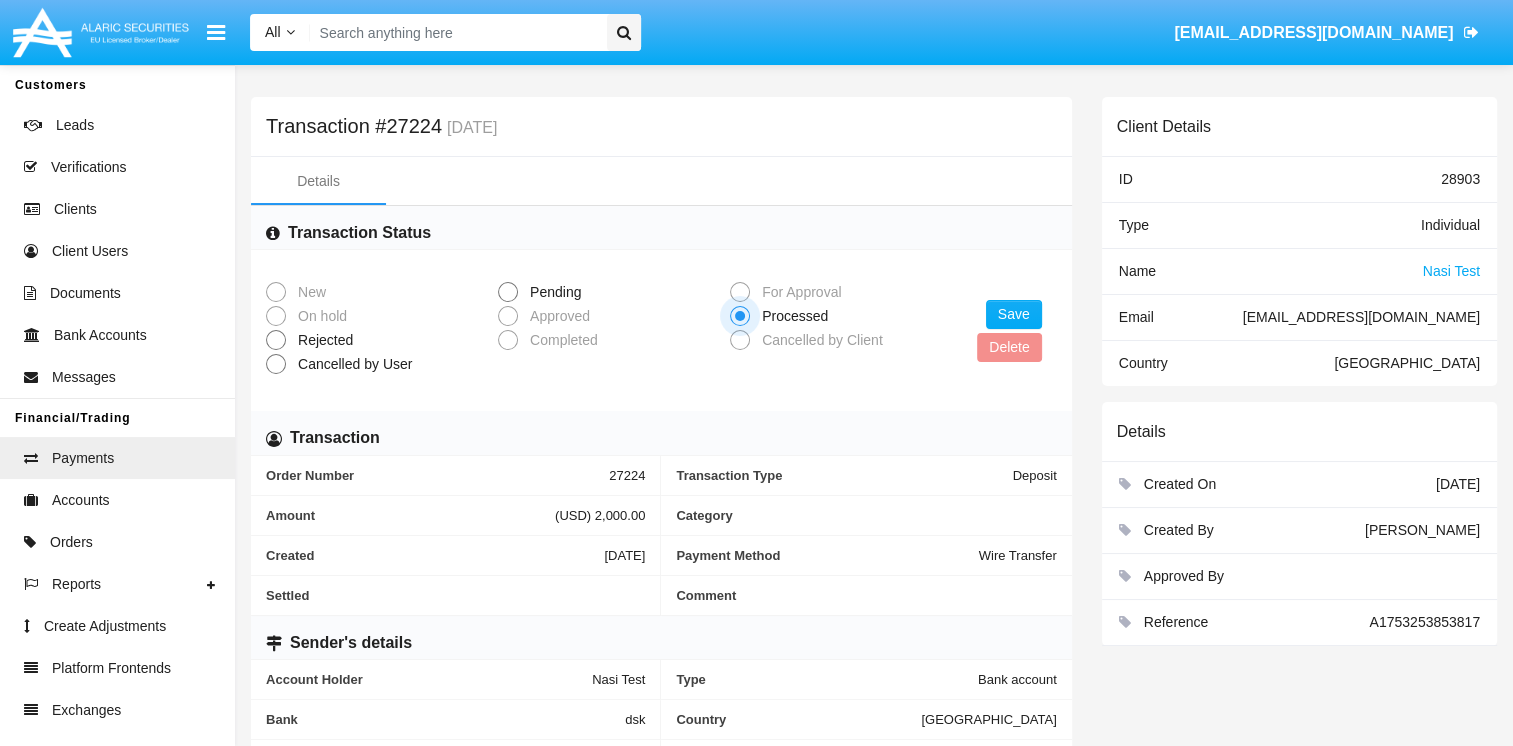 click on "Save  Delete" at bounding box center [1009, 331] 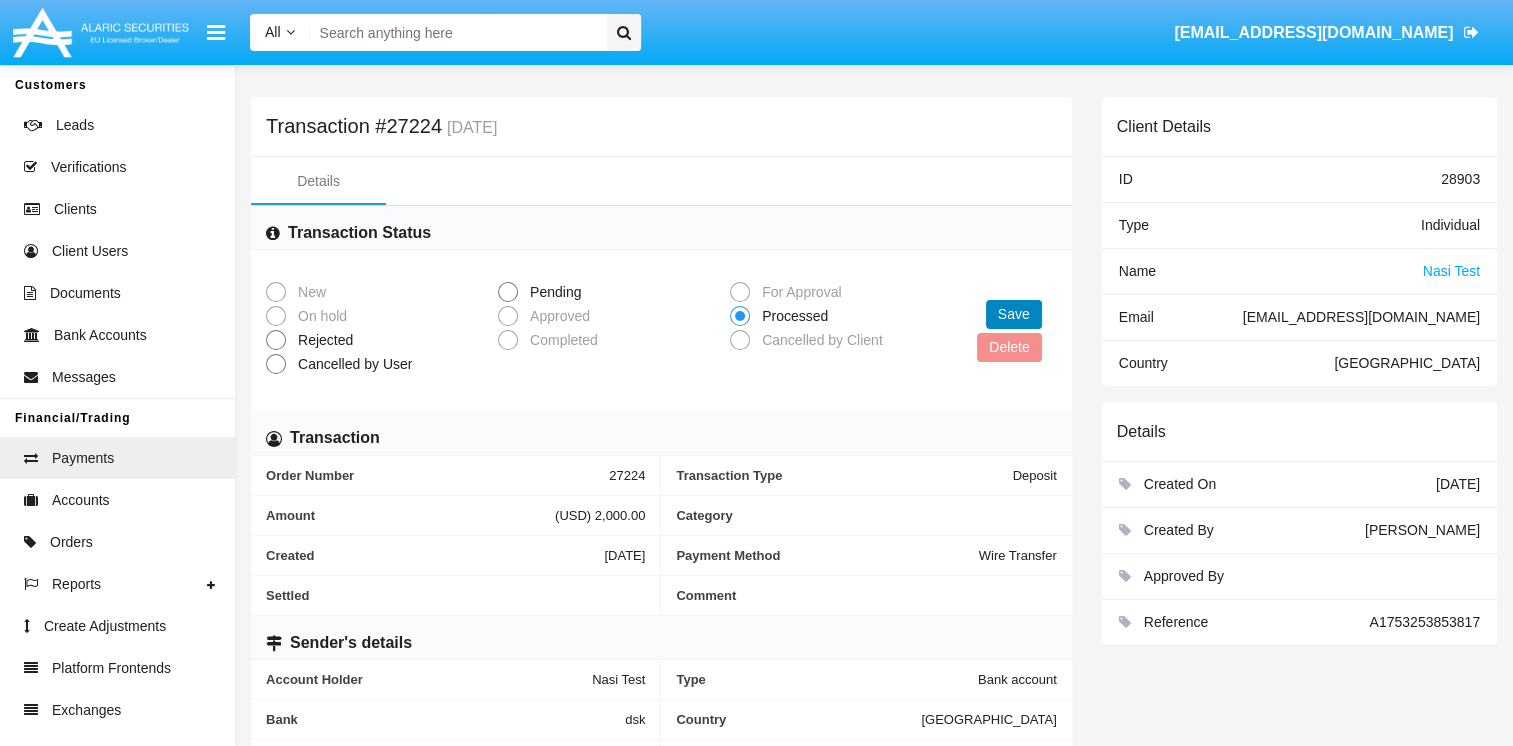 click on "Save" at bounding box center [1014, 314] 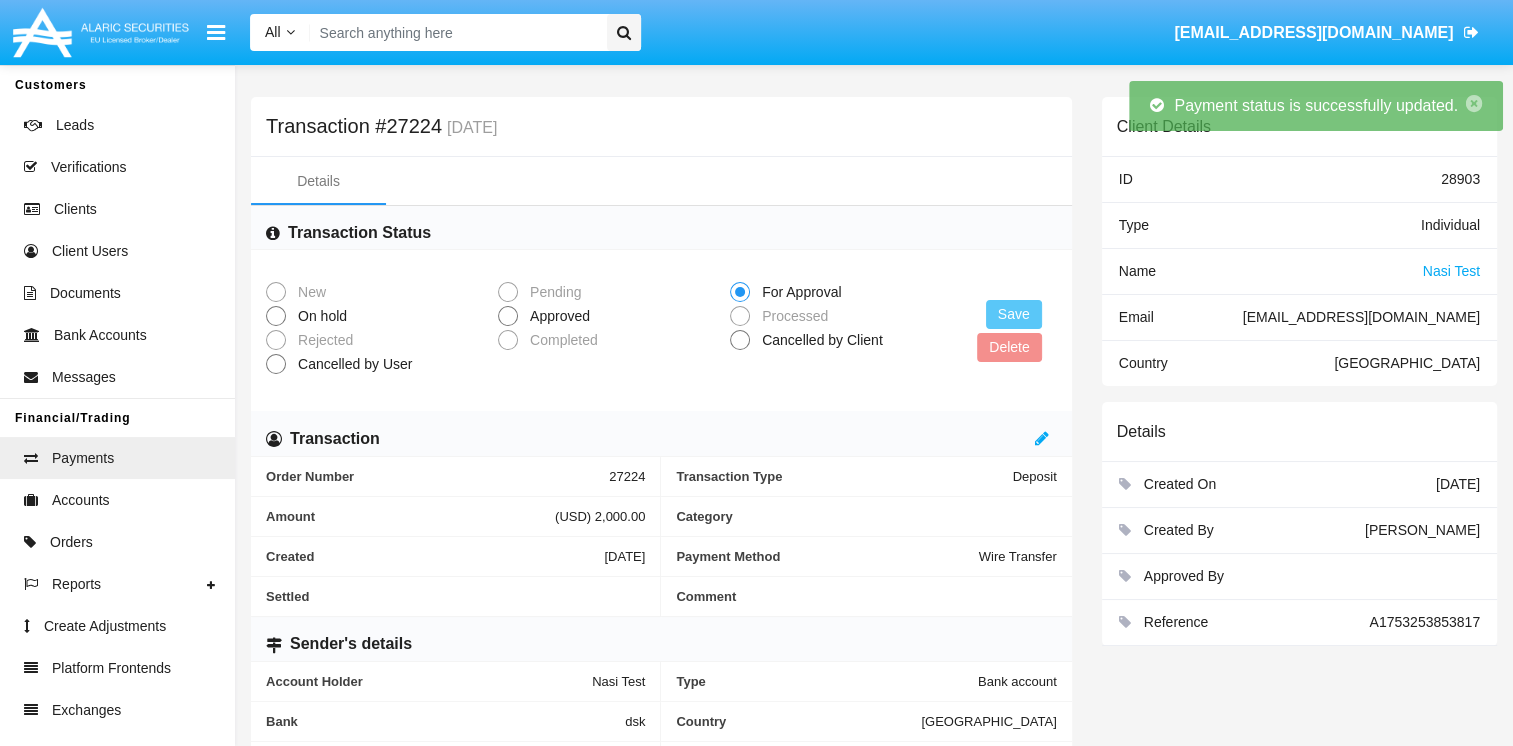 click at bounding box center (508, 316) 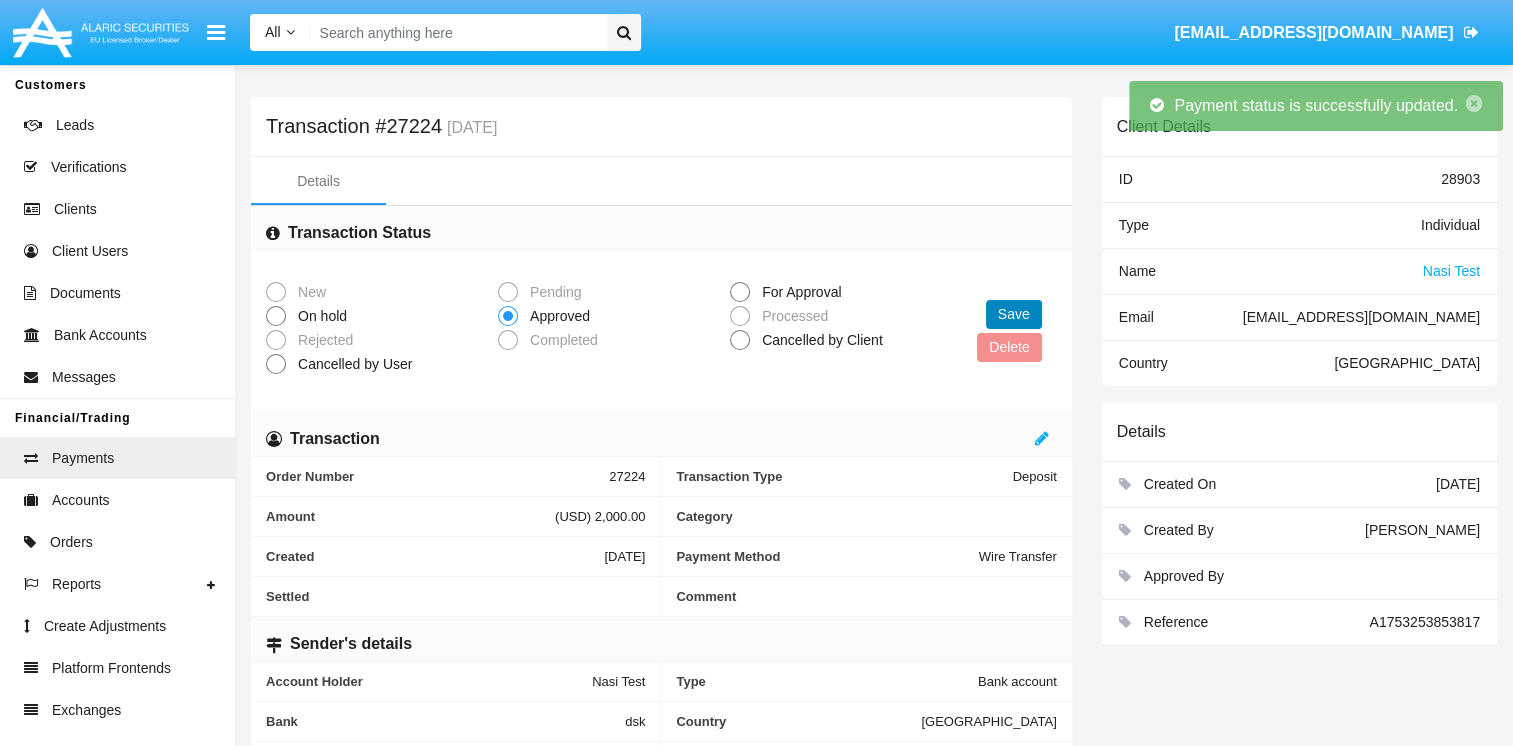 click on "Save" at bounding box center [1014, 314] 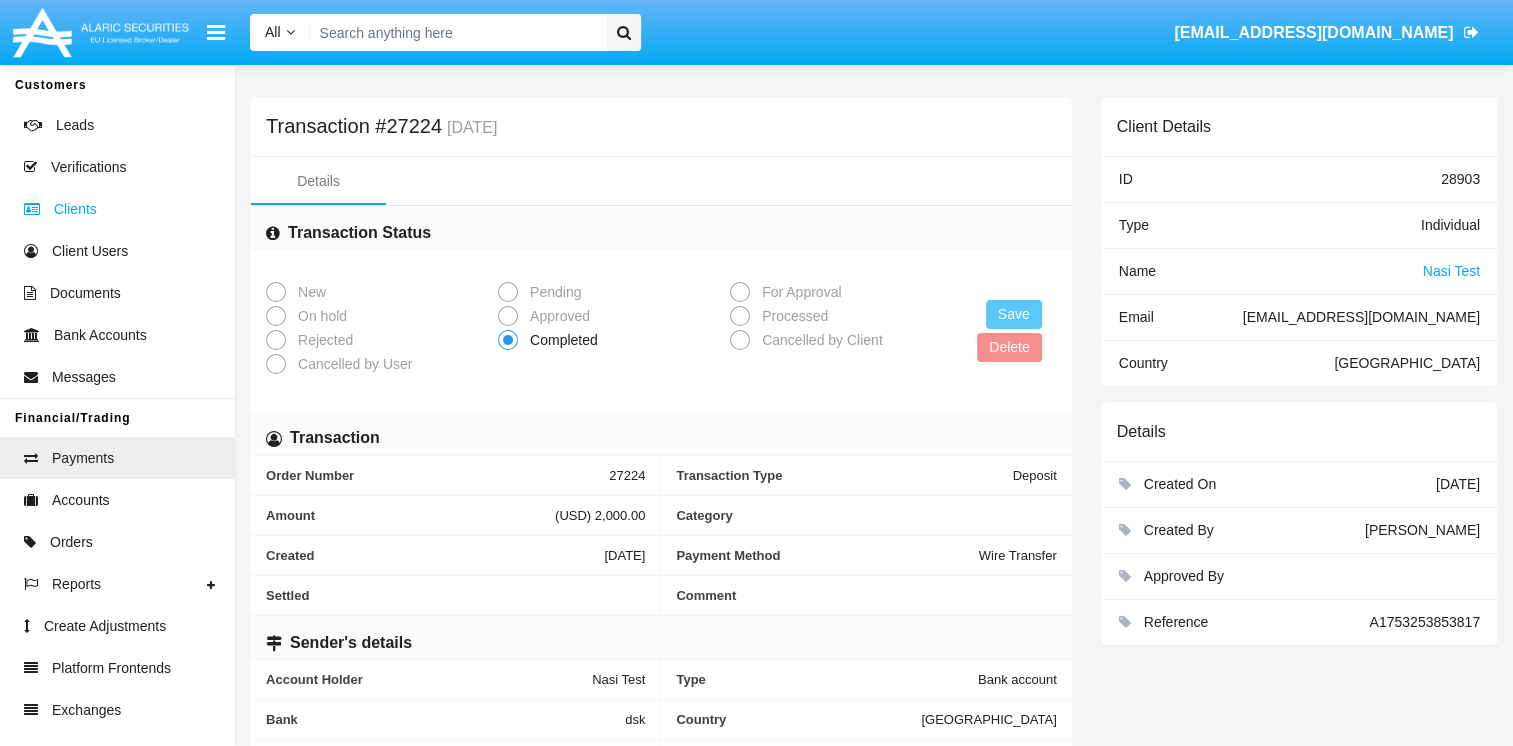 click on "Clients" 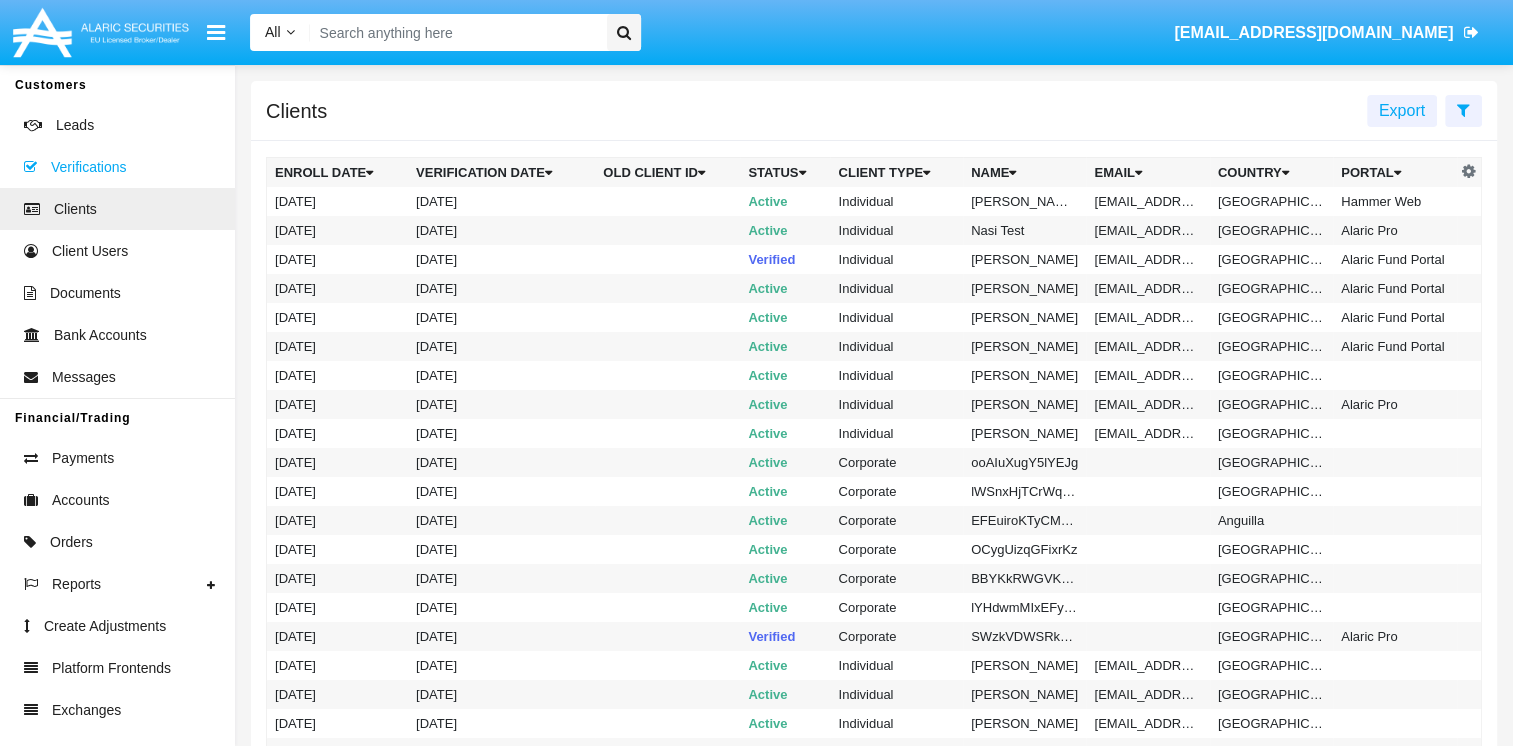 click on "Verifications" 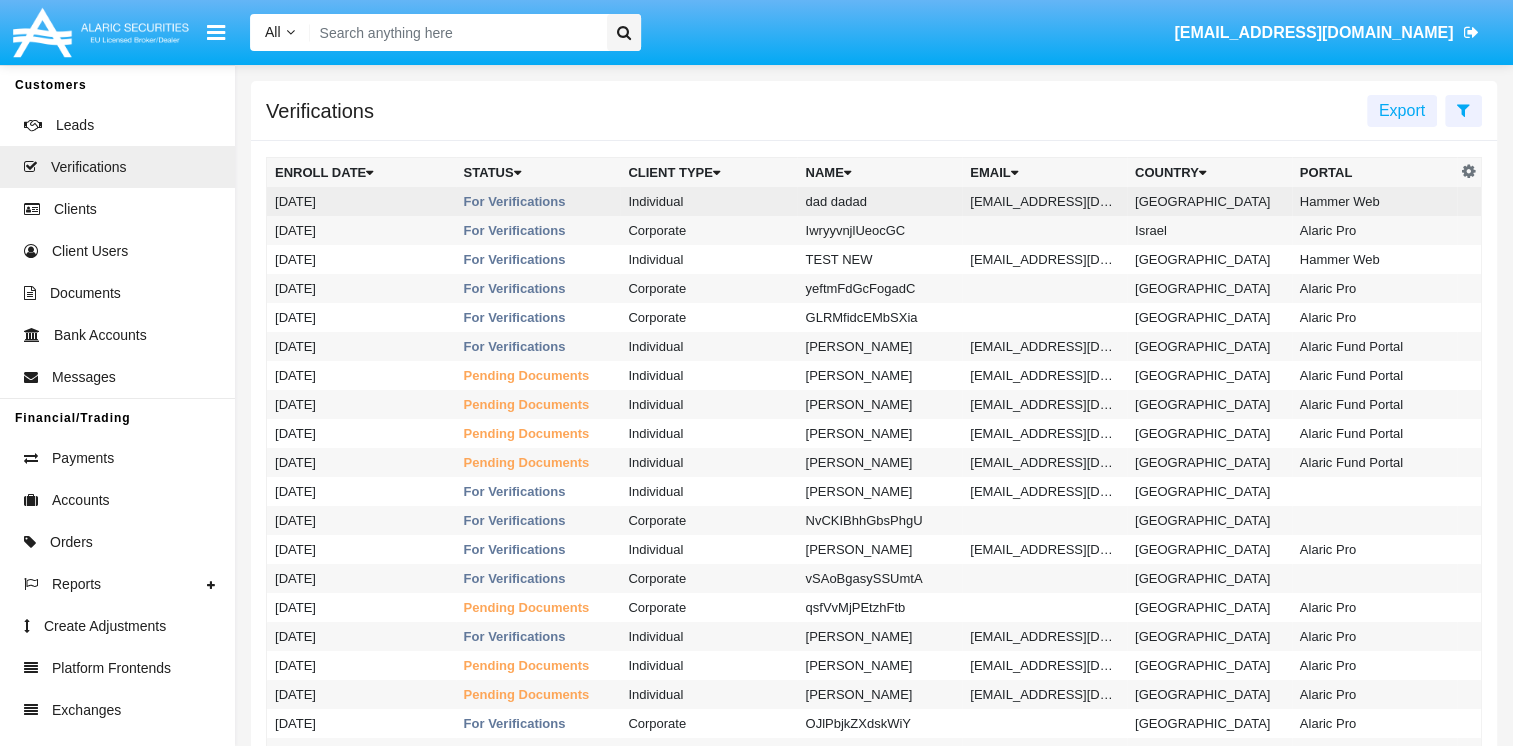 click on "Individual" 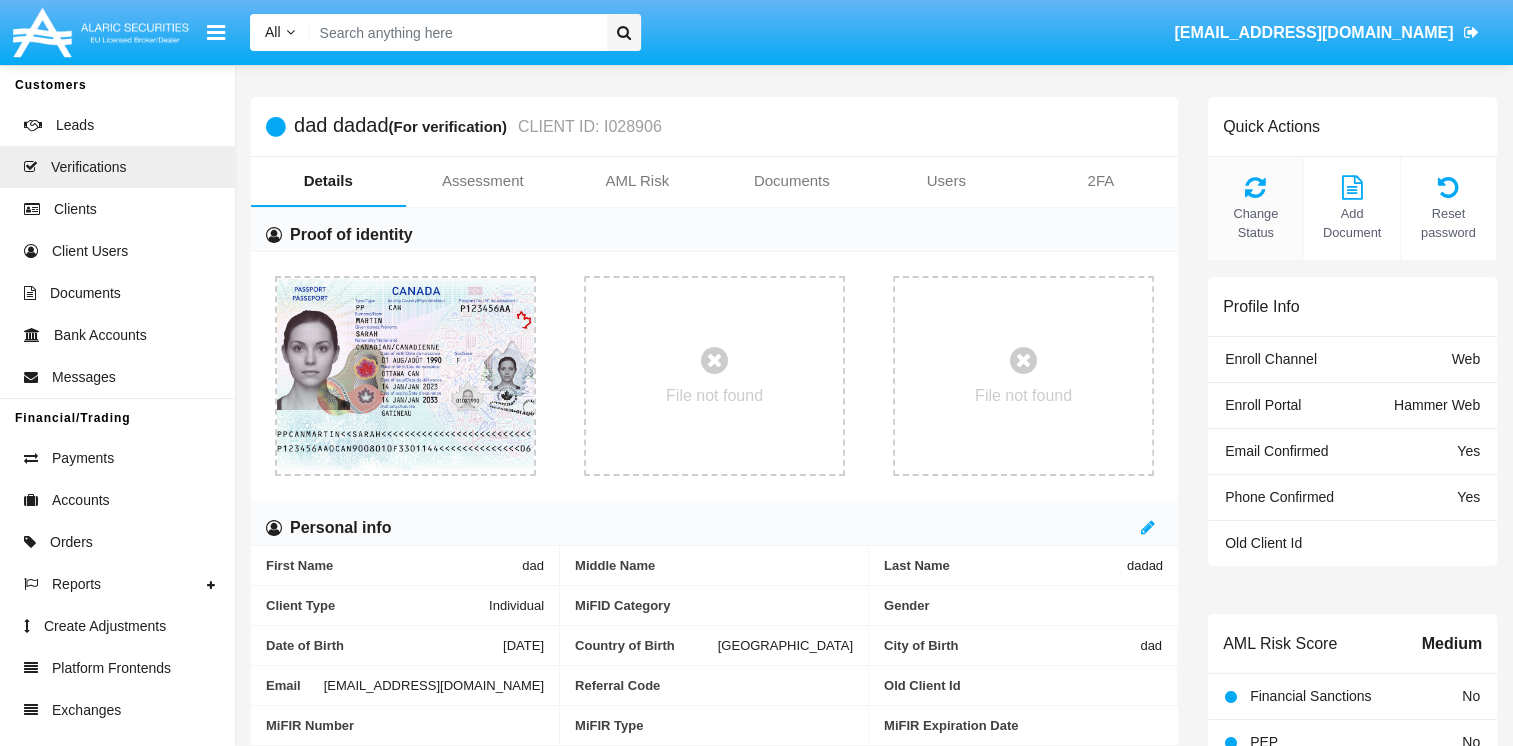 click on "Change Status" 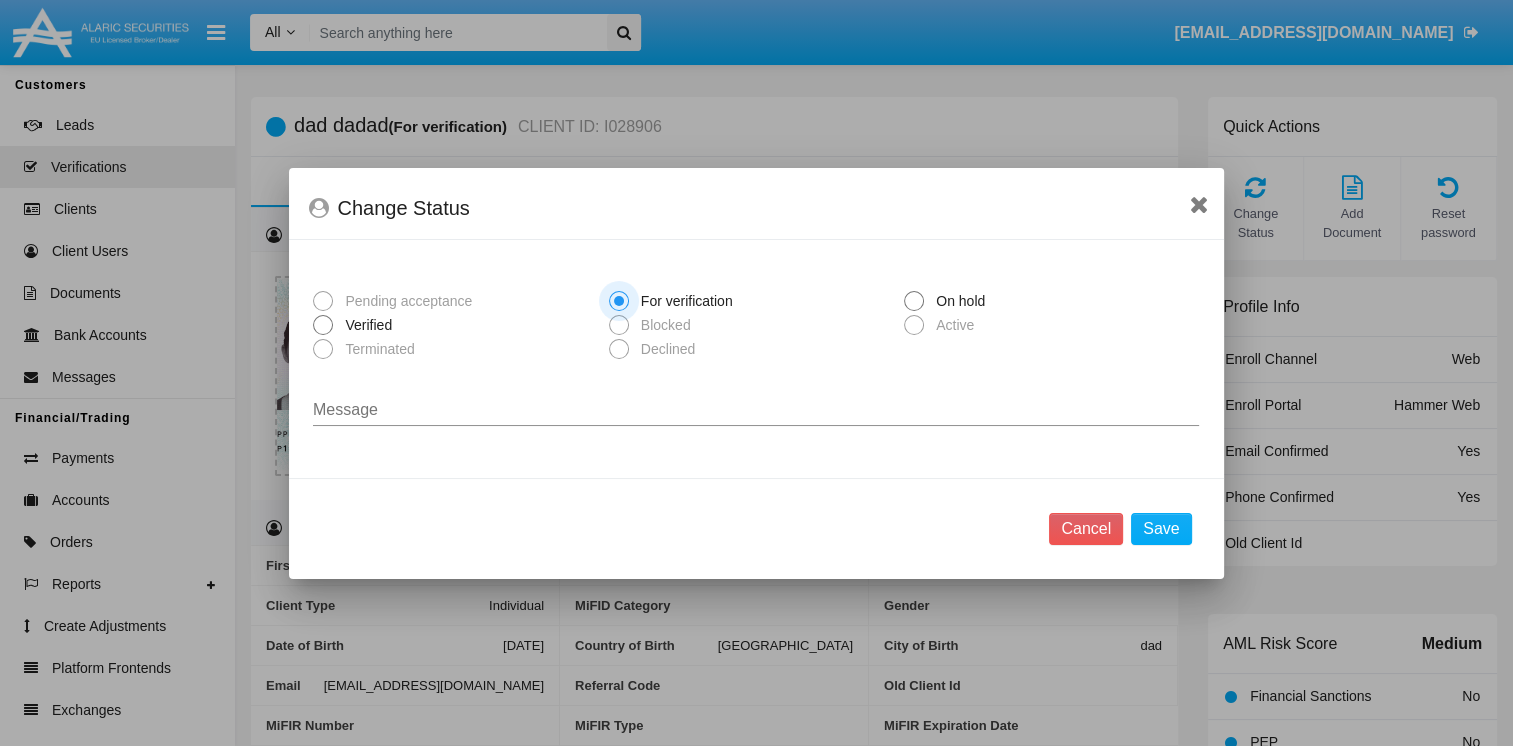 click on "Verified" at bounding box center (365, 325) 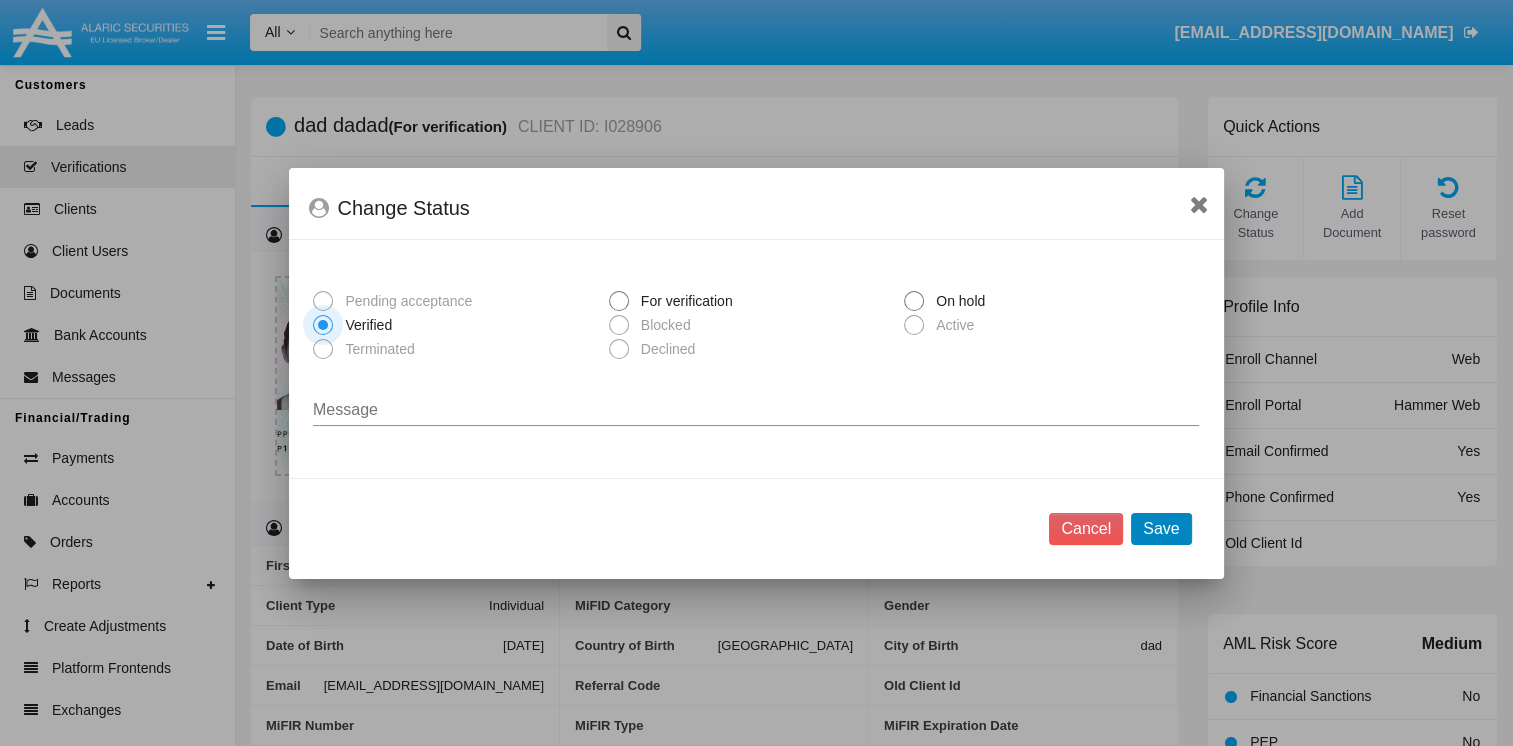 click on "Save" at bounding box center (1161, 529) 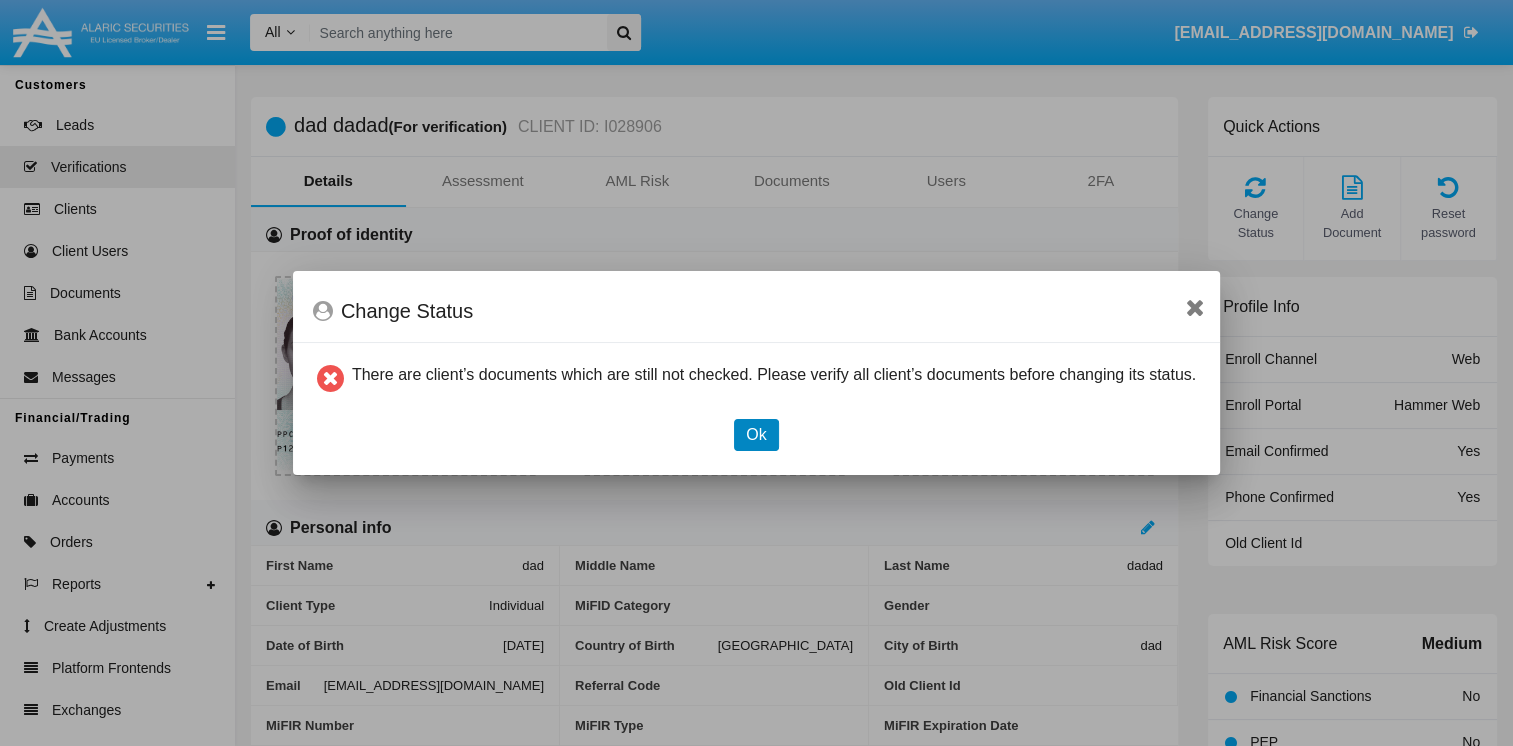 click on "Ok" at bounding box center (756, 435) 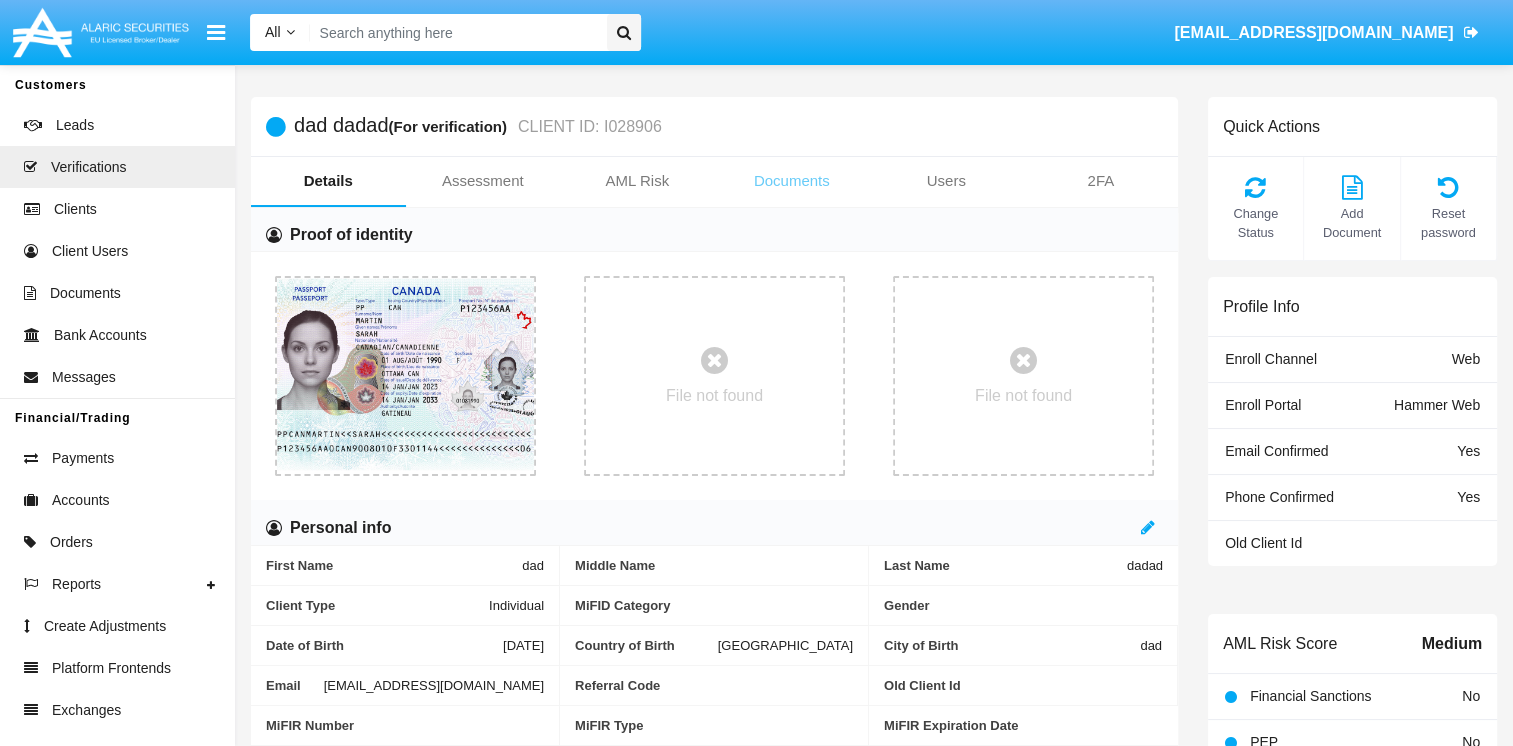 click on "Documents" at bounding box center [792, 181] 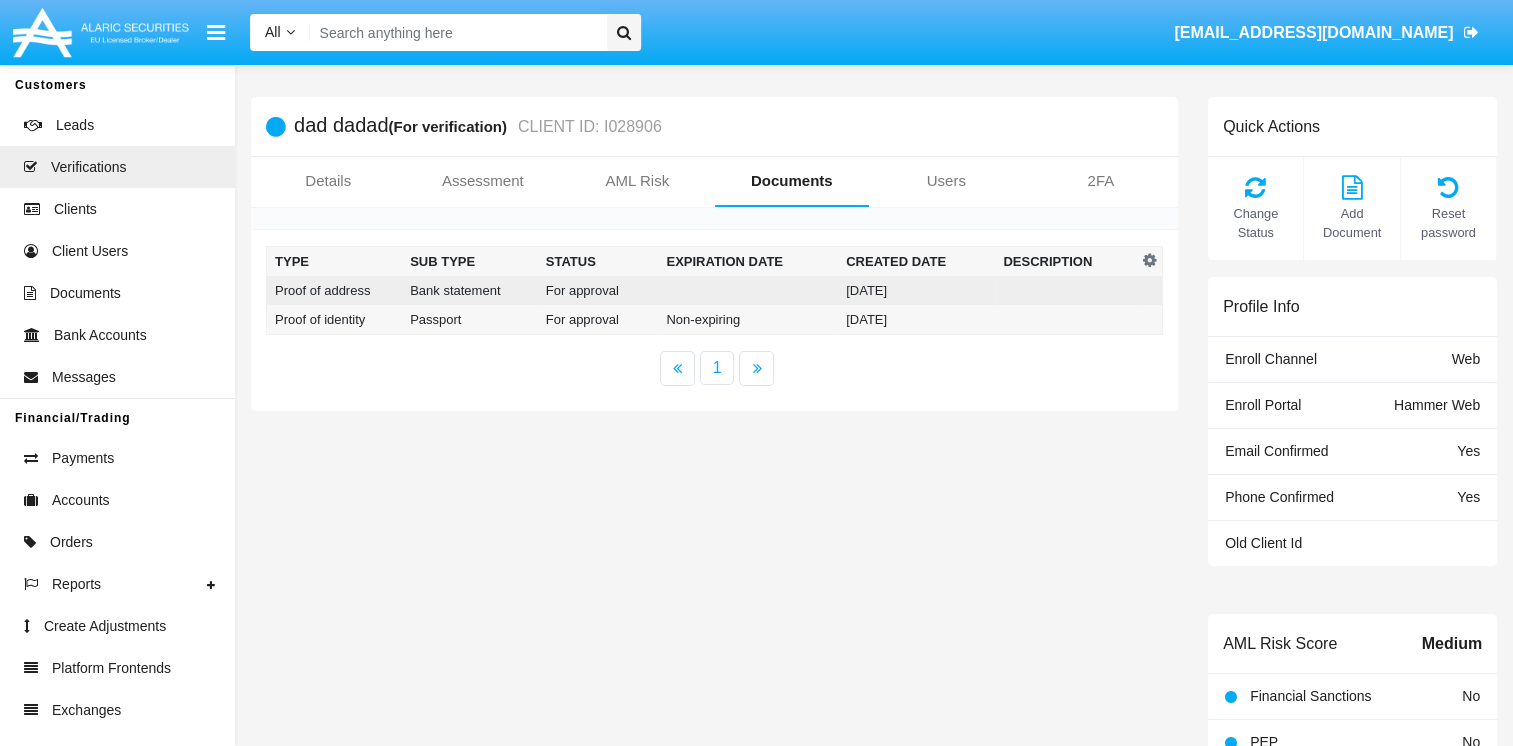 click 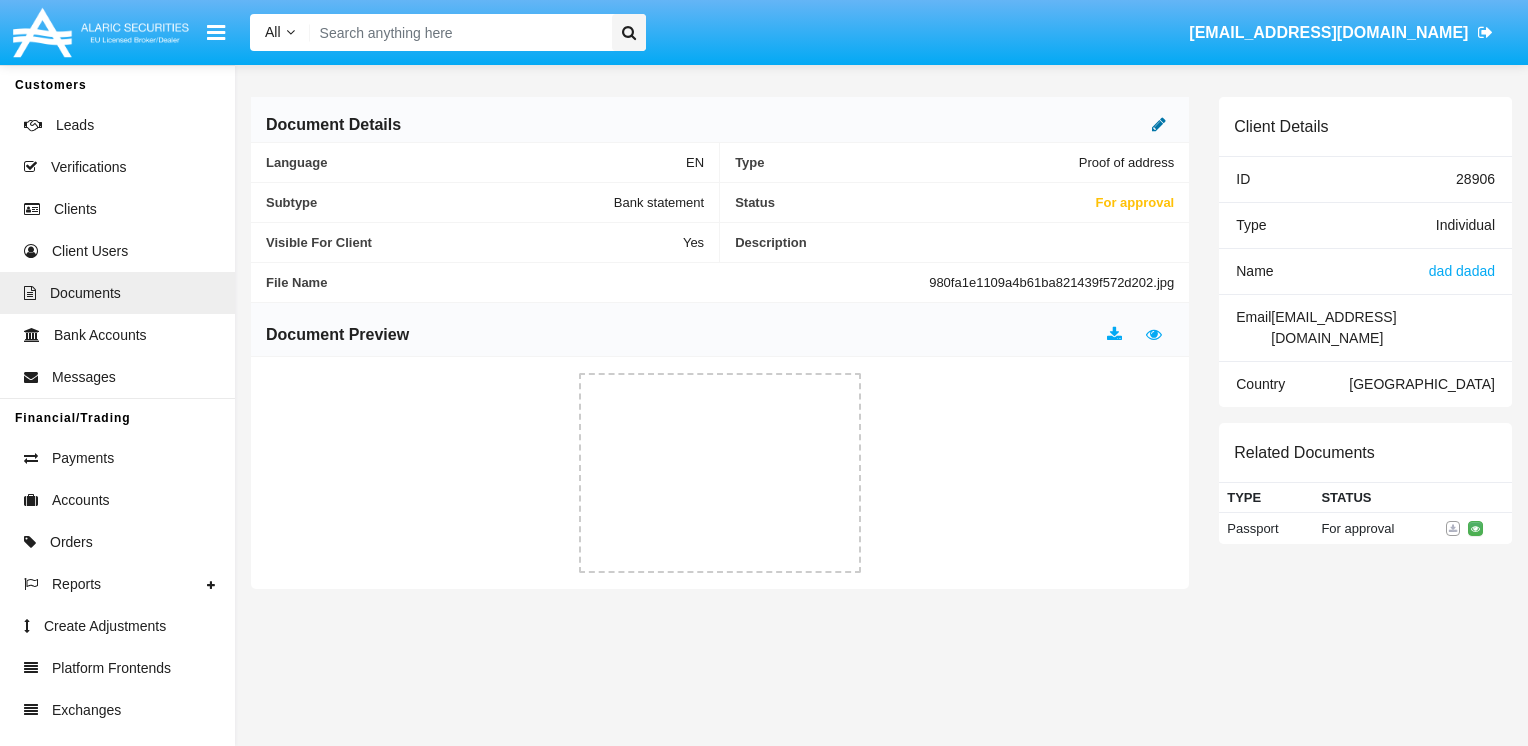 click 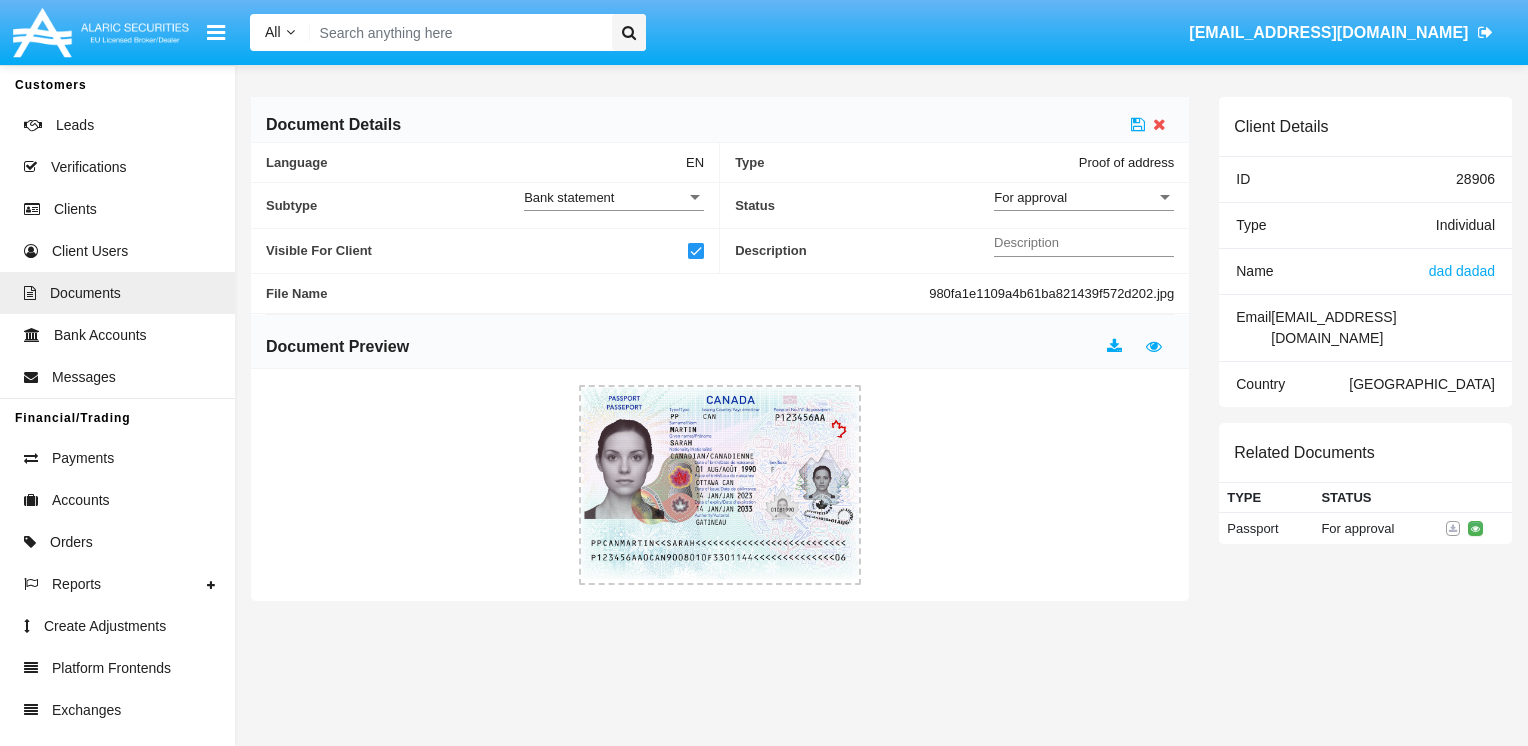 click on "For approval Status" 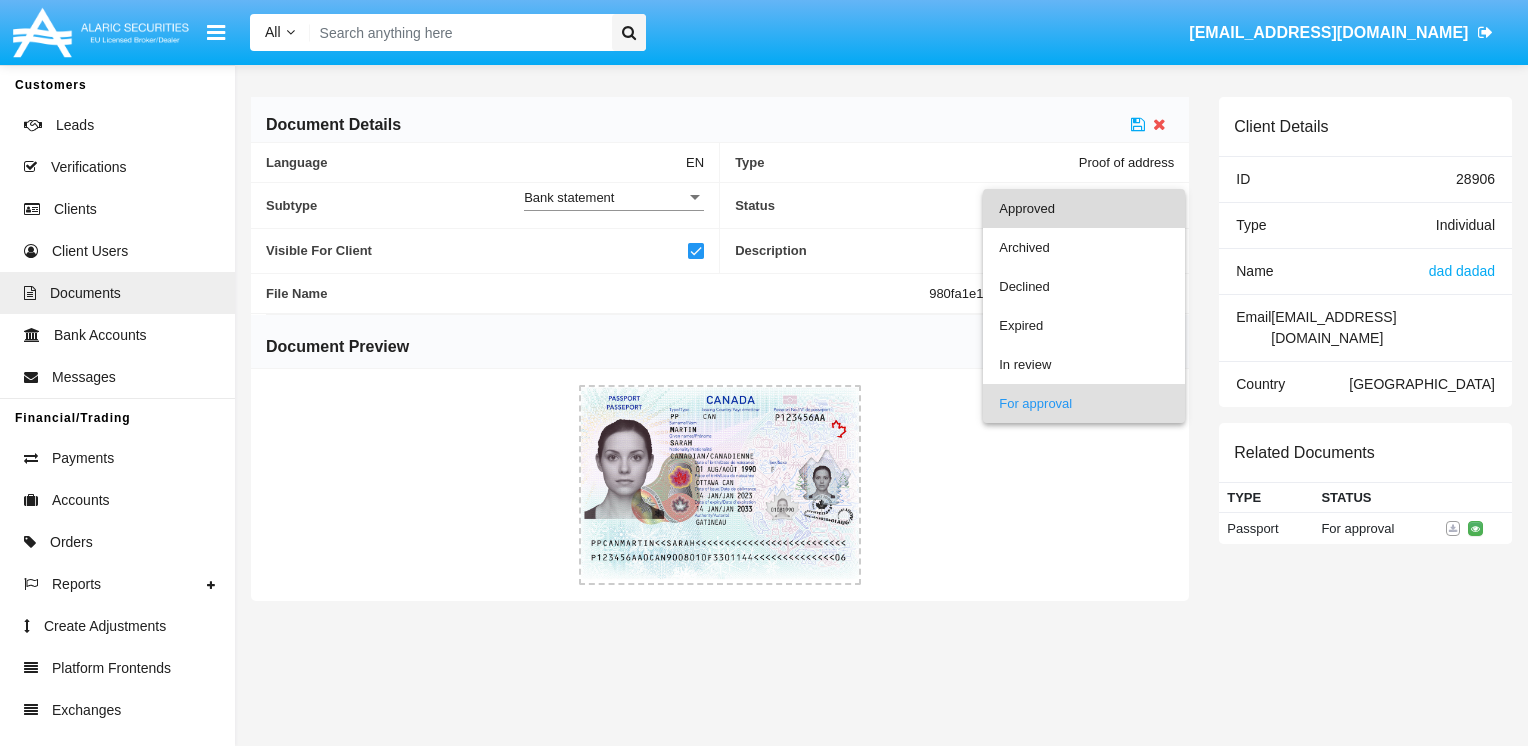 click on "Approved" at bounding box center (1084, 208) 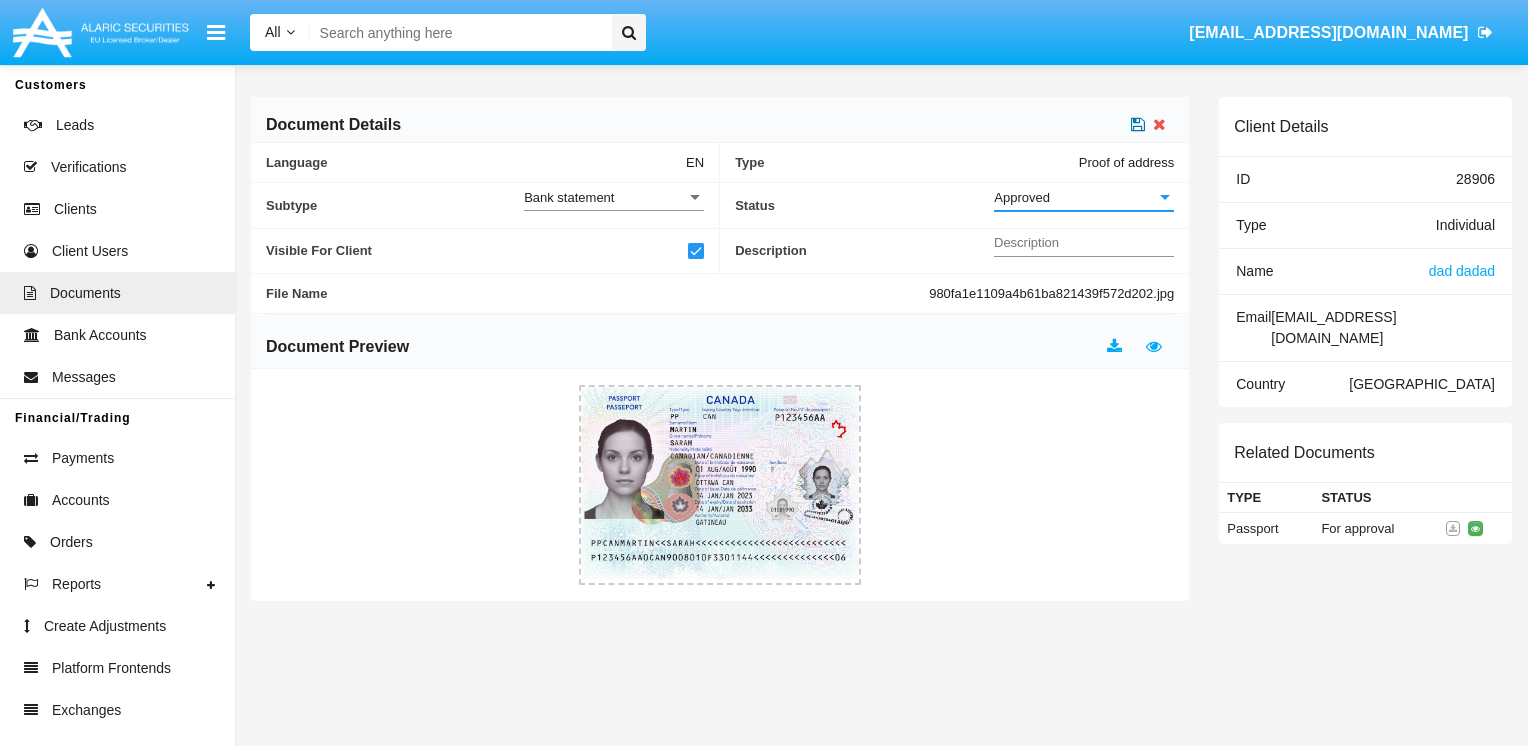 click 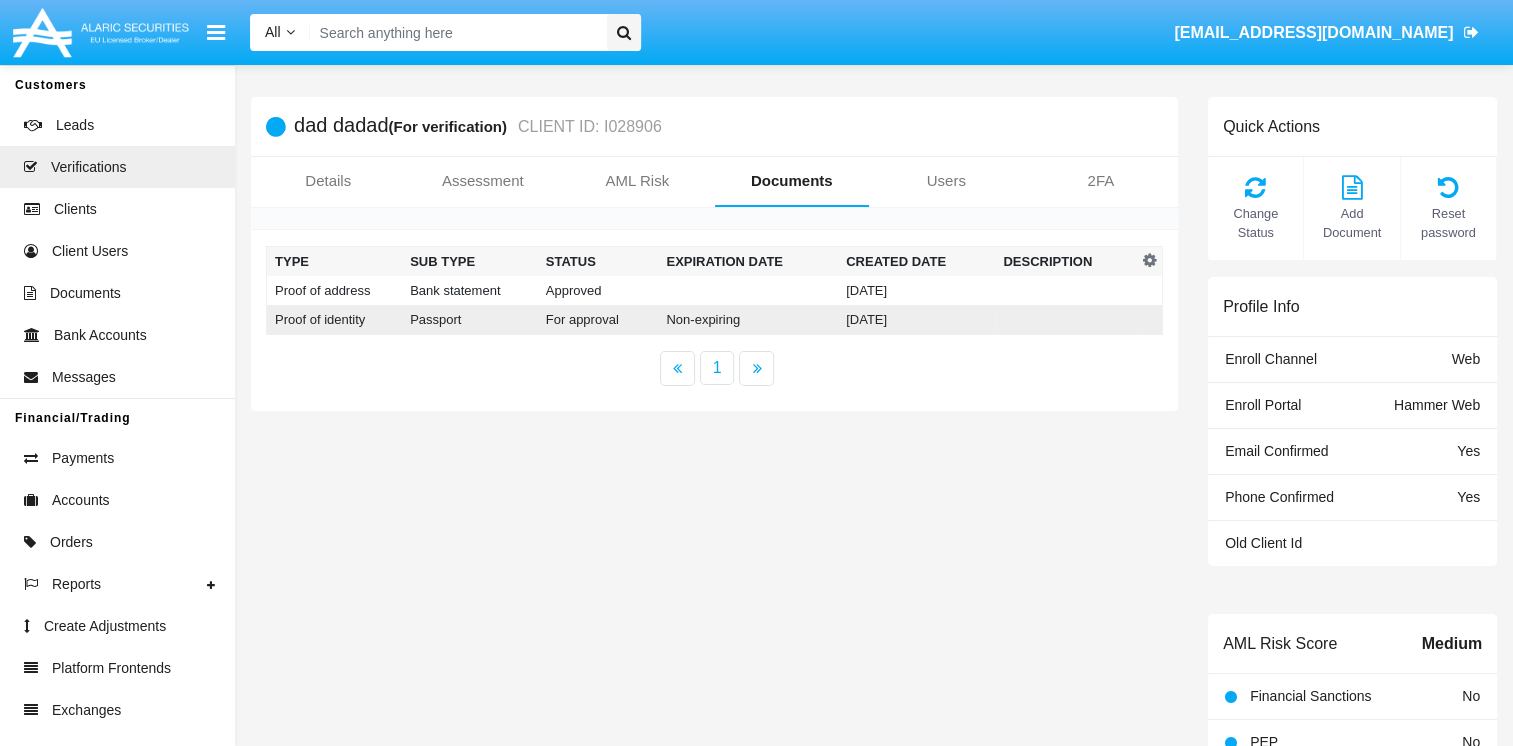 click on "[DATE]" 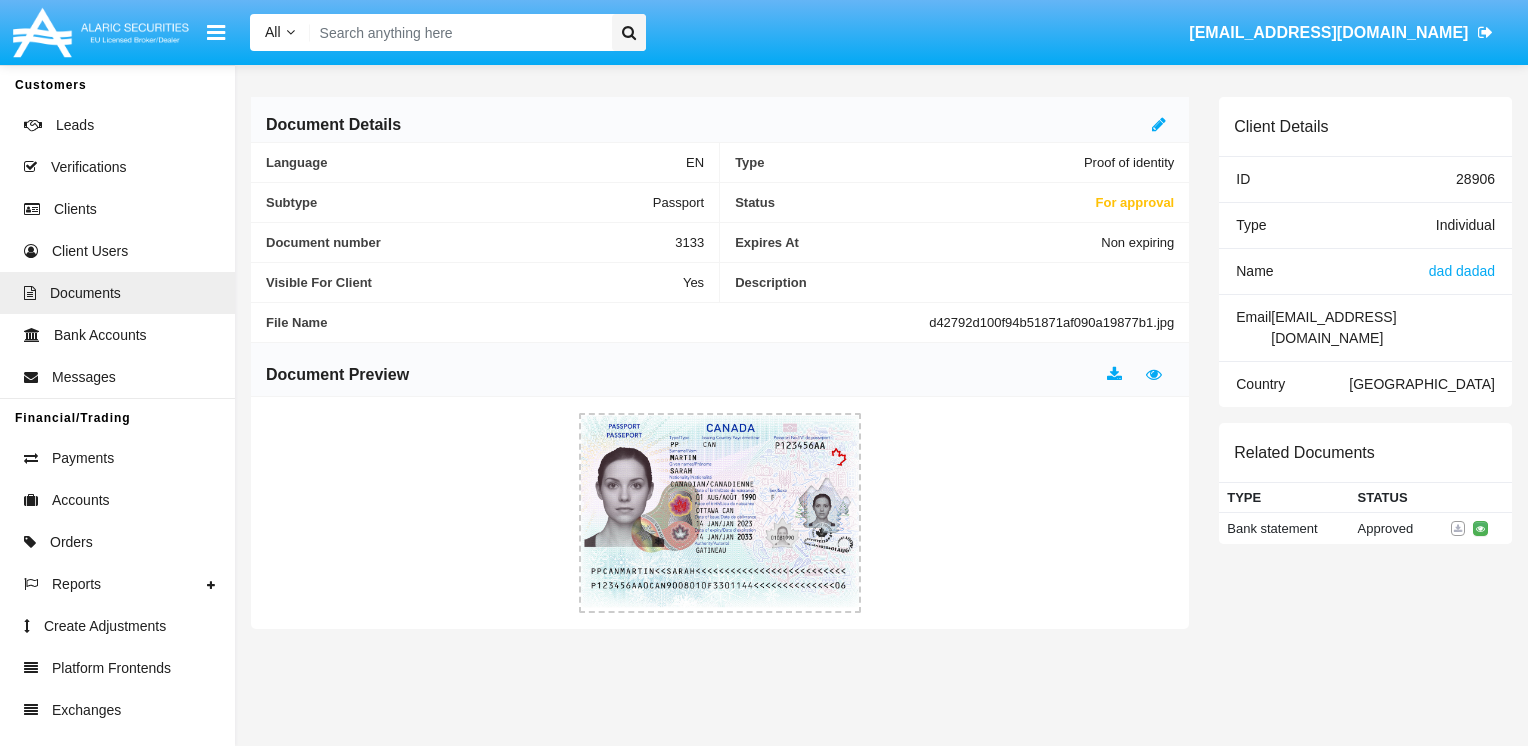 click 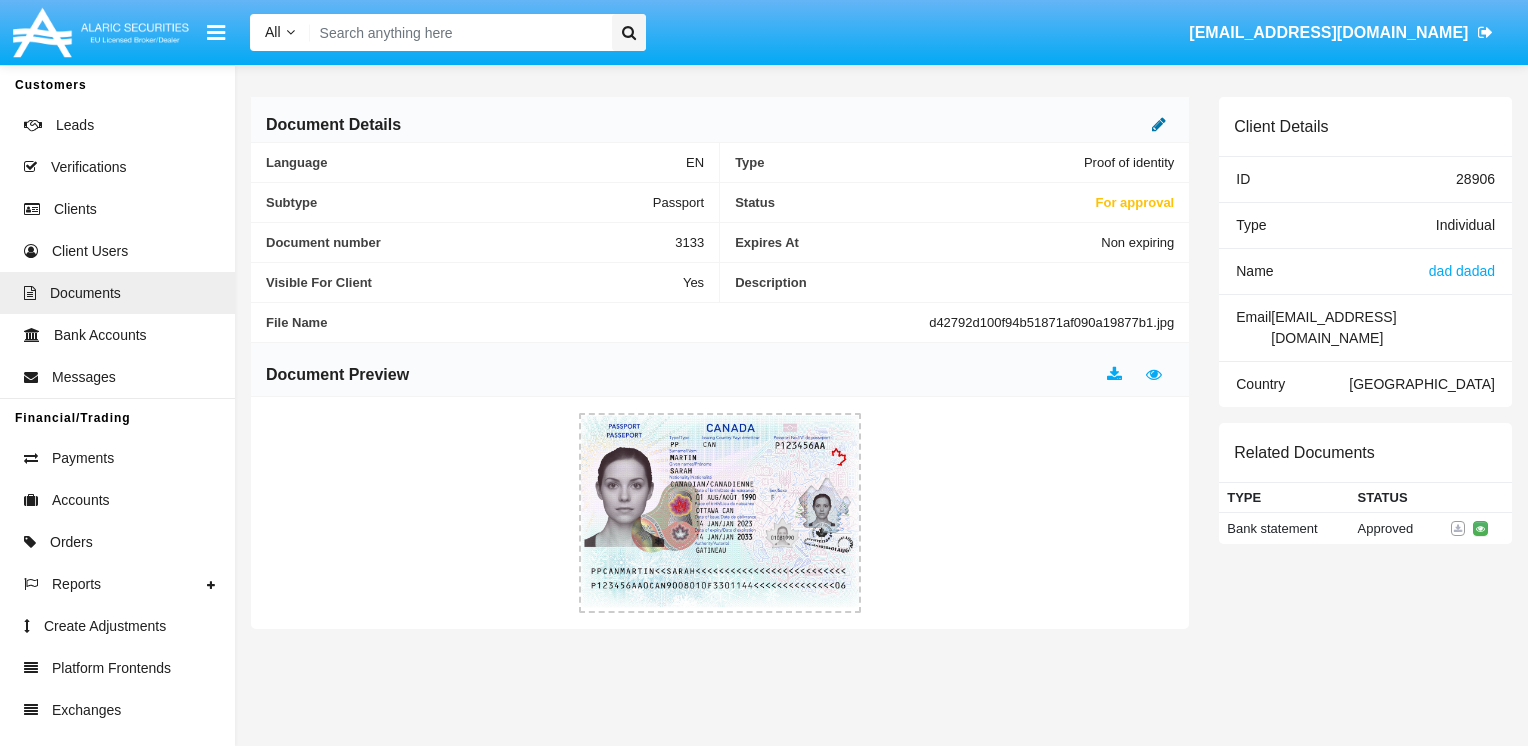 click 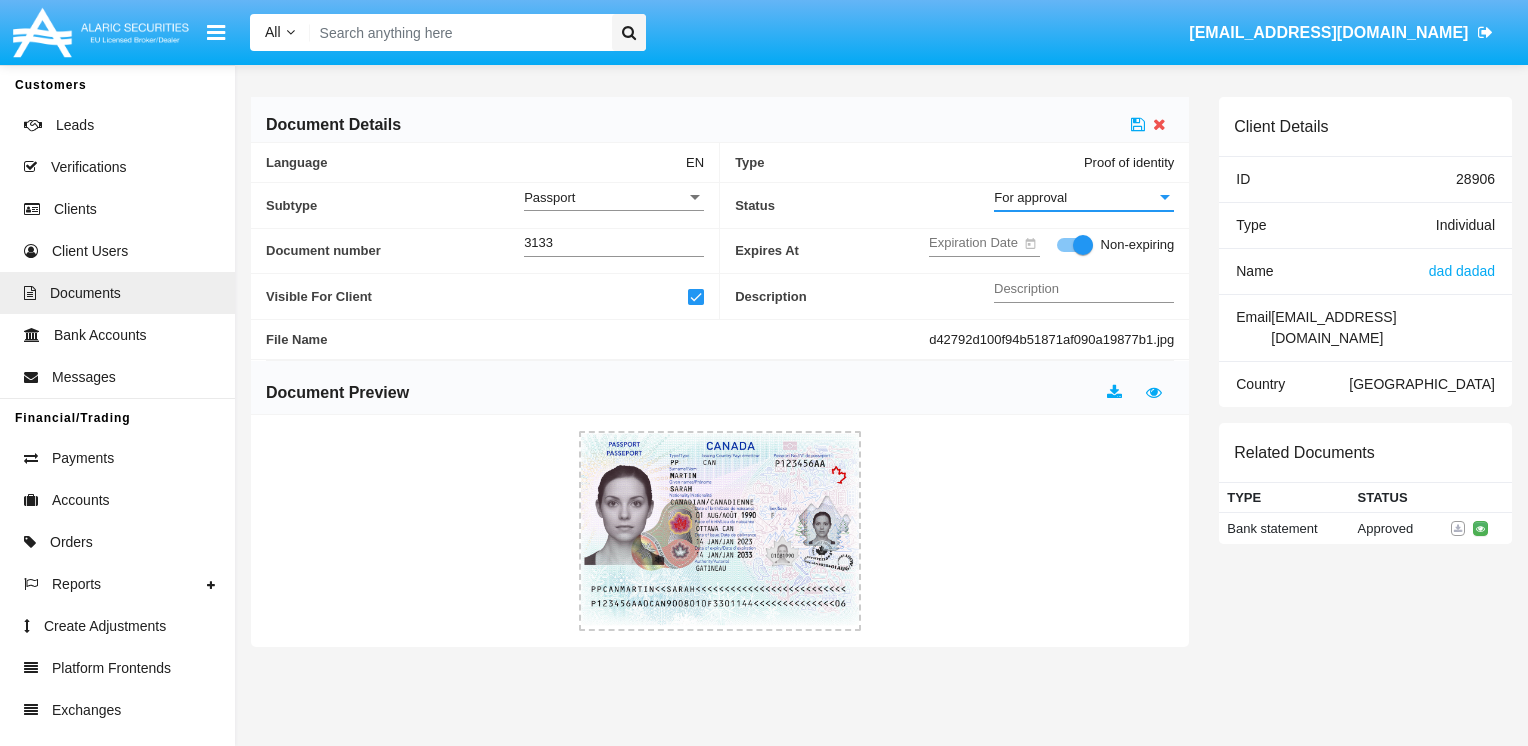 click on "For approval" at bounding box center (1075, 197) 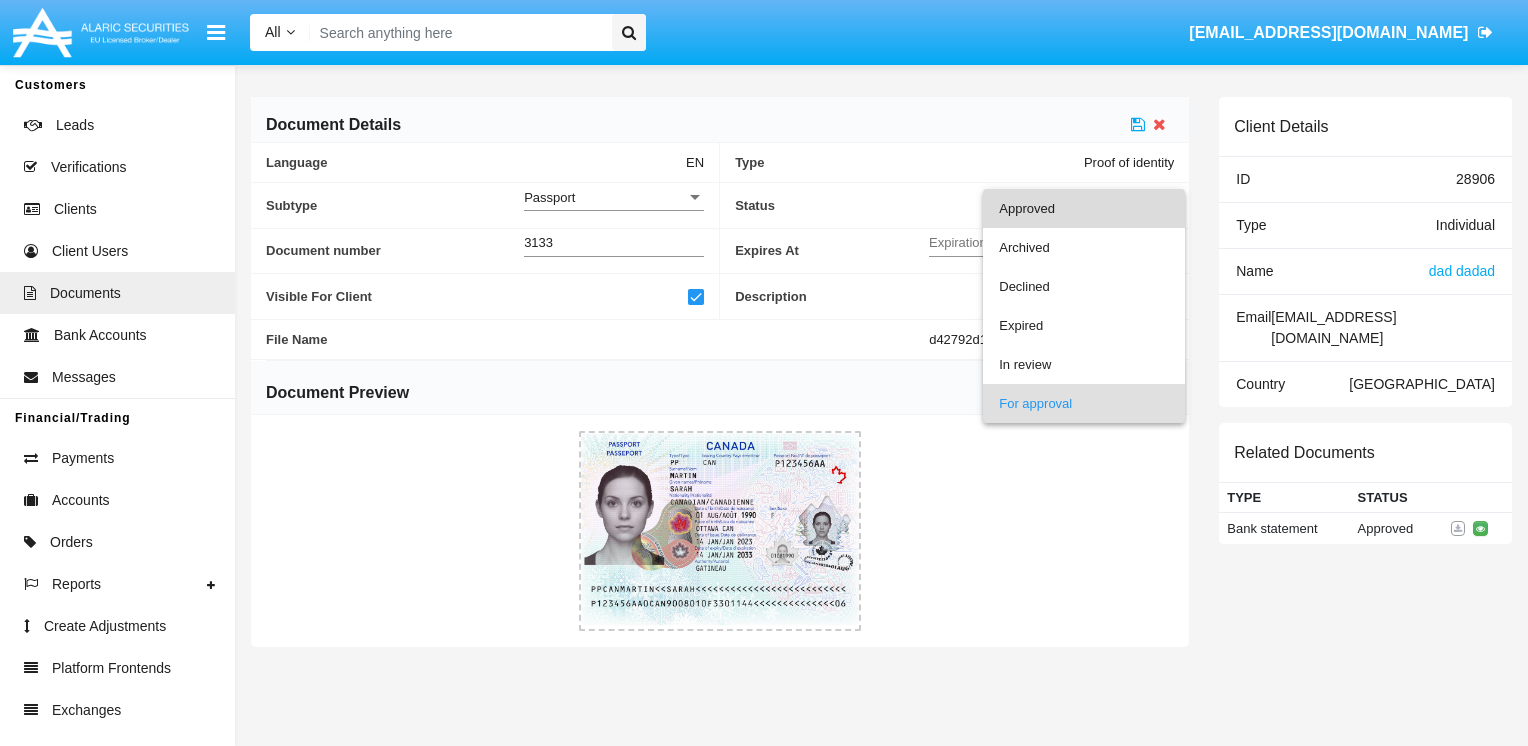 click on "Approved" at bounding box center [1084, 208] 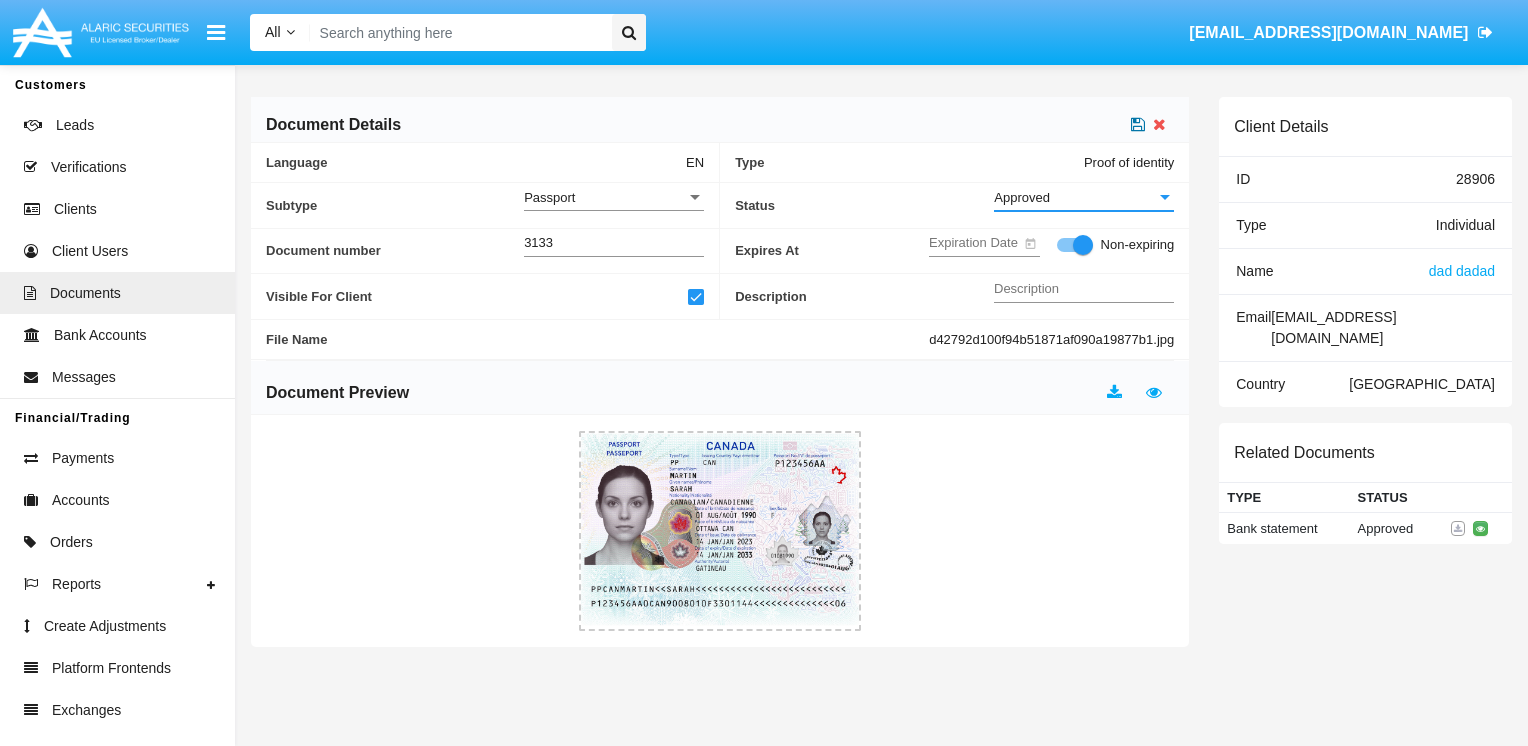 click 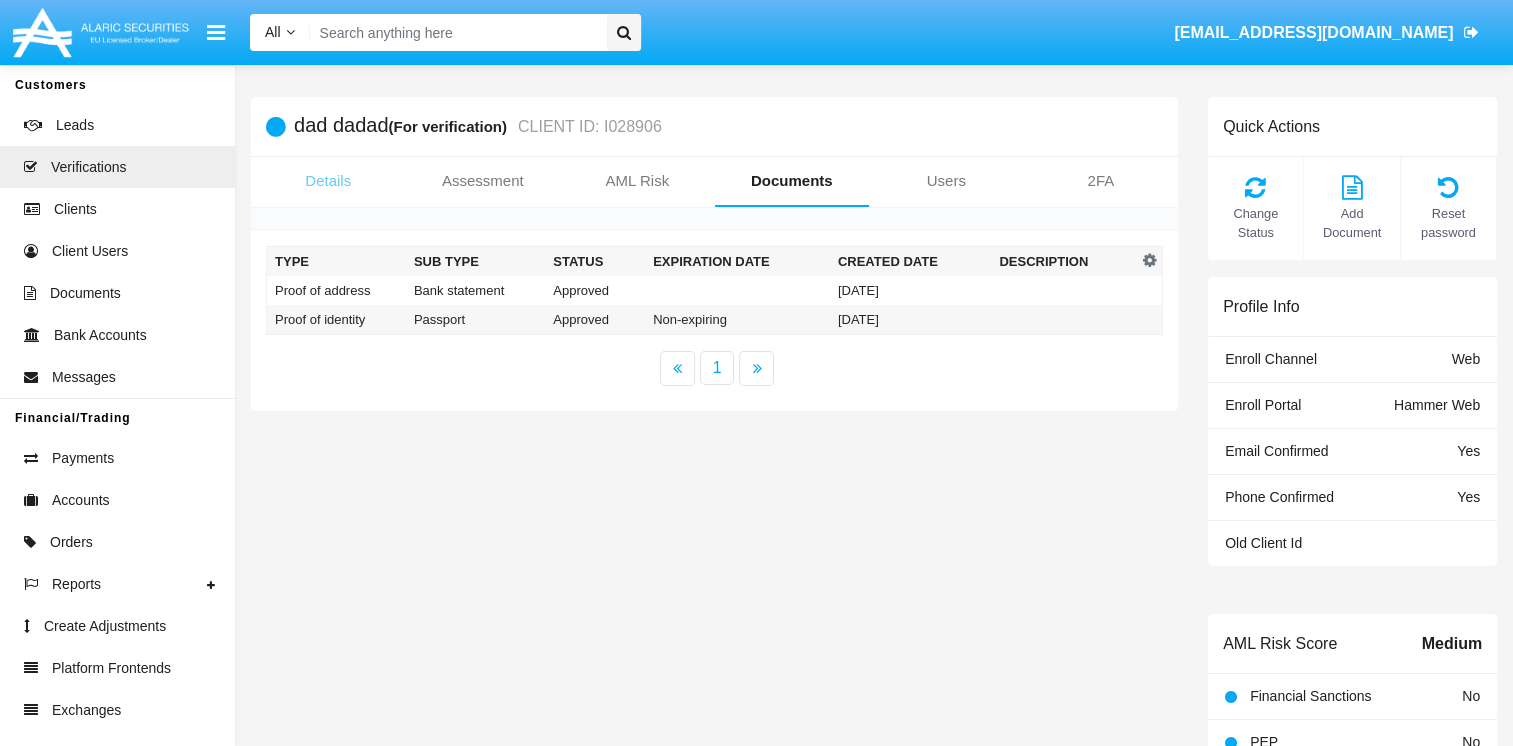 click on "Details" at bounding box center (328, 181) 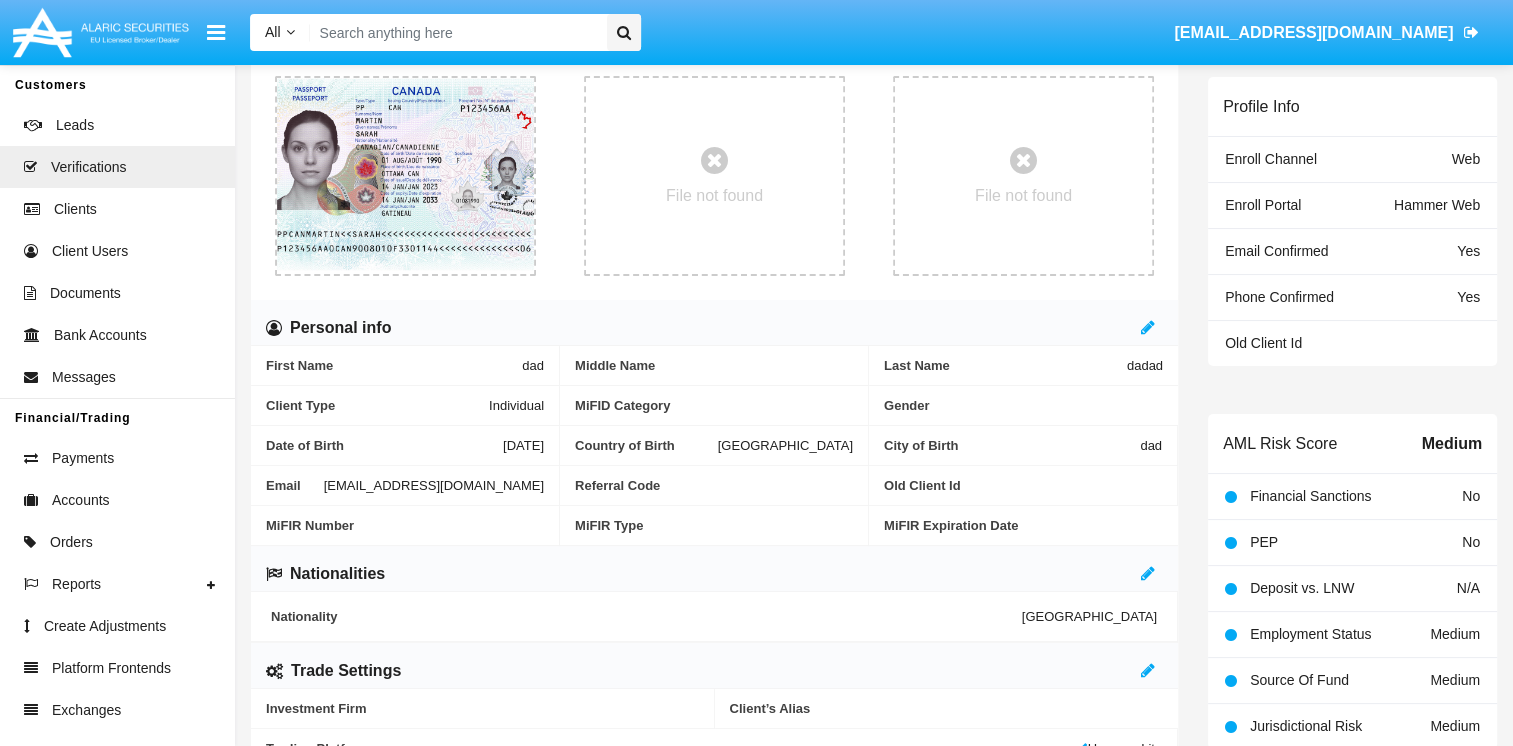 scroll, scrollTop: 600, scrollLeft: 0, axis: vertical 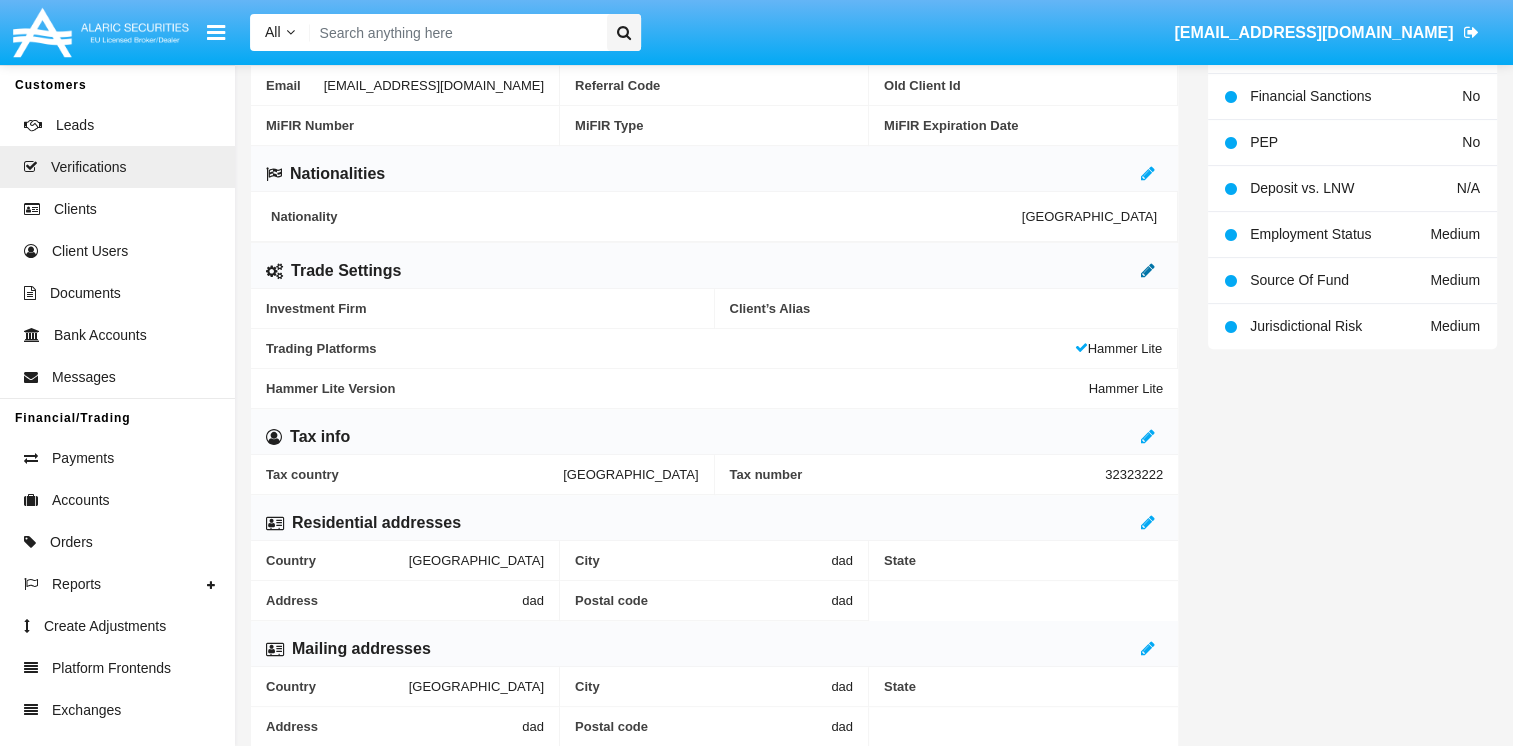 click 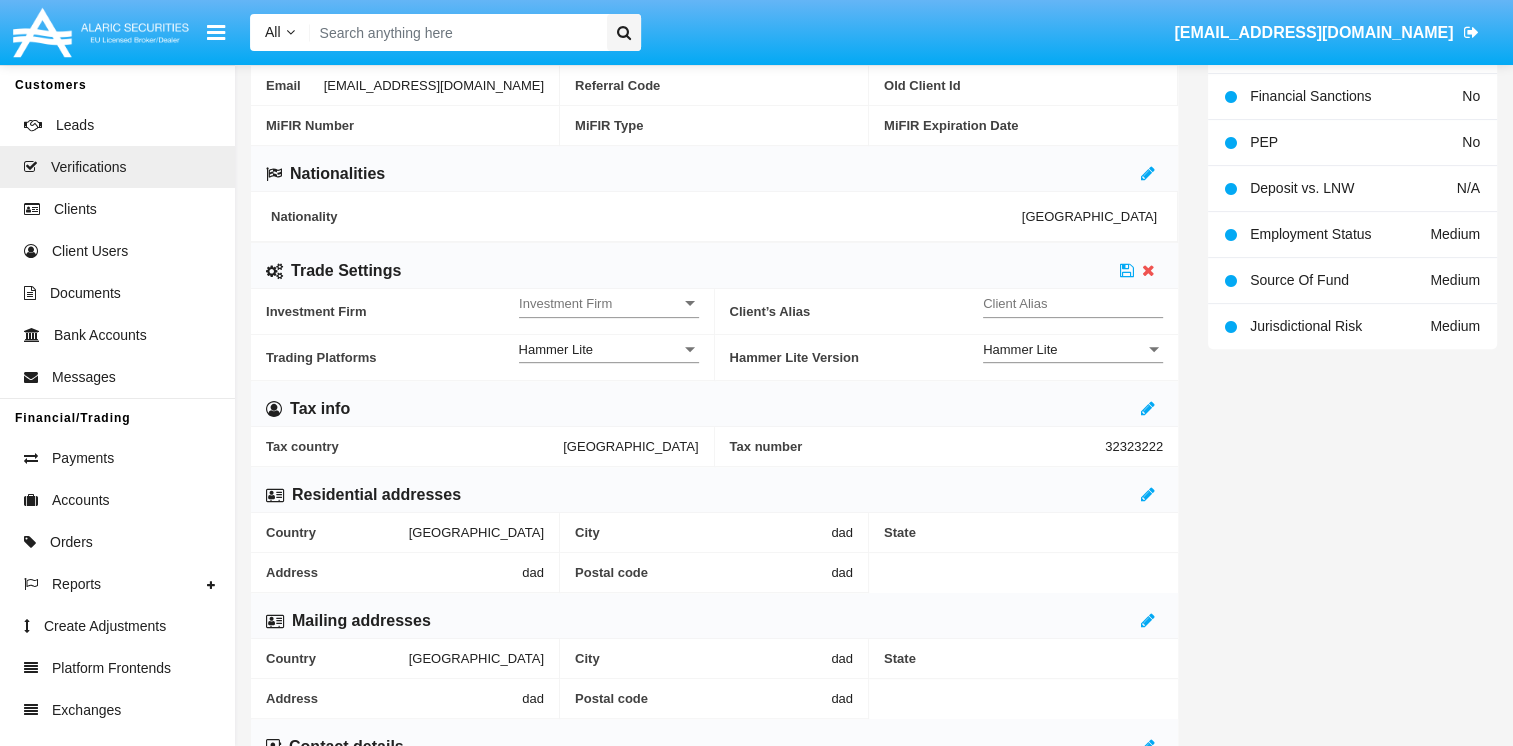 click on "Client Alias" at bounding box center (1073, 303) 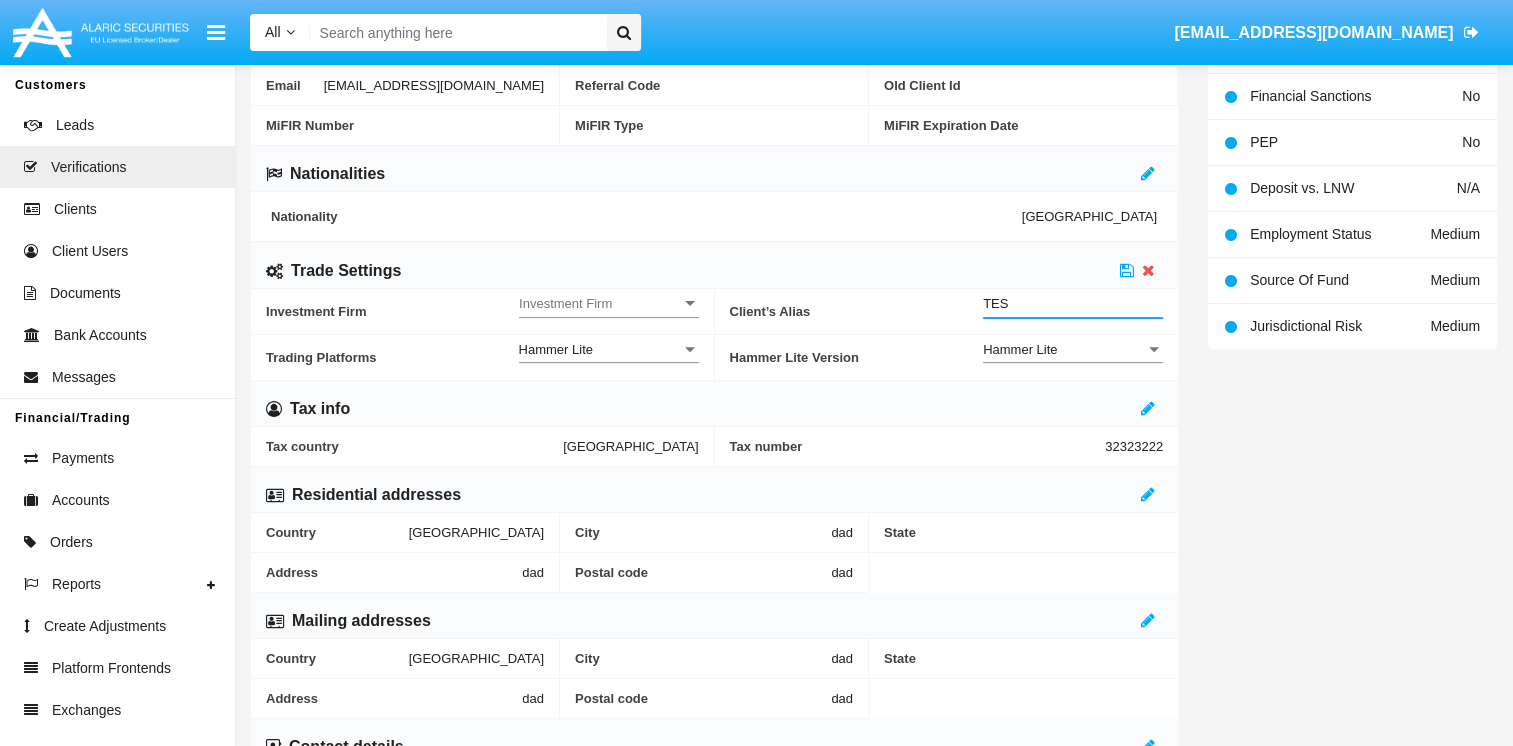 type on "TEST" 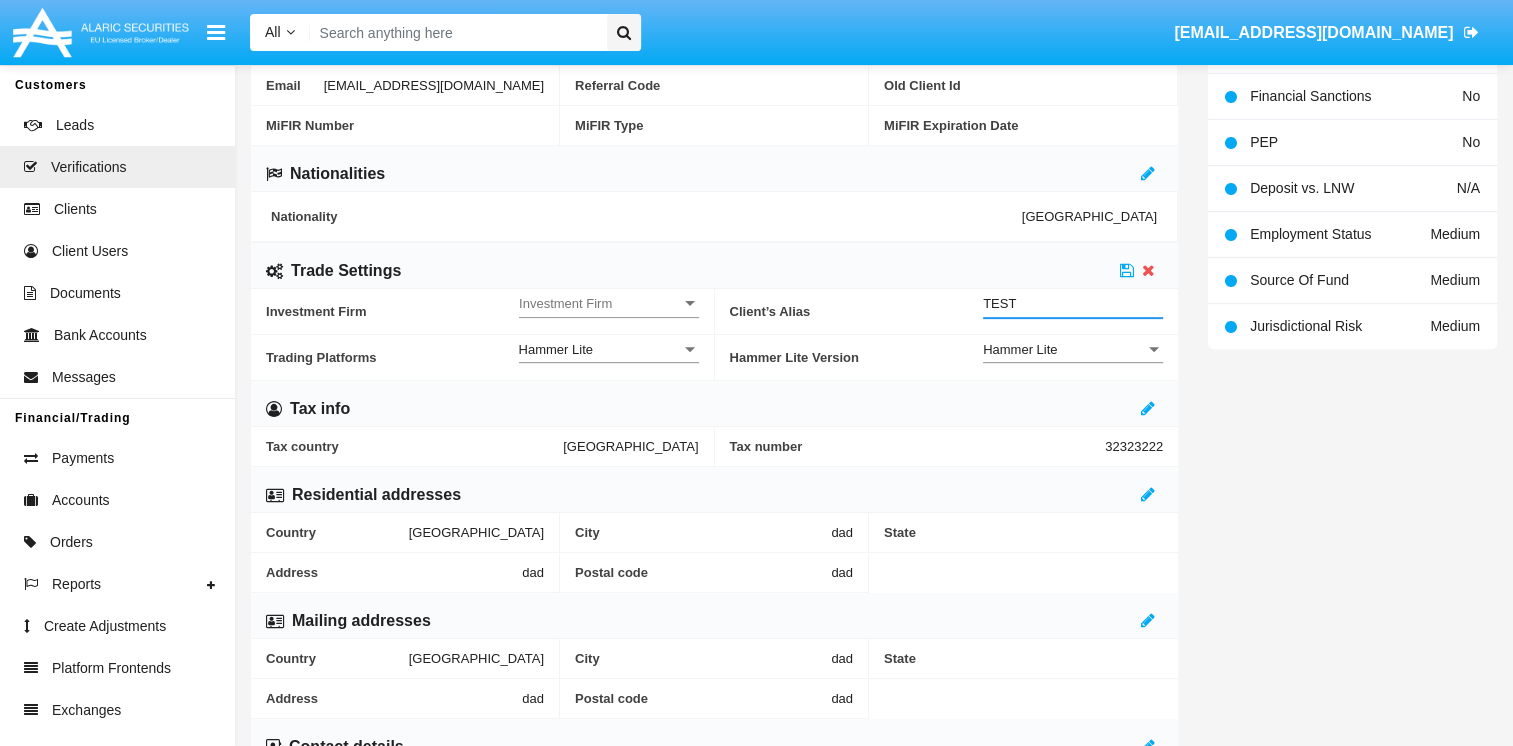 click on "Investment Firm" at bounding box center (600, 303) 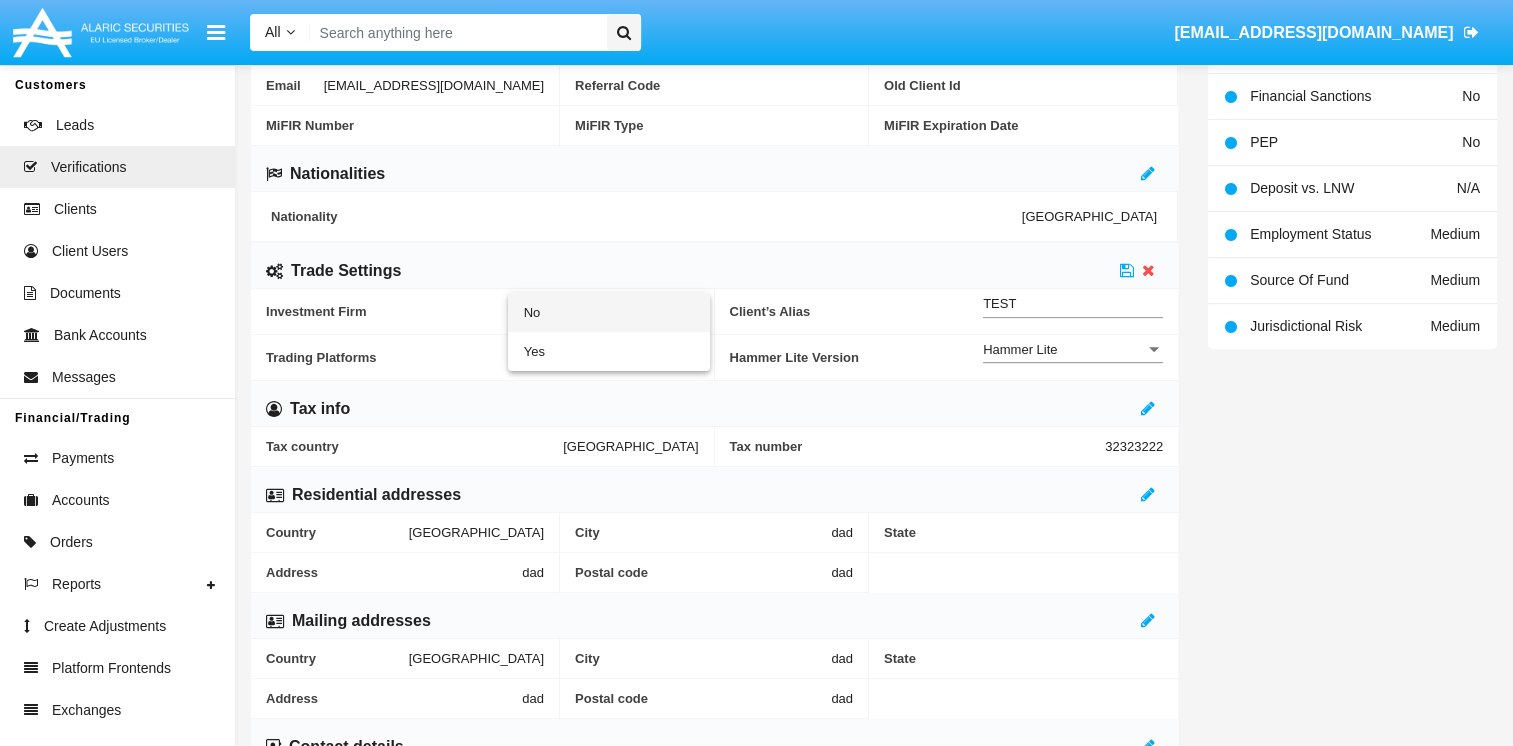 click on "No" at bounding box center (609, 312) 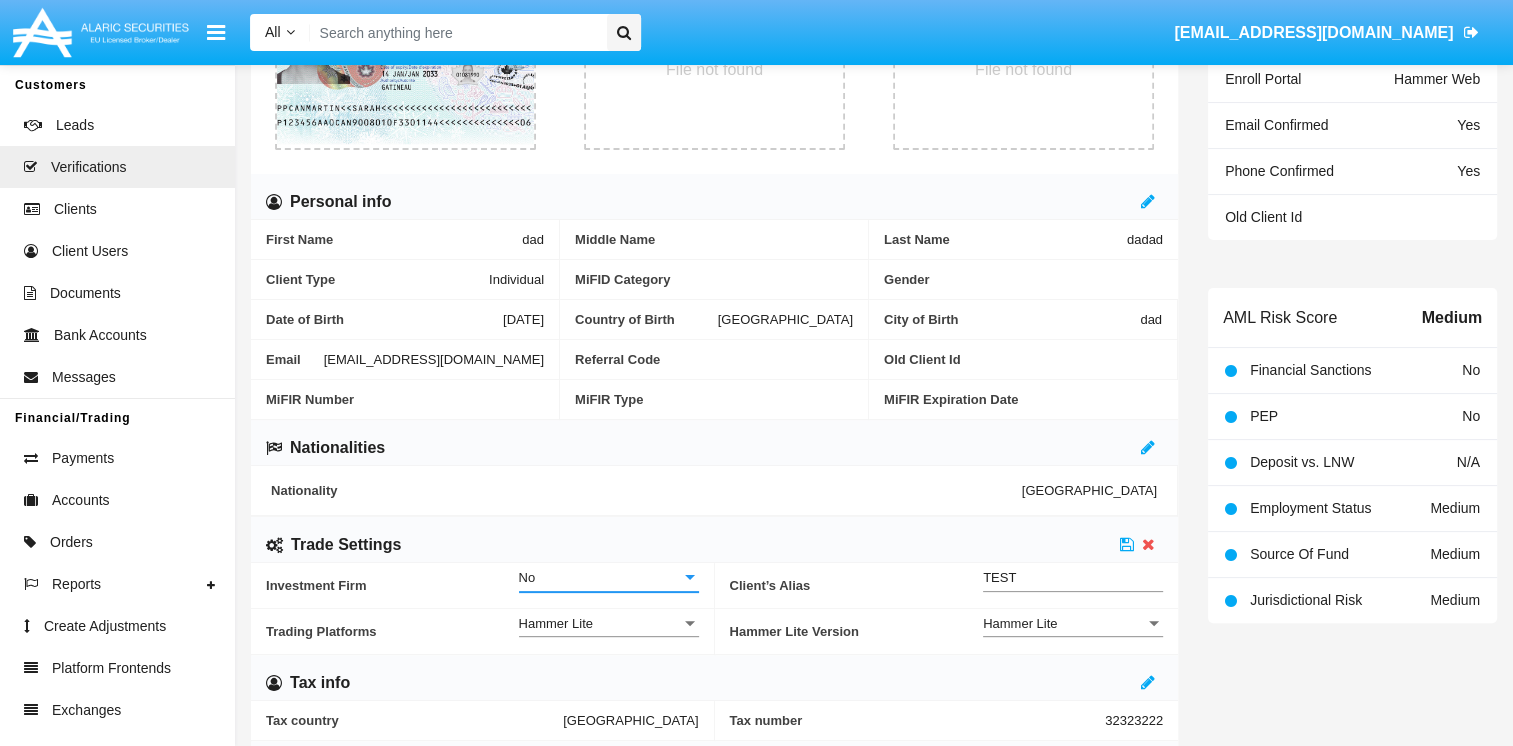 scroll, scrollTop: 500, scrollLeft: 0, axis: vertical 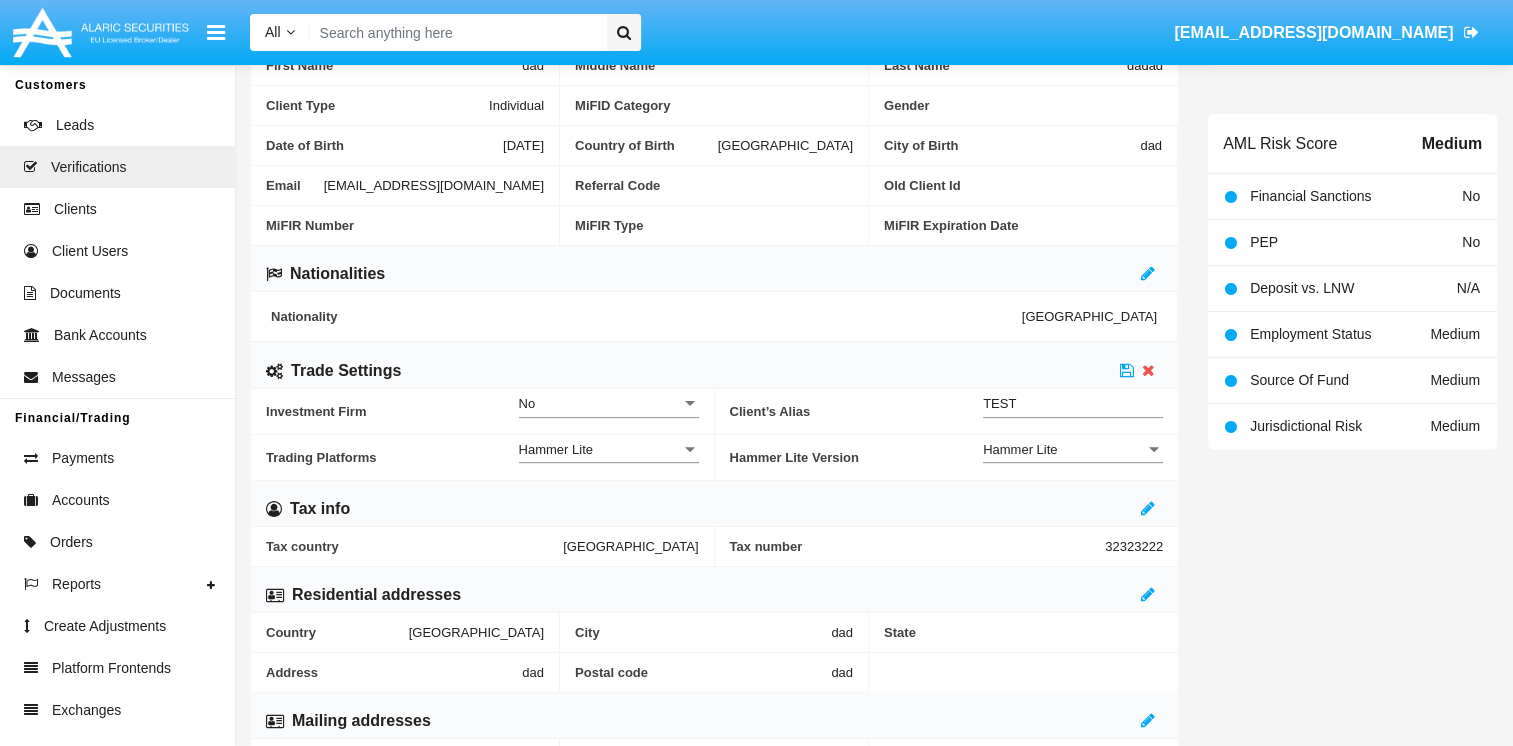 click on "TEST Client Alias" 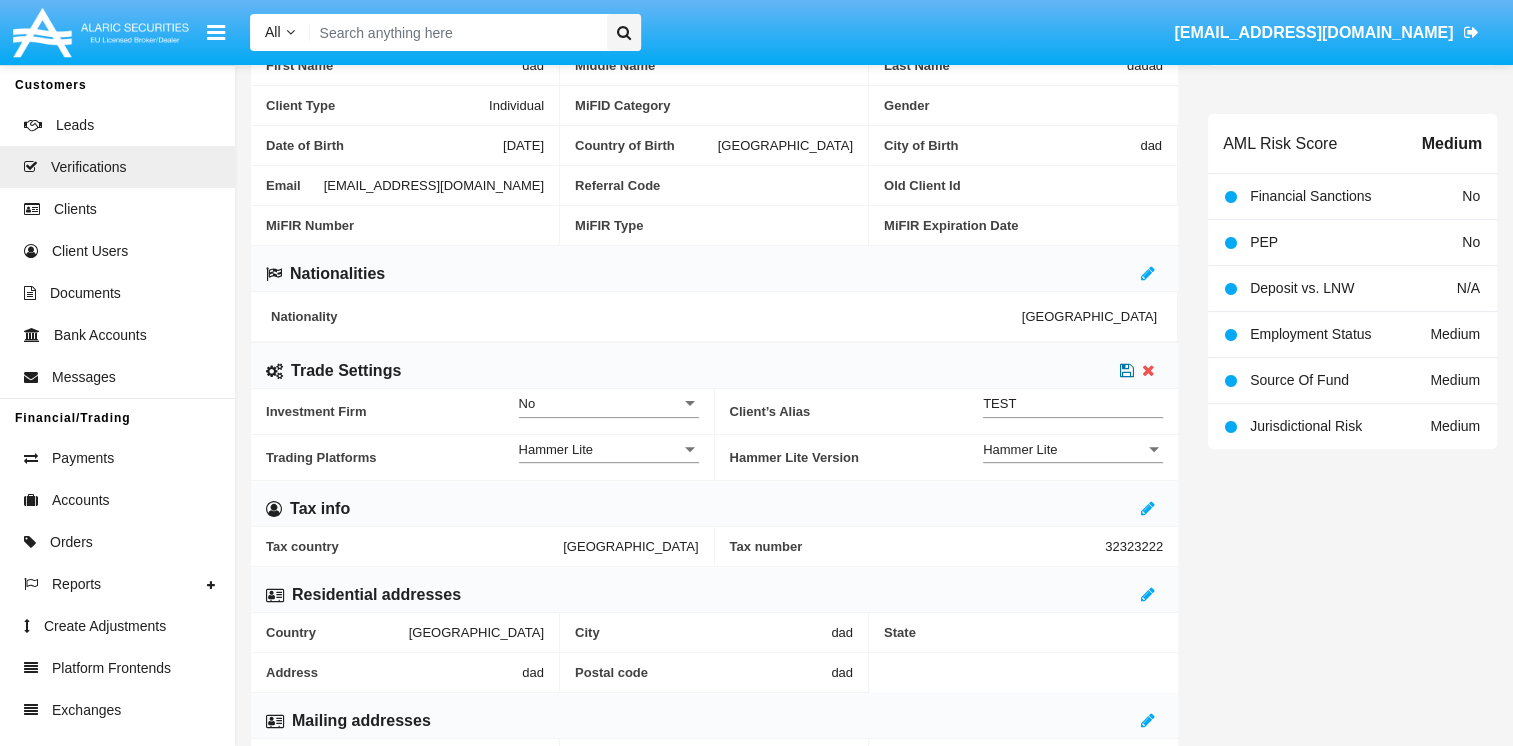 click 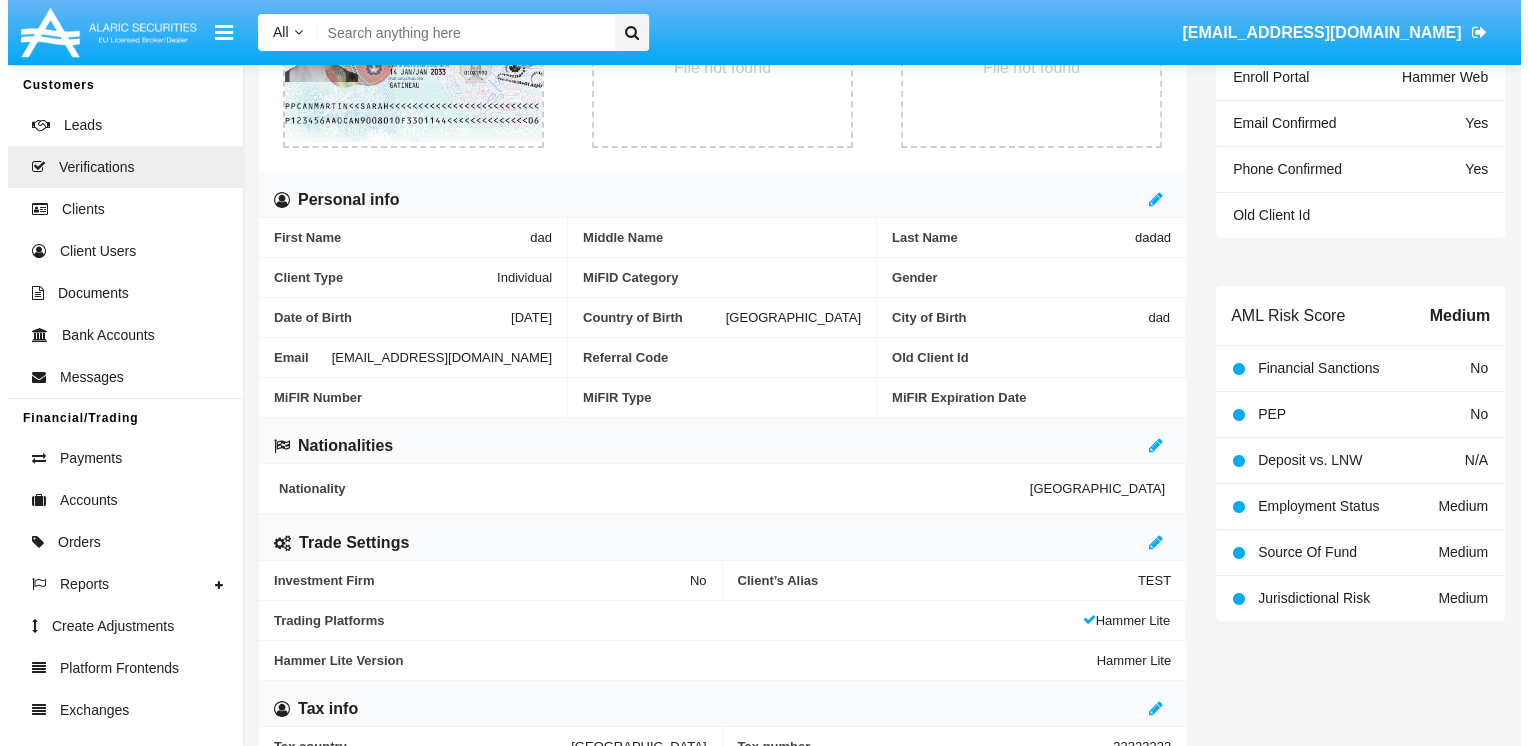 scroll, scrollTop: 0, scrollLeft: 0, axis: both 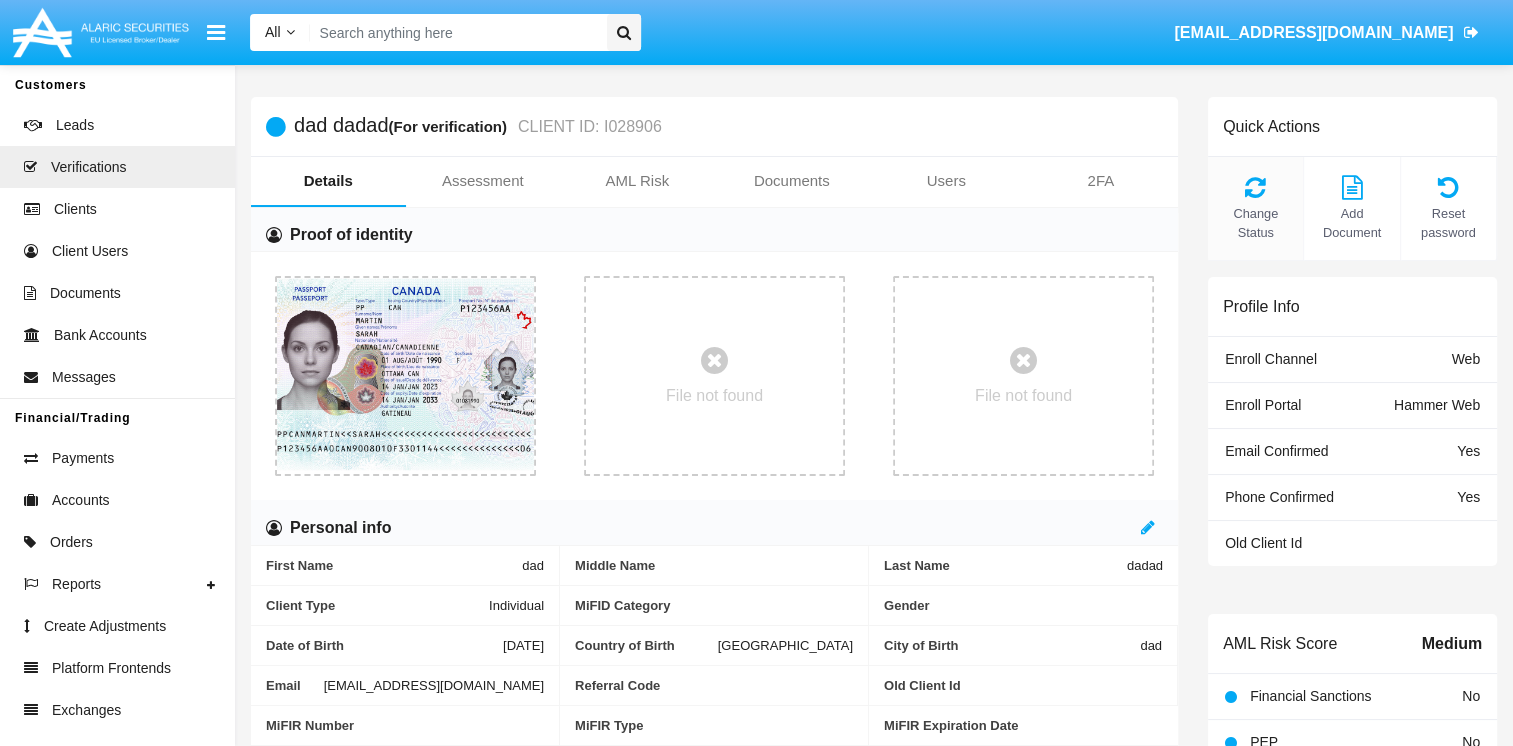 click on "Change Status" 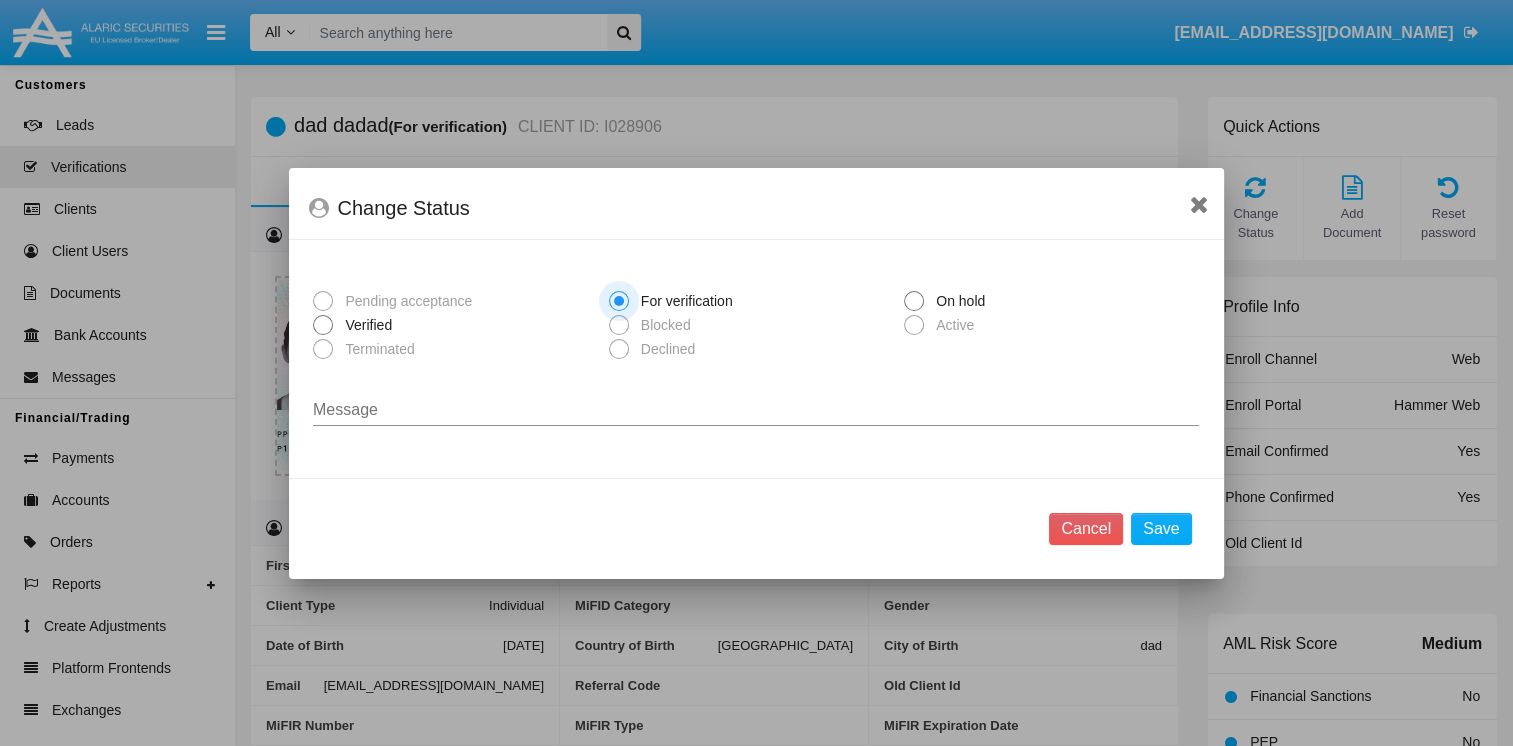 click on "Verified" at bounding box center (365, 325) 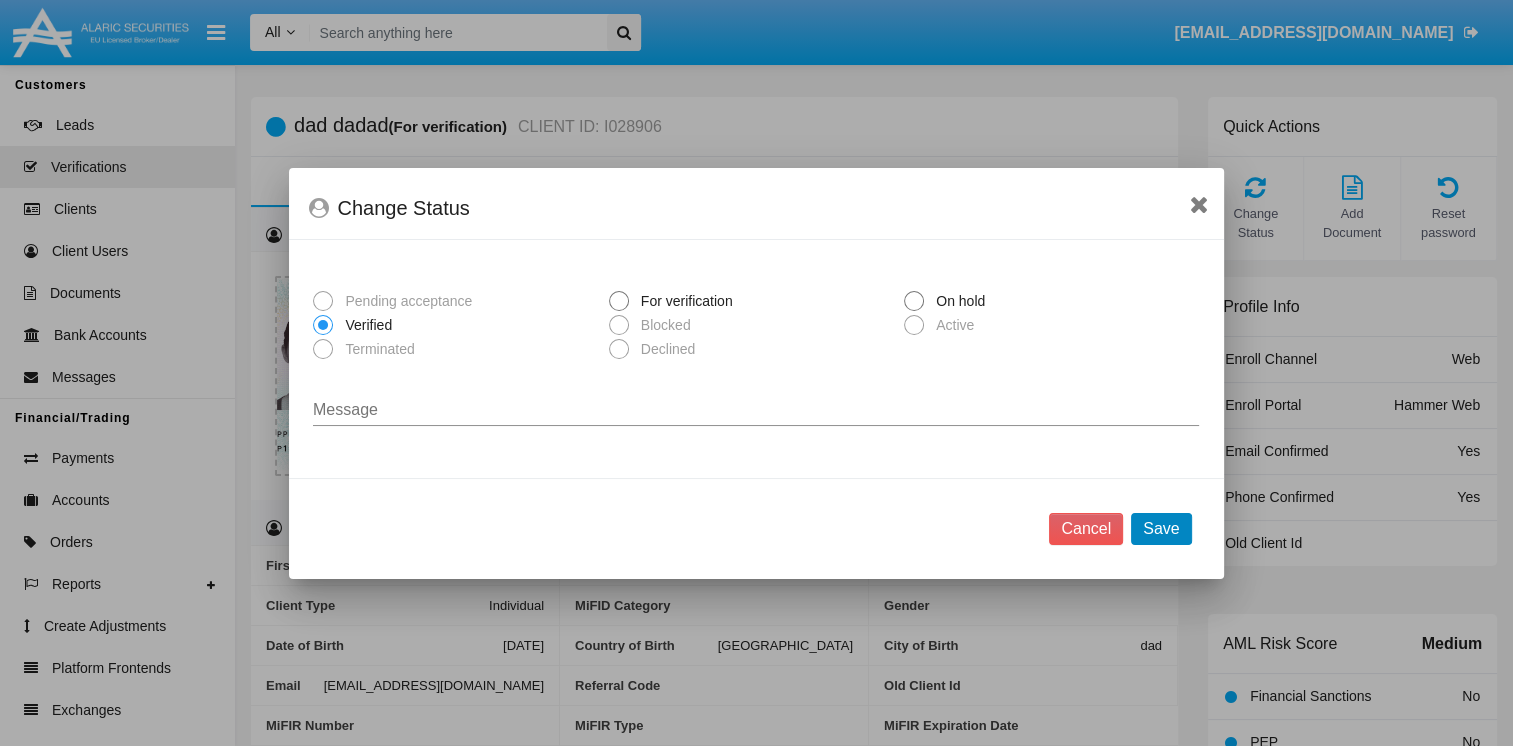 click on "Save" at bounding box center (1161, 529) 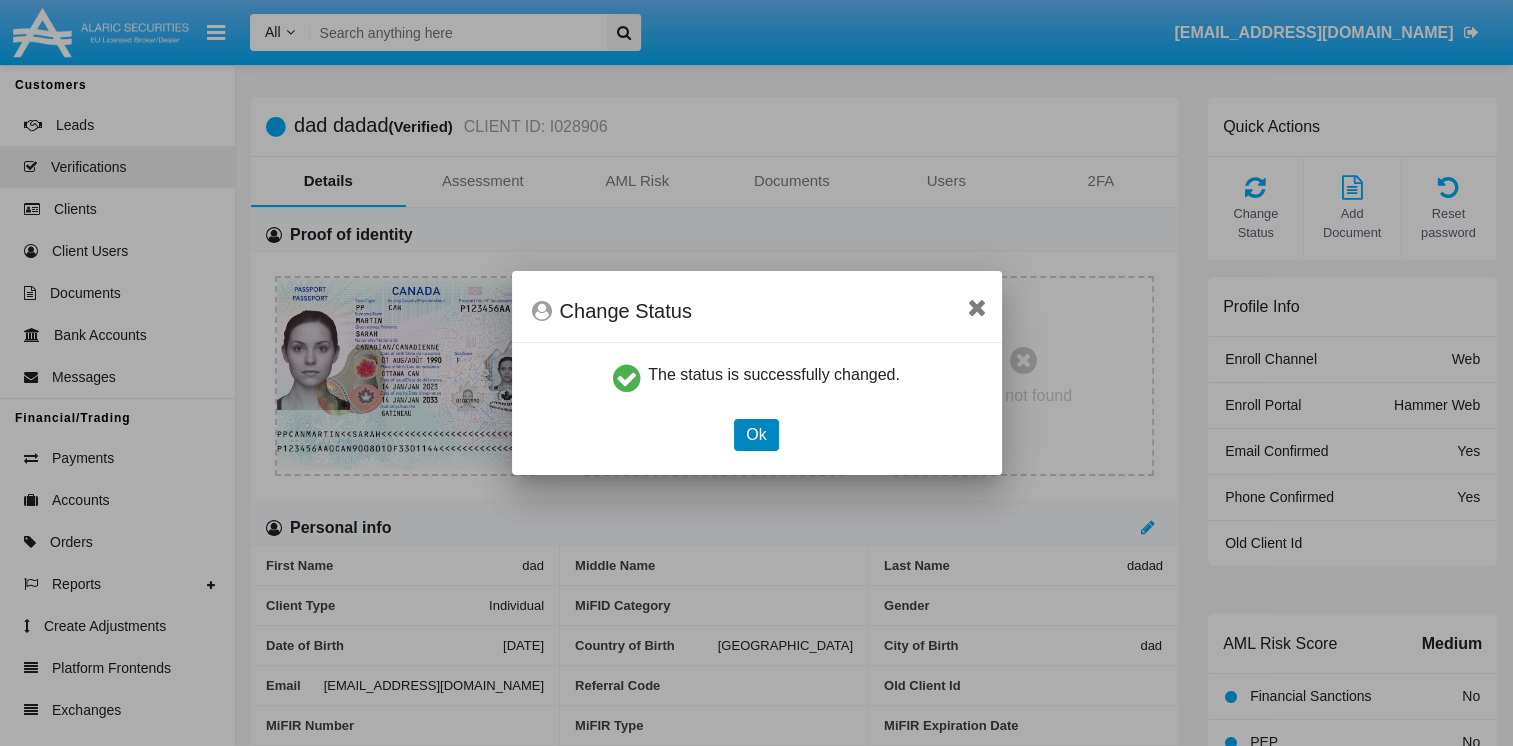 click on "Ok" at bounding box center (756, 435) 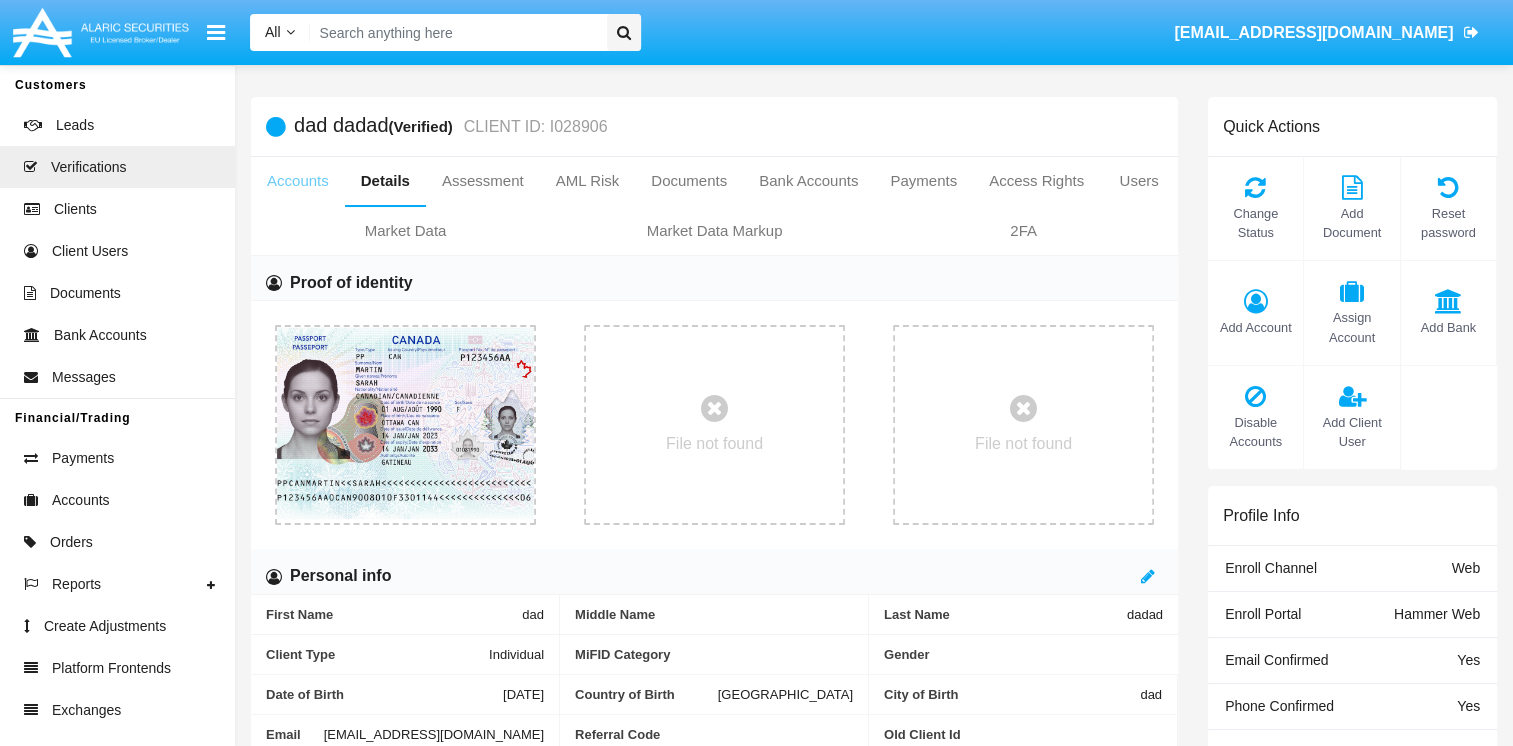 click on "Accounts" at bounding box center (298, 181) 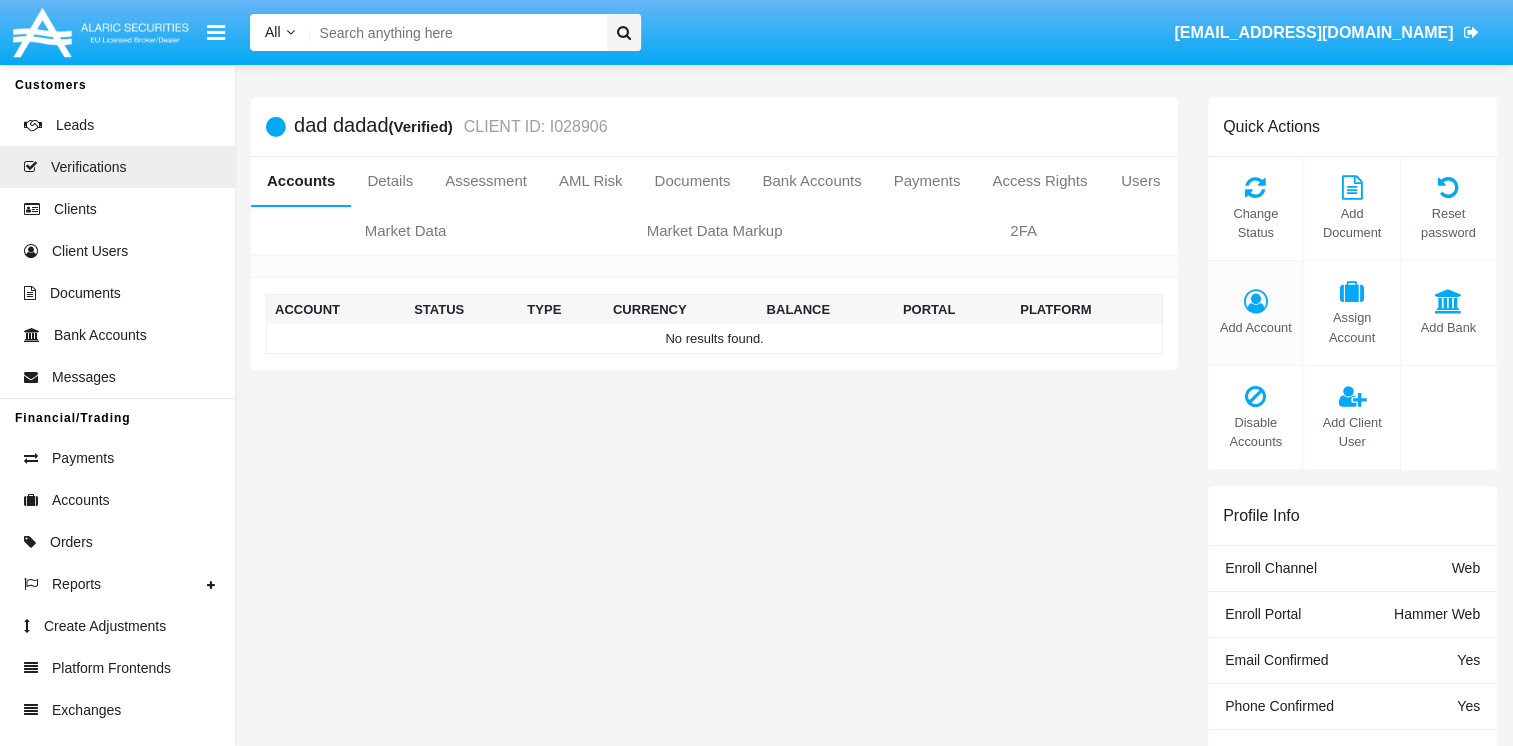 click 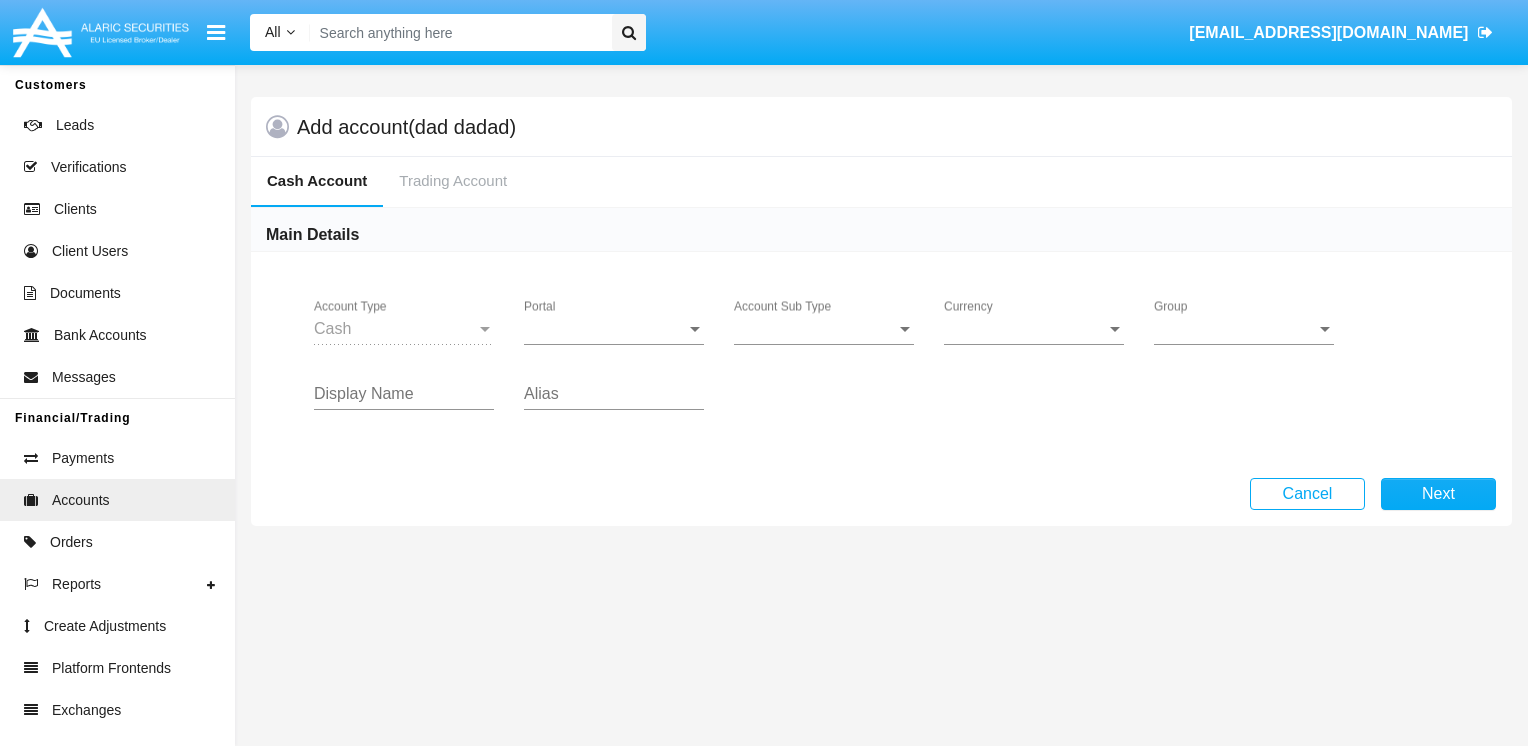 click on "Portal" at bounding box center (605, 329) 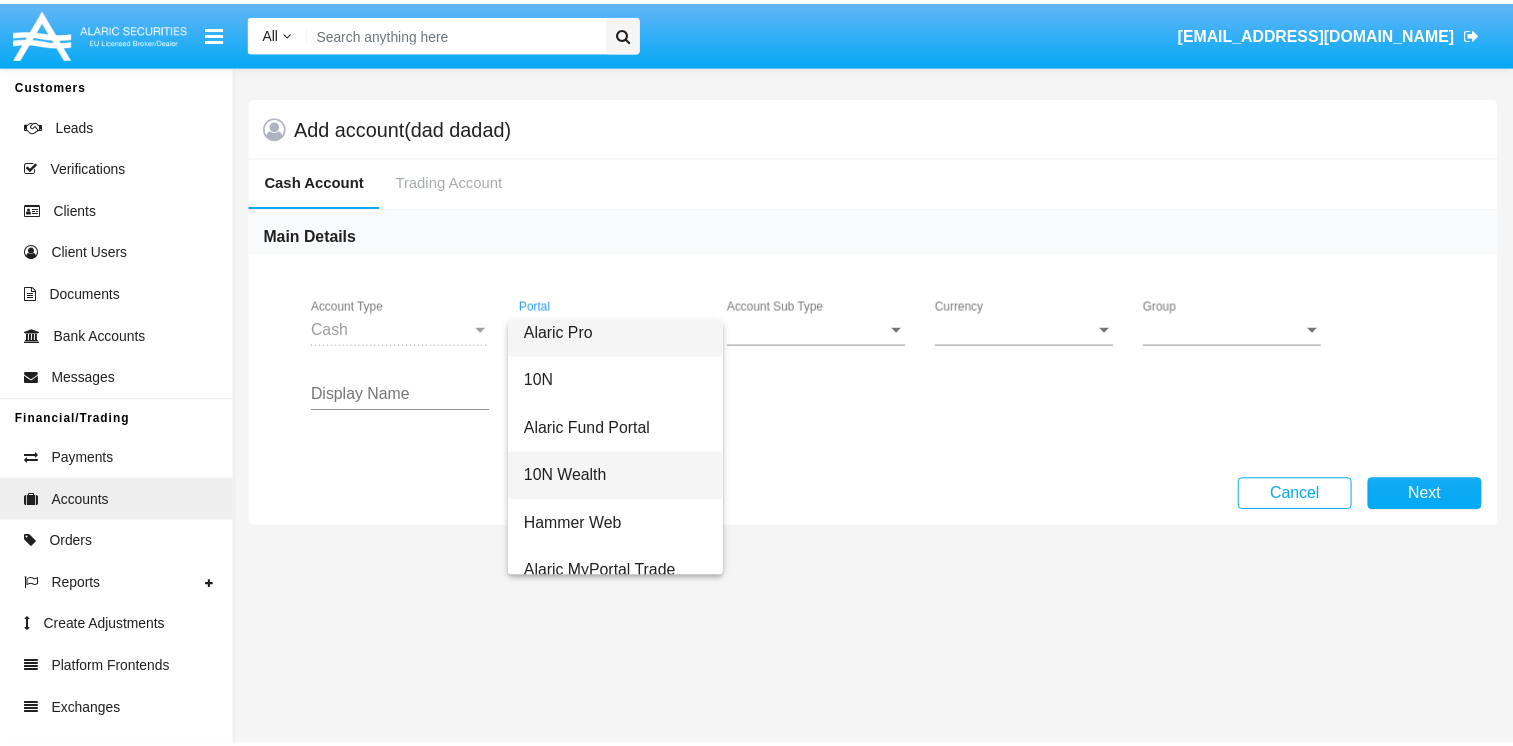 scroll, scrollTop: 32, scrollLeft: 0, axis: vertical 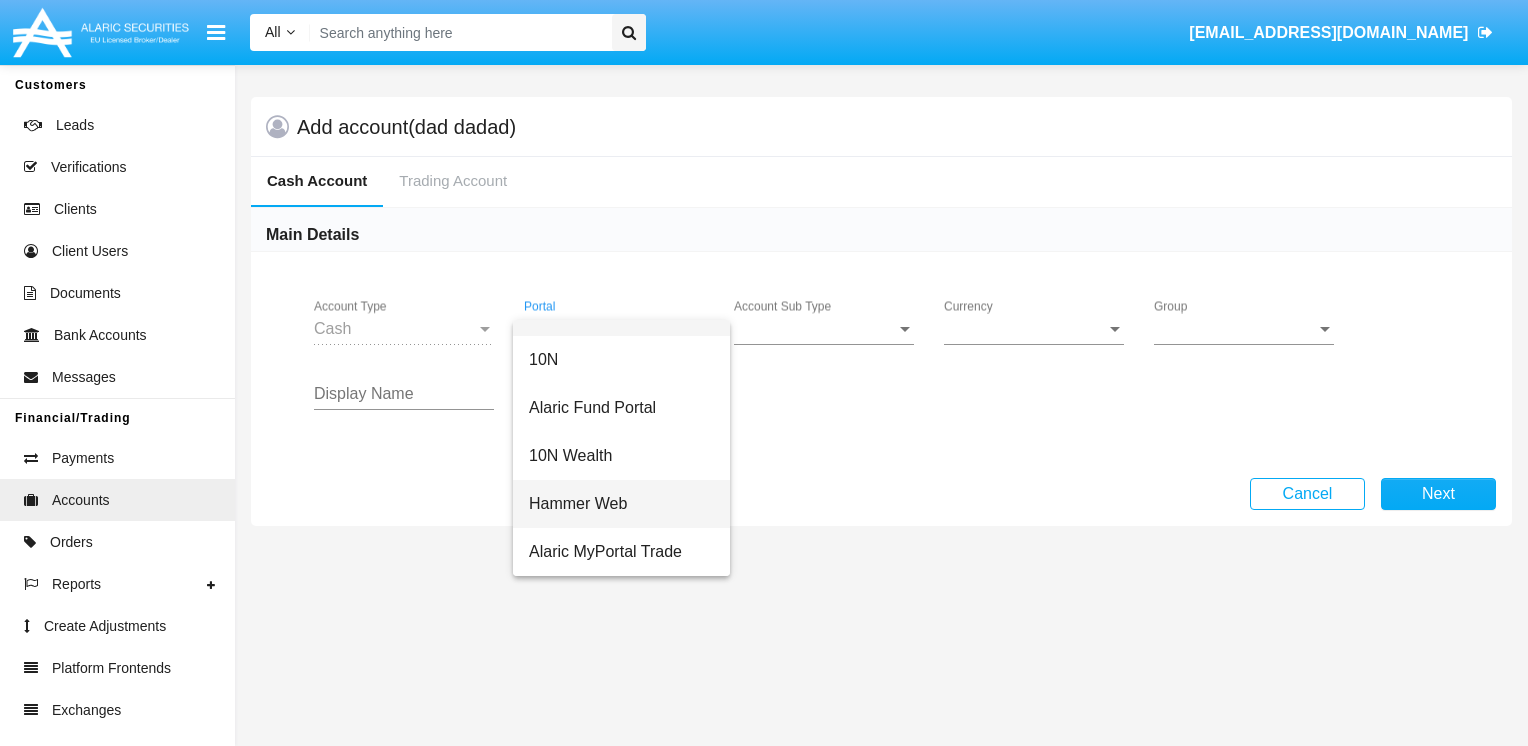 click on "Hammer Web" at bounding box center [621, 504] 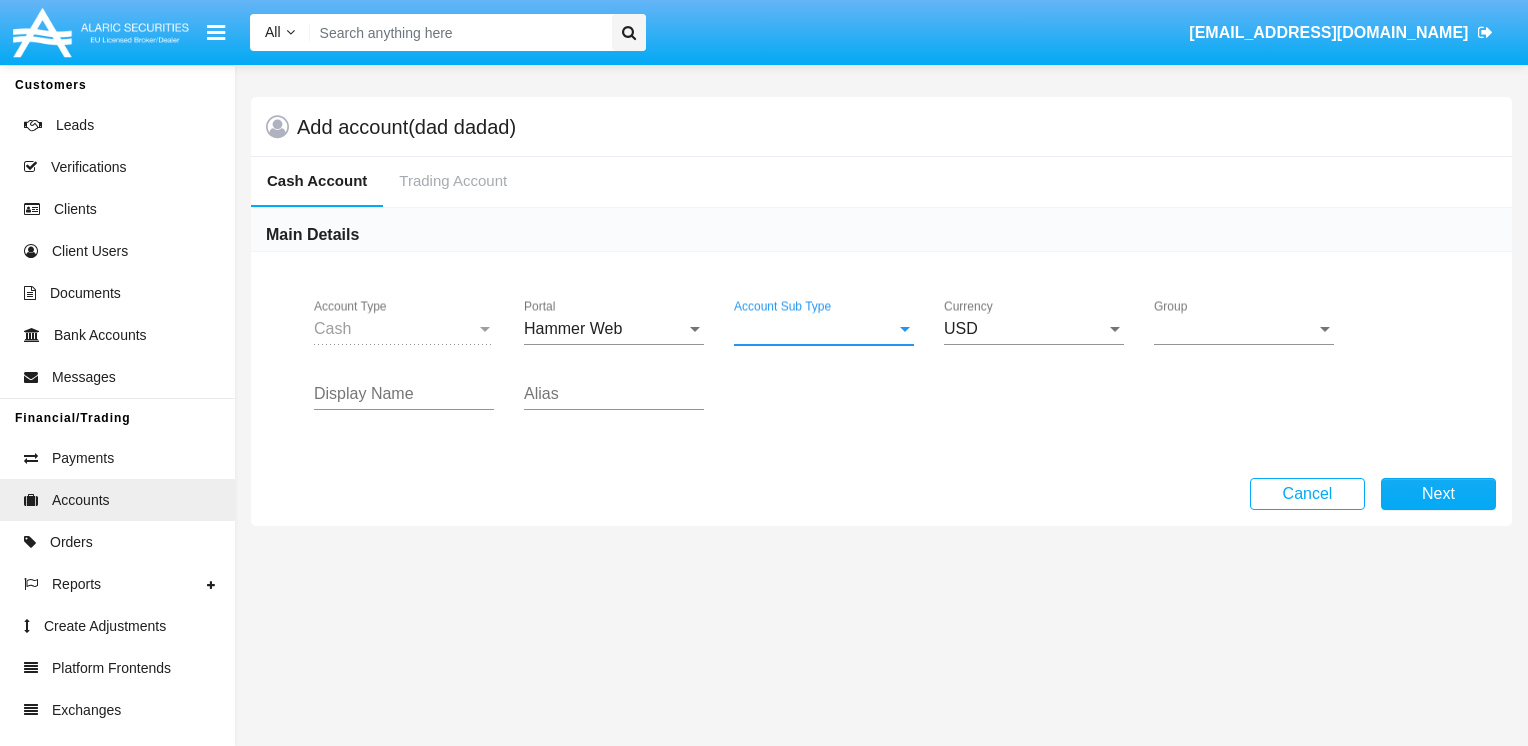 click on "Account Sub Type" at bounding box center (815, 329) 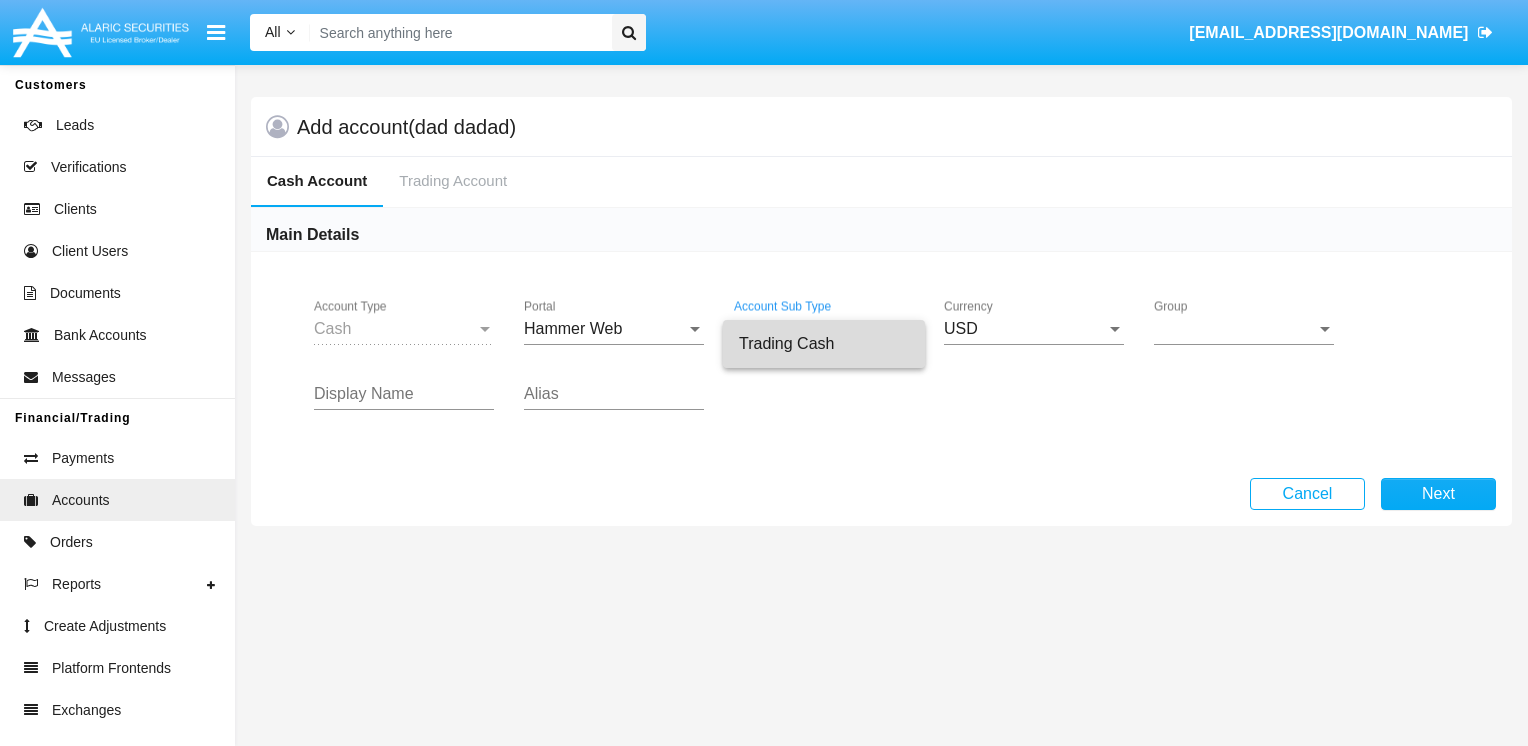 click on "Trading Cash" at bounding box center (824, 344) 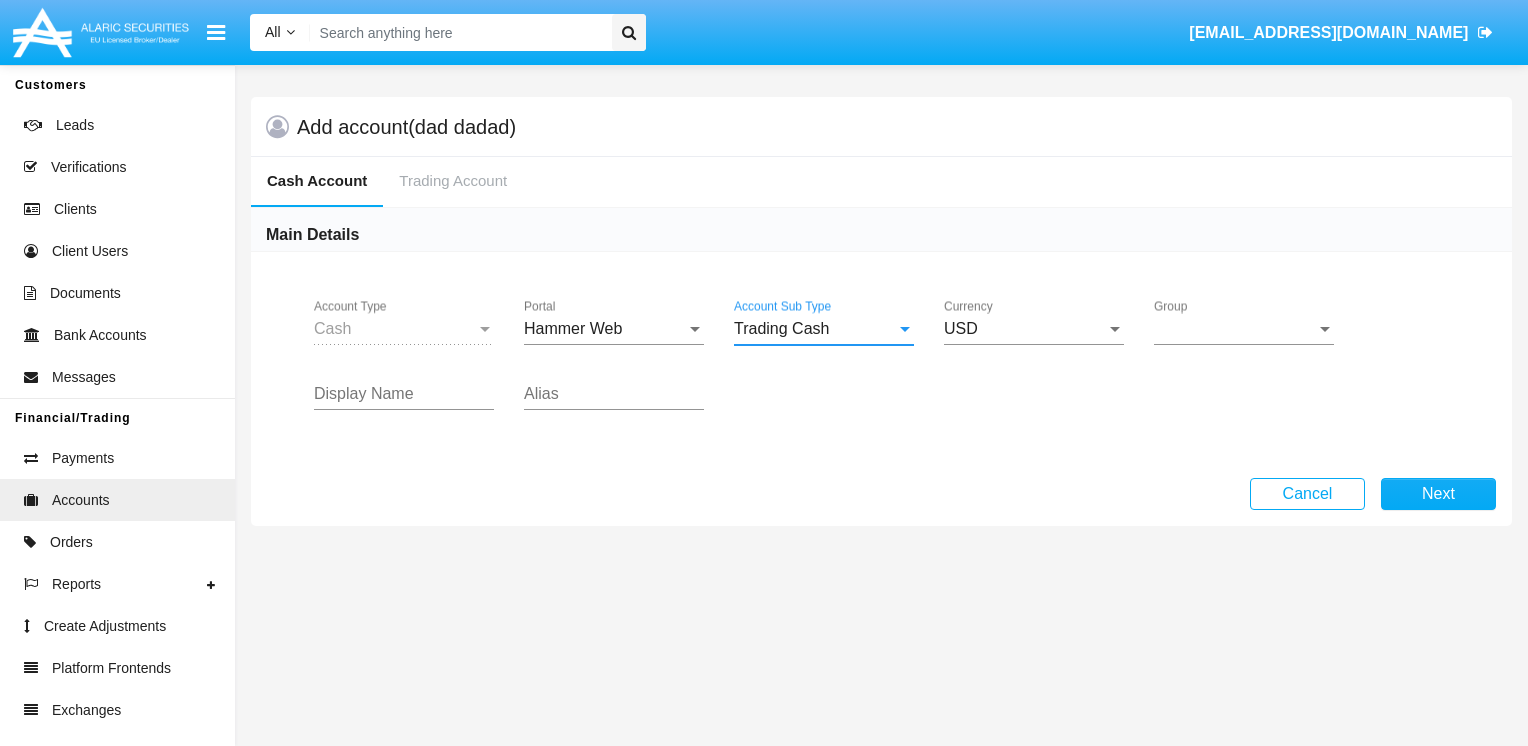 click on "Group" at bounding box center [1235, 329] 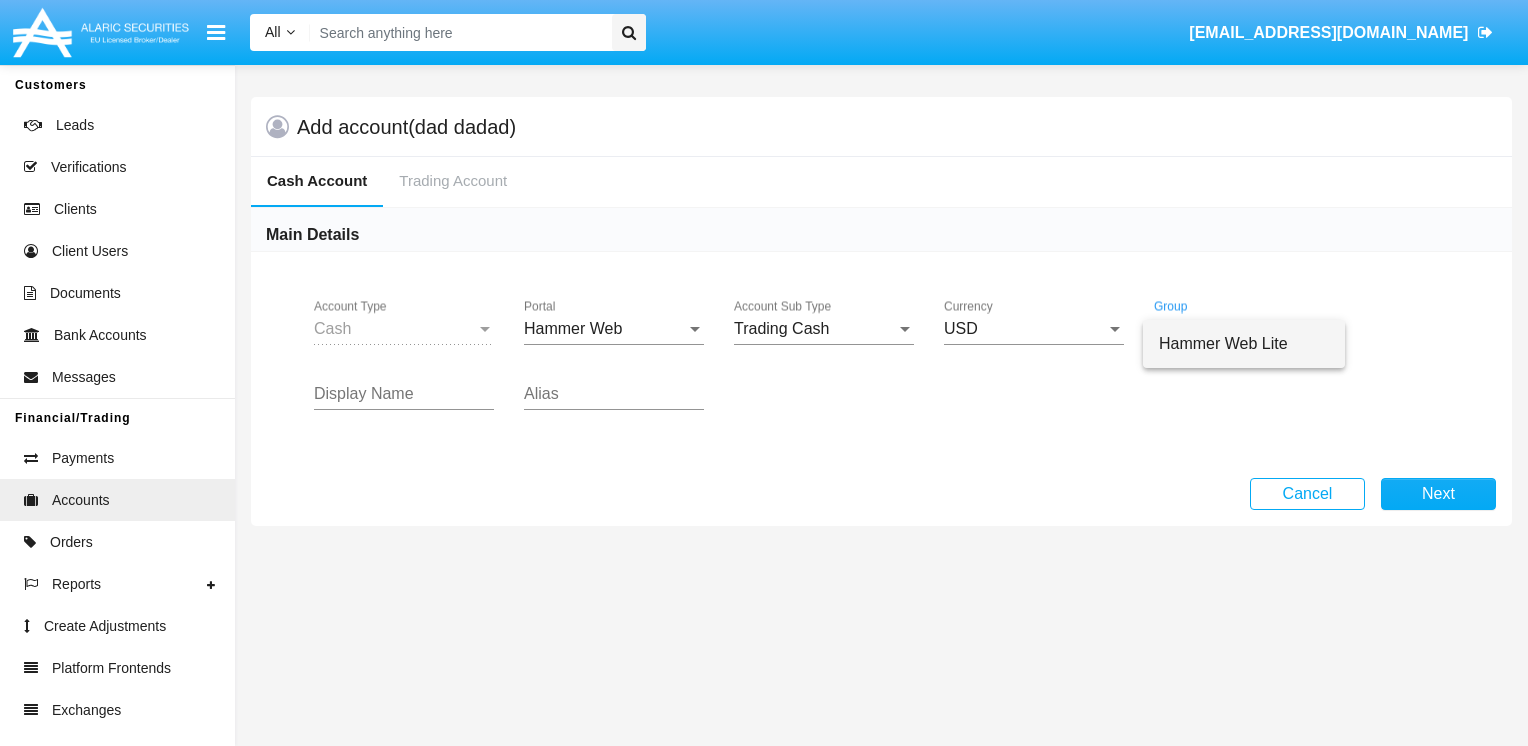 click on "Hammer Web Lite" at bounding box center [1244, 344] 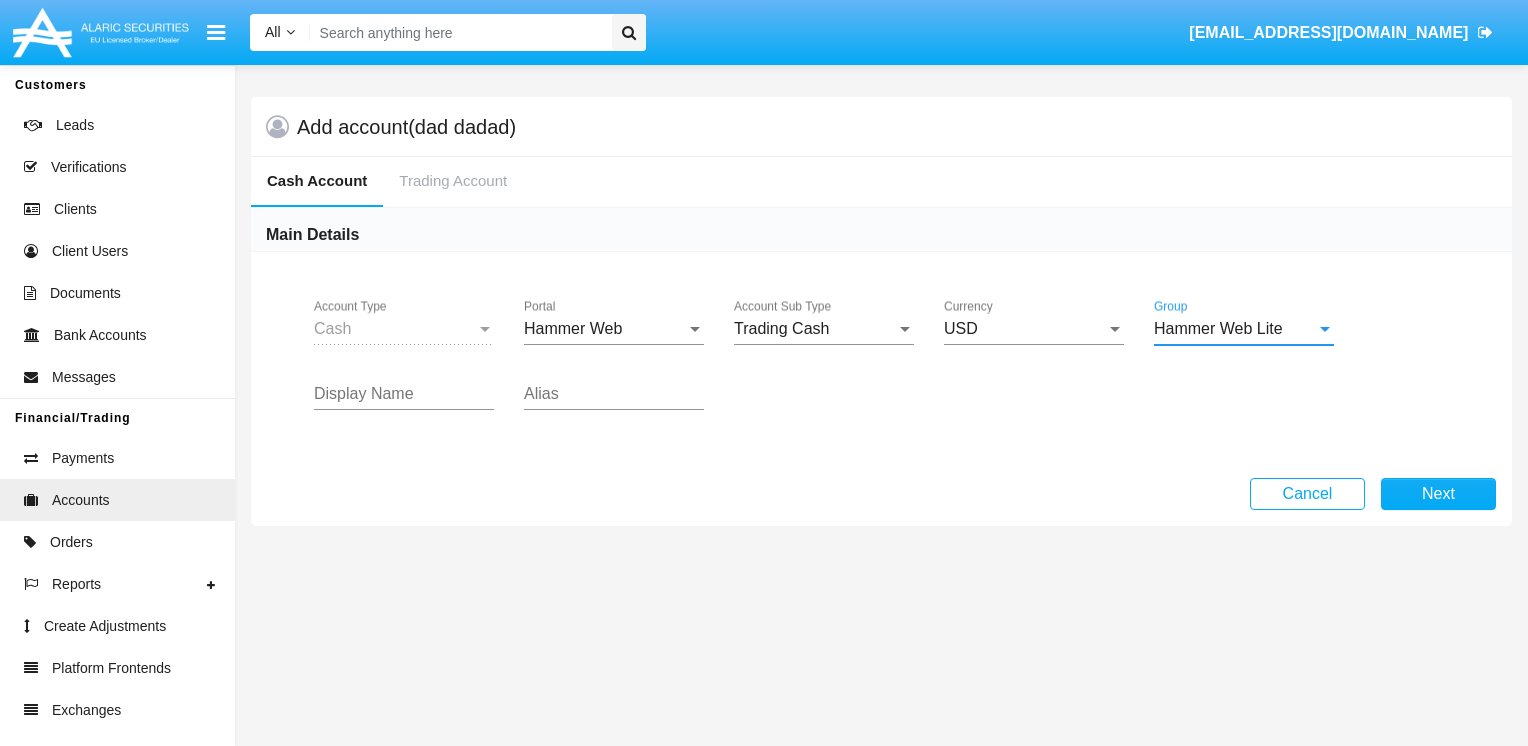 click on "Display Name" at bounding box center (404, 394) 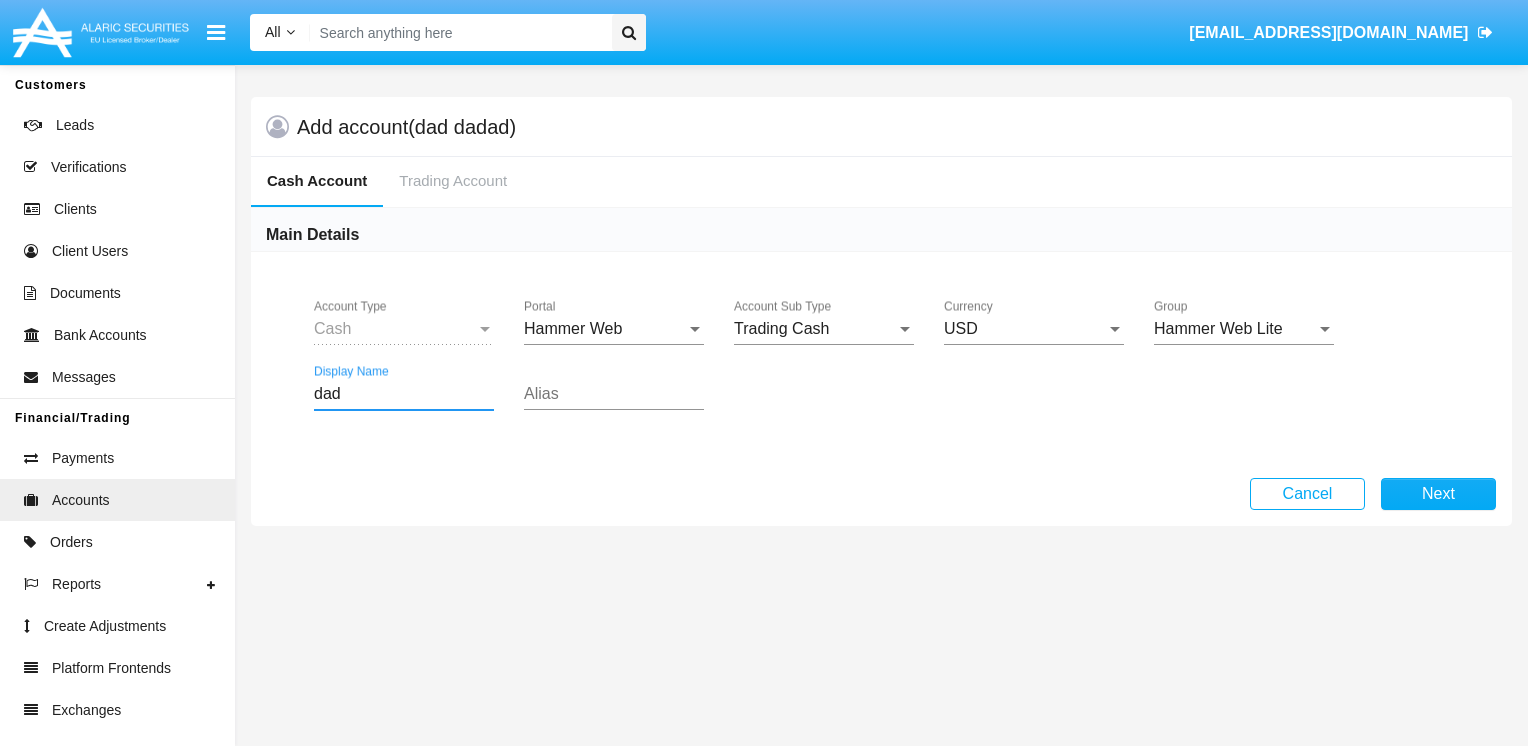 type on "dad" 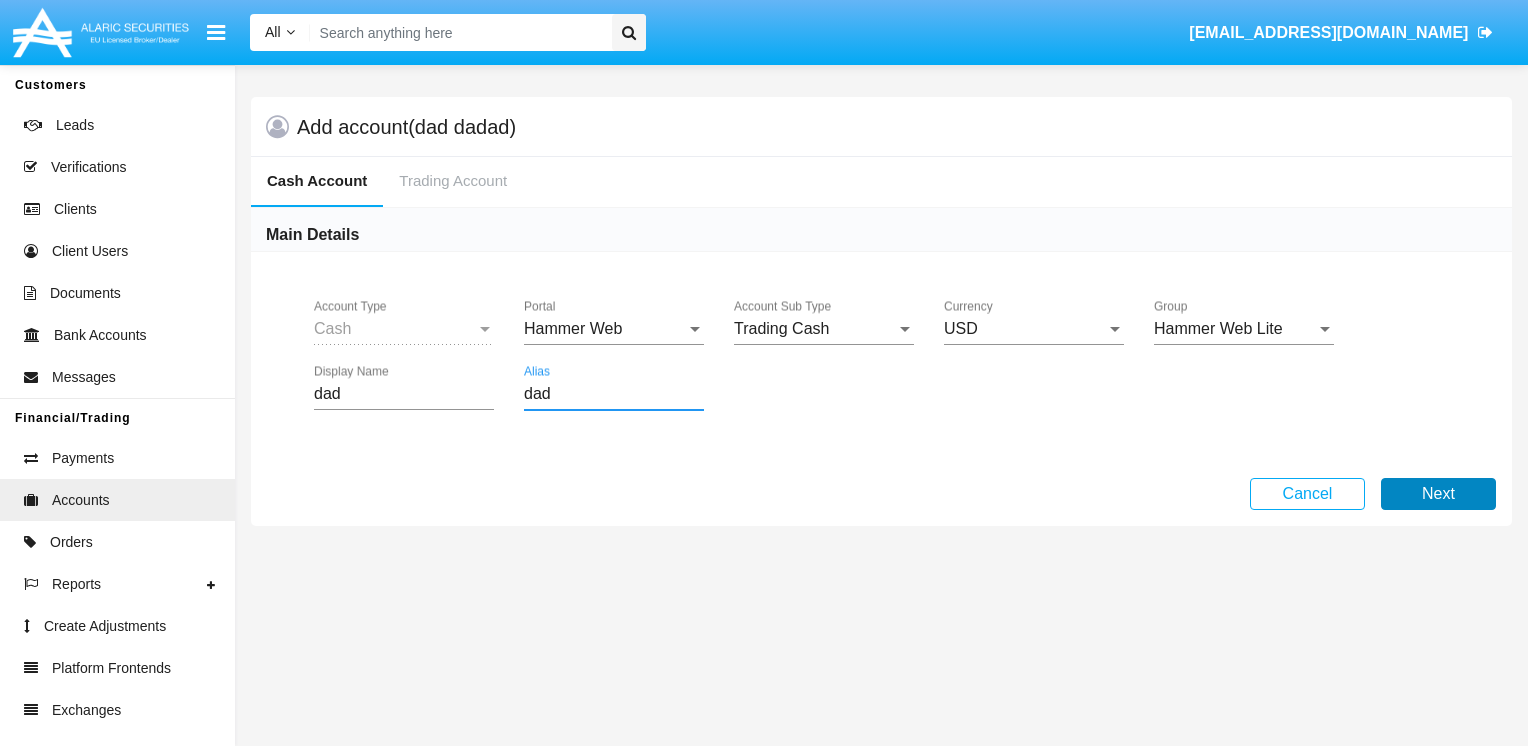 type on "dad" 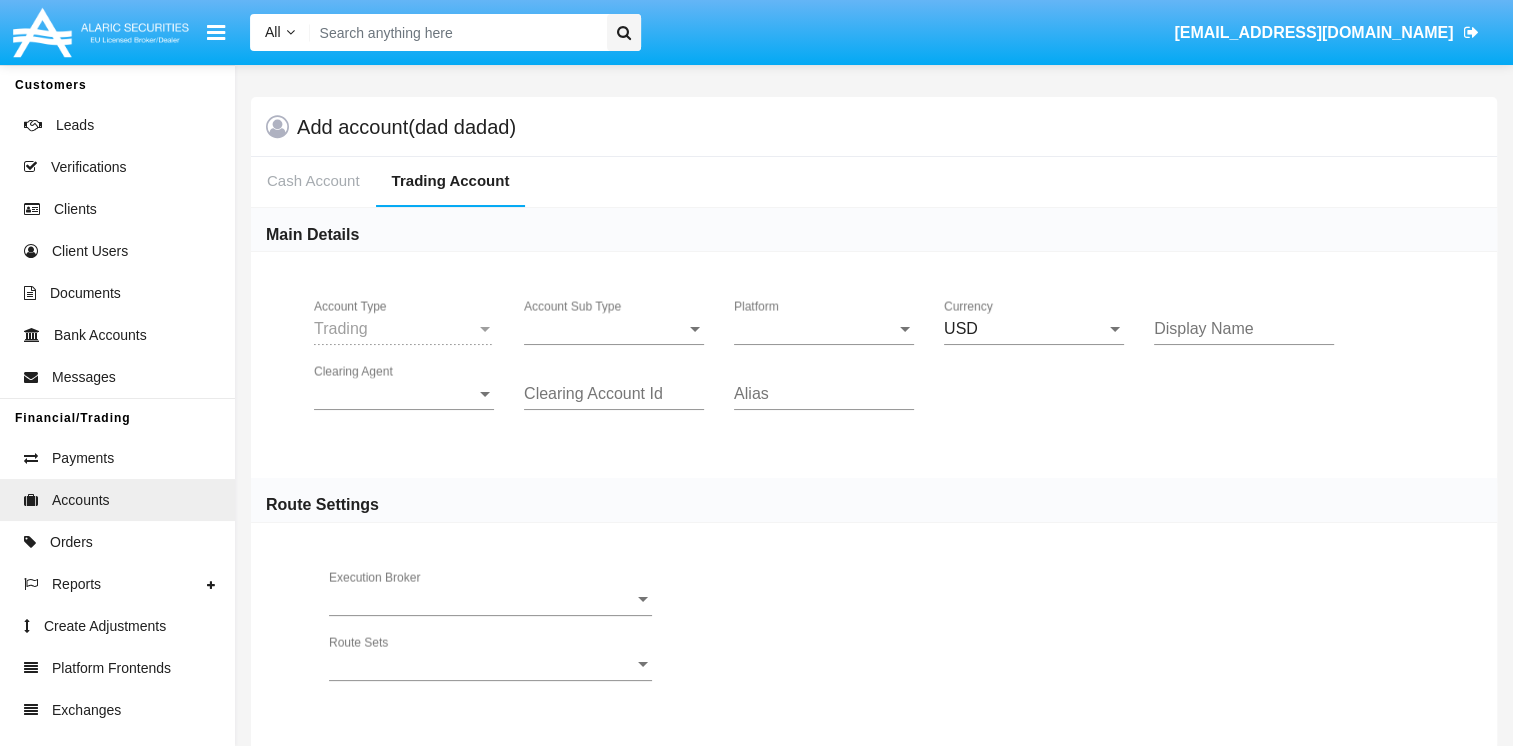 click on "Account Sub Type Account Sub Type" 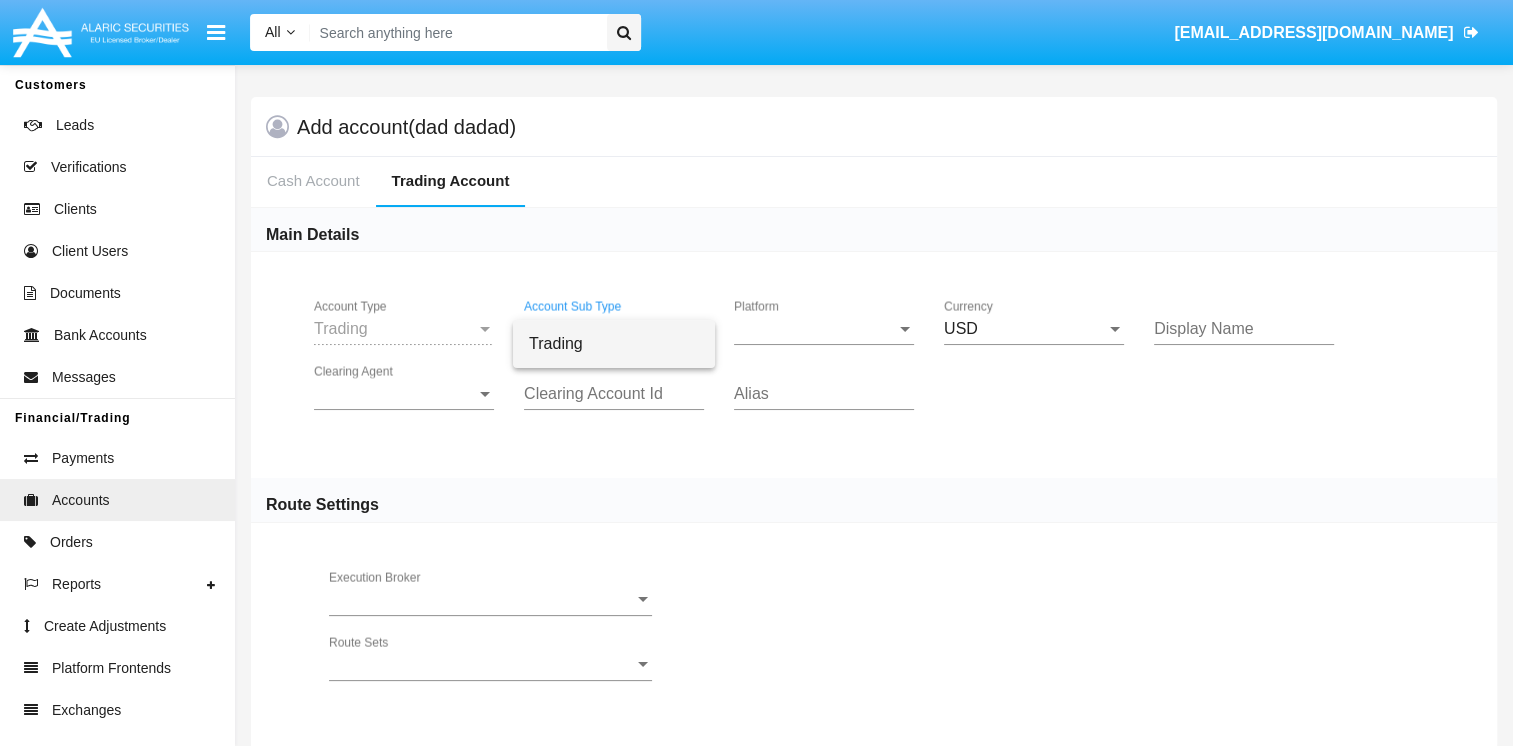 click on "Trading" at bounding box center [614, 344] 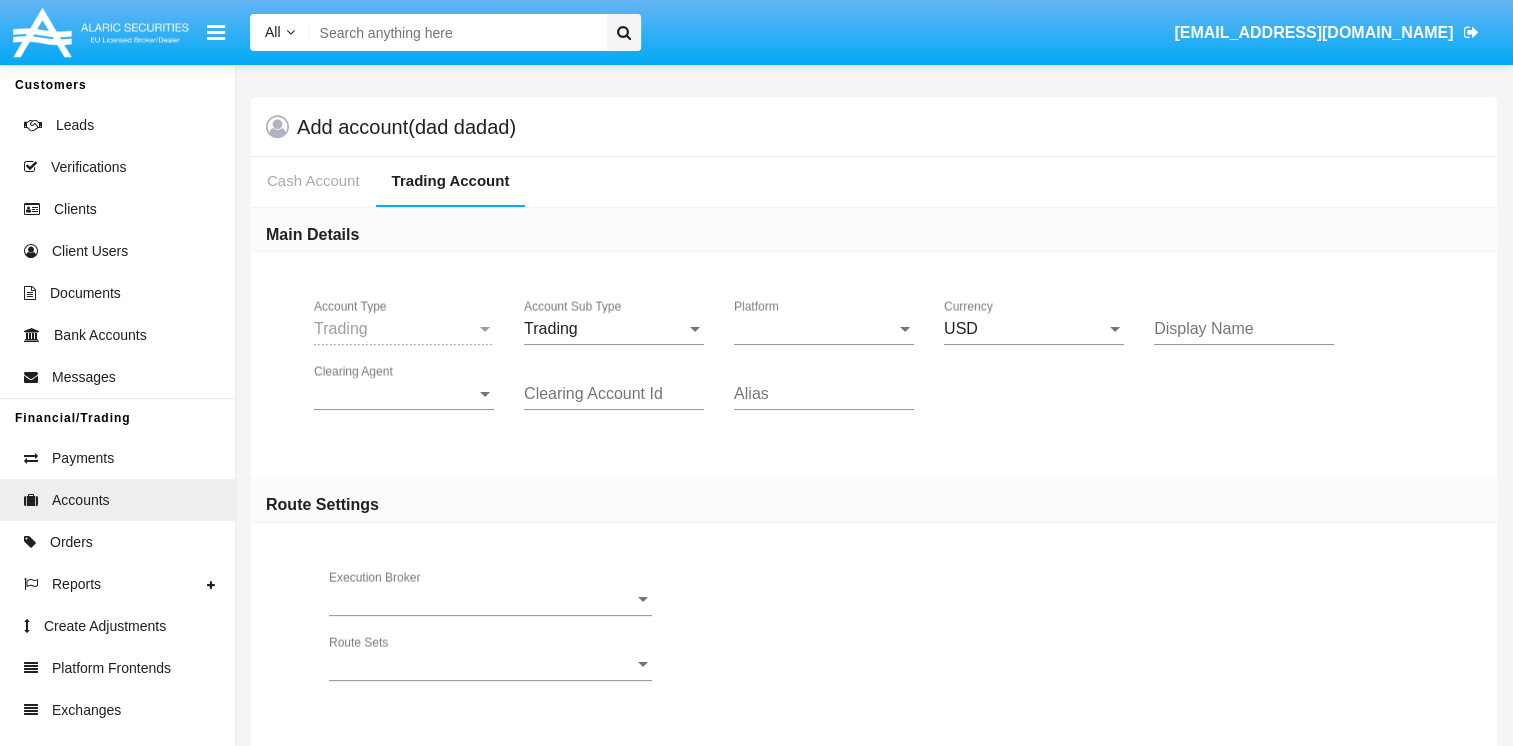 click on "Platform Platform" 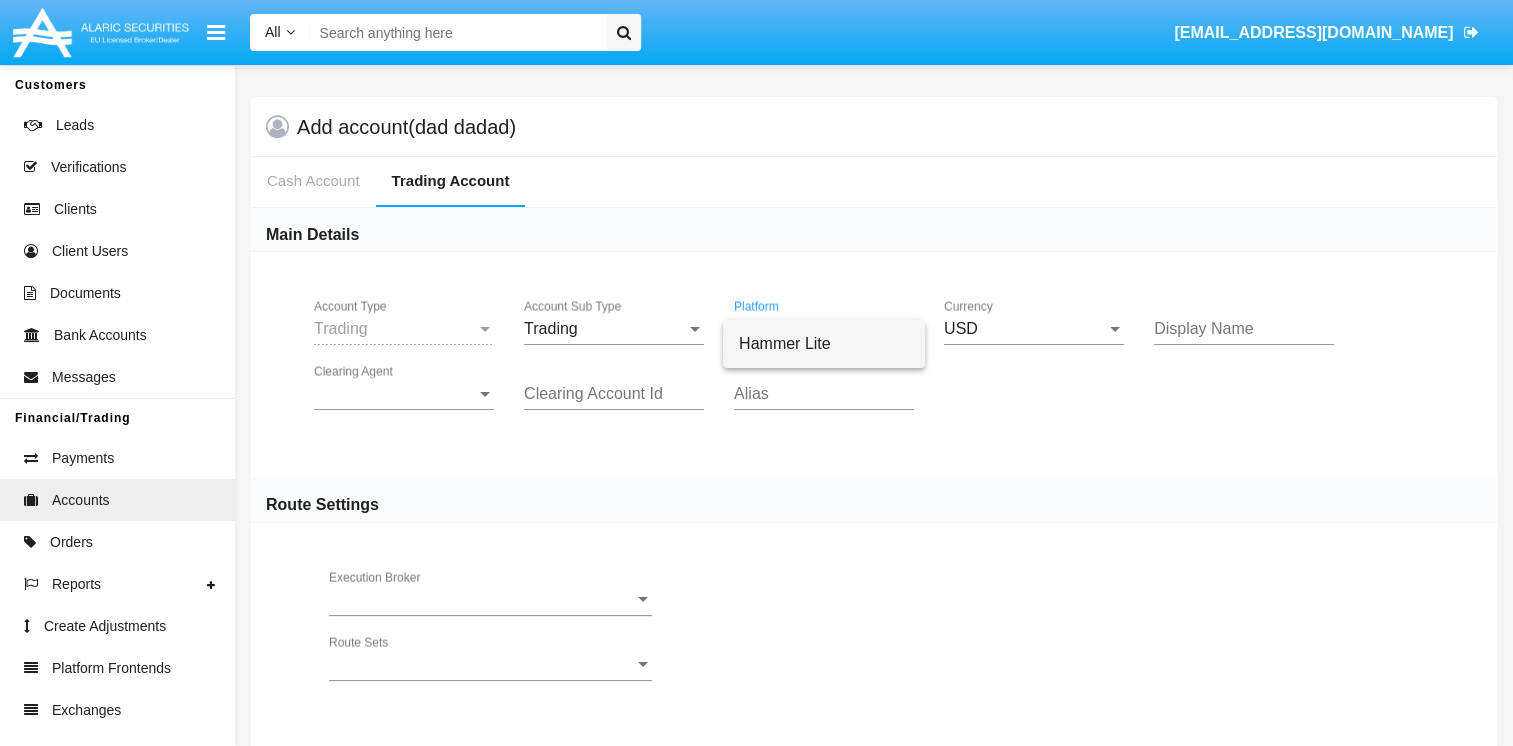 click on "Hammer Lite" at bounding box center (824, 344) 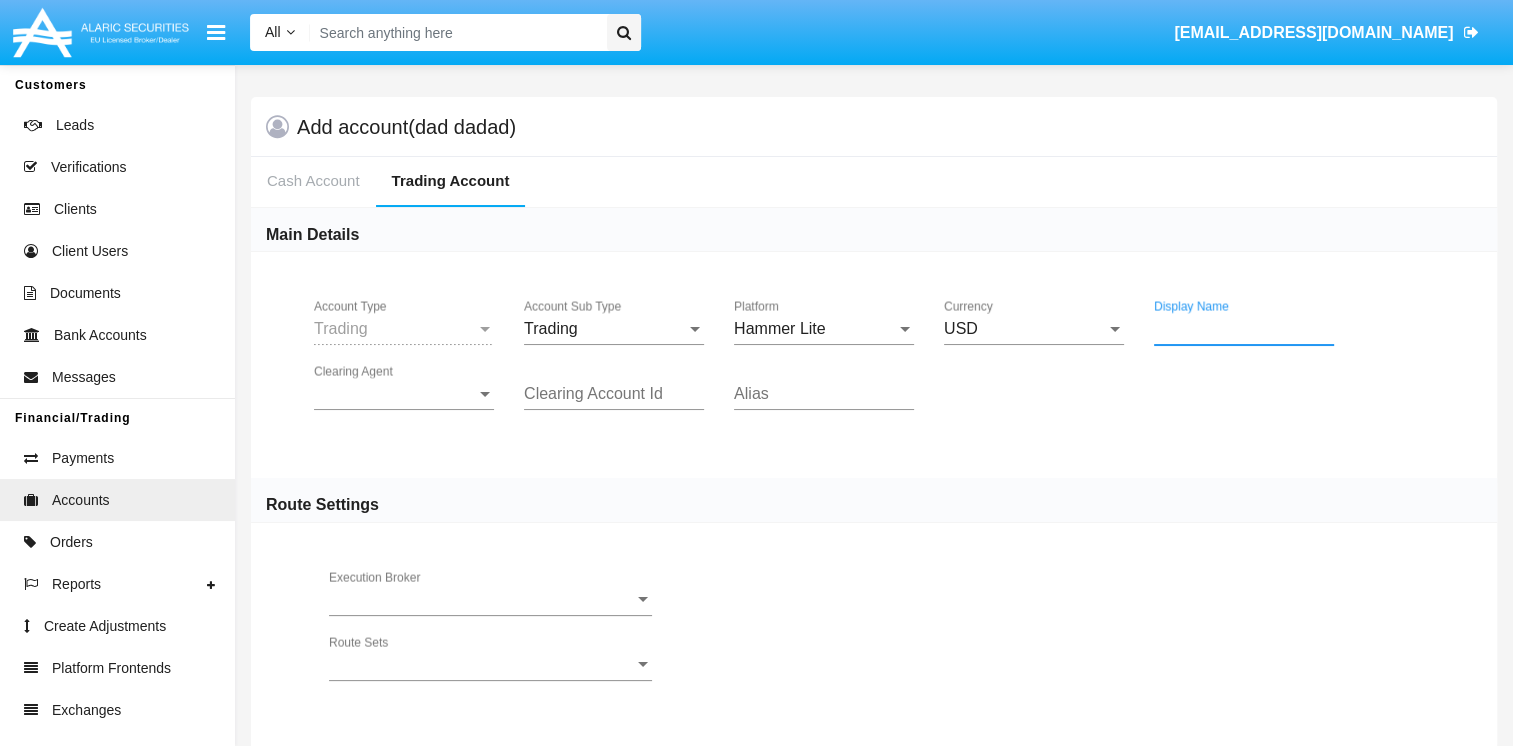 click on "Display Name" at bounding box center [1244, 329] 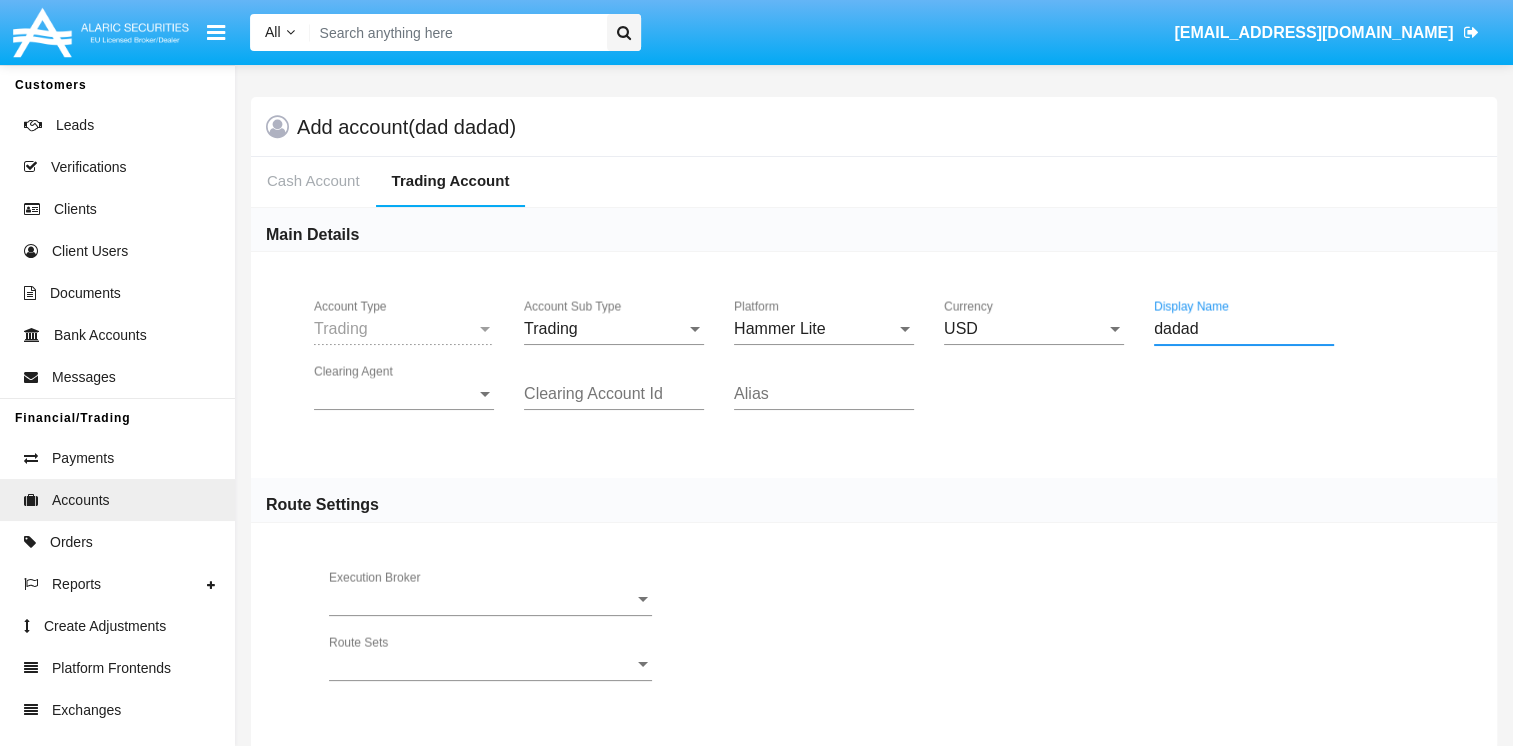 type on "dadad" 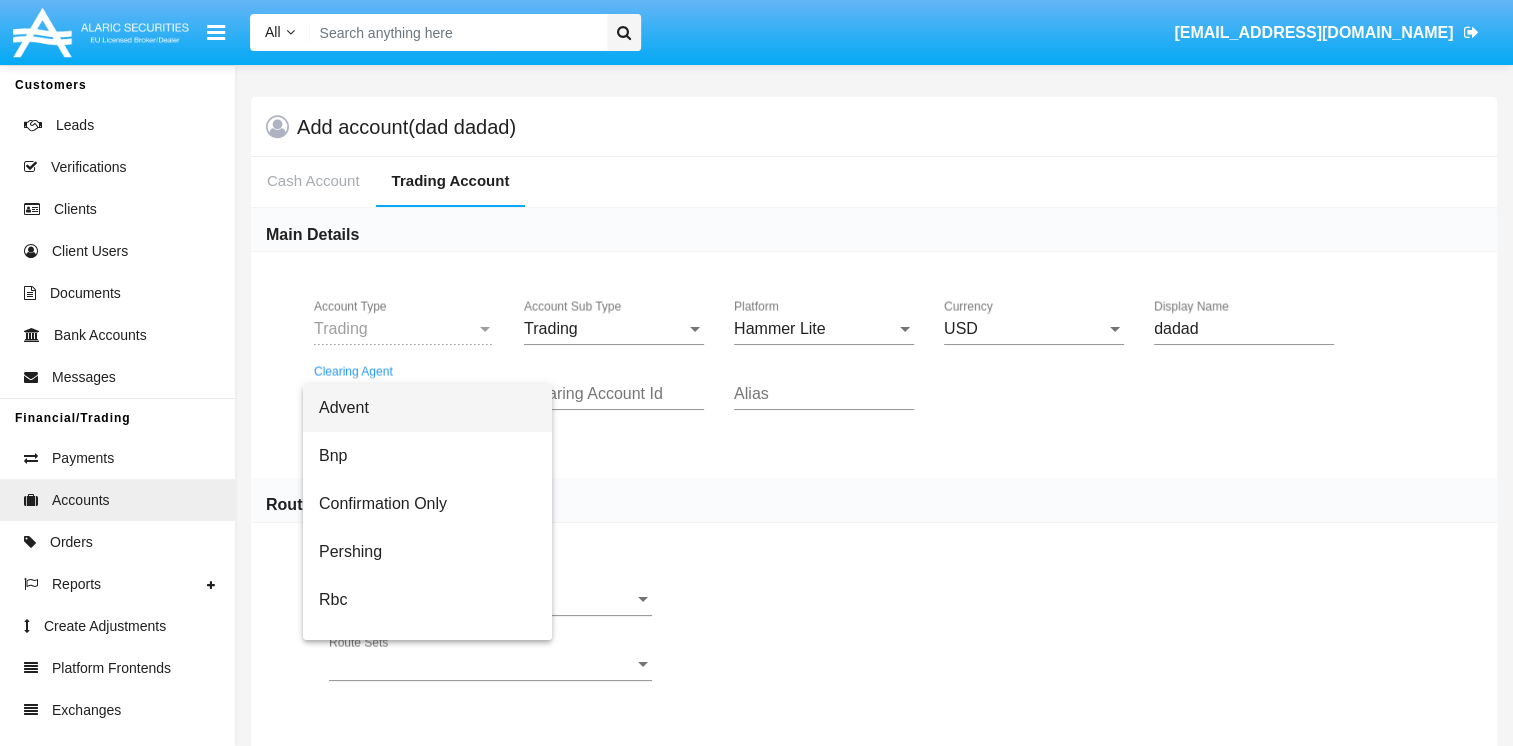 click on "Advent" at bounding box center [427, 408] 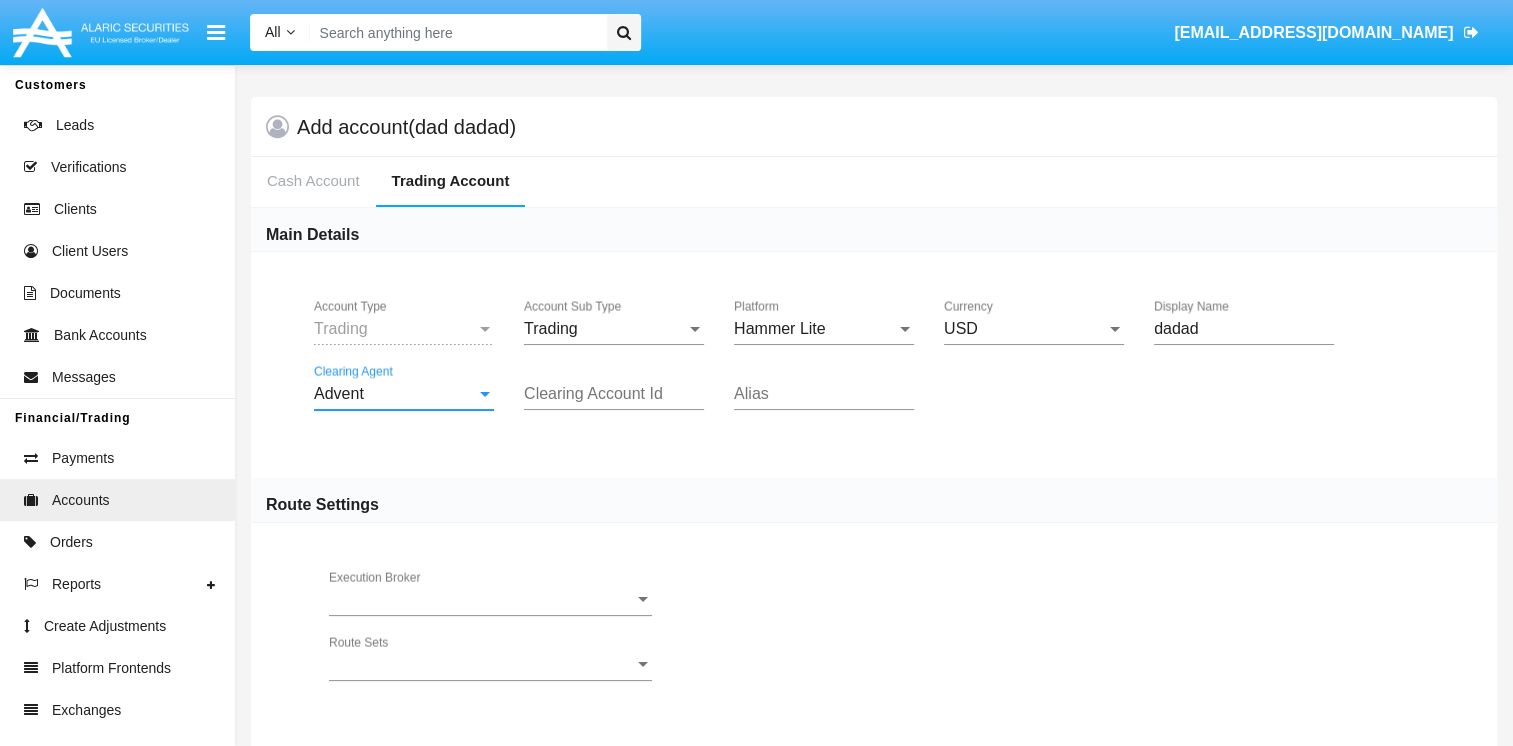 click on "Clearing Account Id" at bounding box center (614, 394) 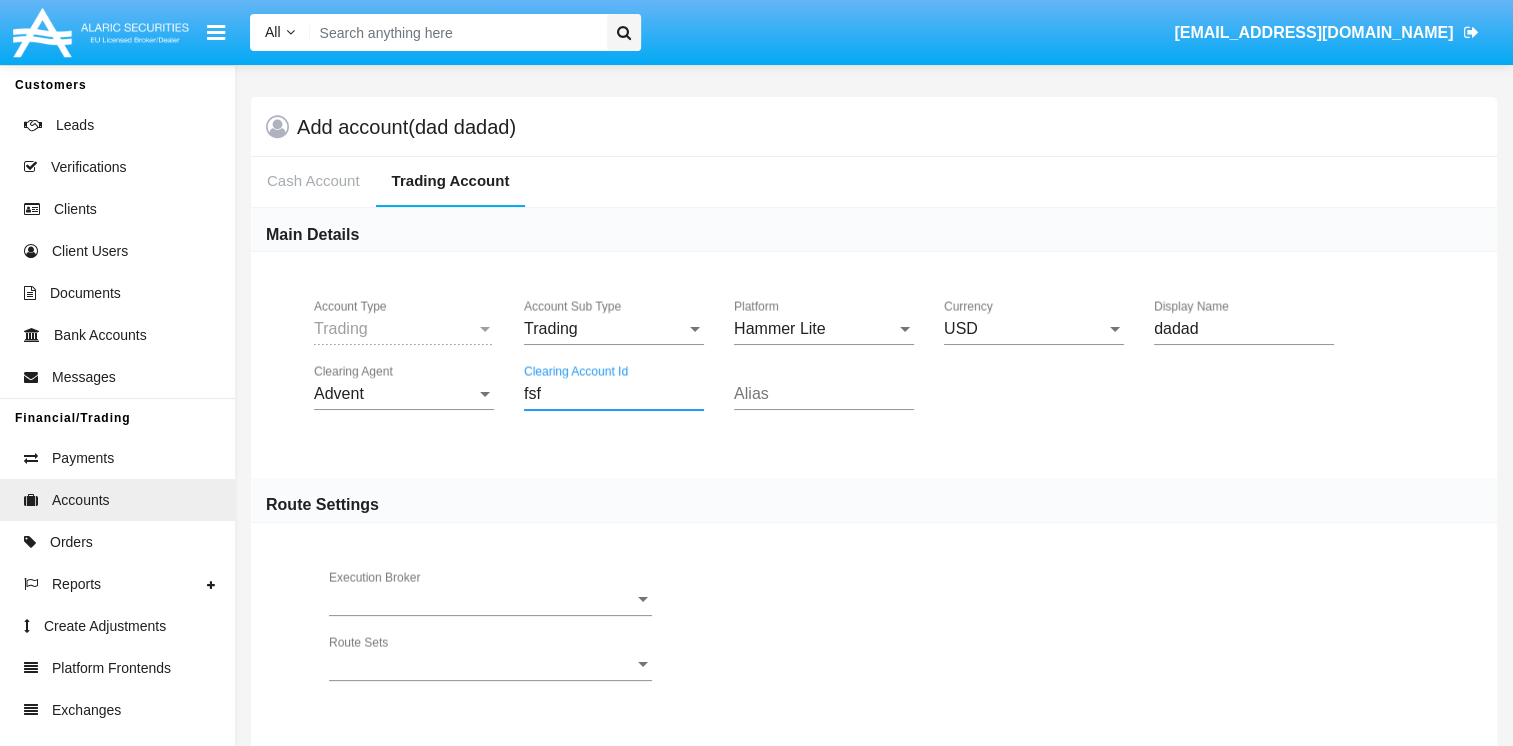 type on "fsf" 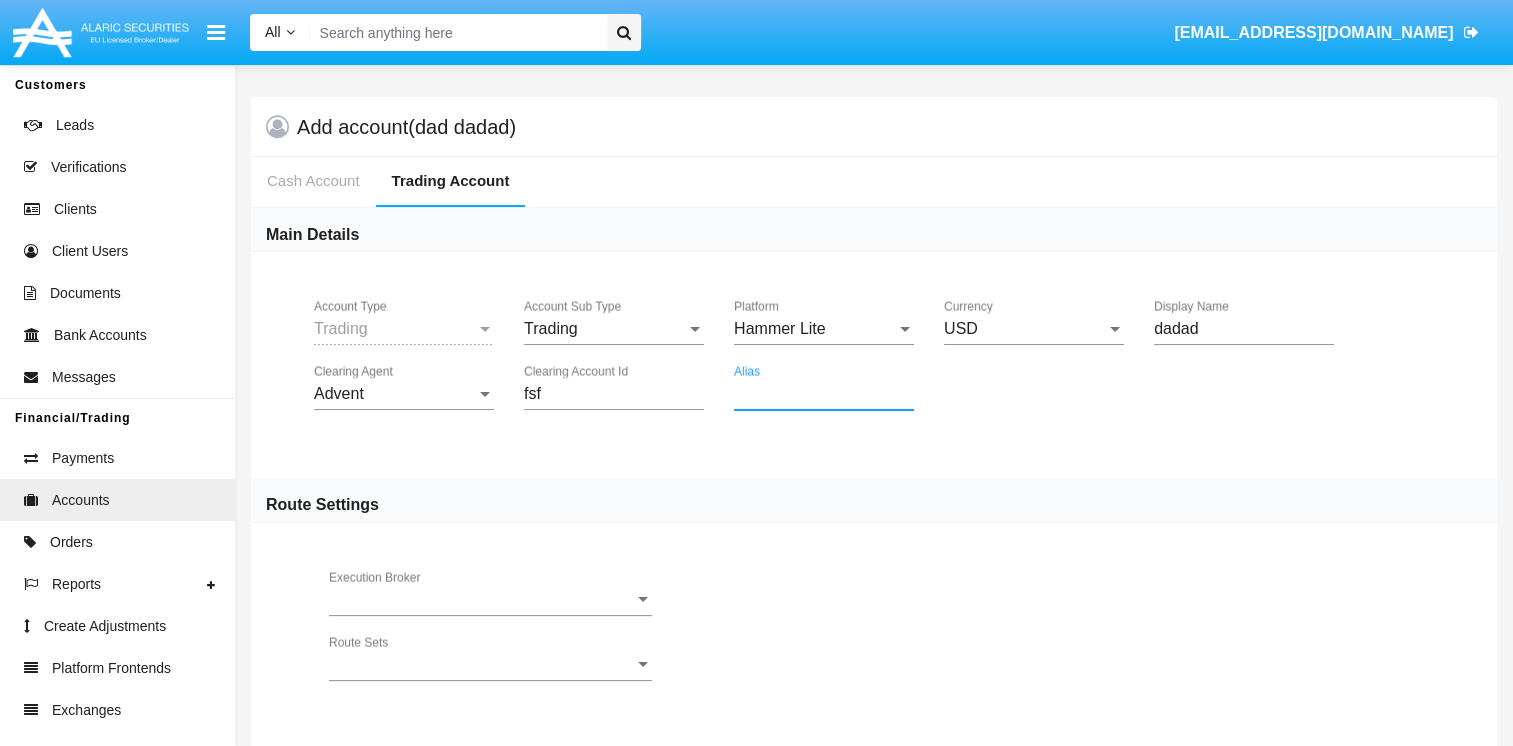 click on "Alias" at bounding box center (824, 394) 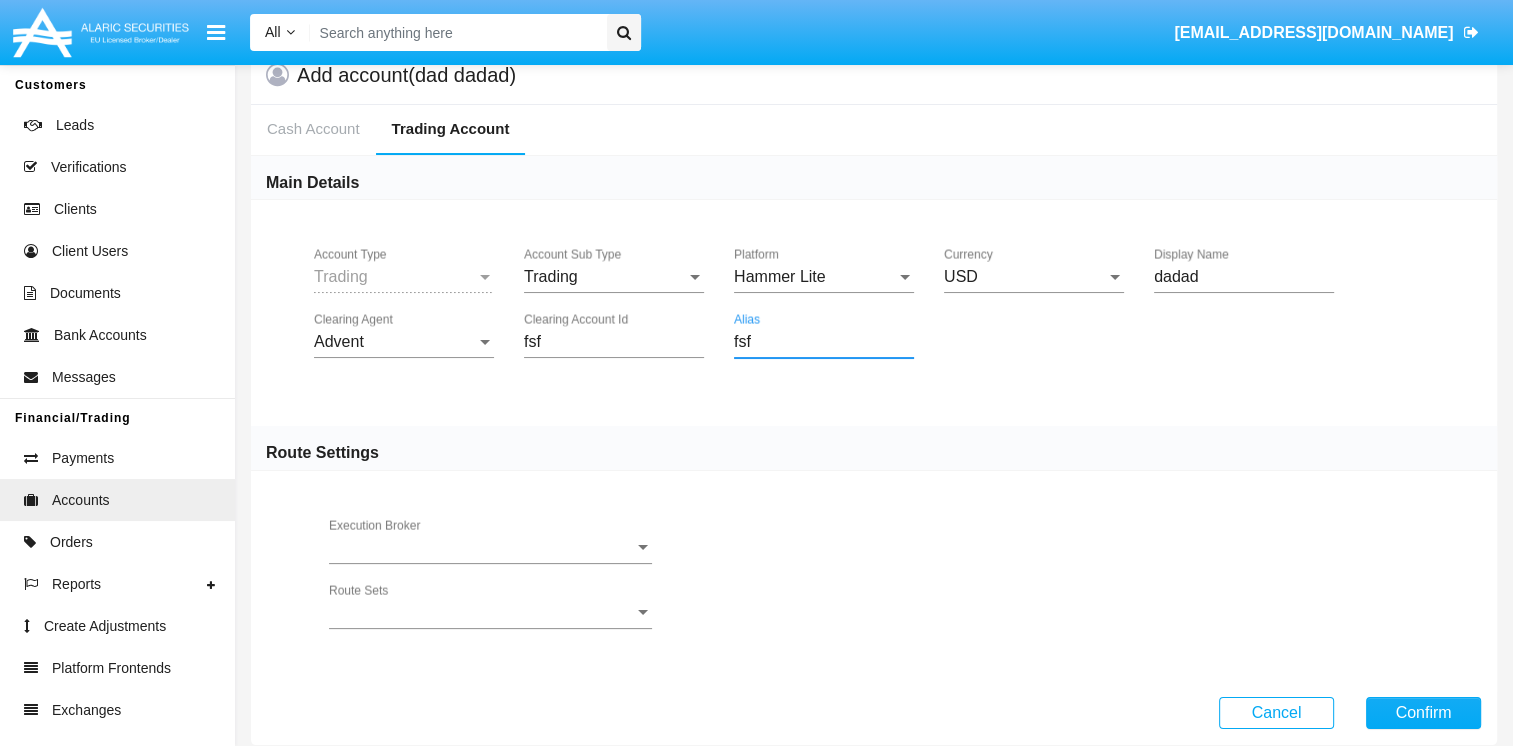 scroll, scrollTop: 80, scrollLeft: 0, axis: vertical 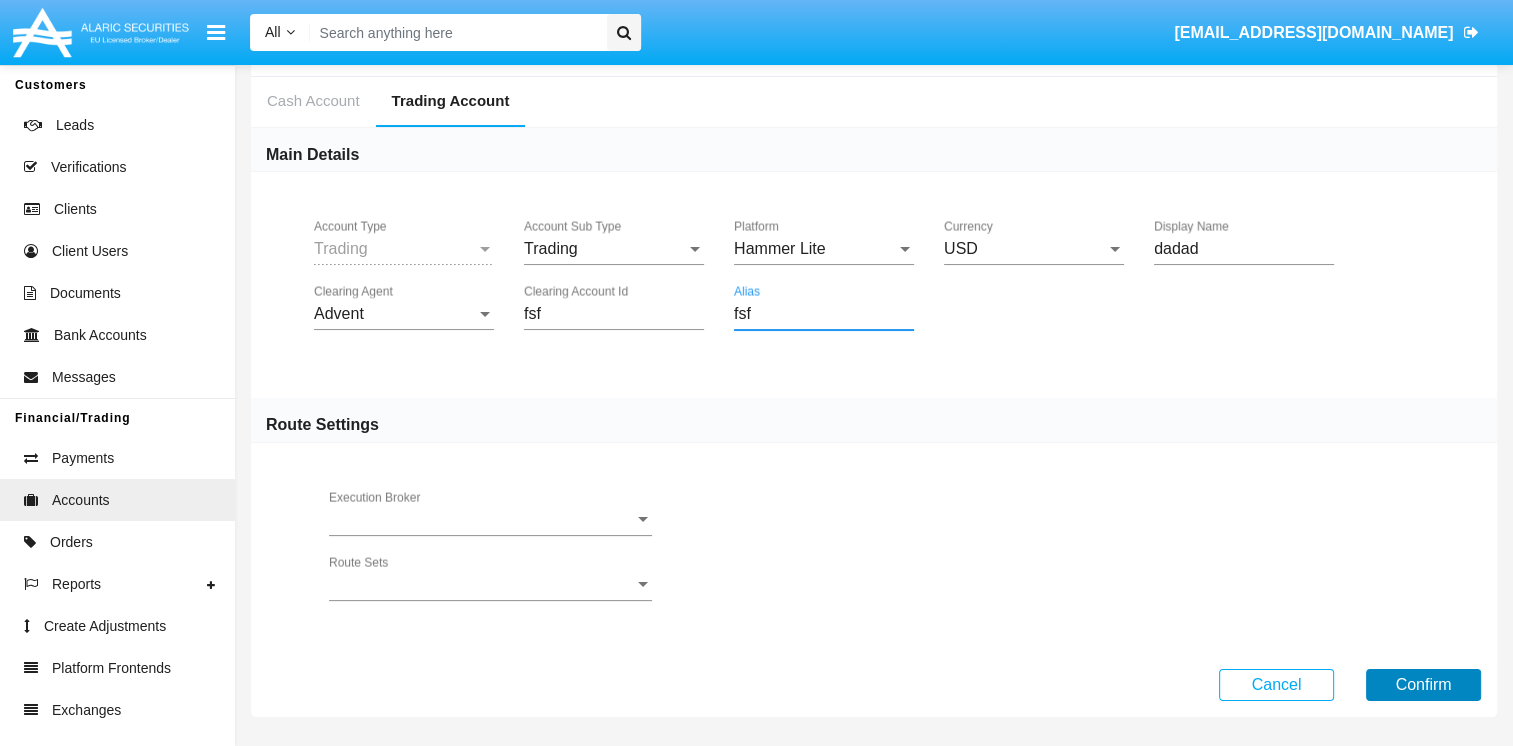 type on "fsf" 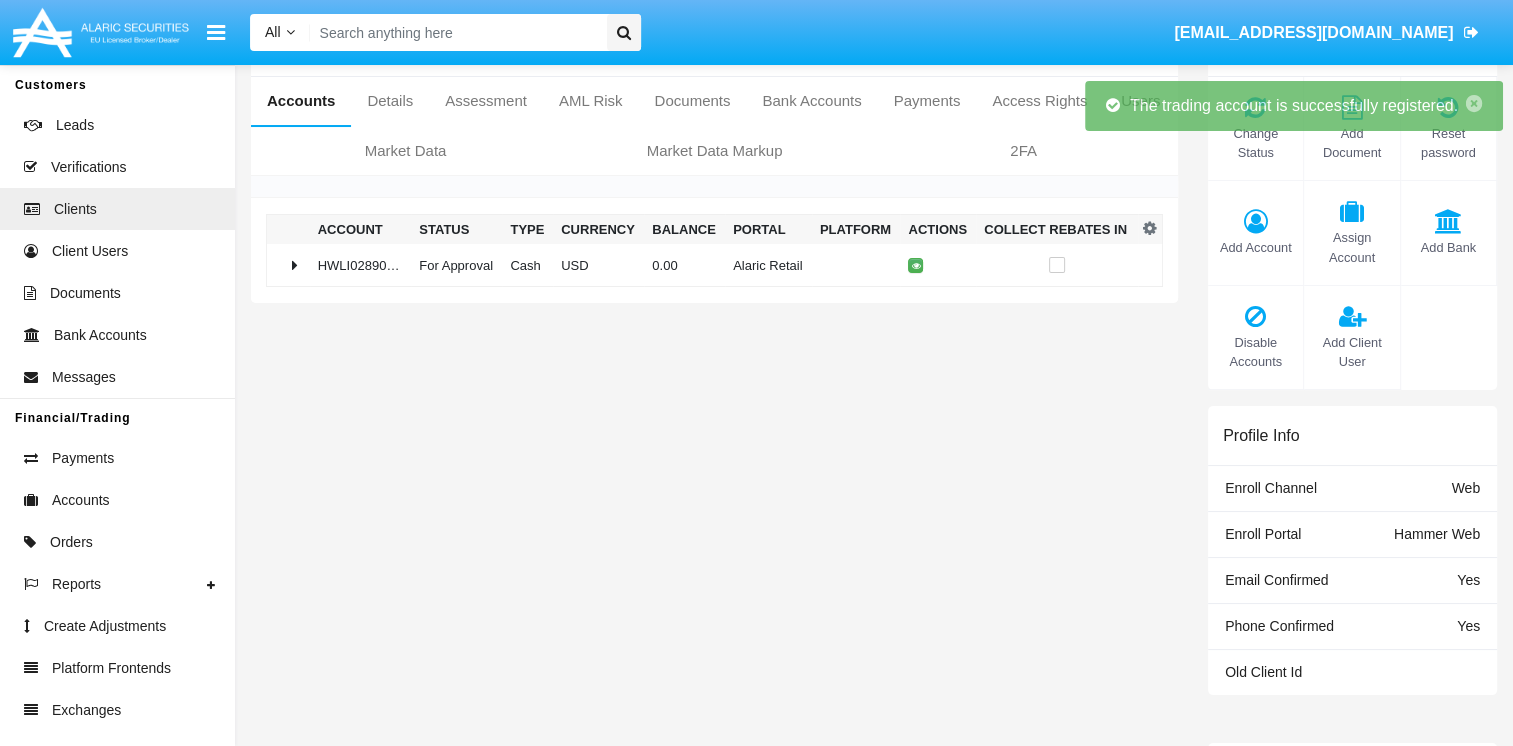 scroll, scrollTop: 0, scrollLeft: 0, axis: both 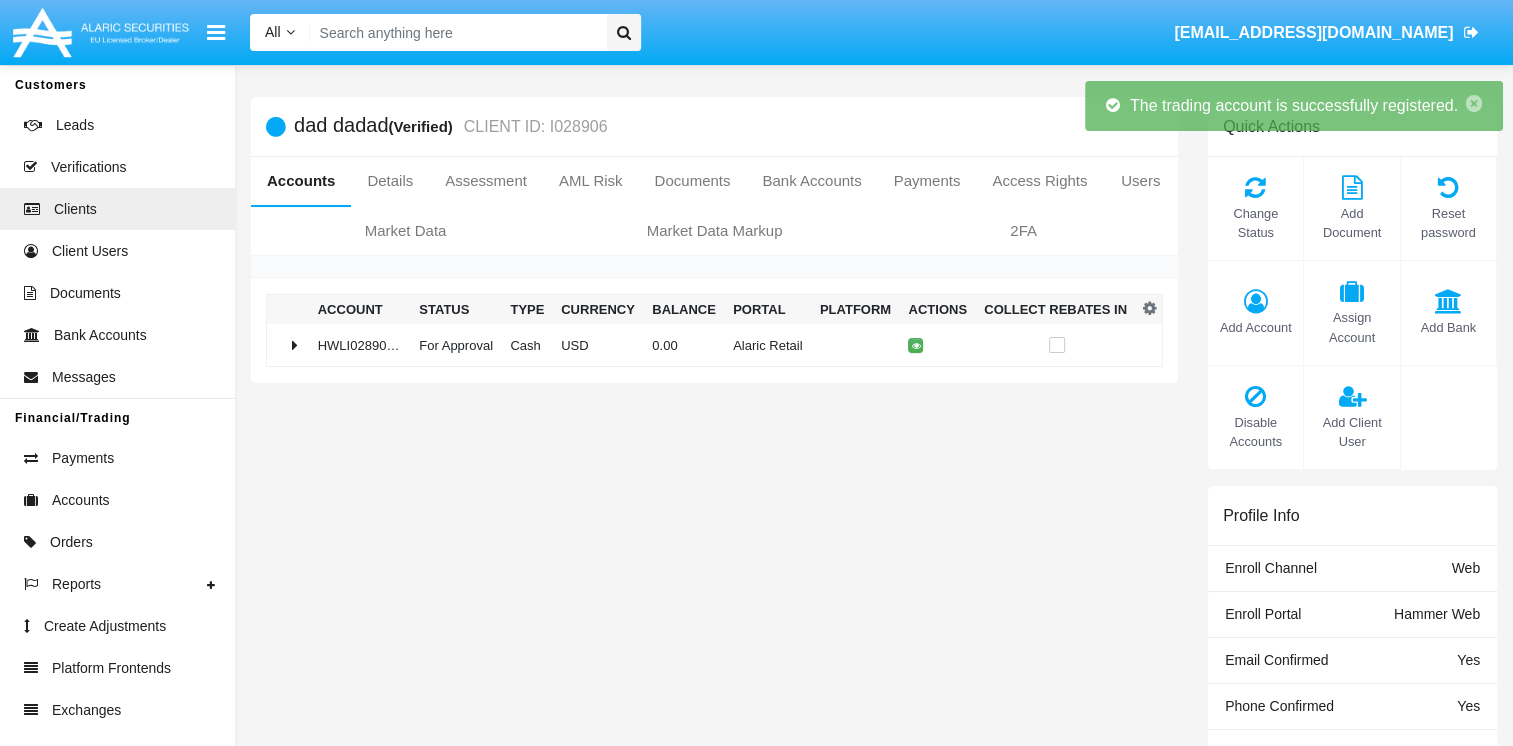 drag, startPoint x: 742, startPoint y: 573, endPoint x: 1153, endPoint y: 329, distance: 477.97177 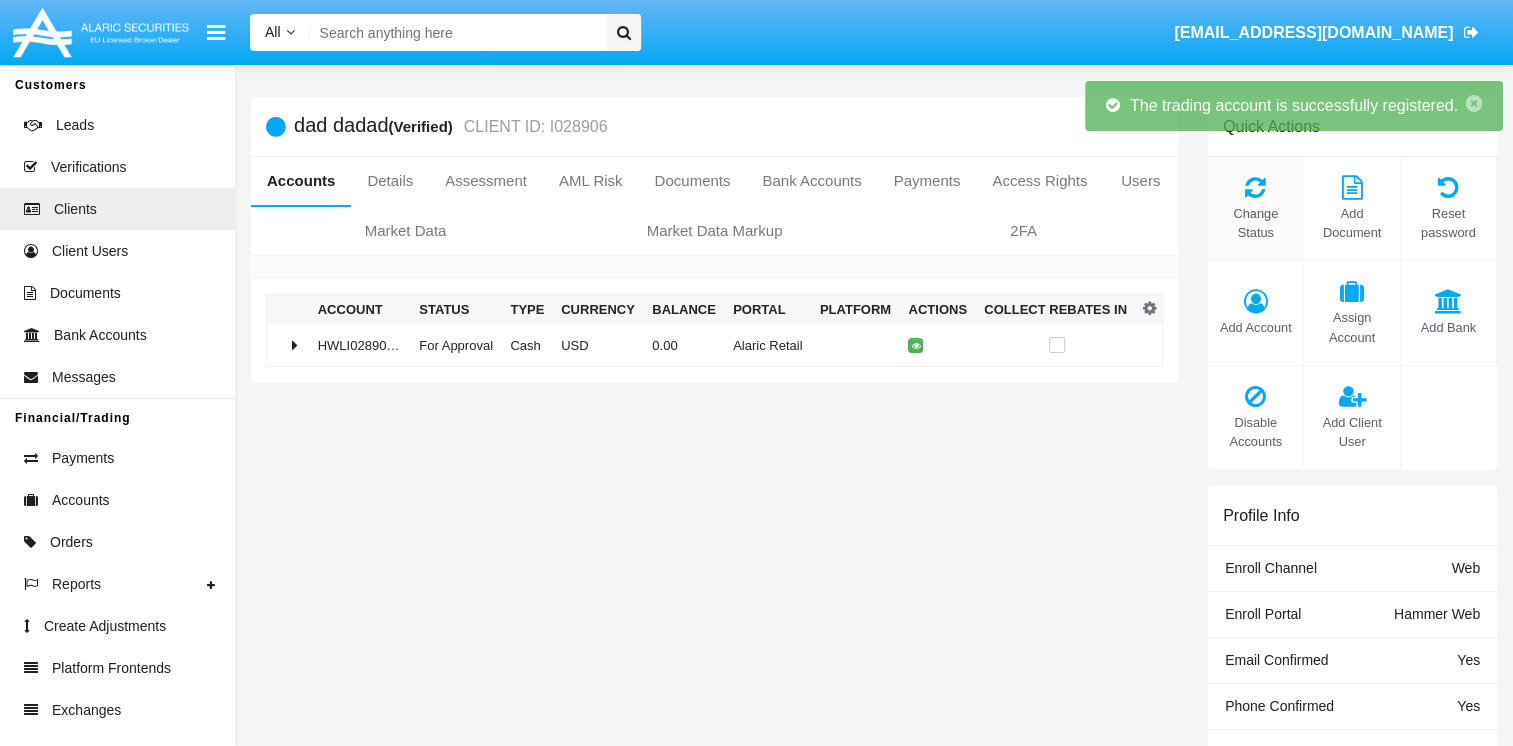 click on "Change Status" 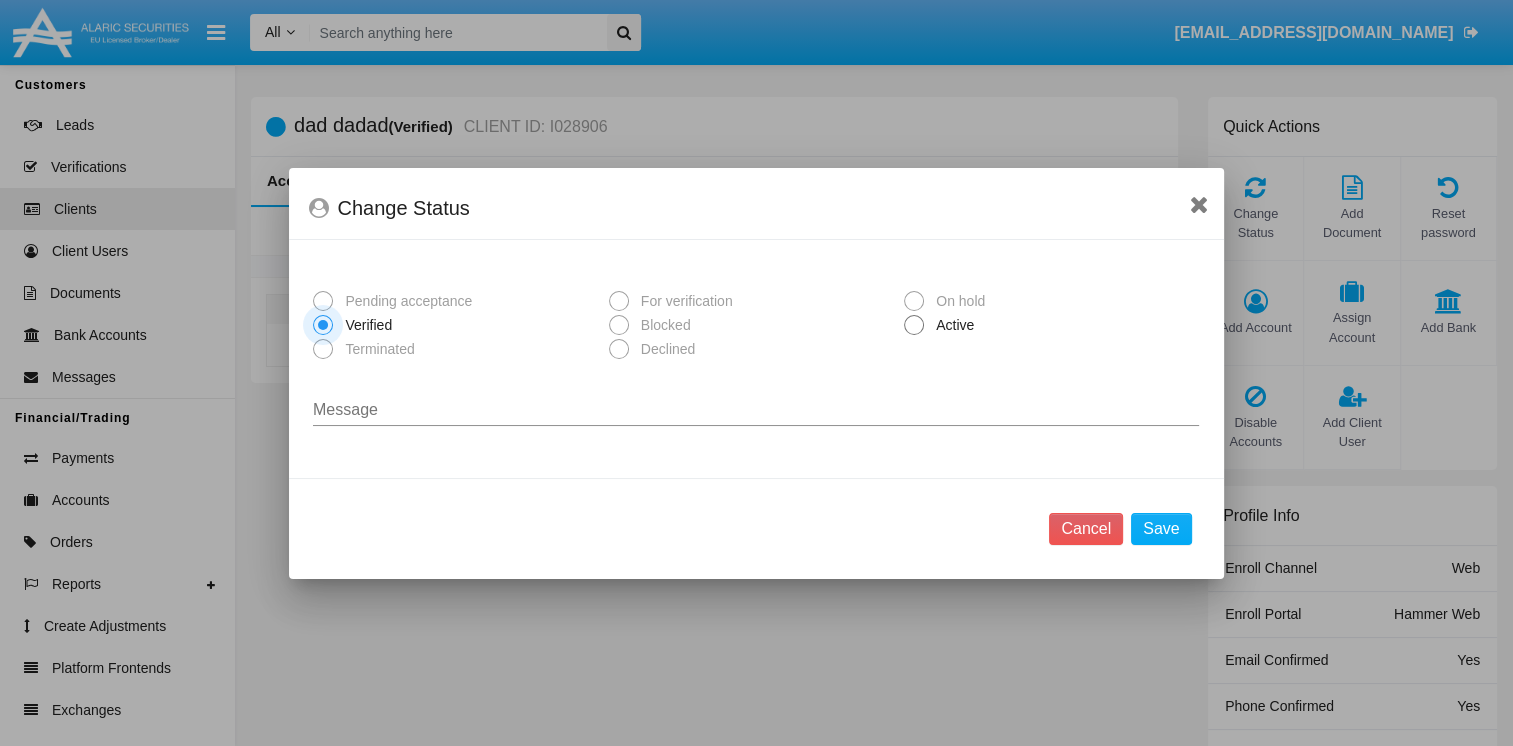 click at bounding box center (914, 325) 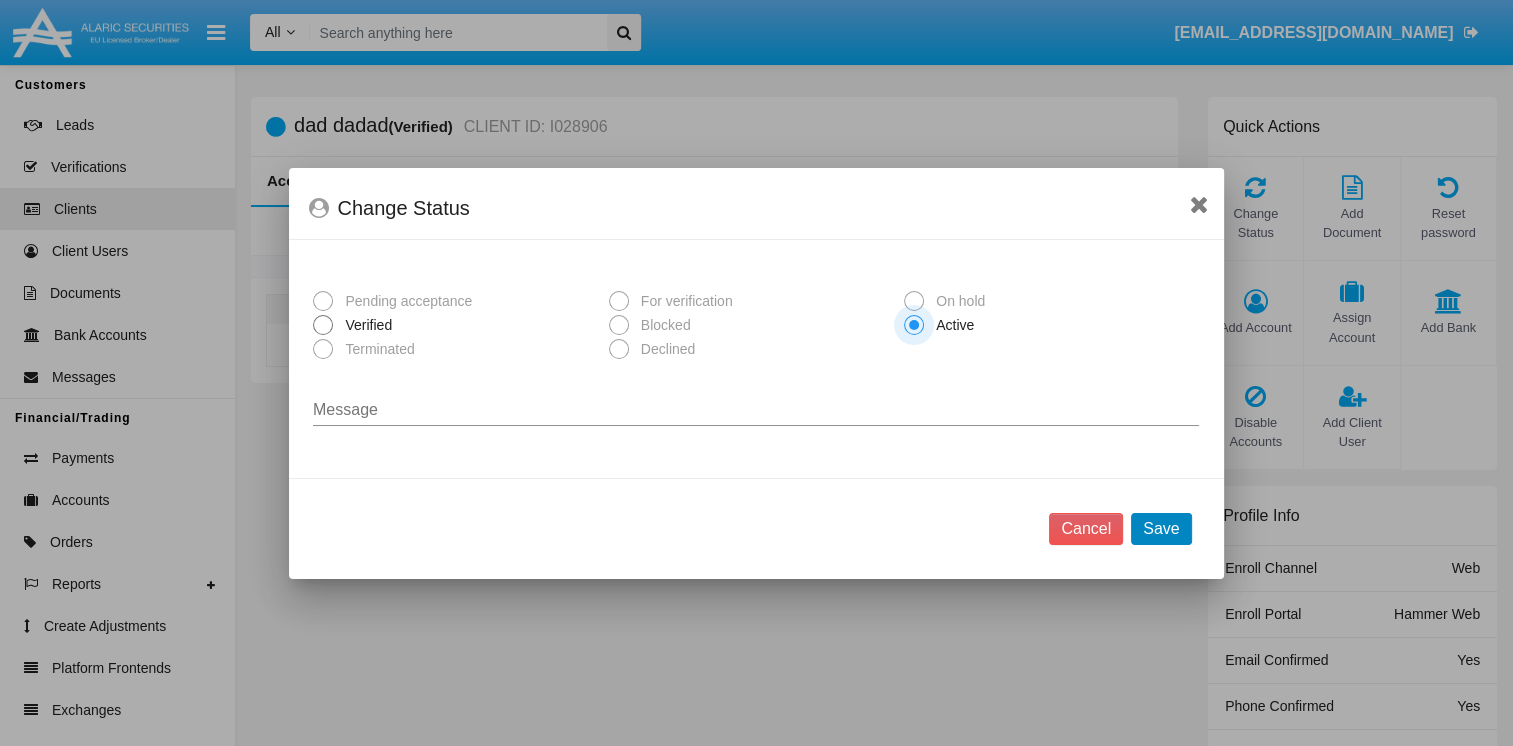 click on "Save" at bounding box center (1161, 529) 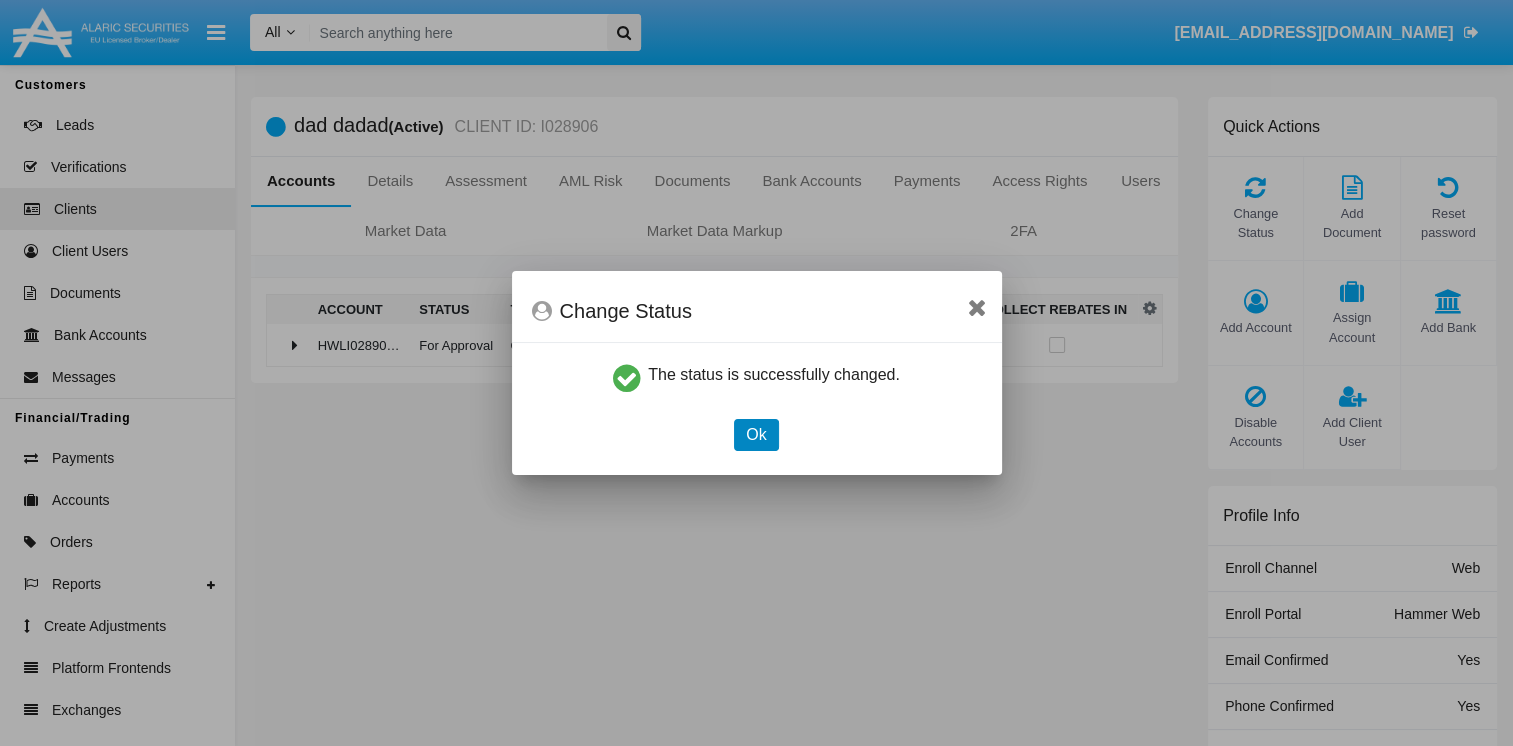 click on "Ok" at bounding box center (756, 435) 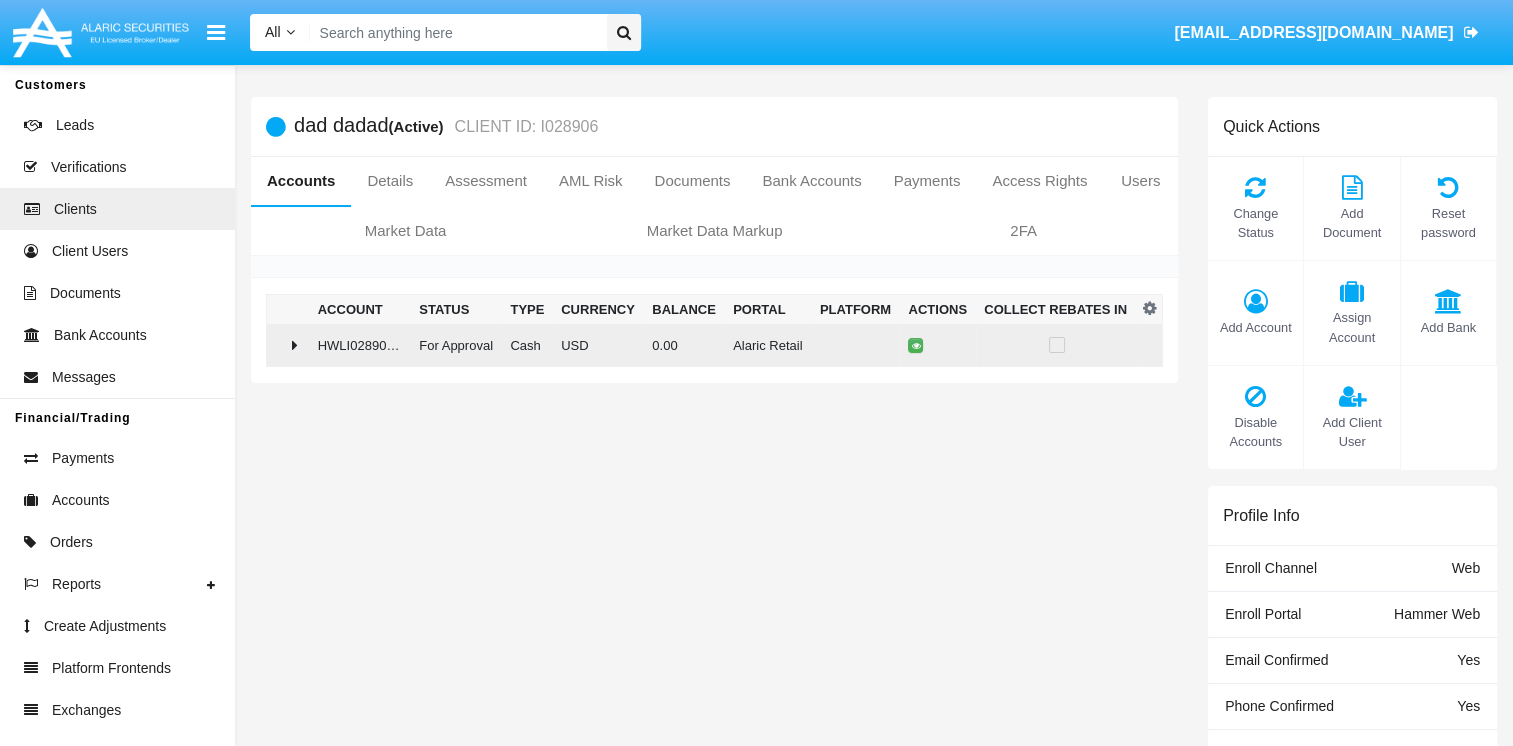 click 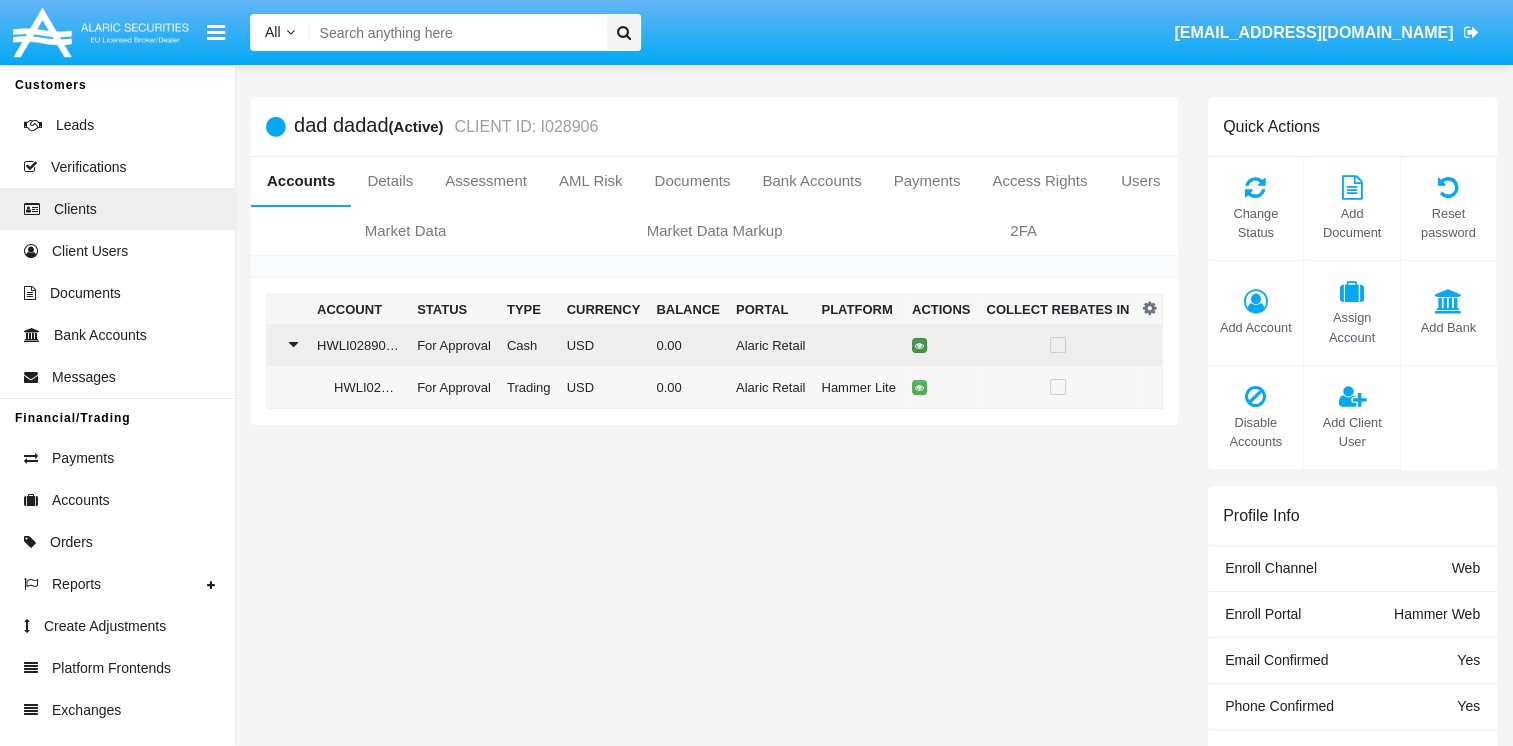 click 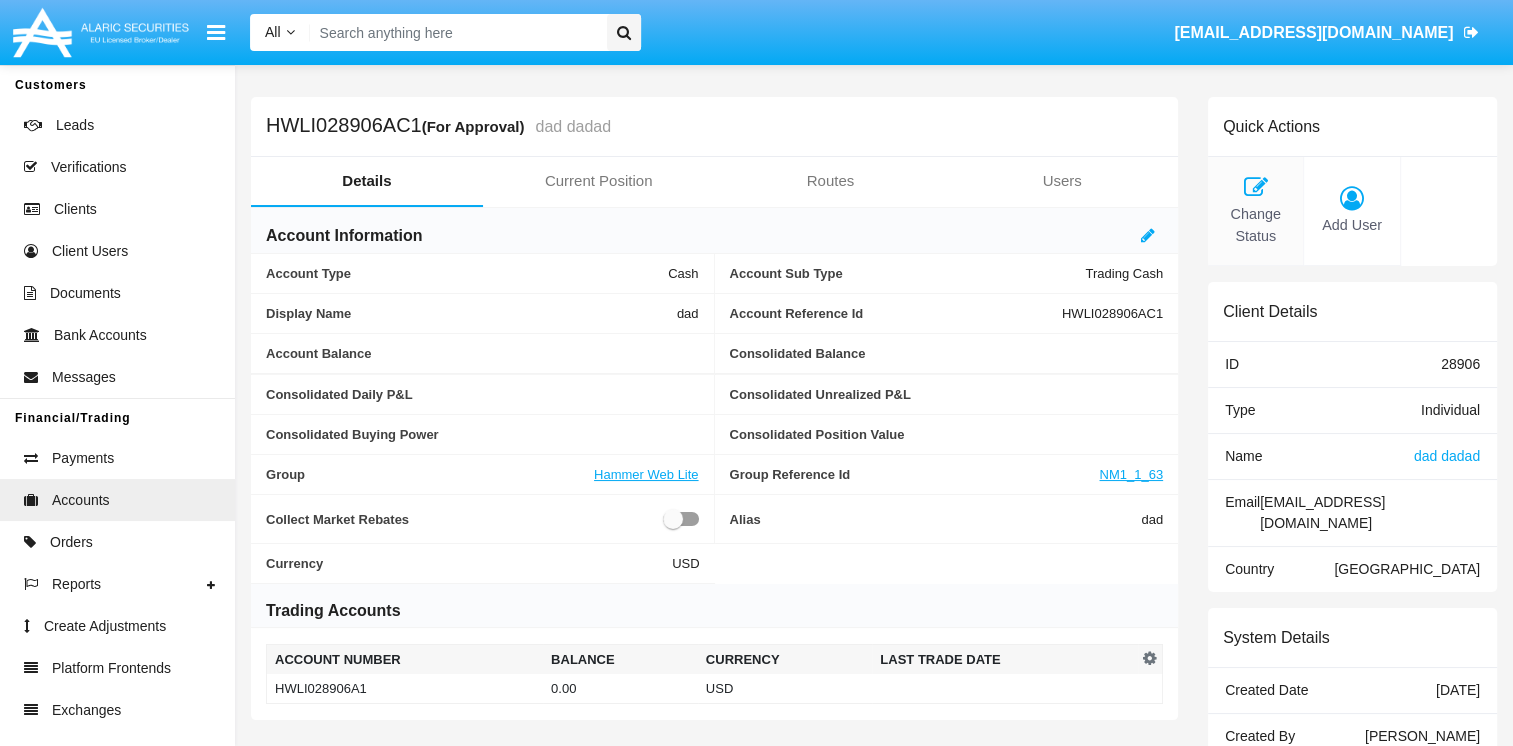 click 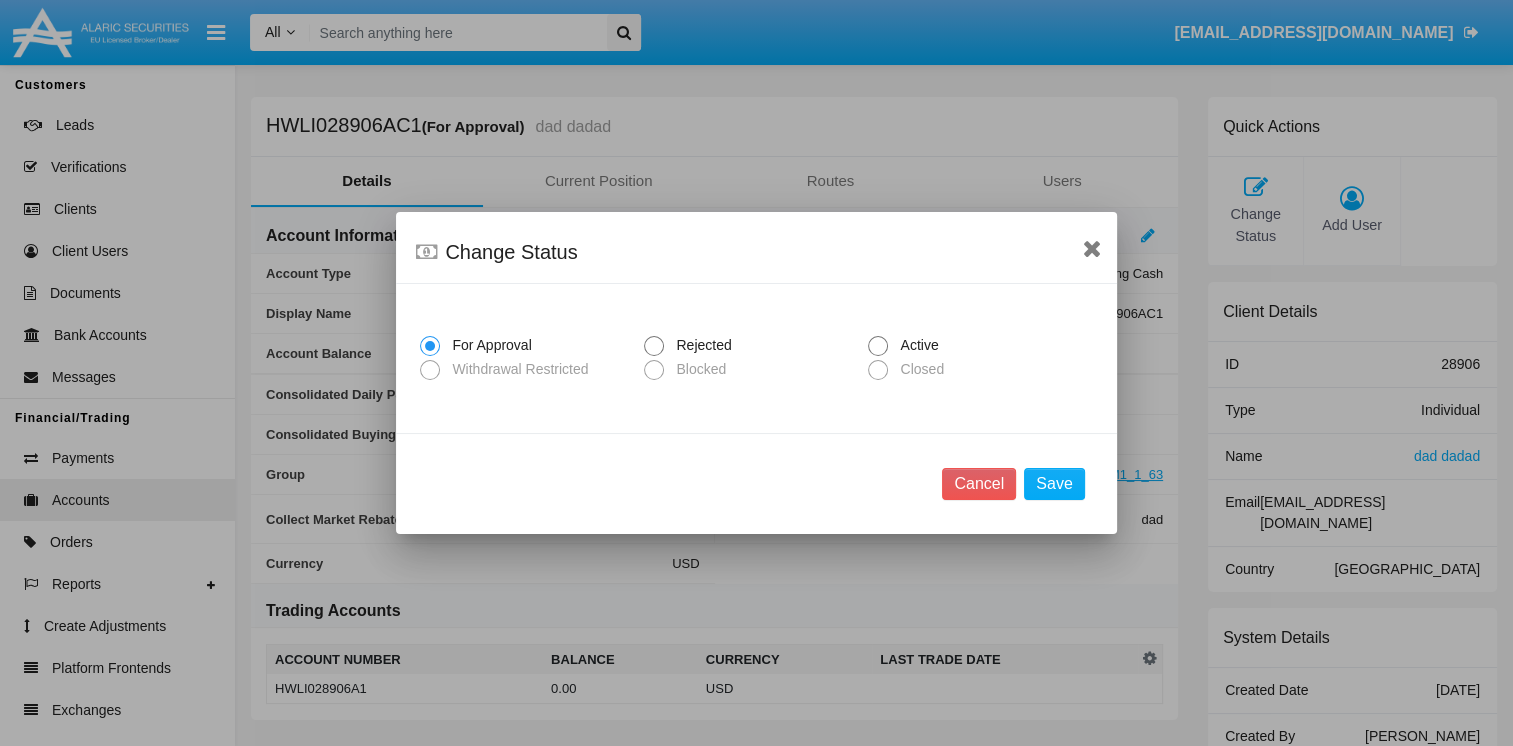 click at bounding box center (878, 346) 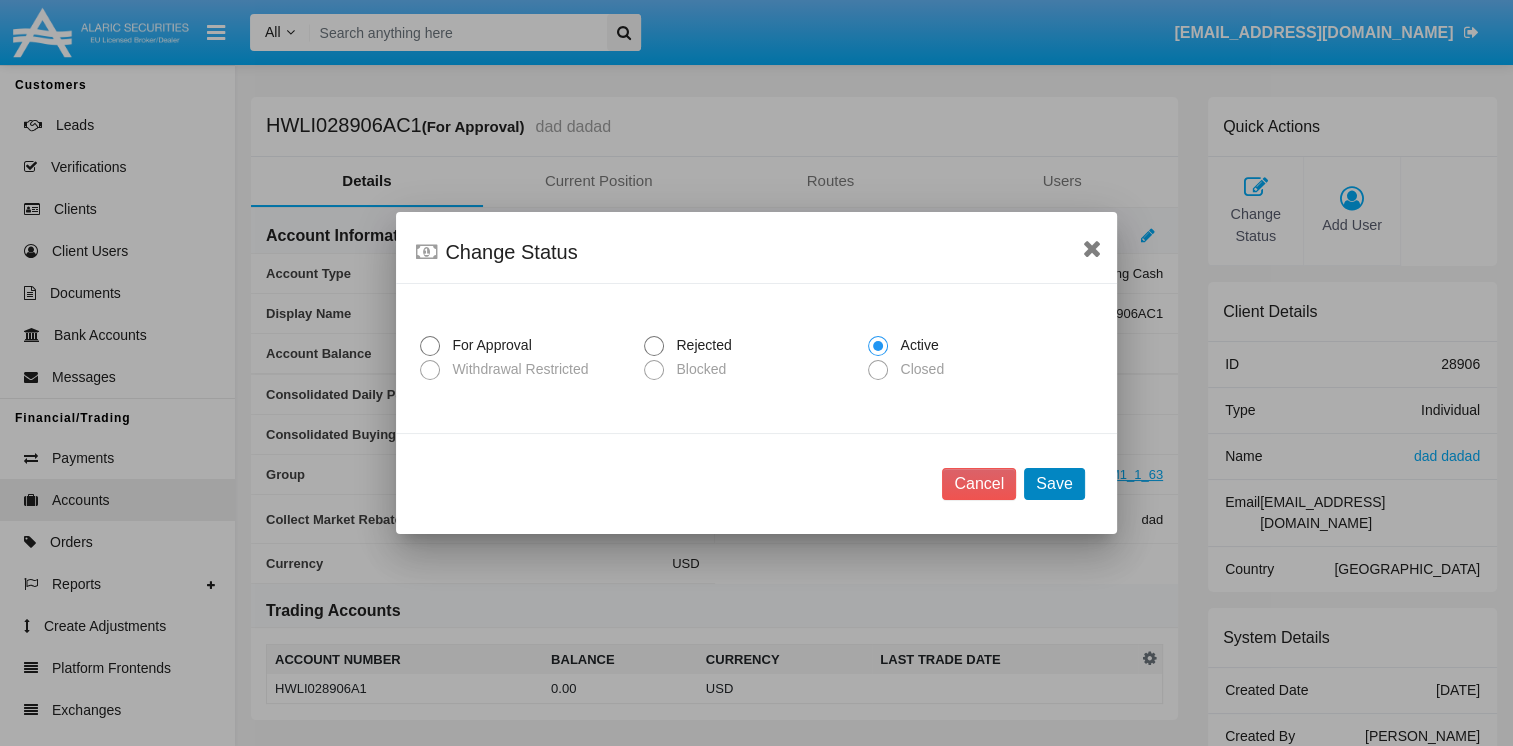 click on "Save" at bounding box center (1054, 484) 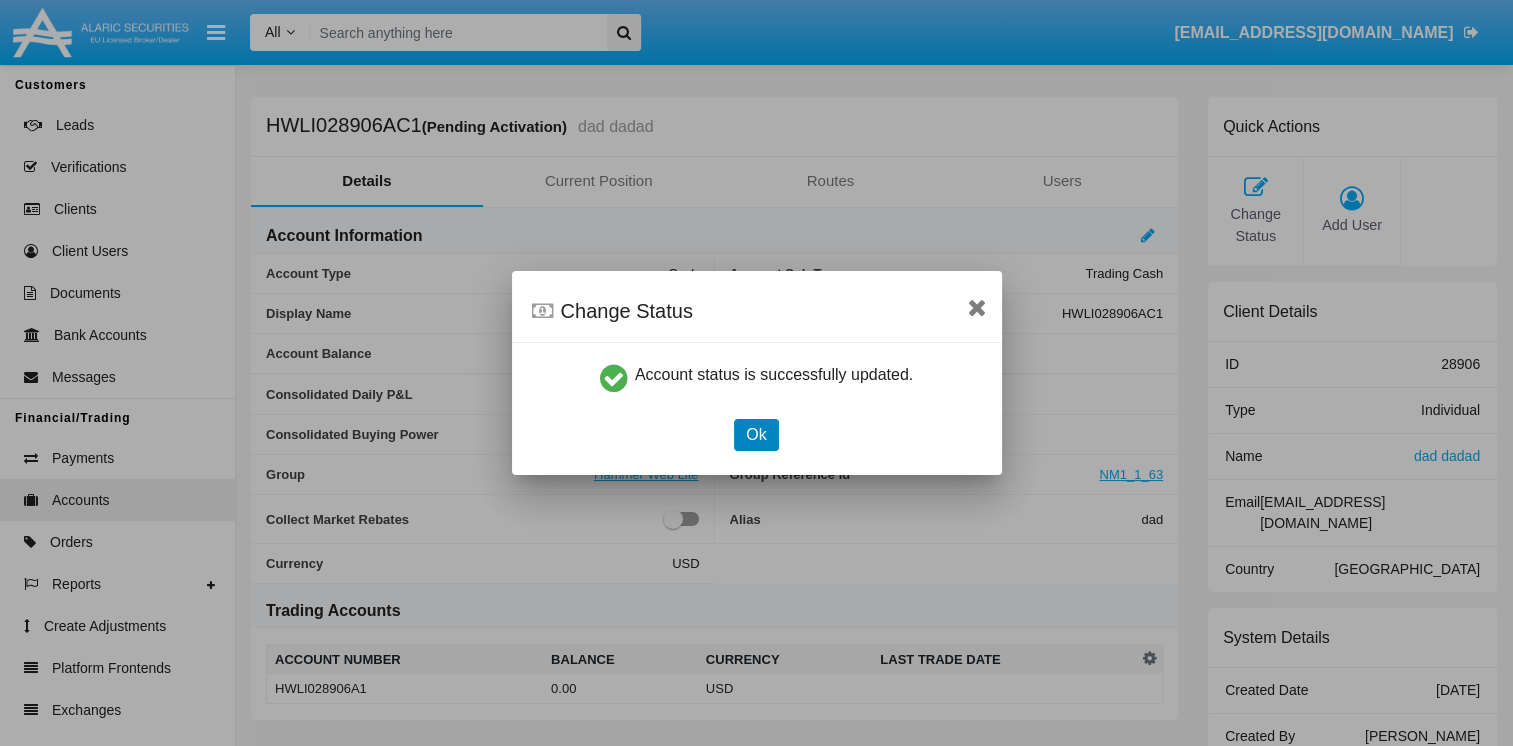 click on "Ok" at bounding box center (756, 435) 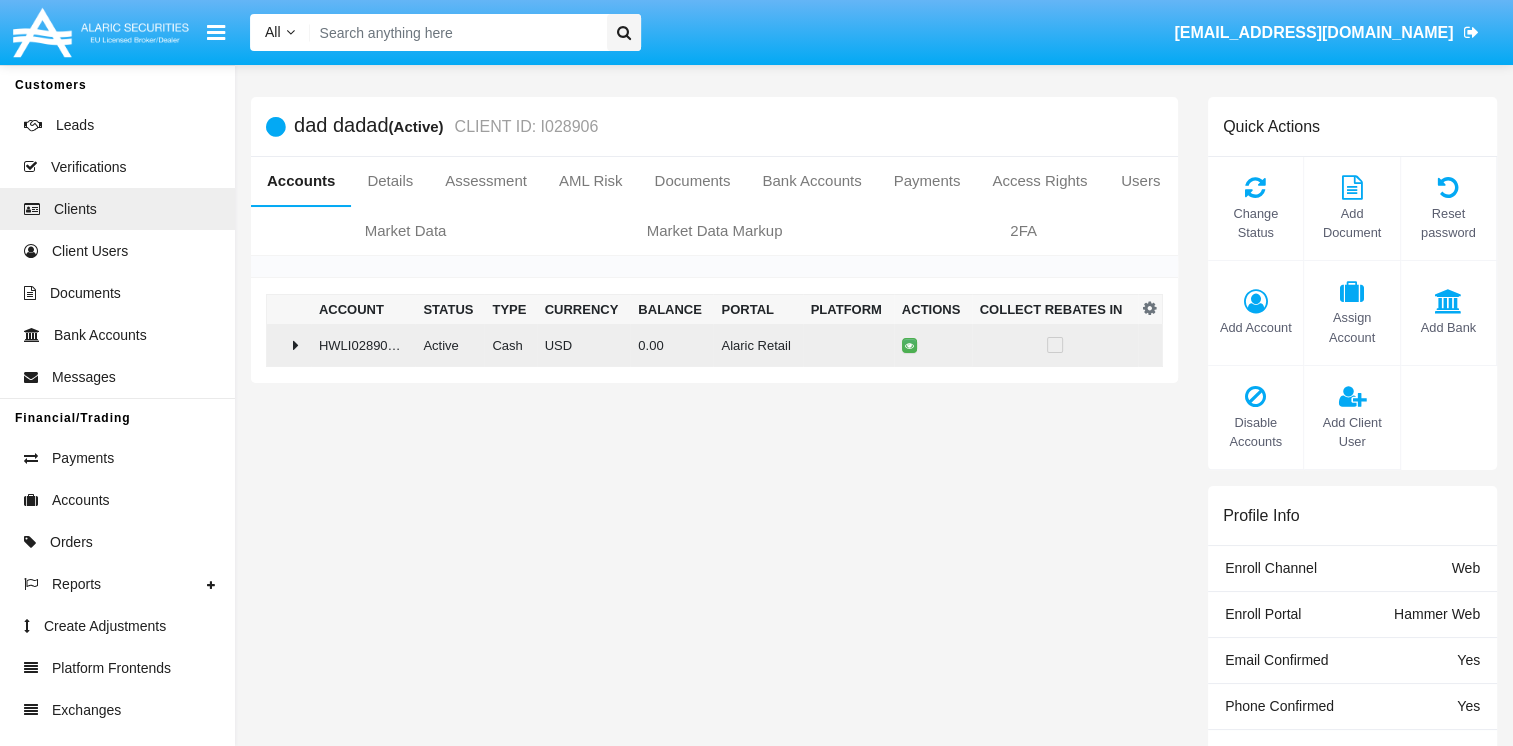 click on "HWLI028906AC1" 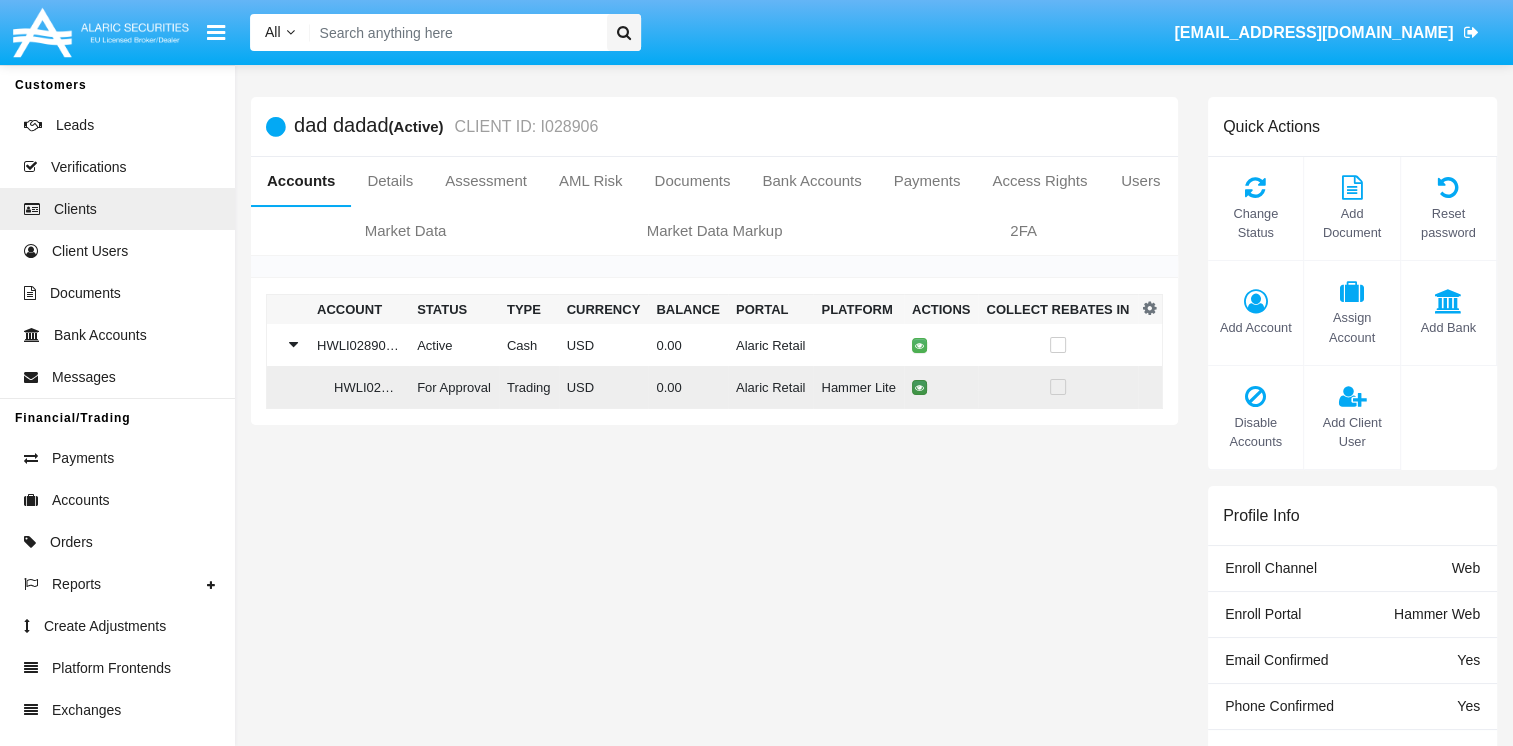 click 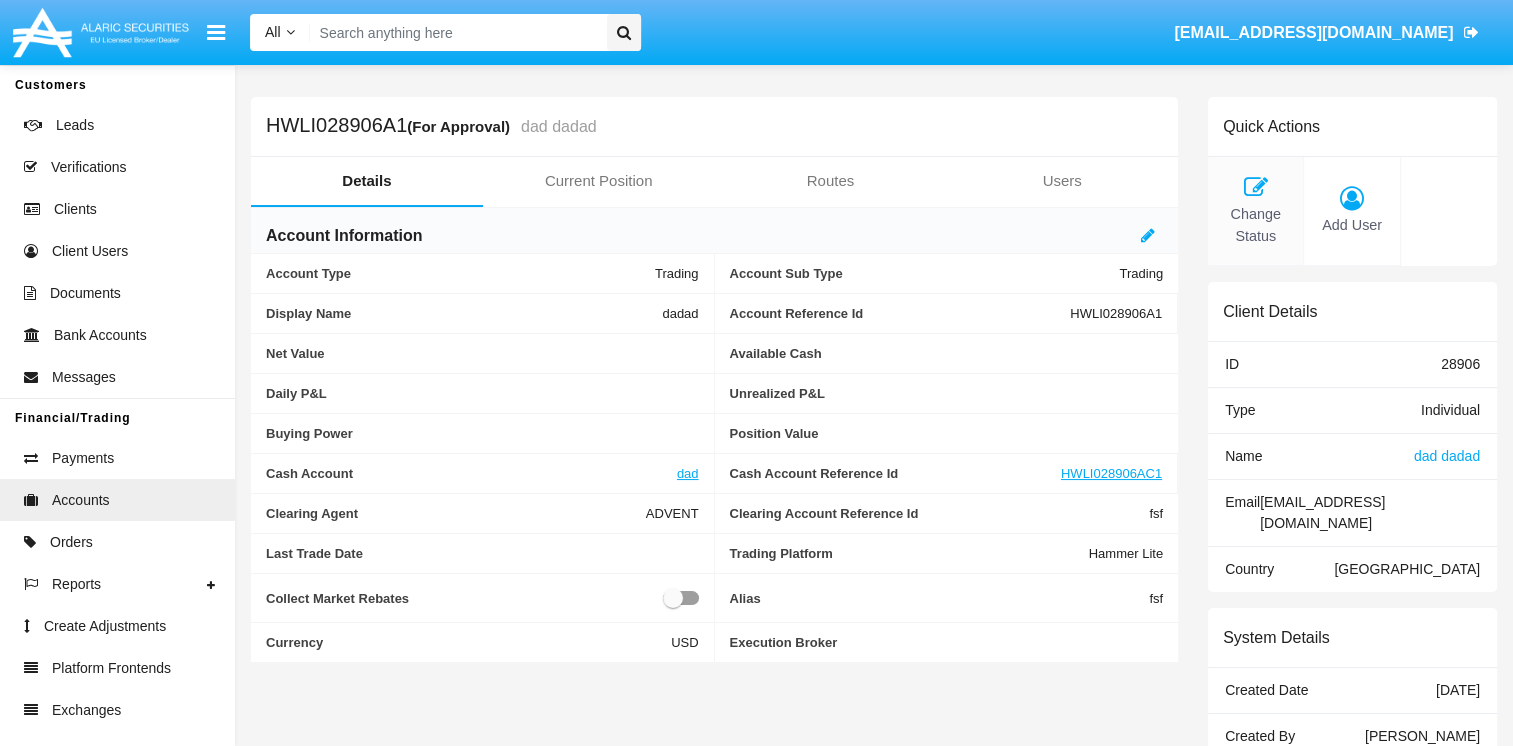 click 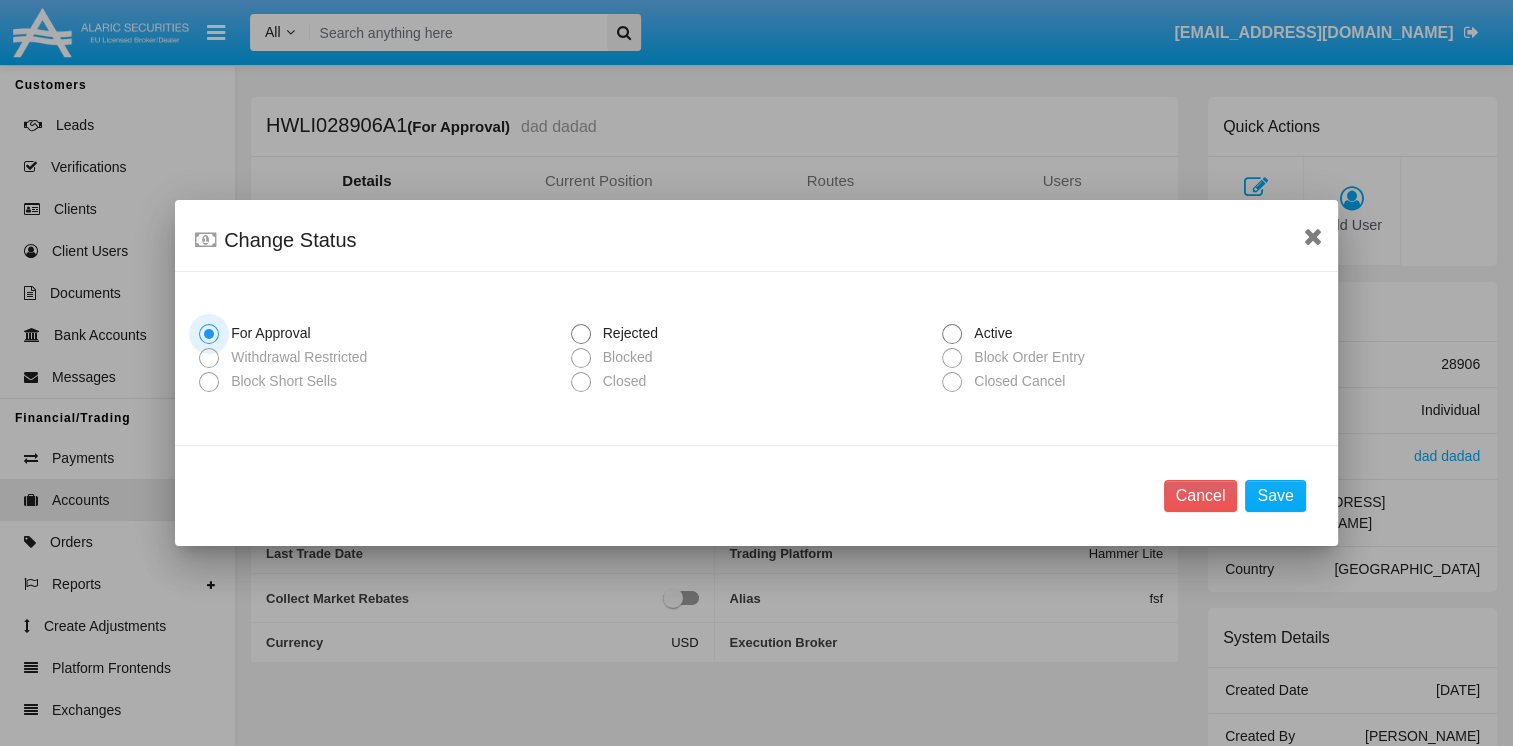 click at bounding box center [952, 334] 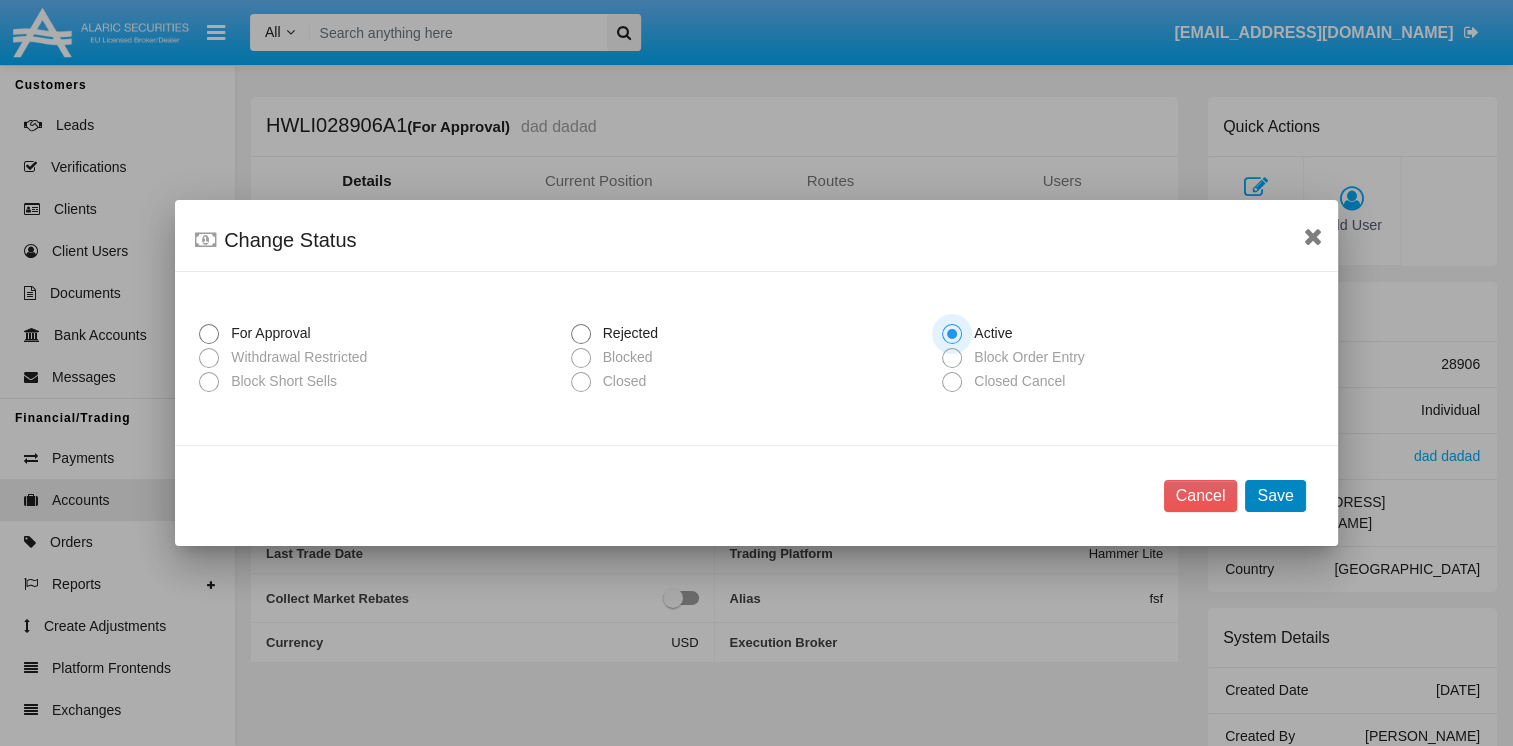 click on "Save" at bounding box center [1275, 496] 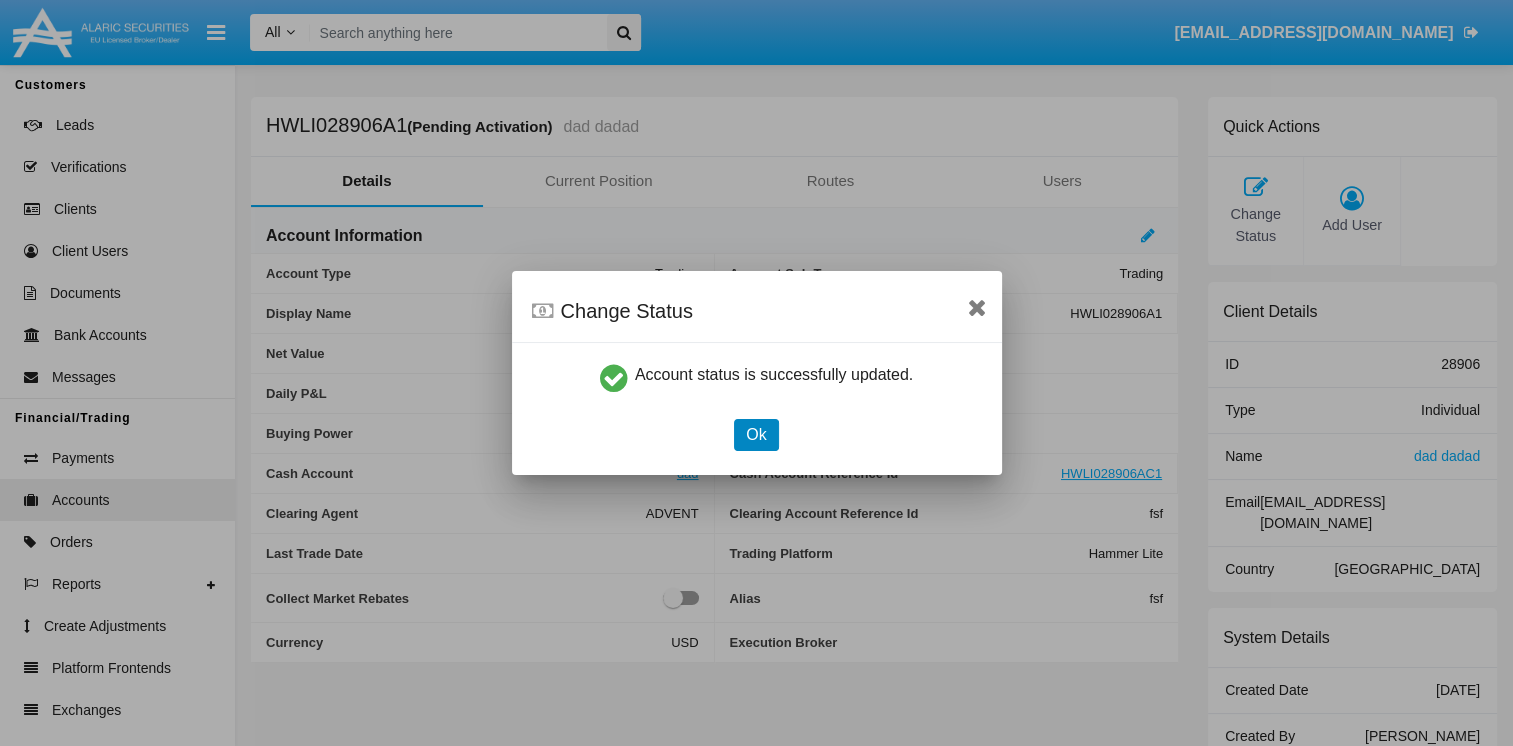 click on "Ok" at bounding box center (756, 435) 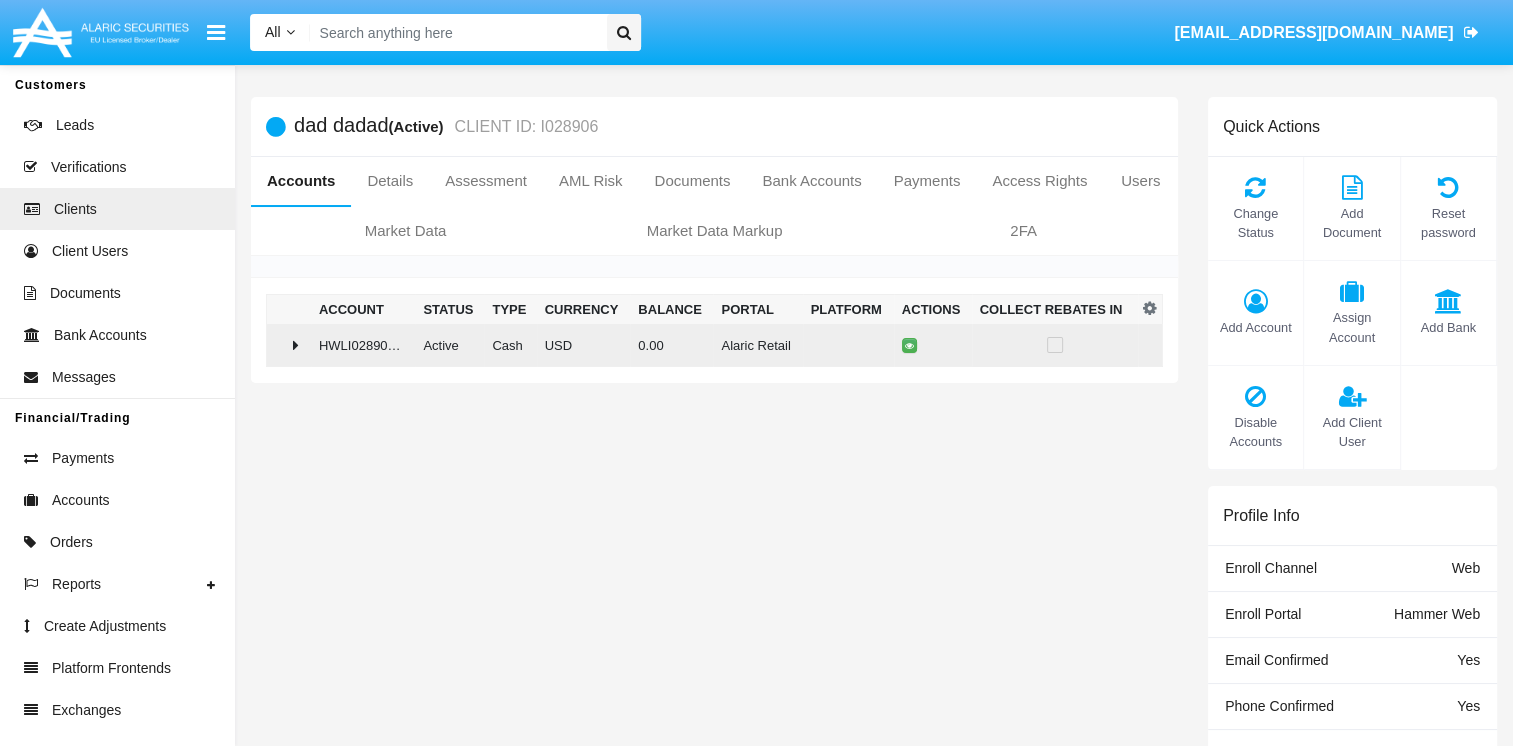 click 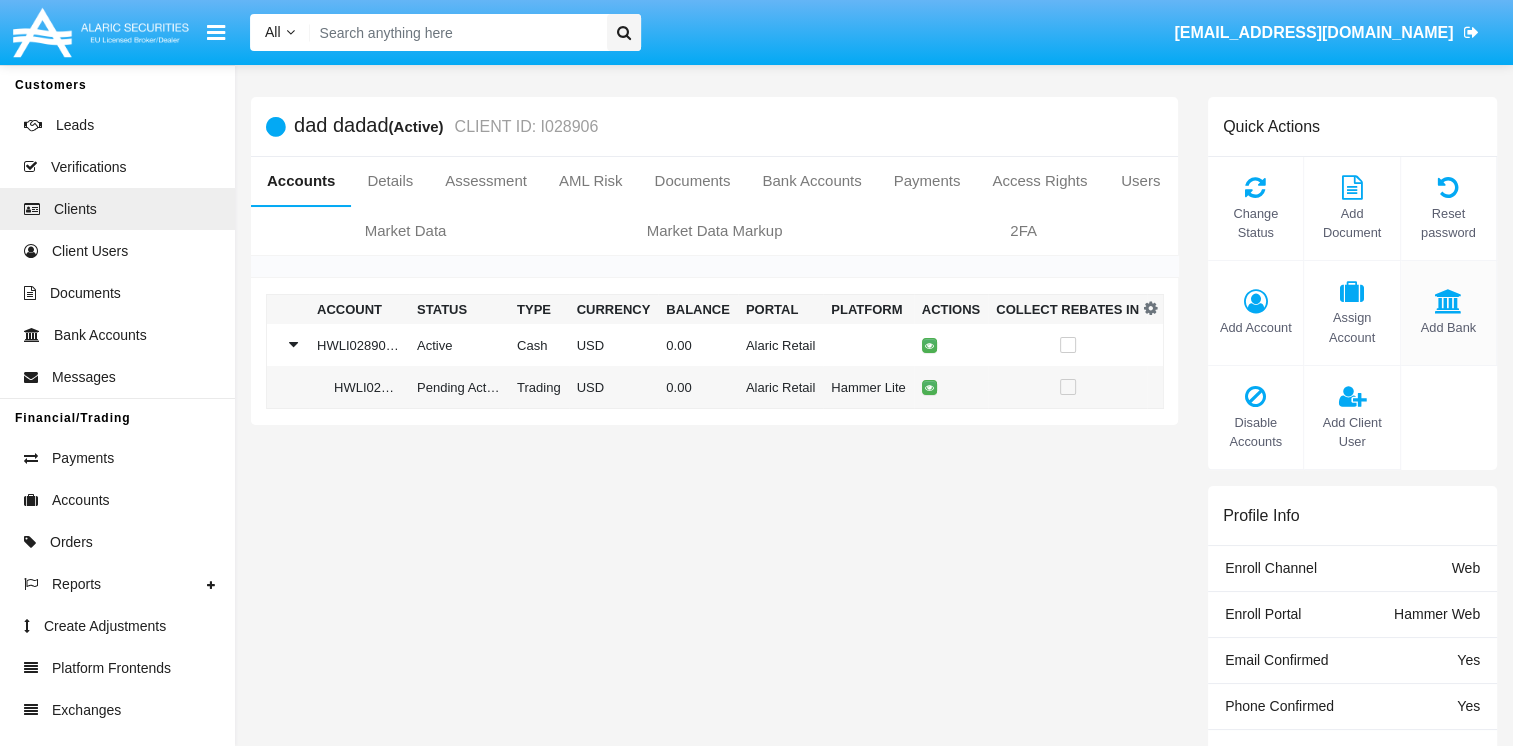 click on "Add Bank" 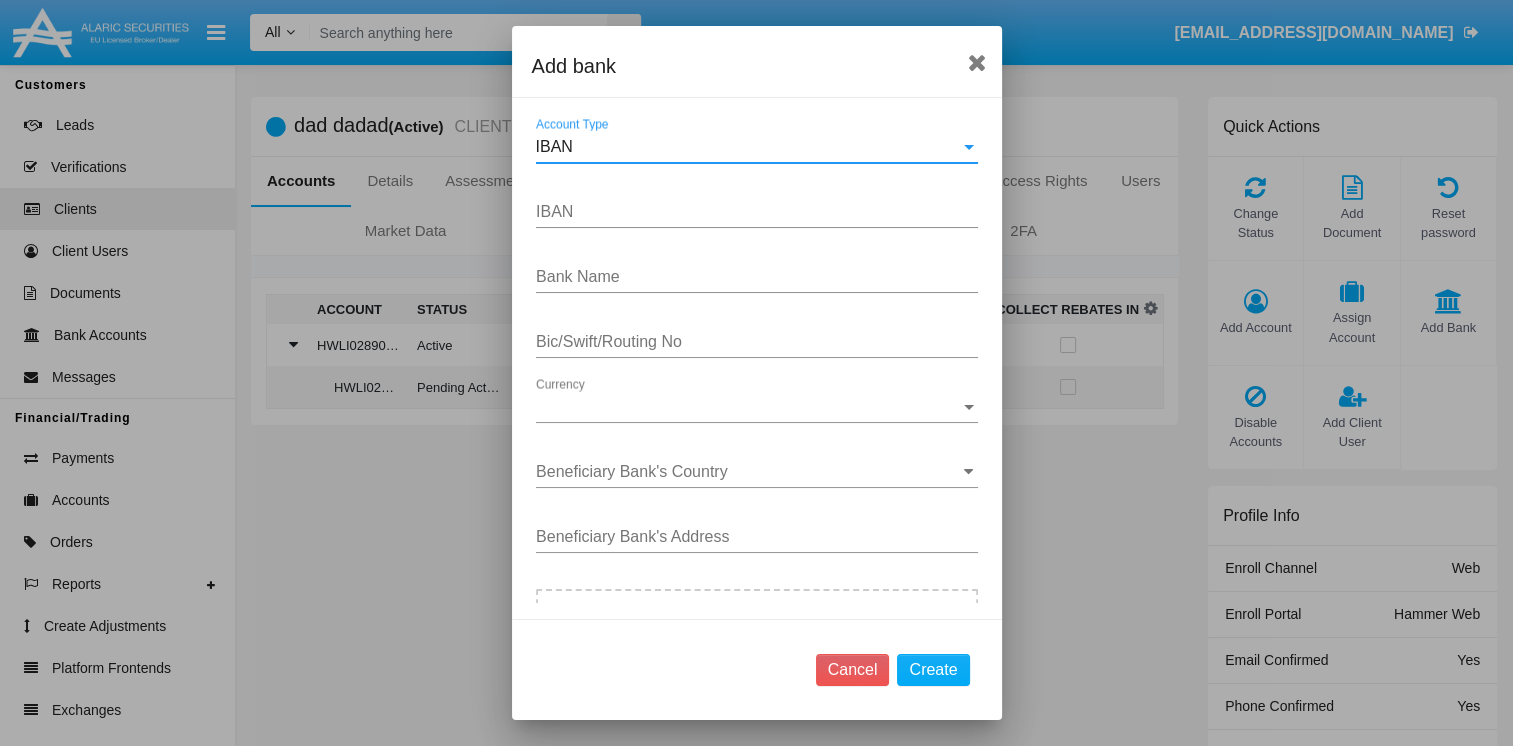 click on "IBAN" at bounding box center (748, 147) 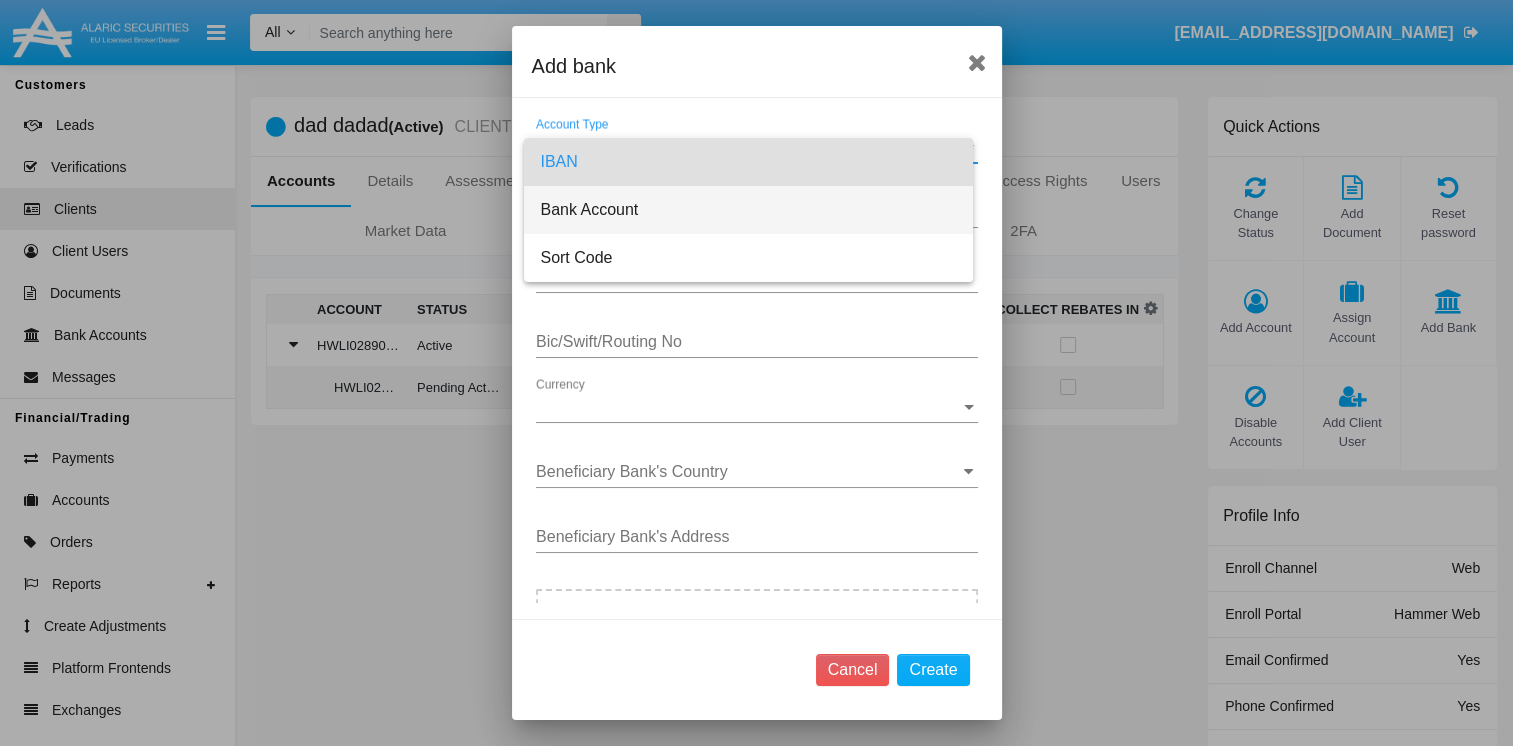 click on "Bank Account" at bounding box center (748, 210) 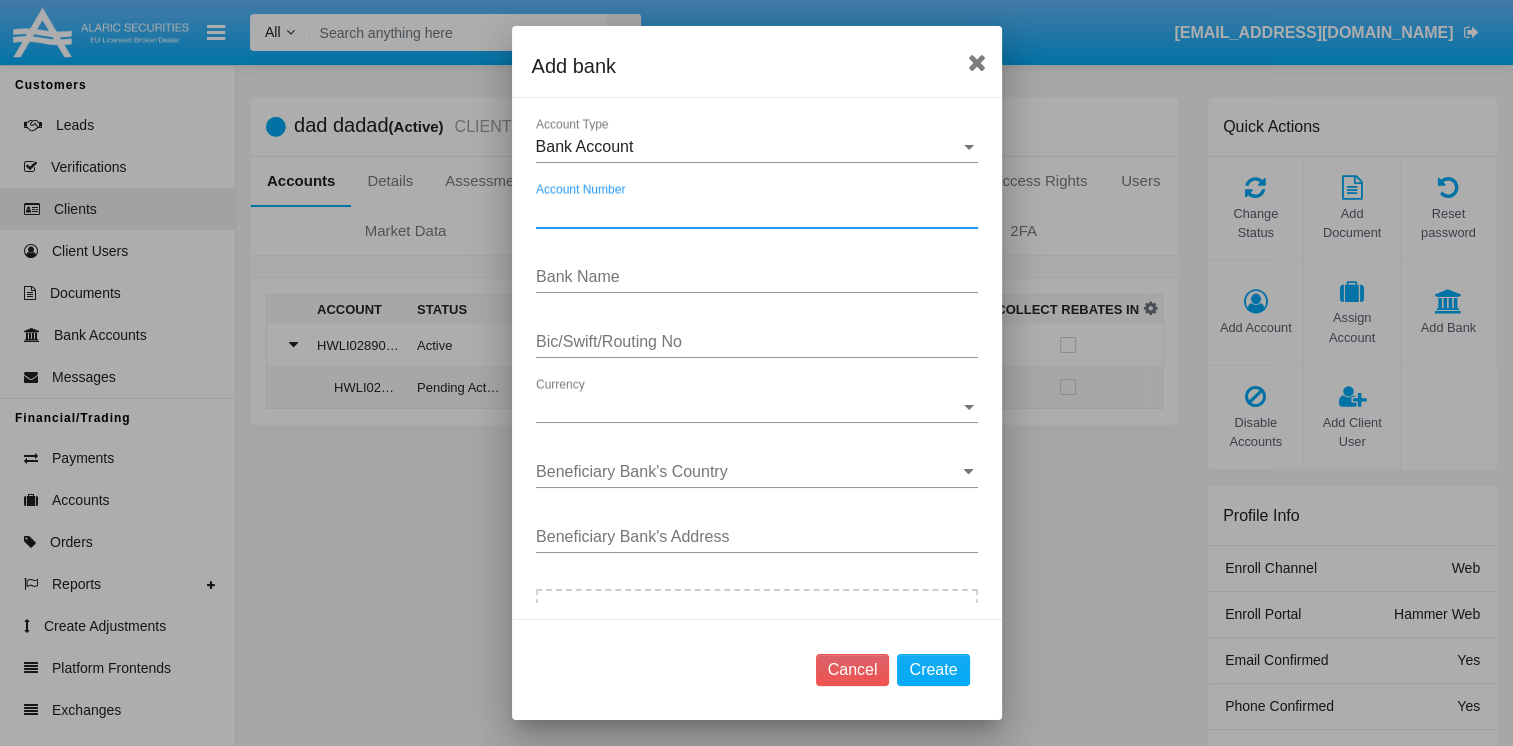 click on "Account Number" at bounding box center [757, 212] 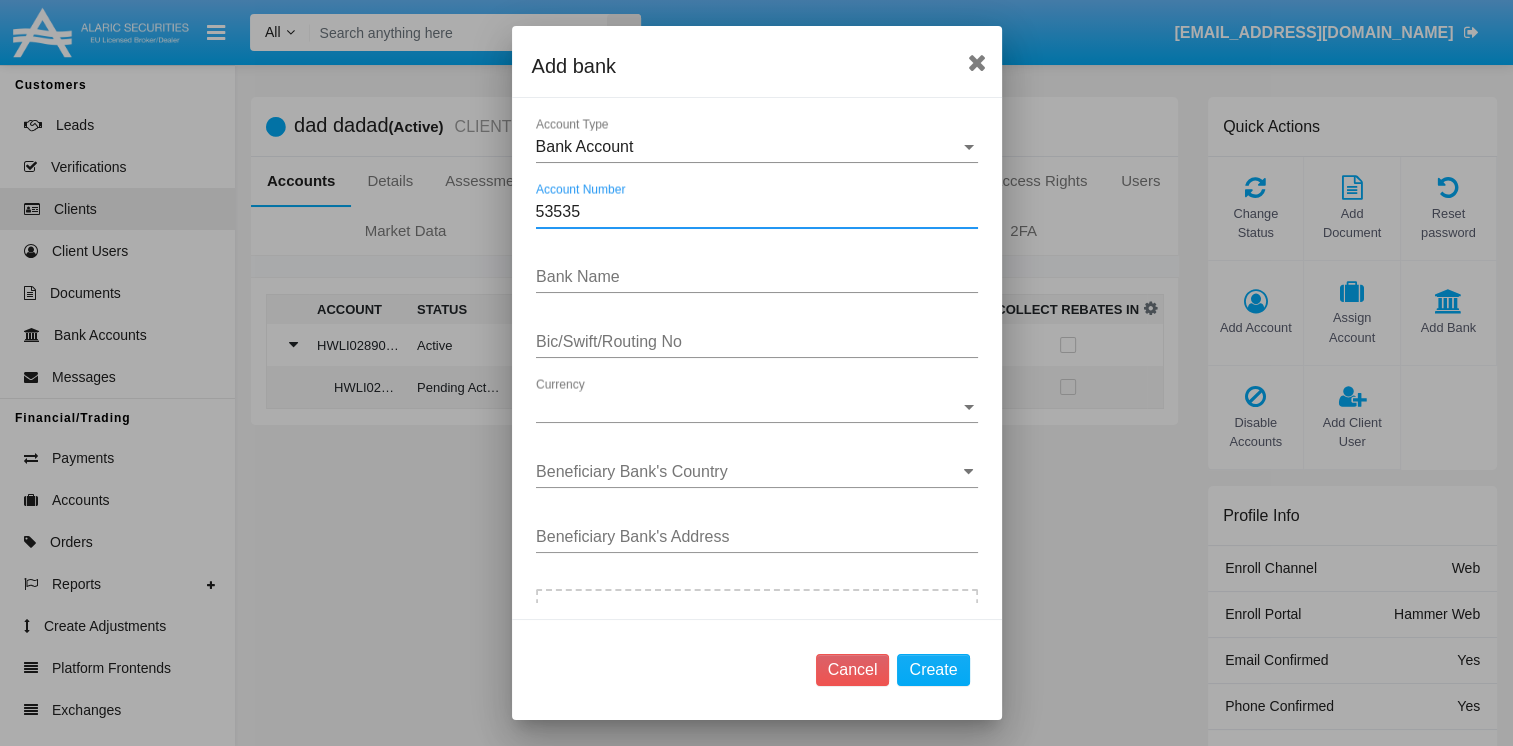 type on "53535" 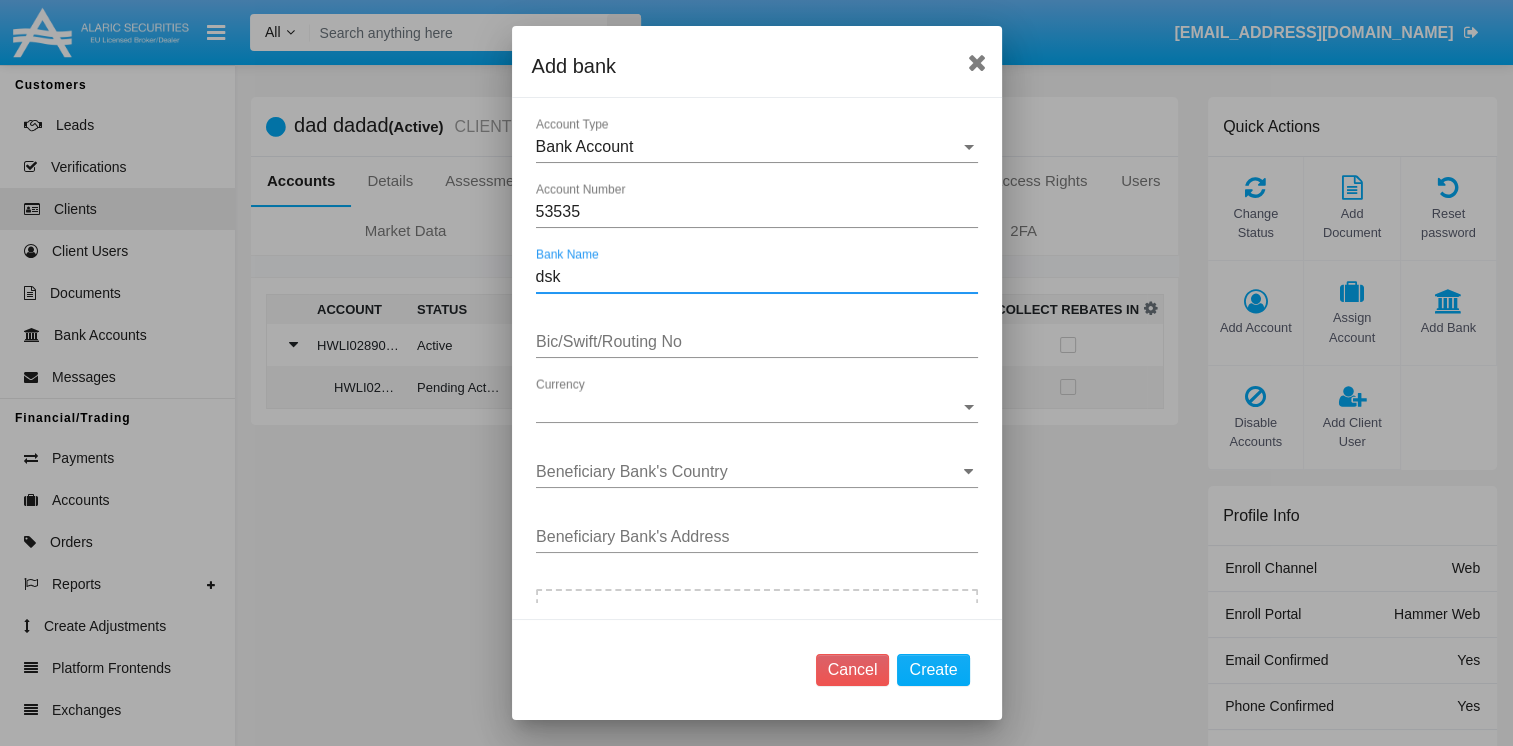 type on "dsk" 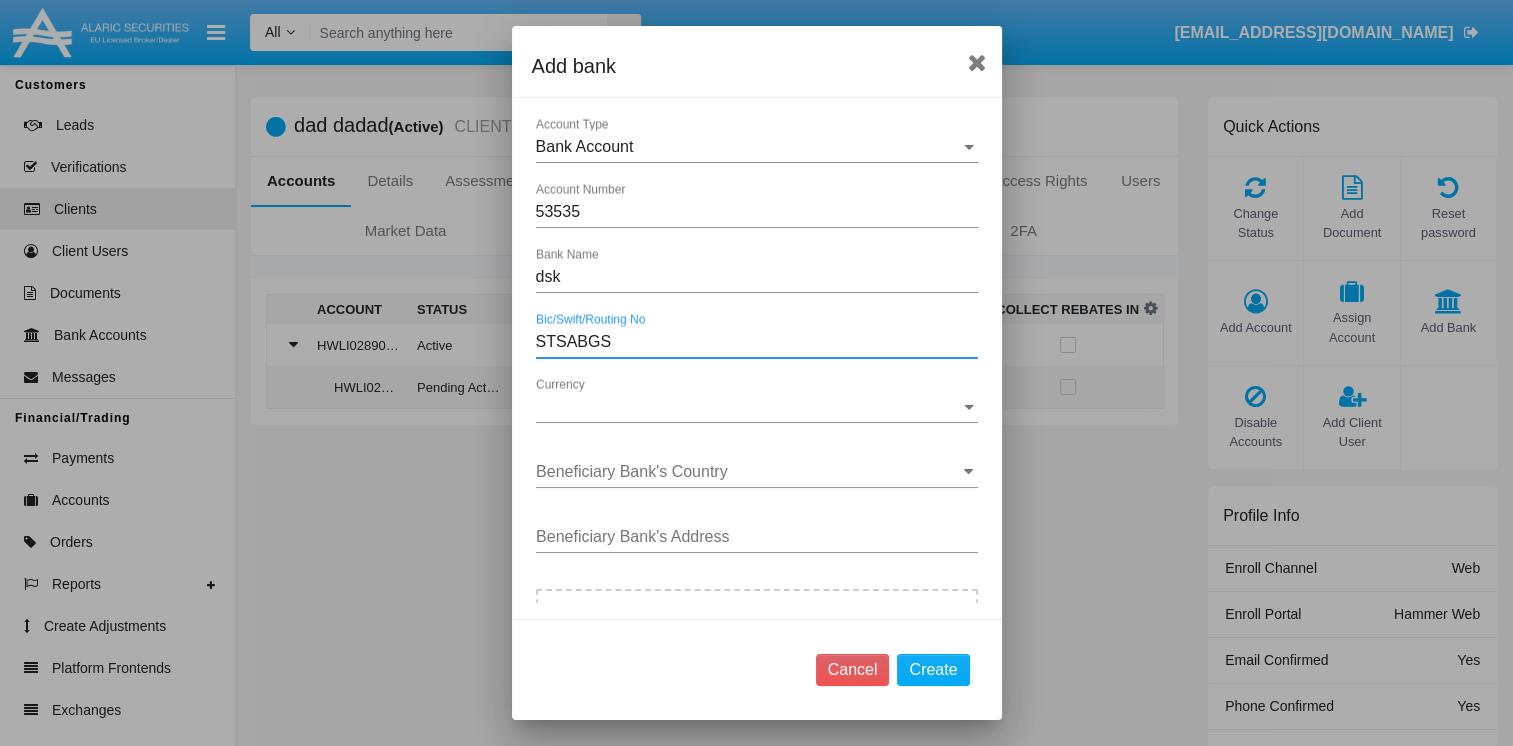 type on "[SWIFT_CODE]" 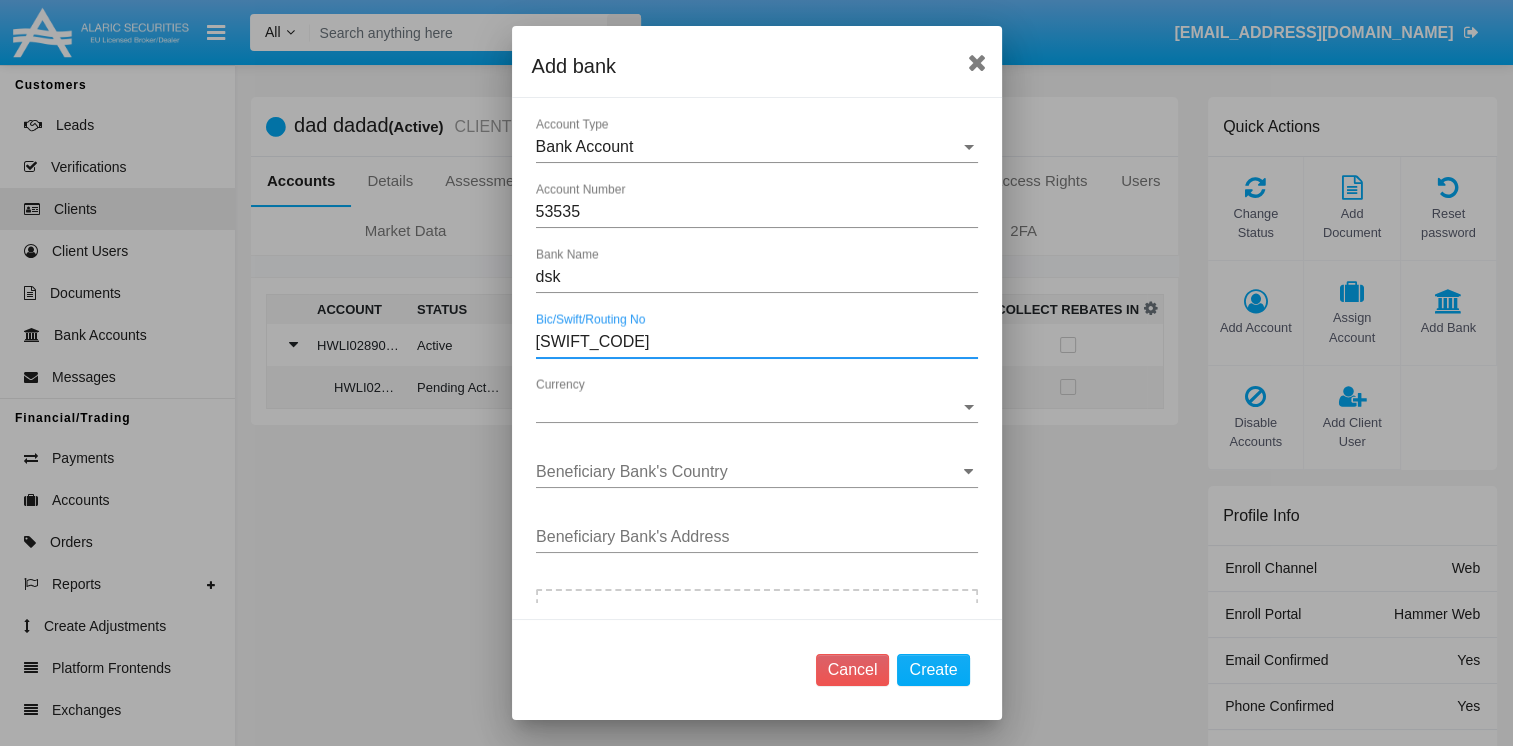 click on "Currency" at bounding box center [748, 407] 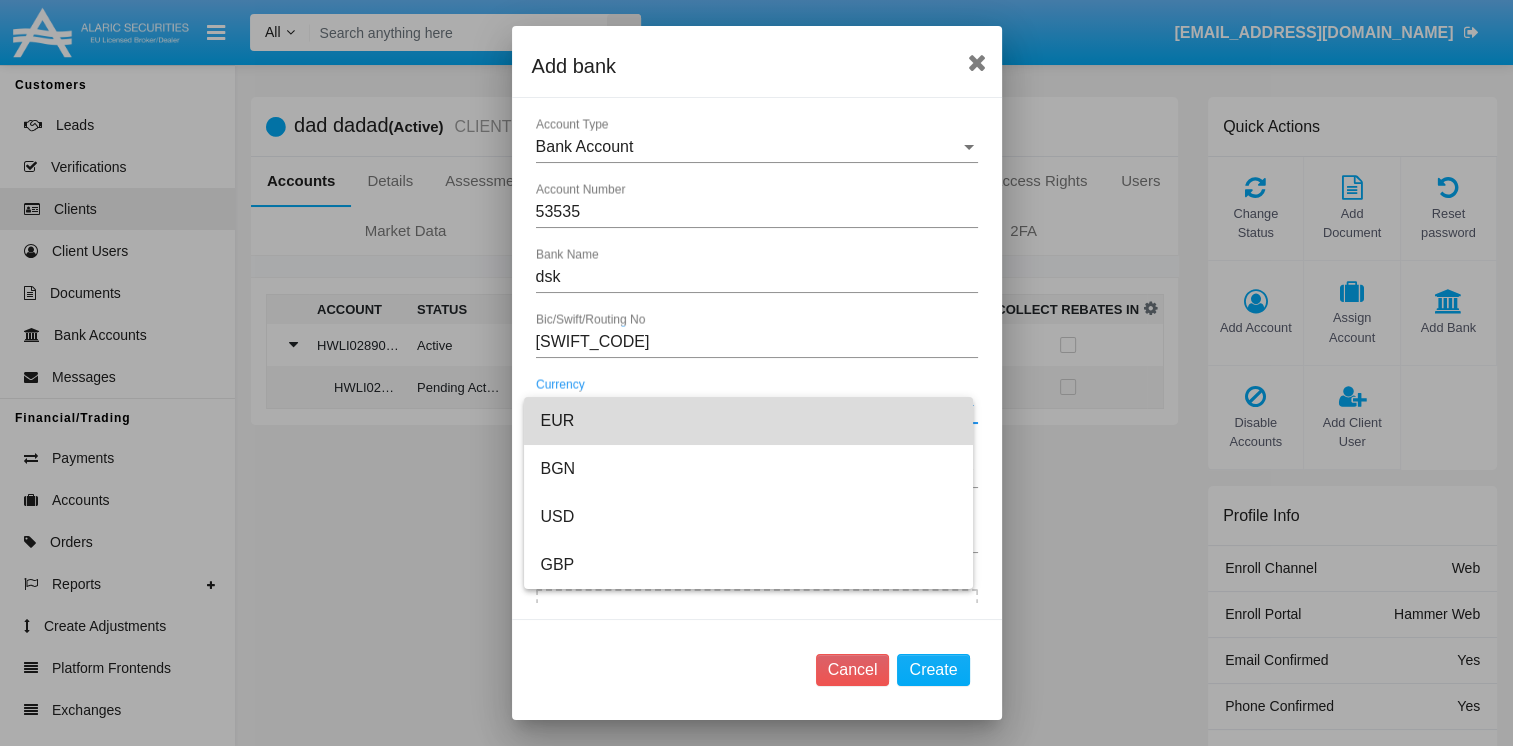 click on "EUR" at bounding box center (748, 421) 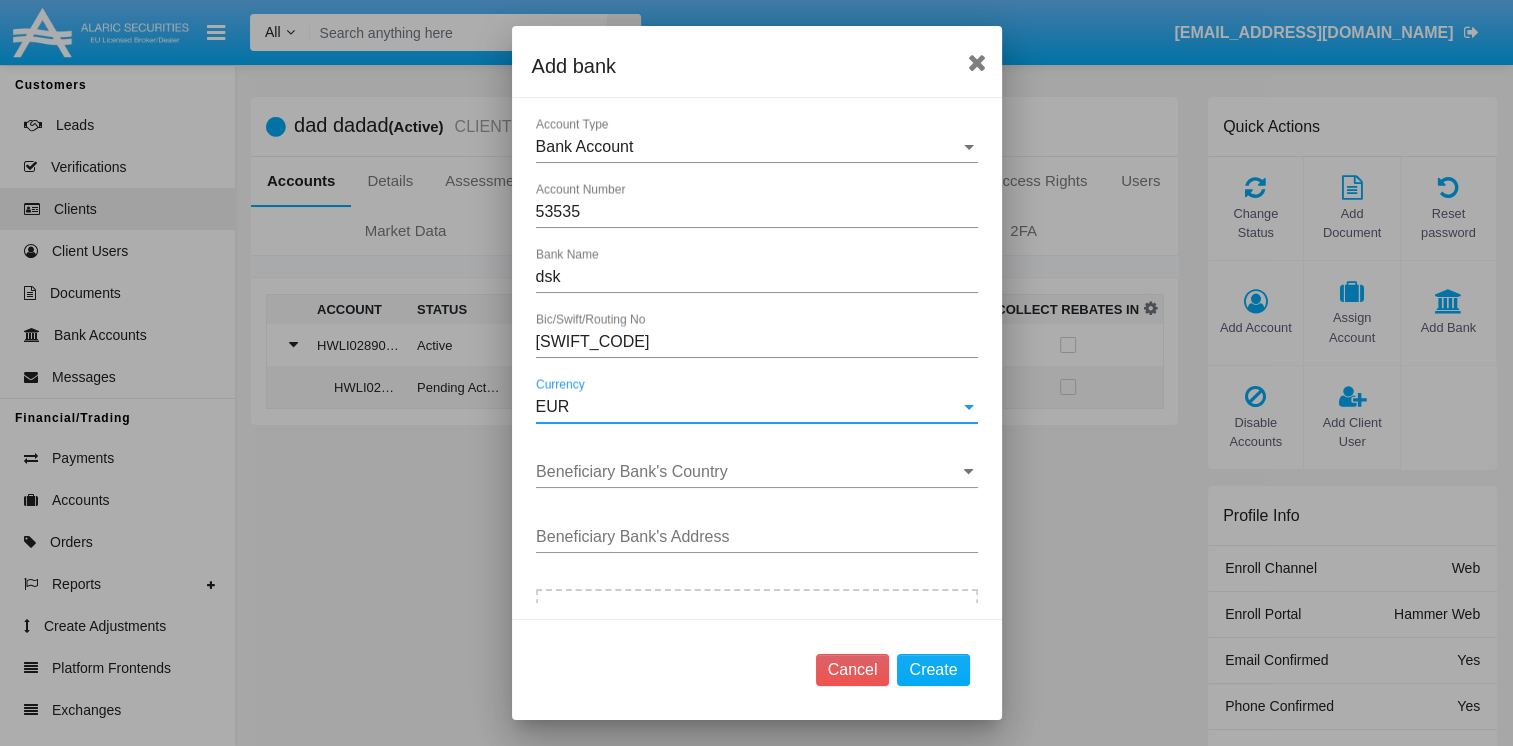 click on "EUR Currency" at bounding box center [757, 400] 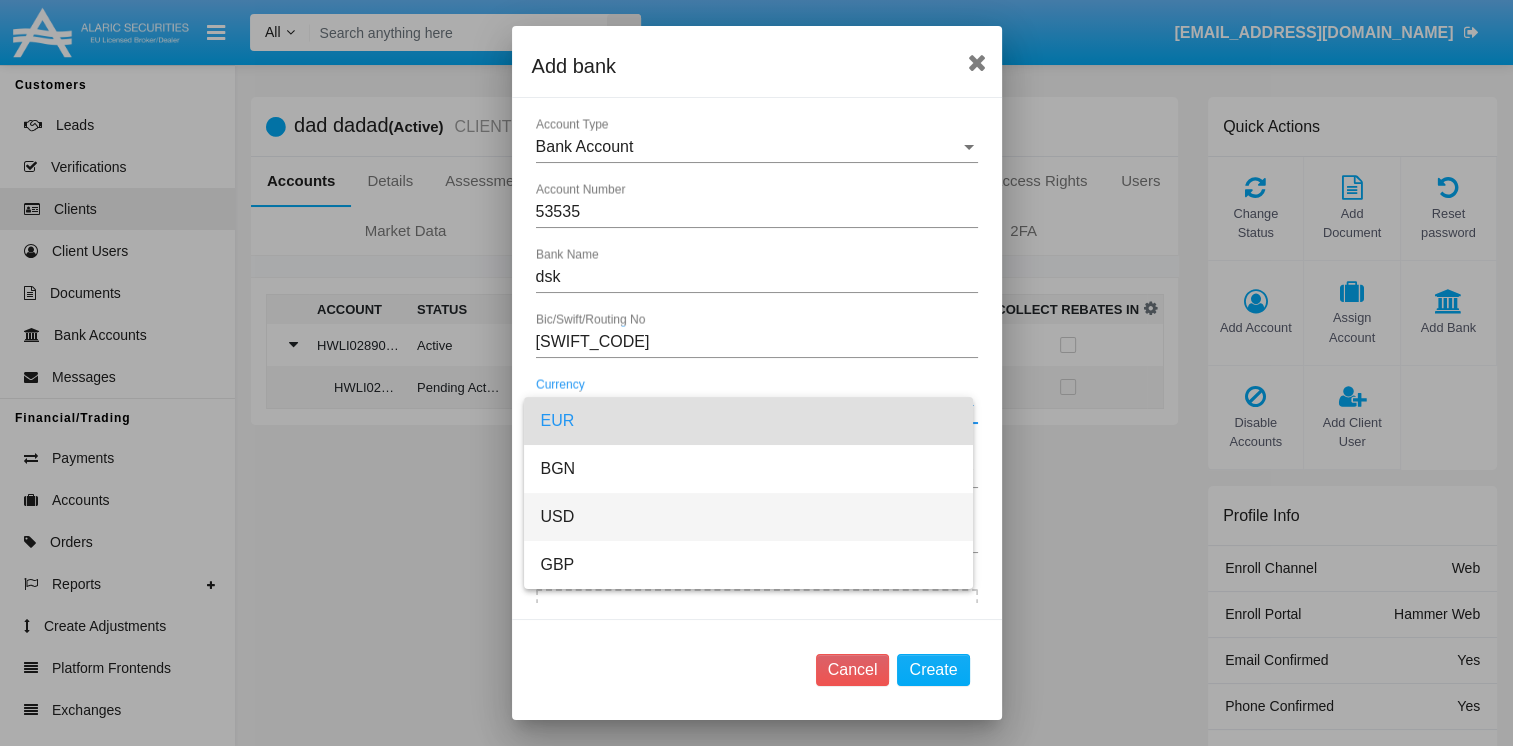 click on "USD" at bounding box center [748, 517] 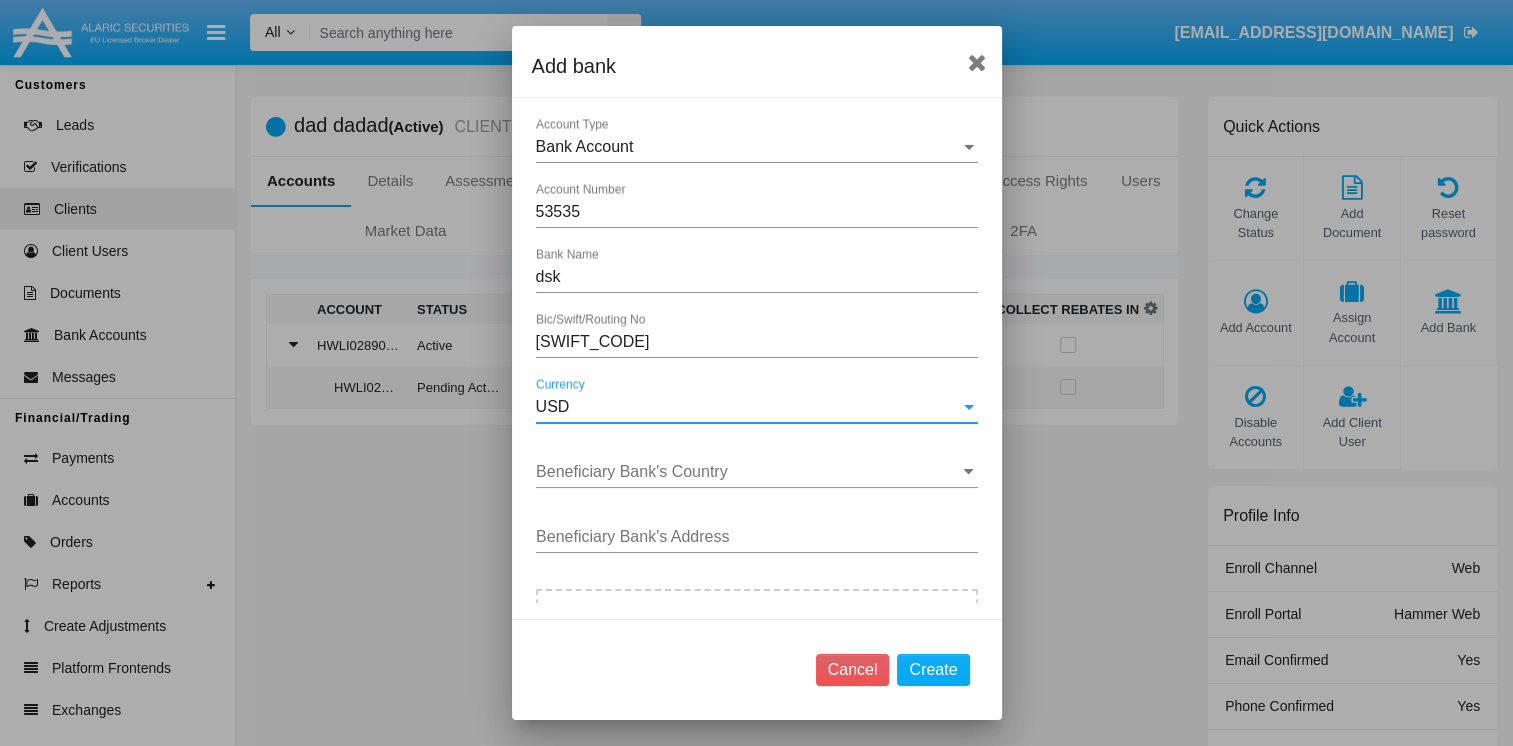 click on "Beneficiary Bank's Country" at bounding box center (757, 472) 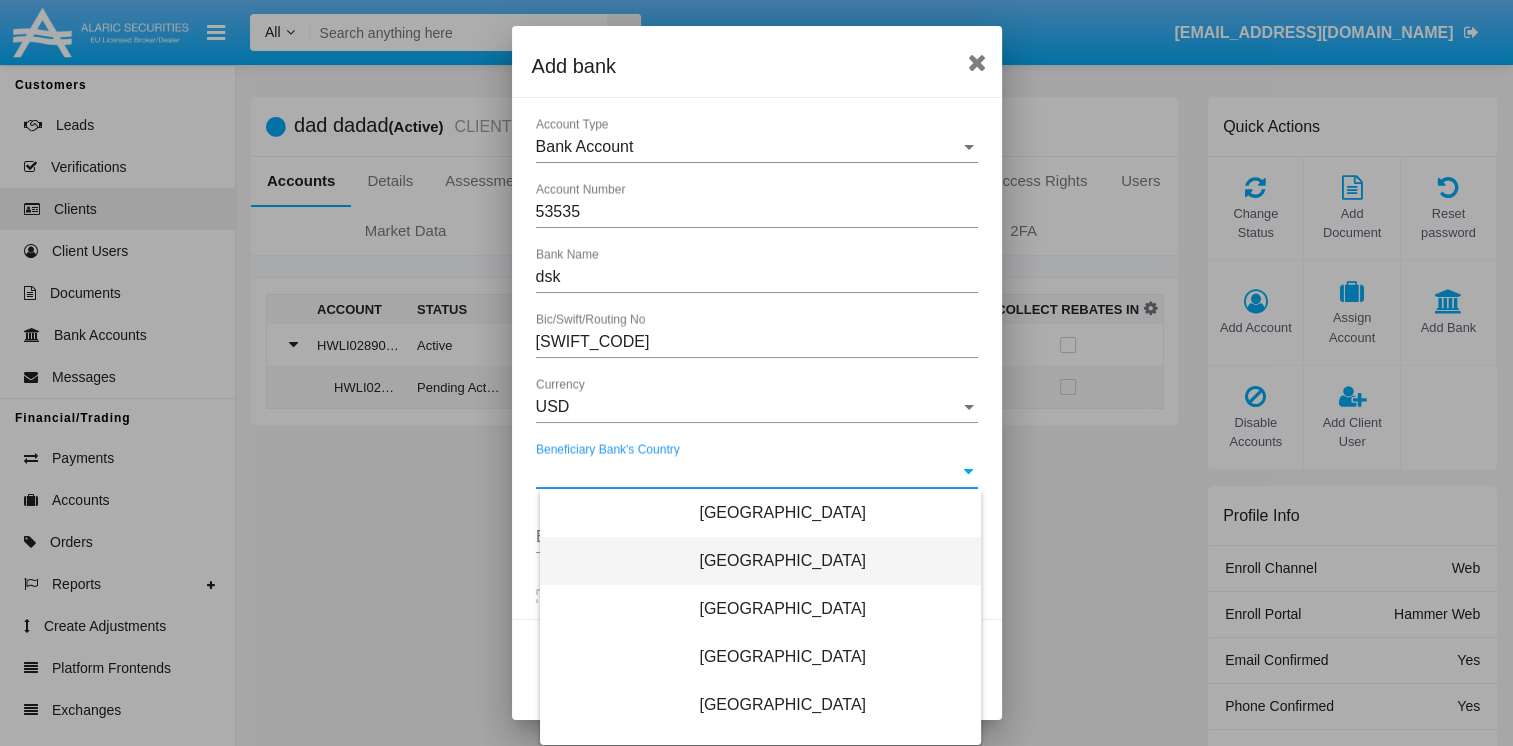 click on "[GEOGRAPHIC_DATA]" at bounding box center (760, 561) 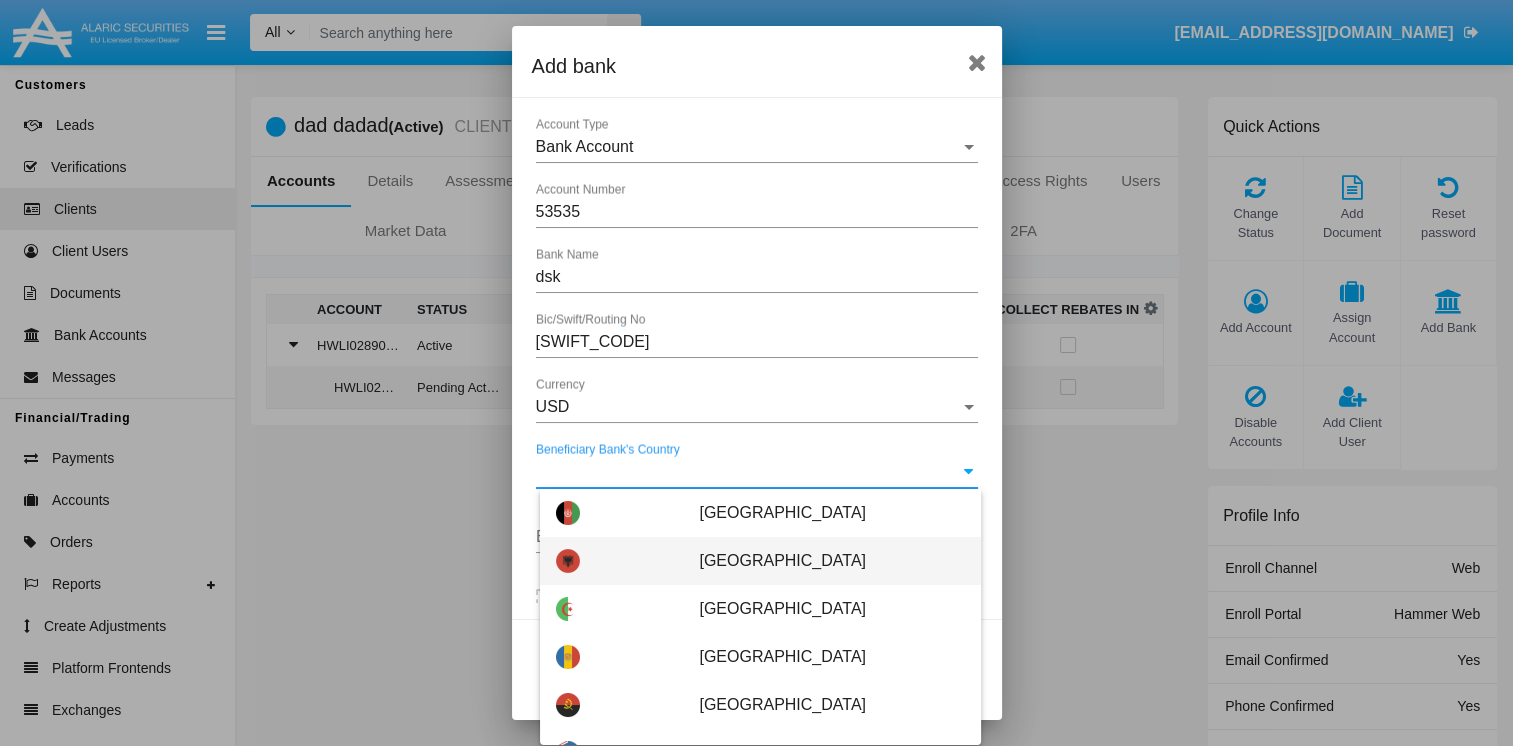 type on "[GEOGRAPHIC_DATA]" 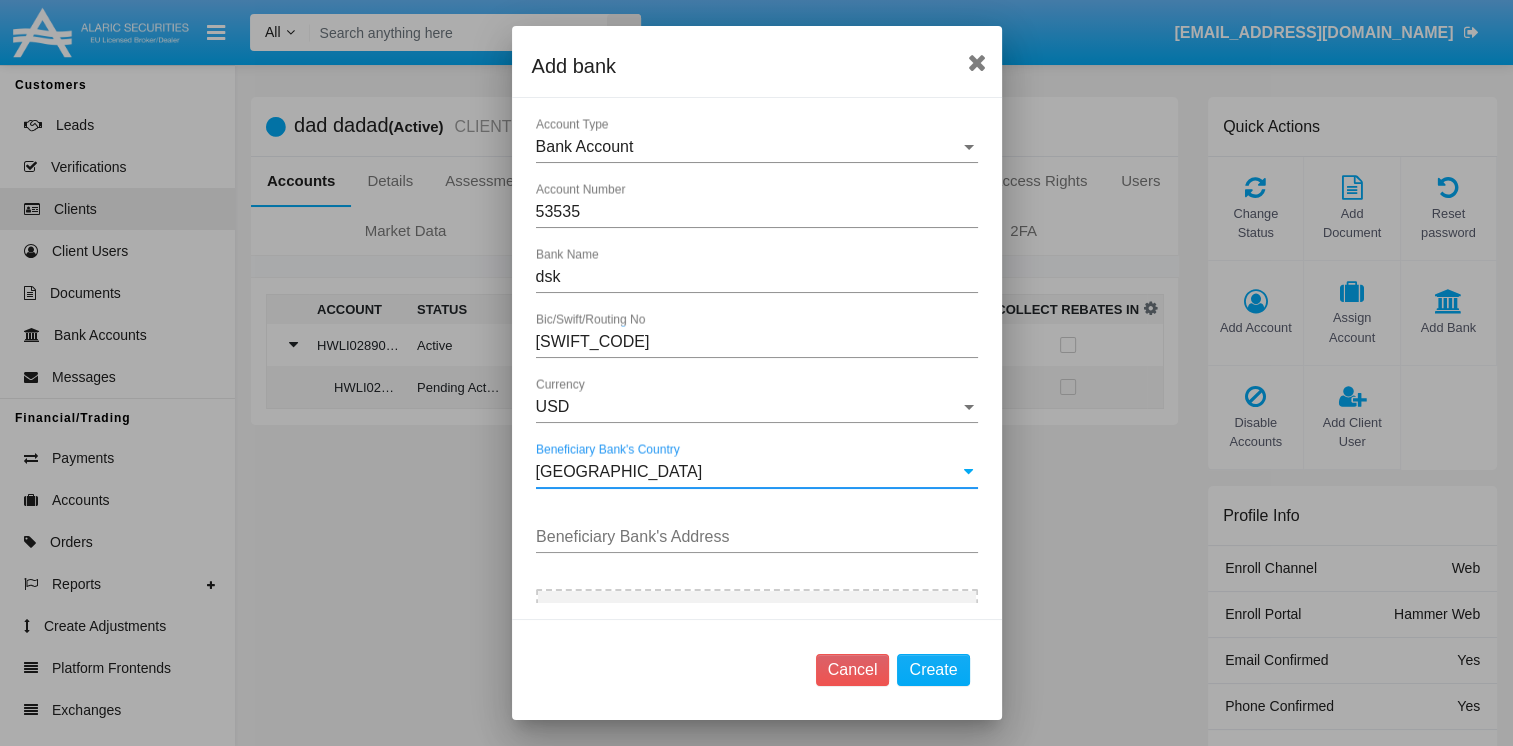 scroll, scrollTop: 184, scrollLeft: 0, axis: vertical 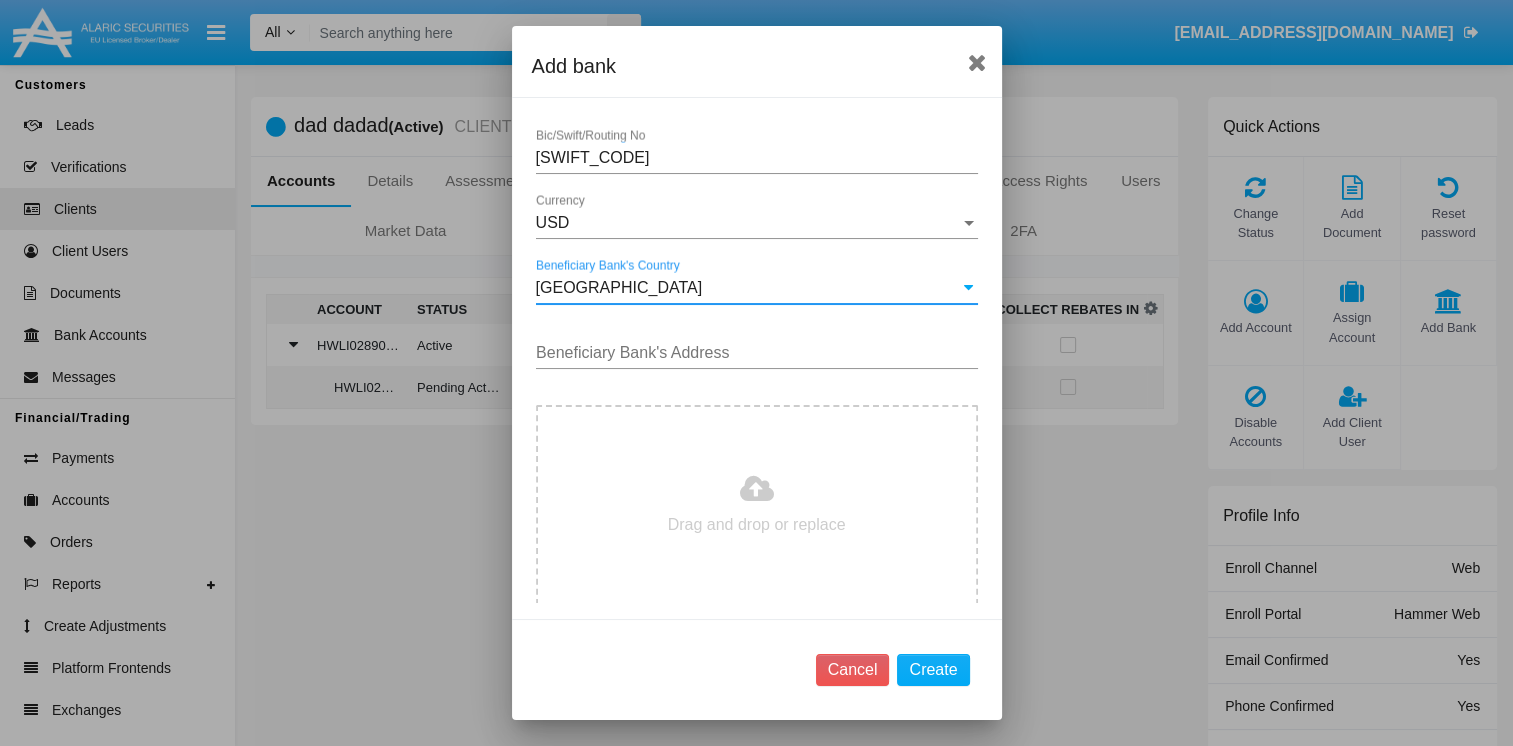 click on "Beneficiary Bank's Address" at bounding box center (757, 353) 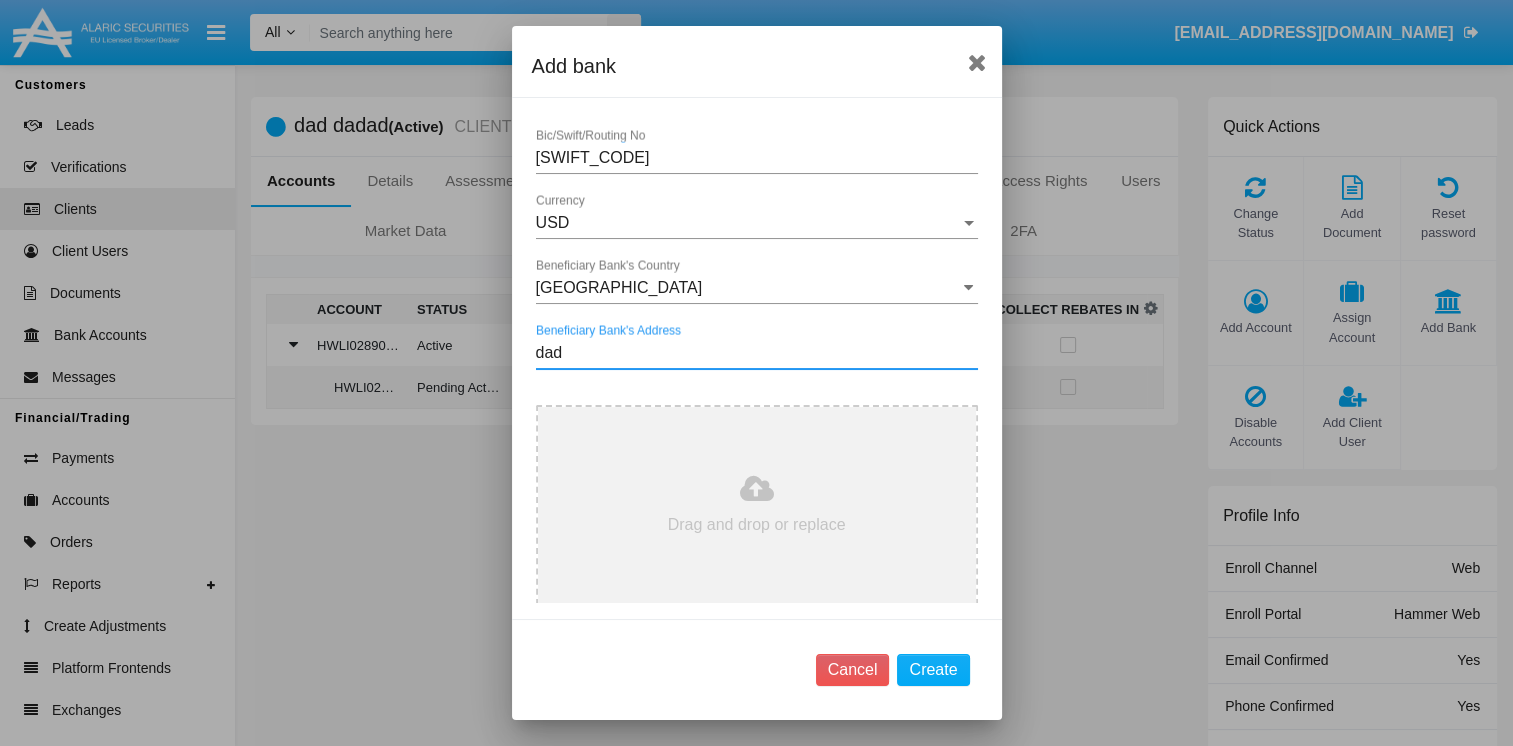 type on "dad" 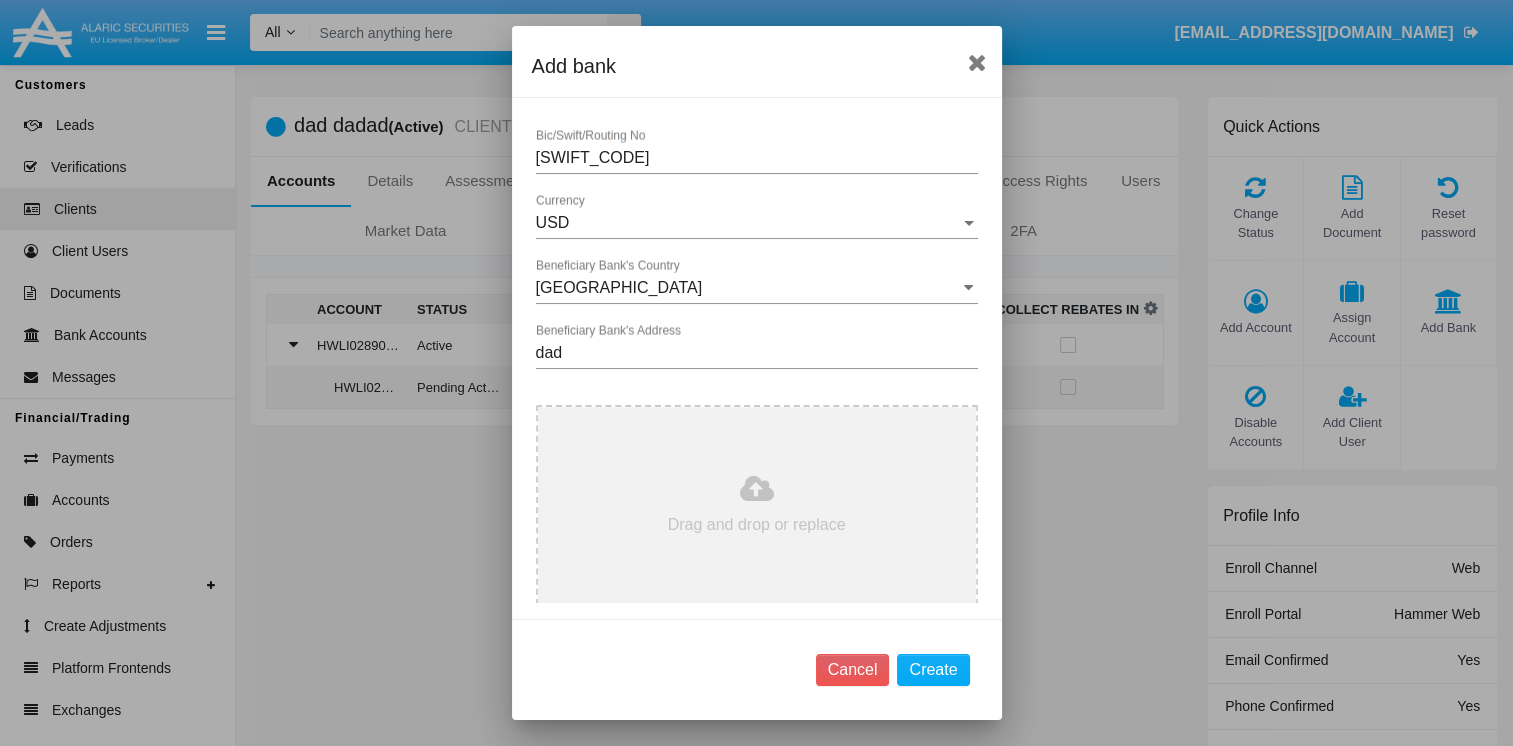 click at bounding box center [757, 505] 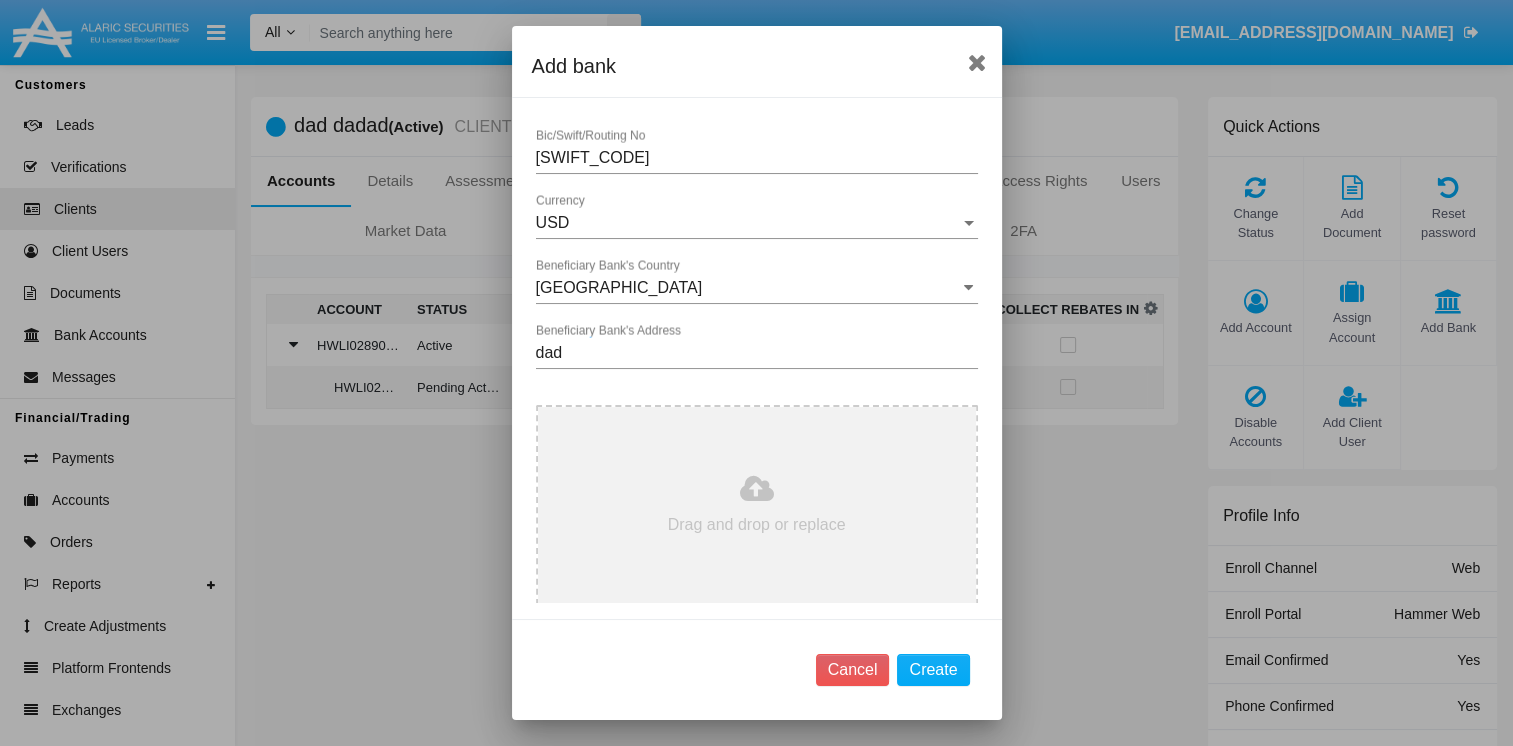 type on "C:\fakepath\passport-data-page-large.jpg" 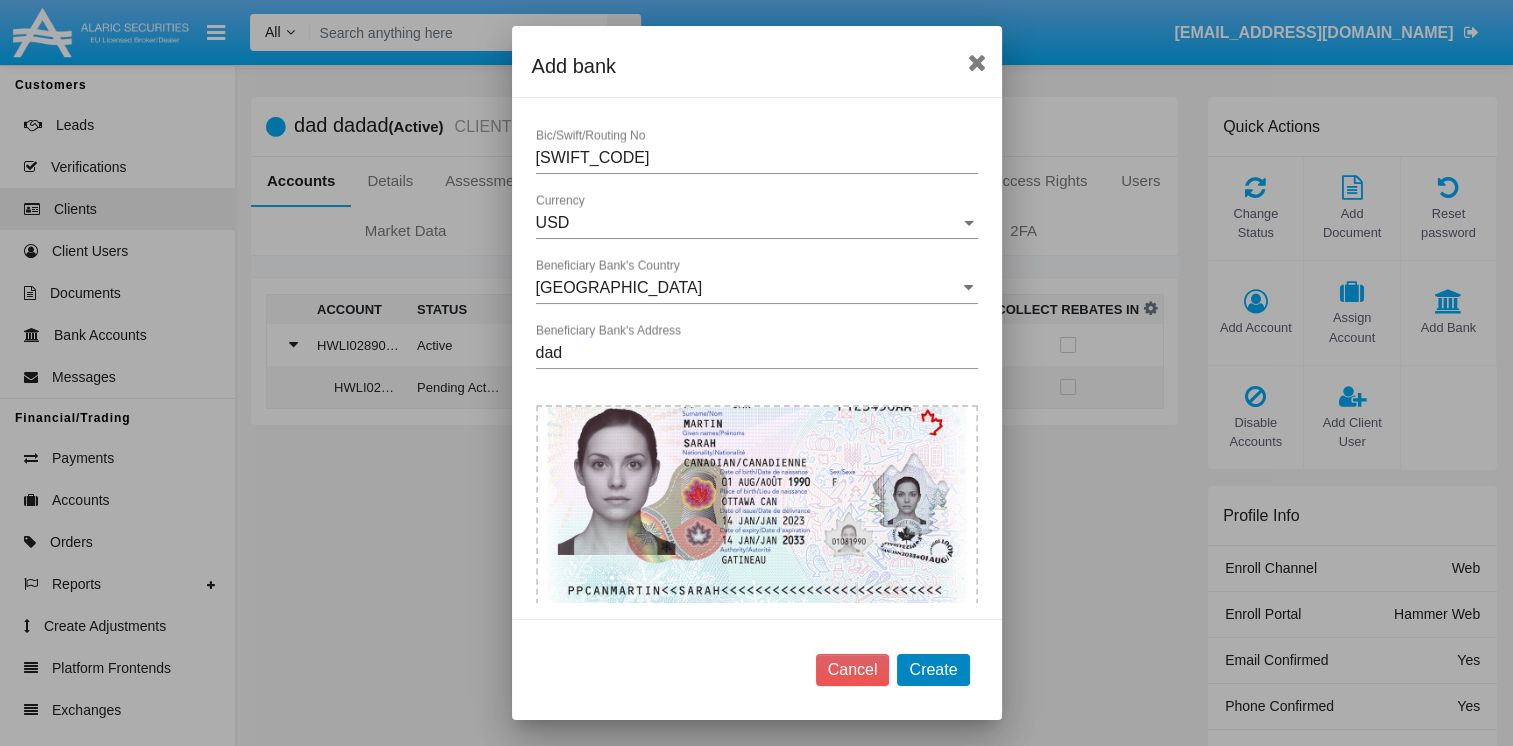 click on "Create" at bounding box center [933, 670] 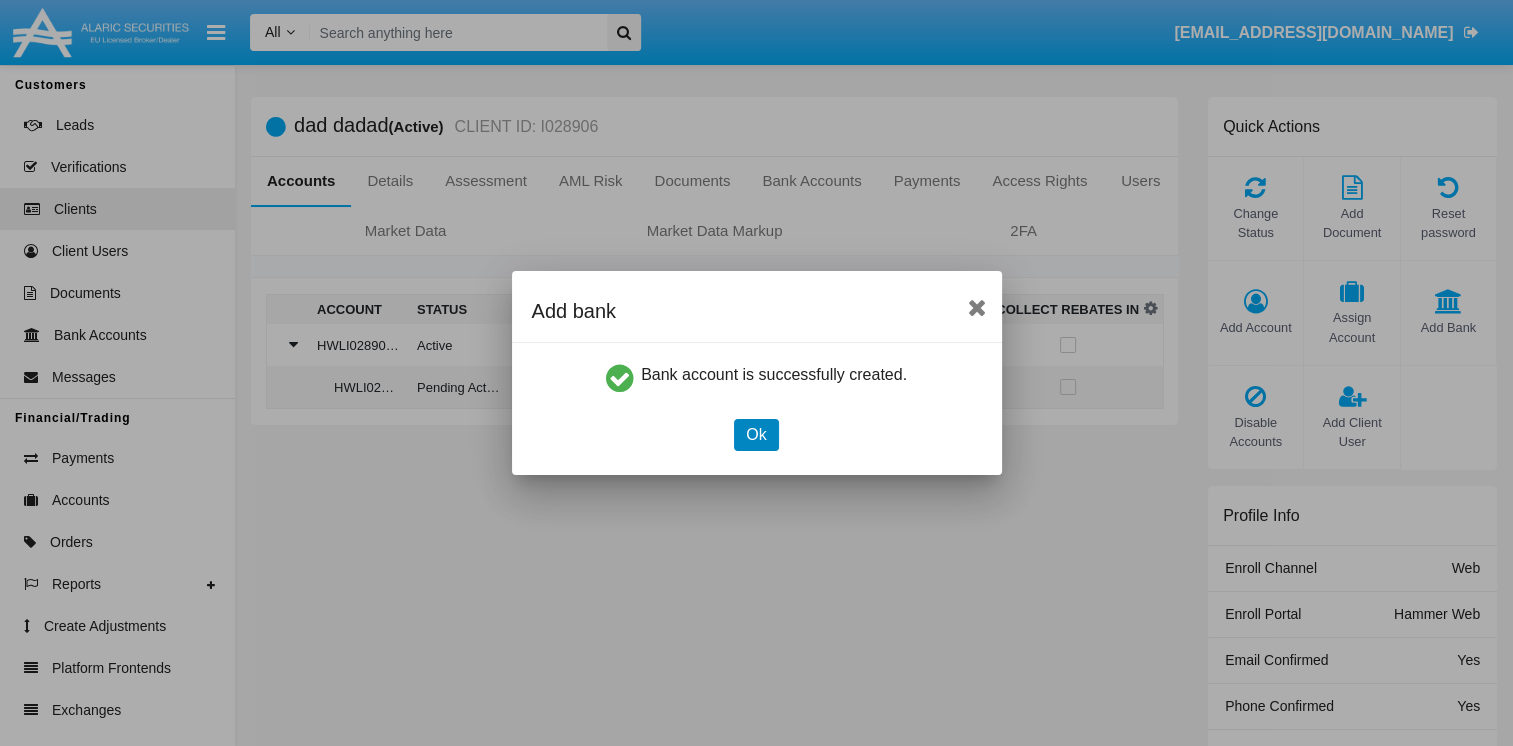 click on "Ok" at bounding box center [756, 435] 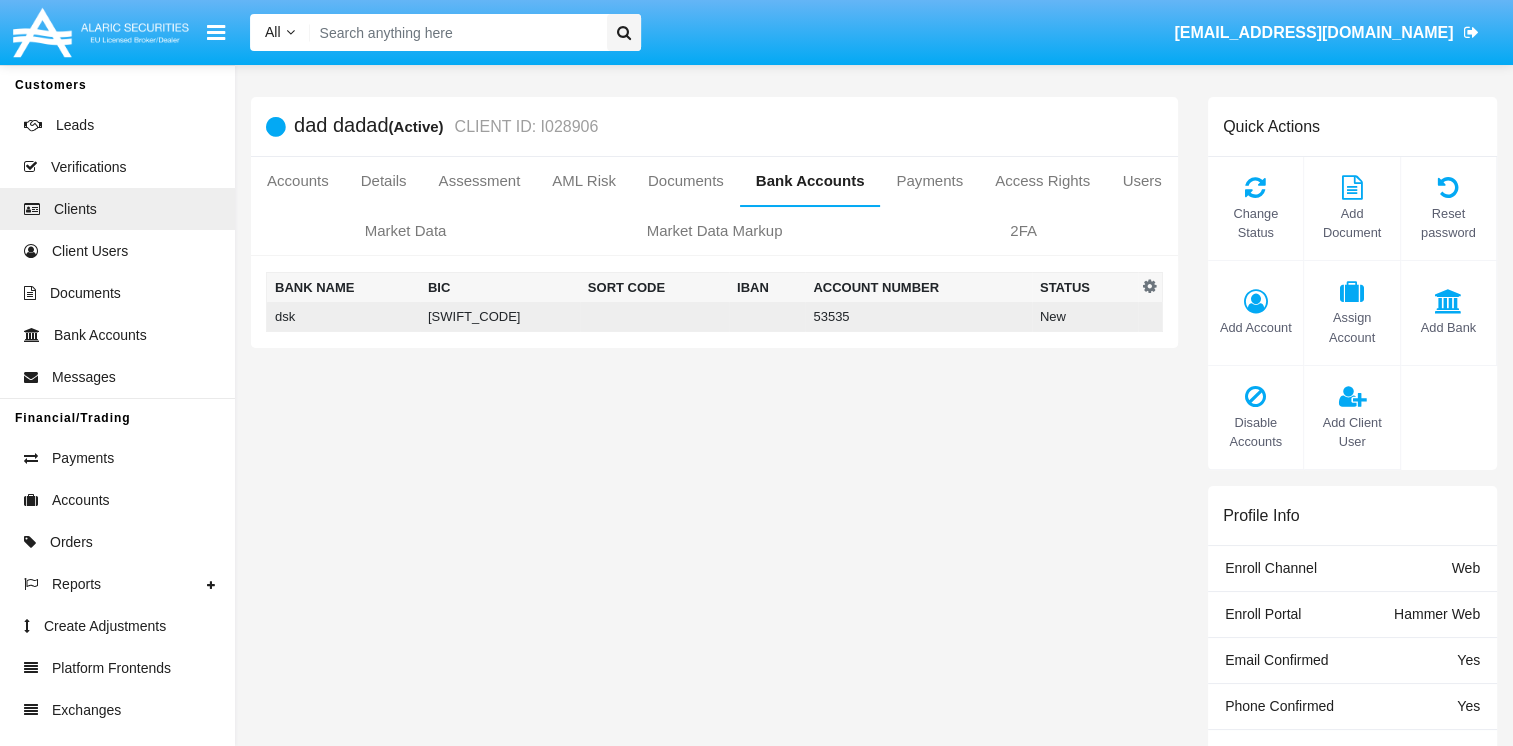 drag, startPoint x: 687, startPoint y: 313, endPoint x: 726, endPoint y: 301, distance: 40.804413 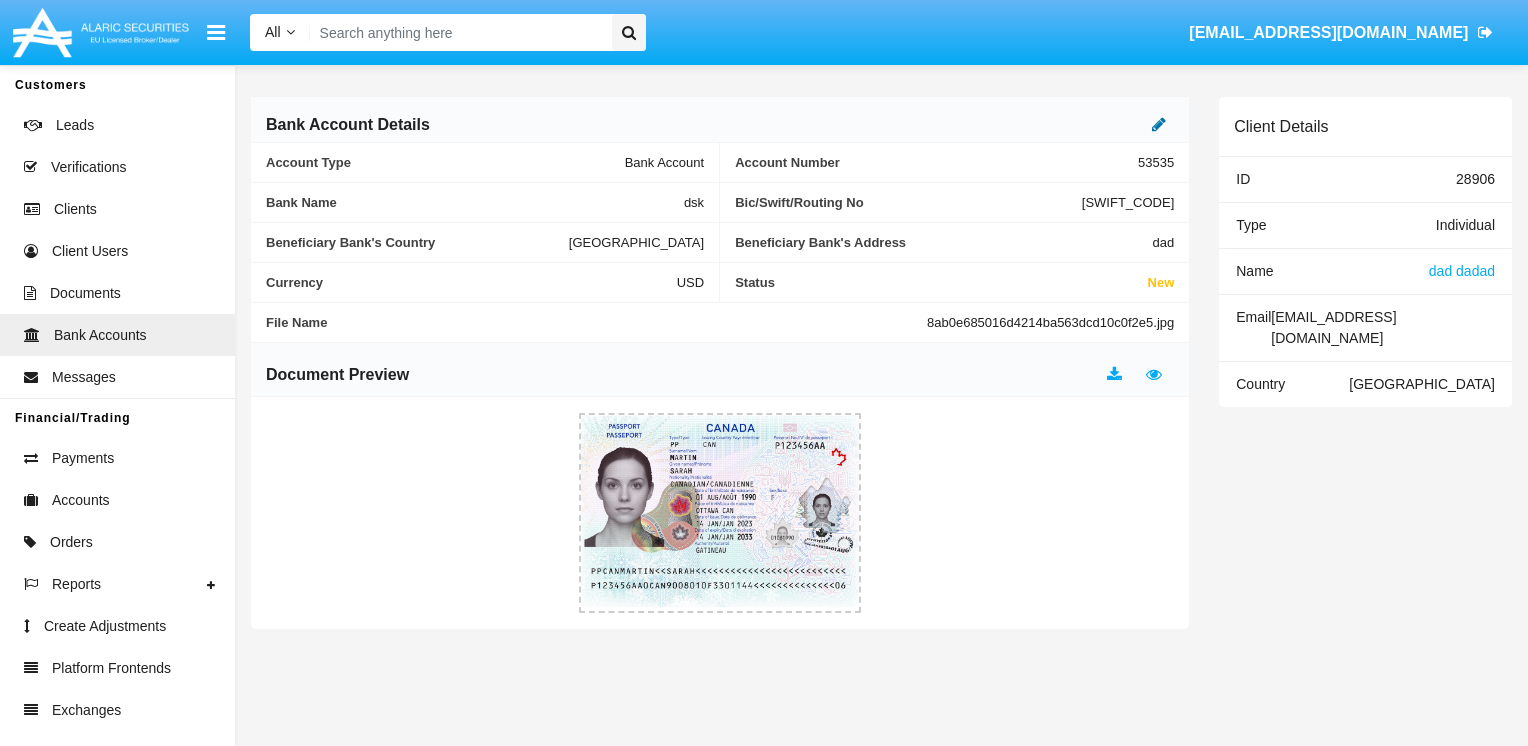 click 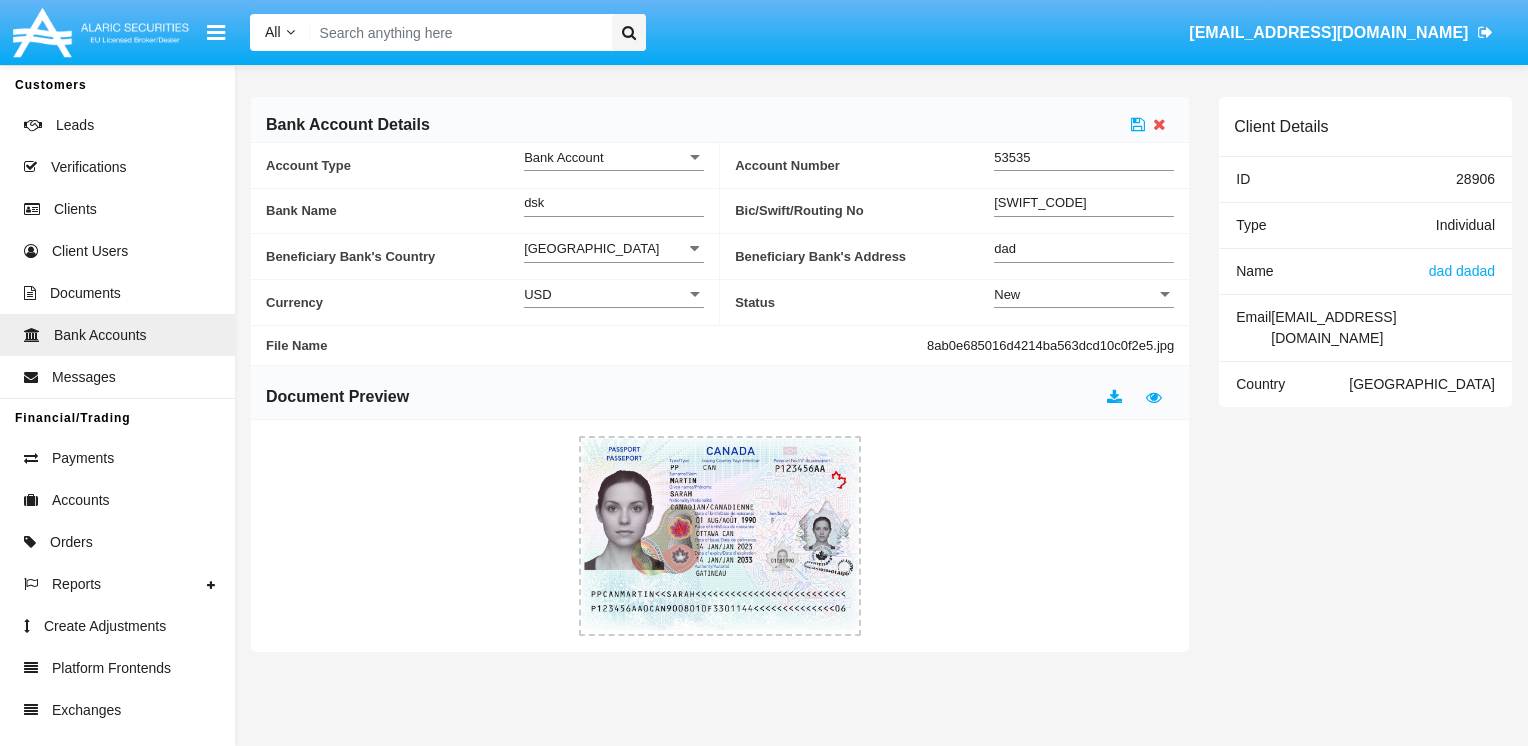 click on "New Status" 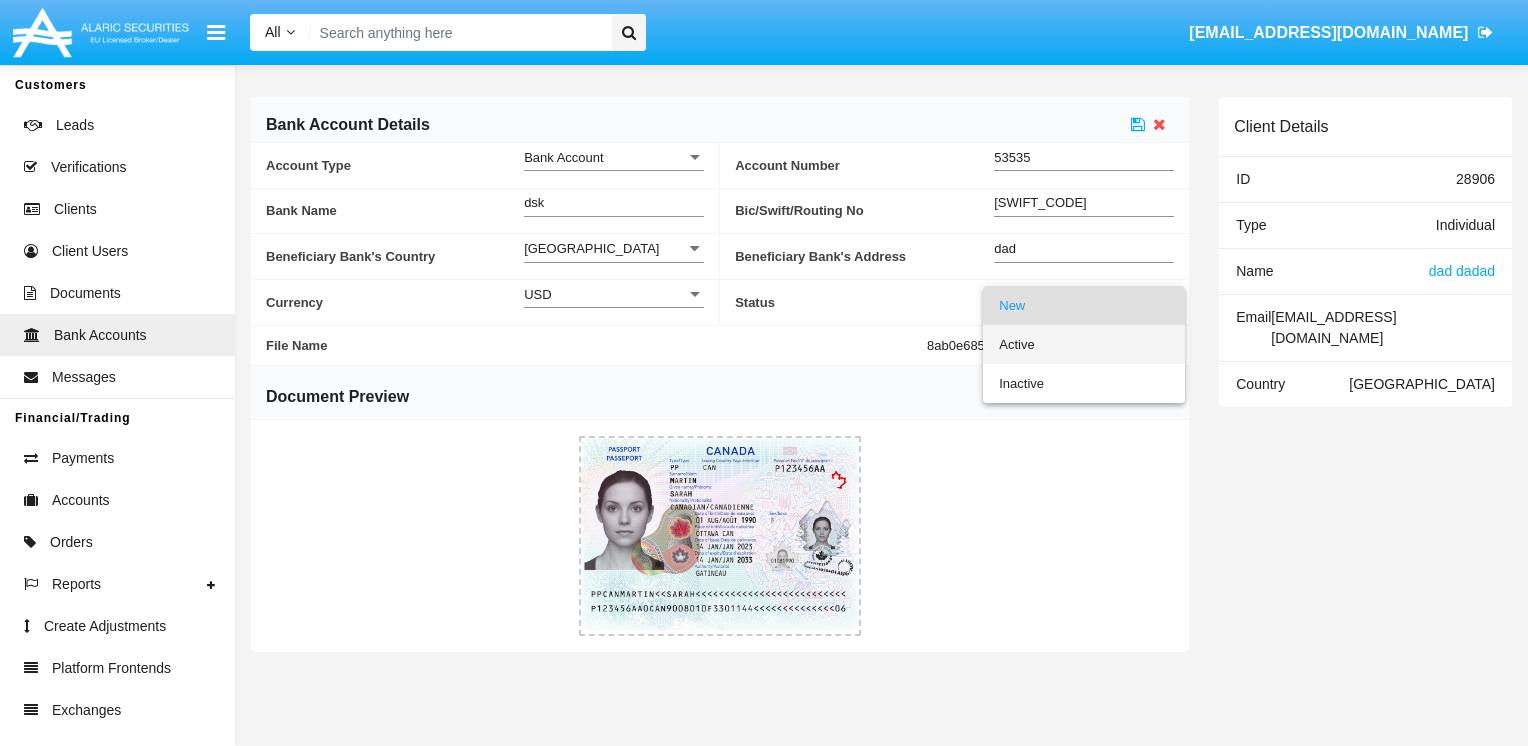 click on "Active" at bounding box center [1084, 344] 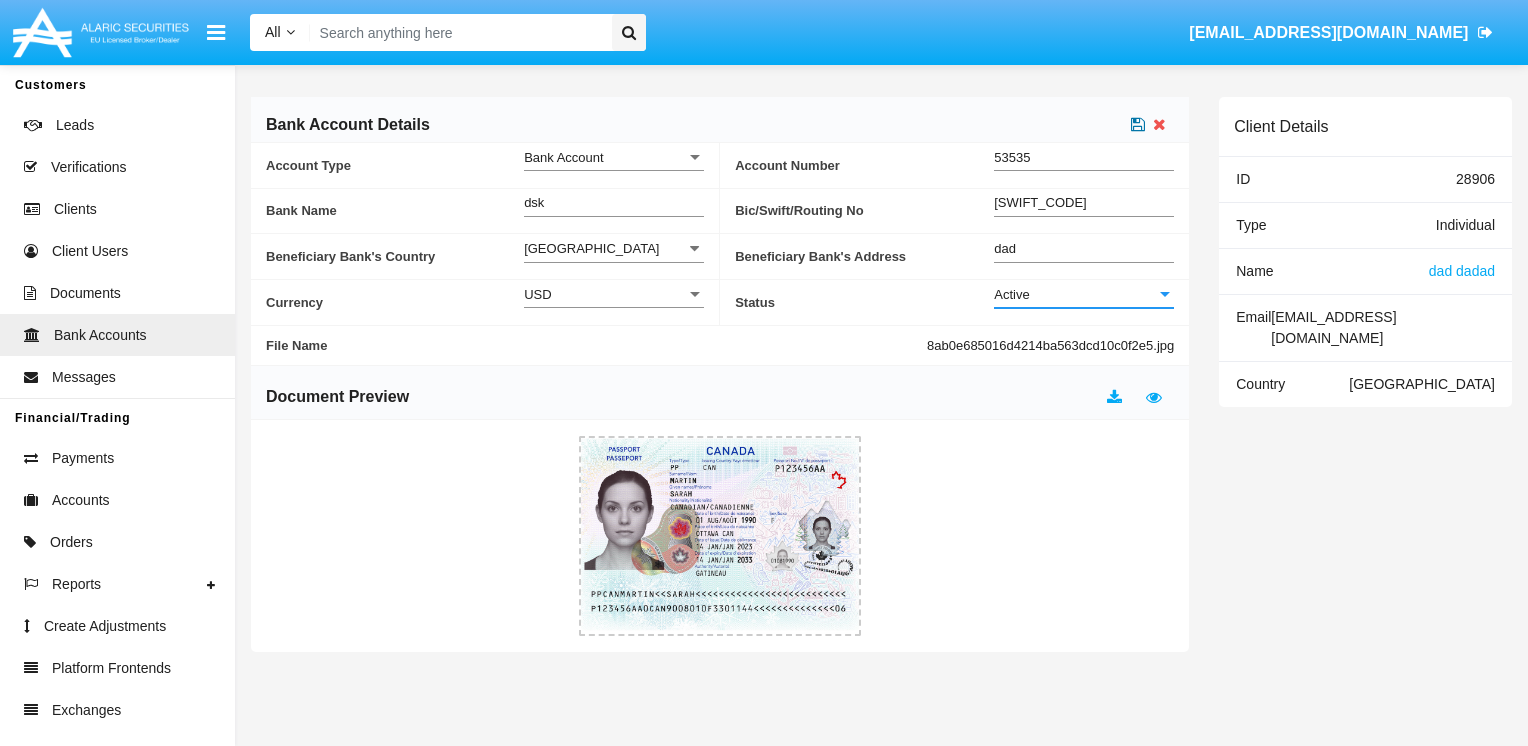 click 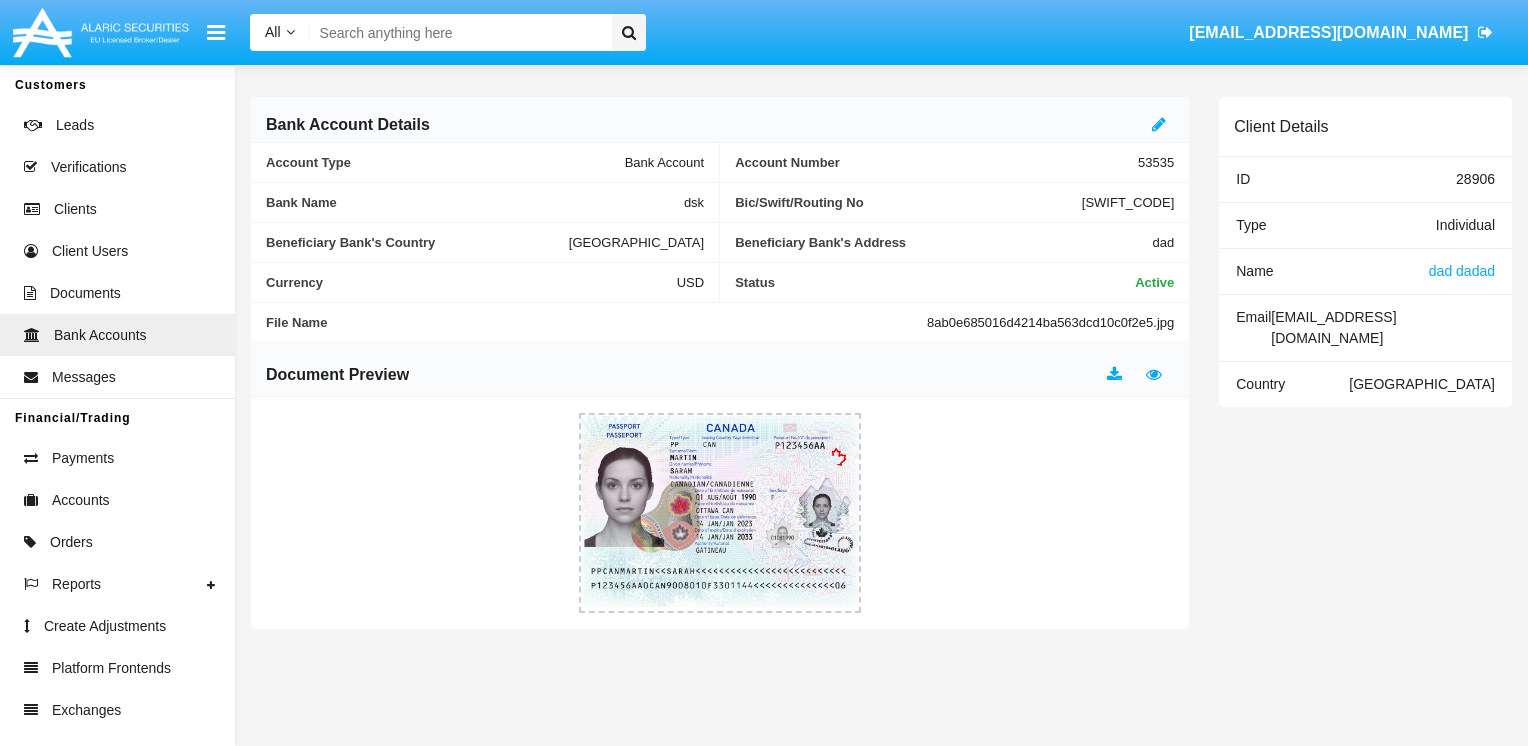 click on "dad dadad" 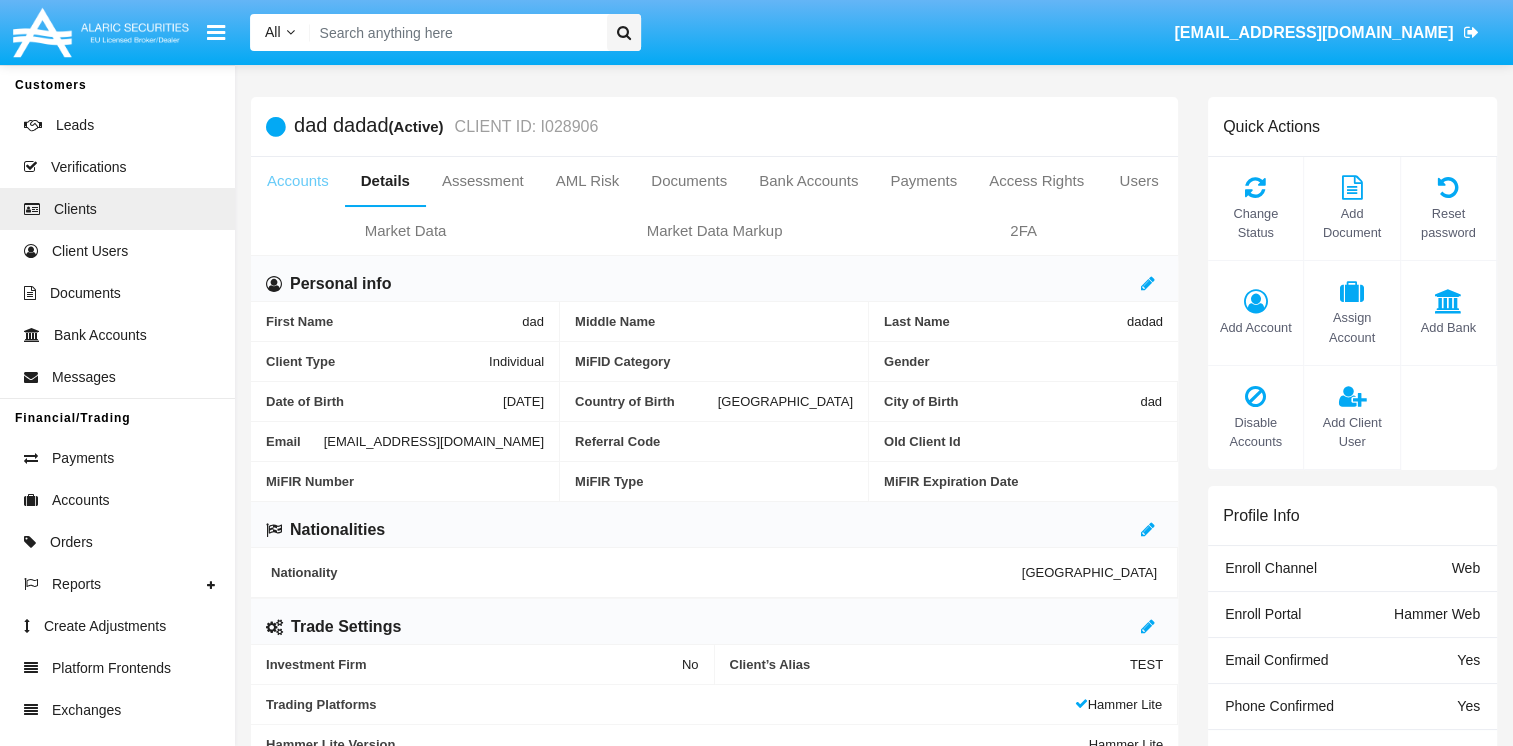 click on "Accounts" at bounding box center (298, 181) 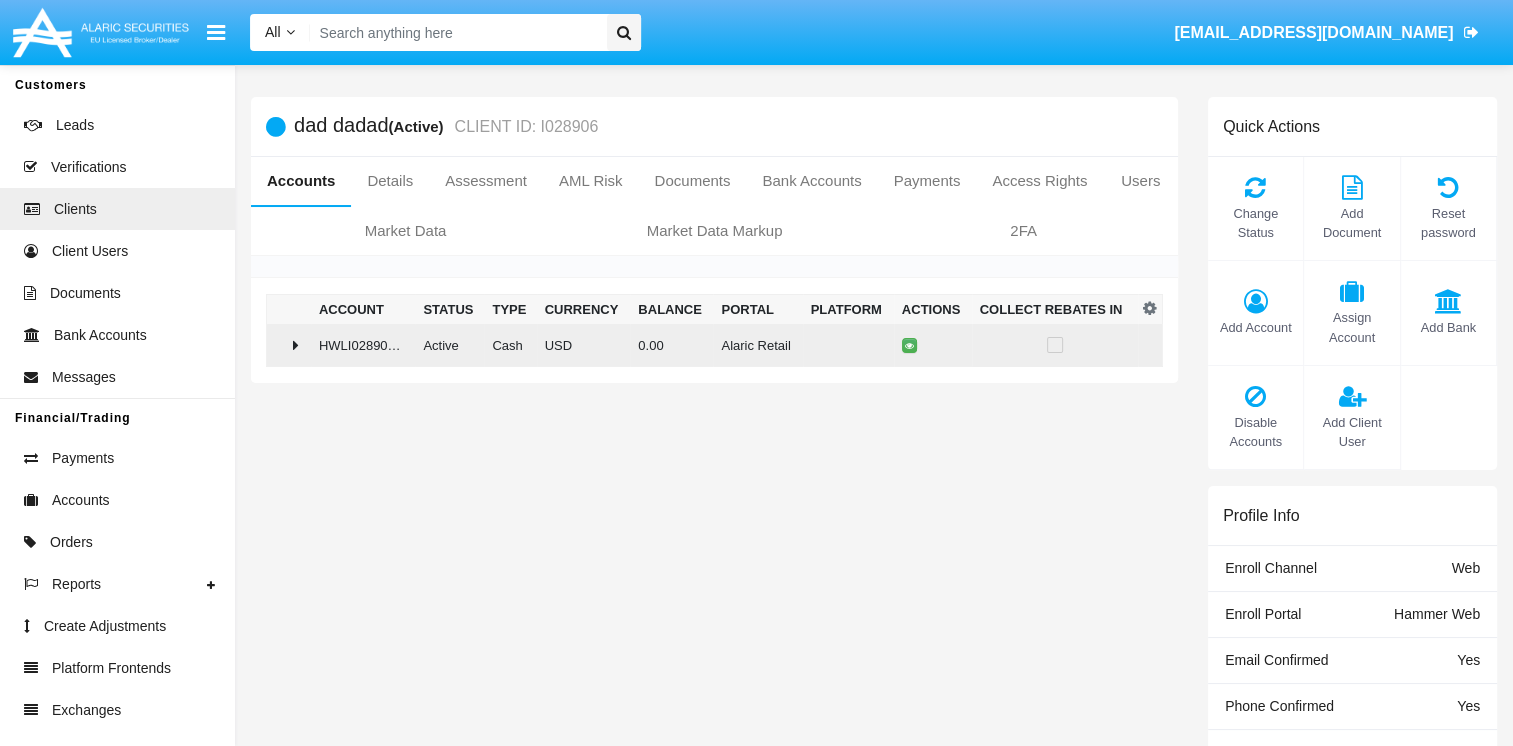 click 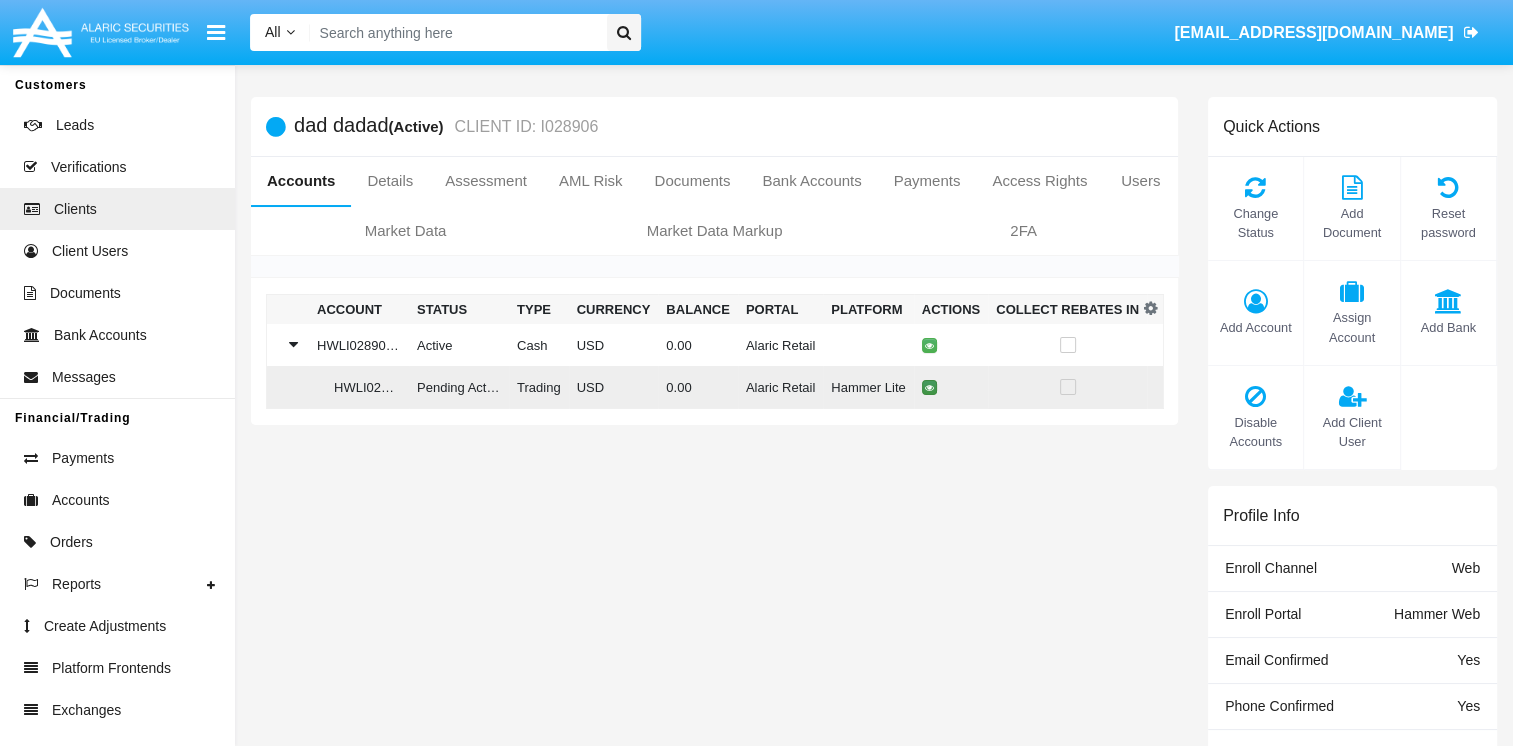 click 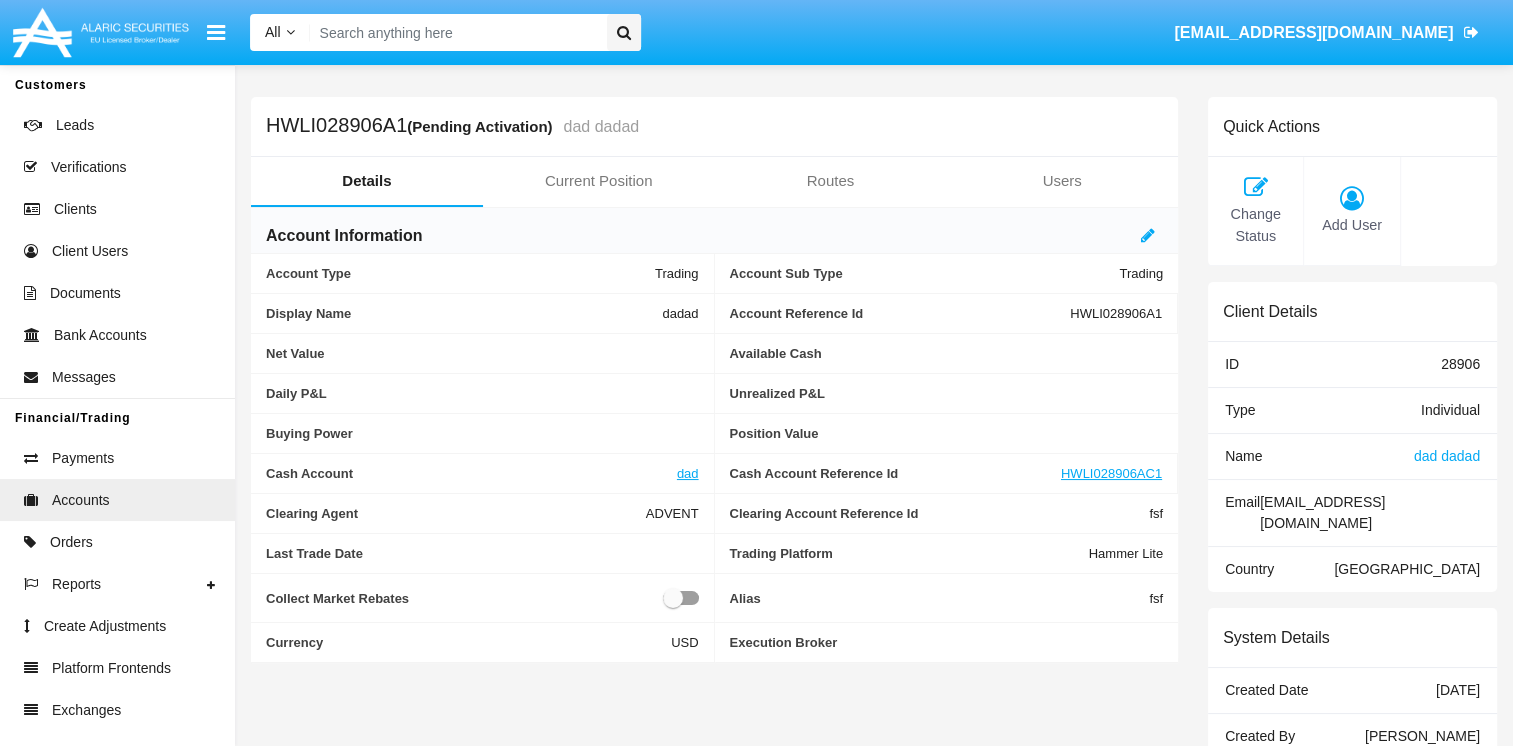 click on "dad dadad" 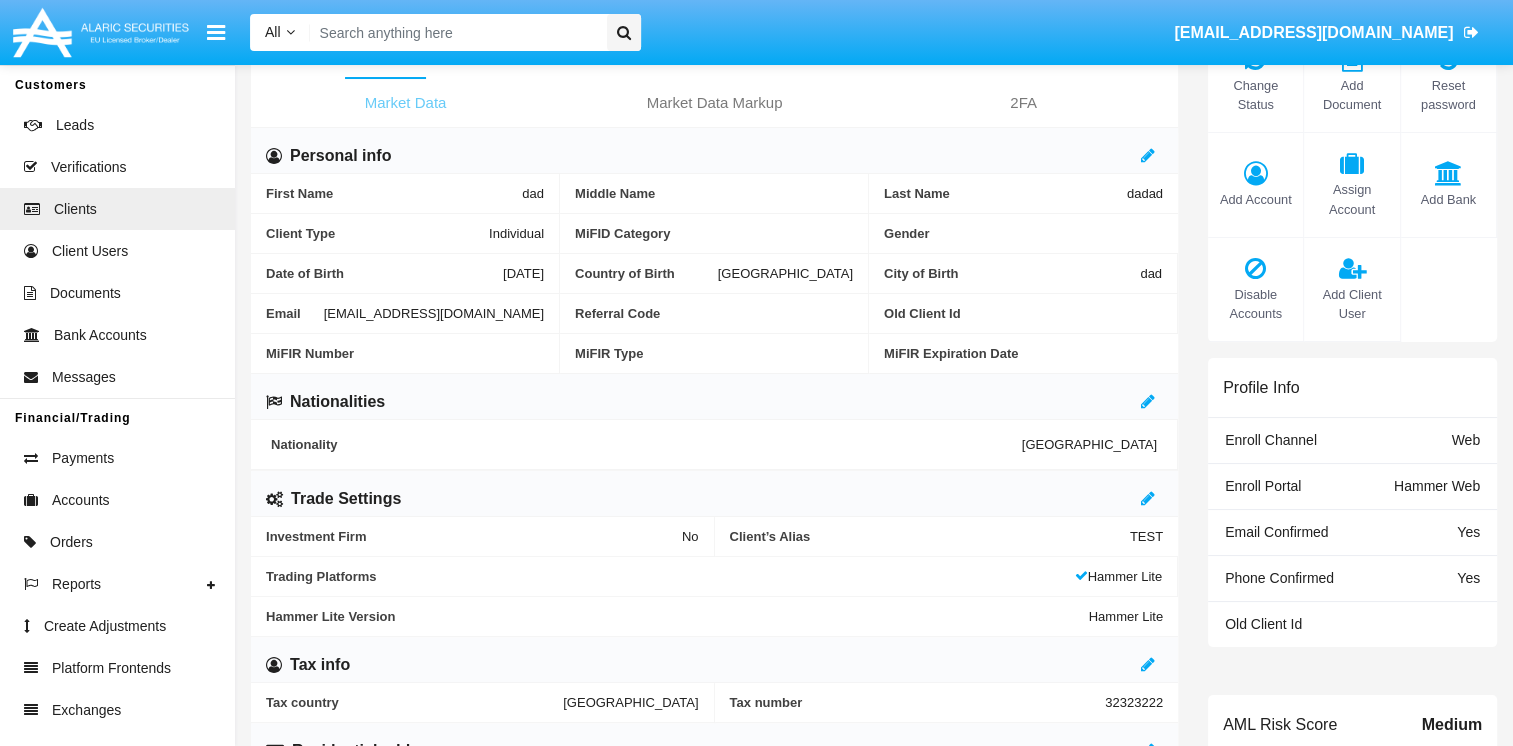 scroll, scrollTop: 0, scrollLeft: 0, axis: both 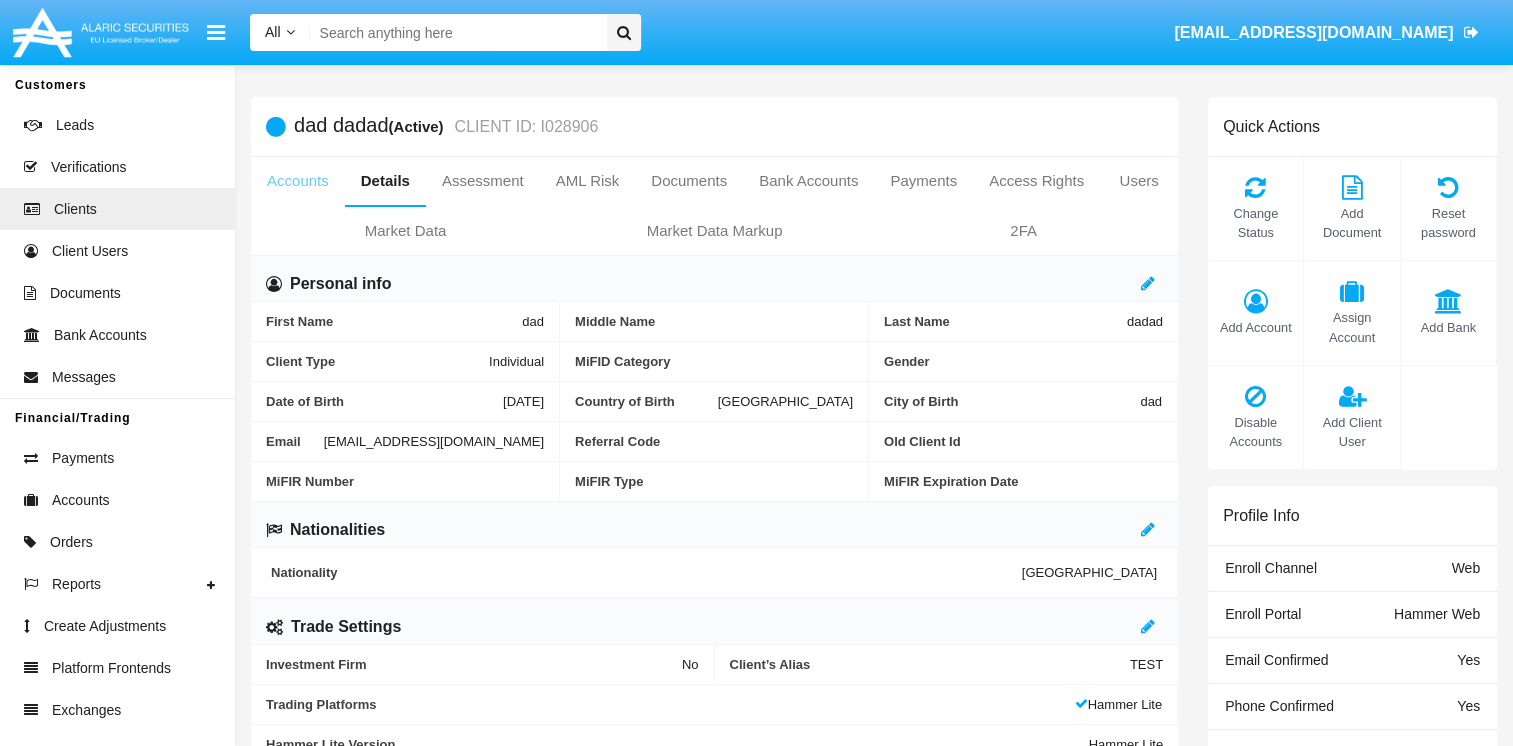 click on "Accounts" at bounding box center (298, 181) 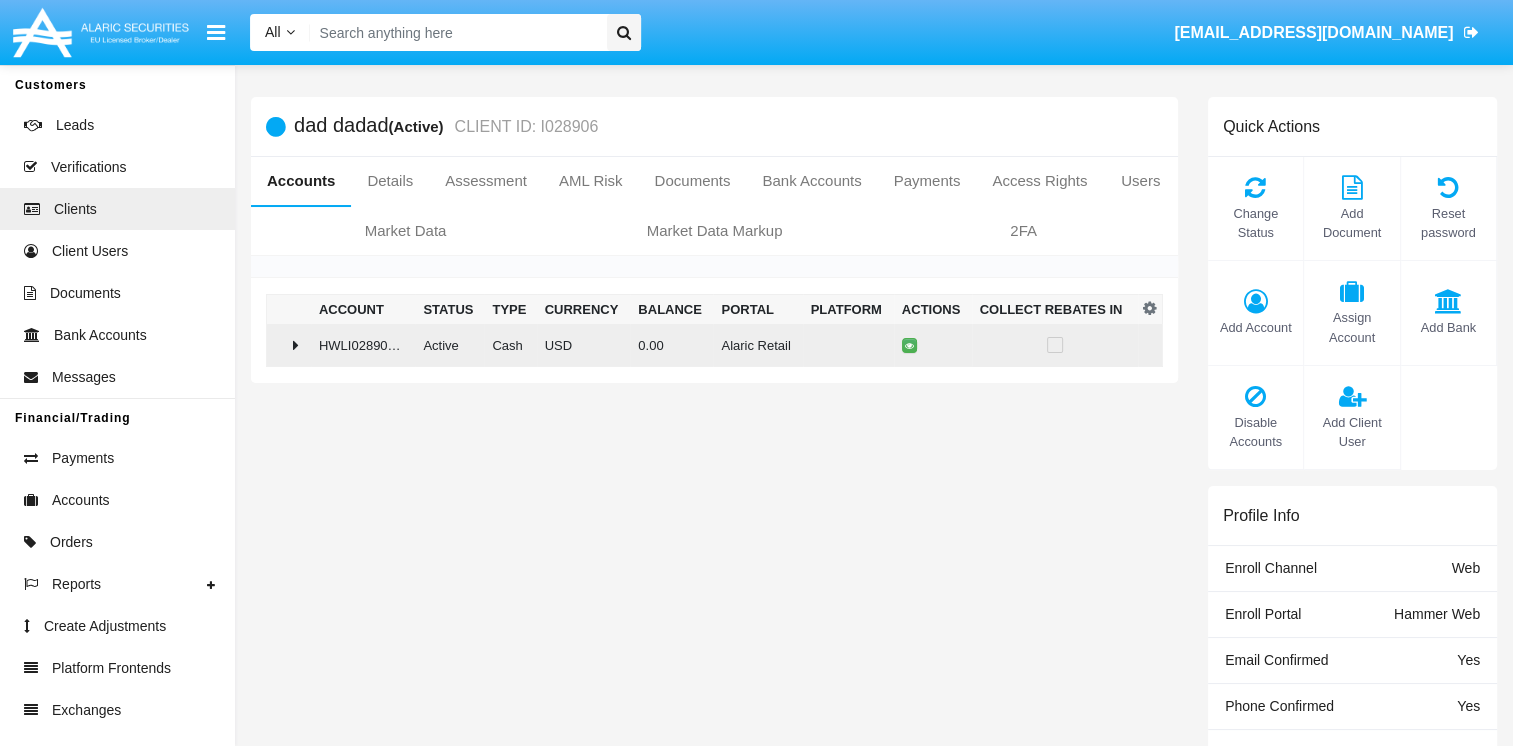 click 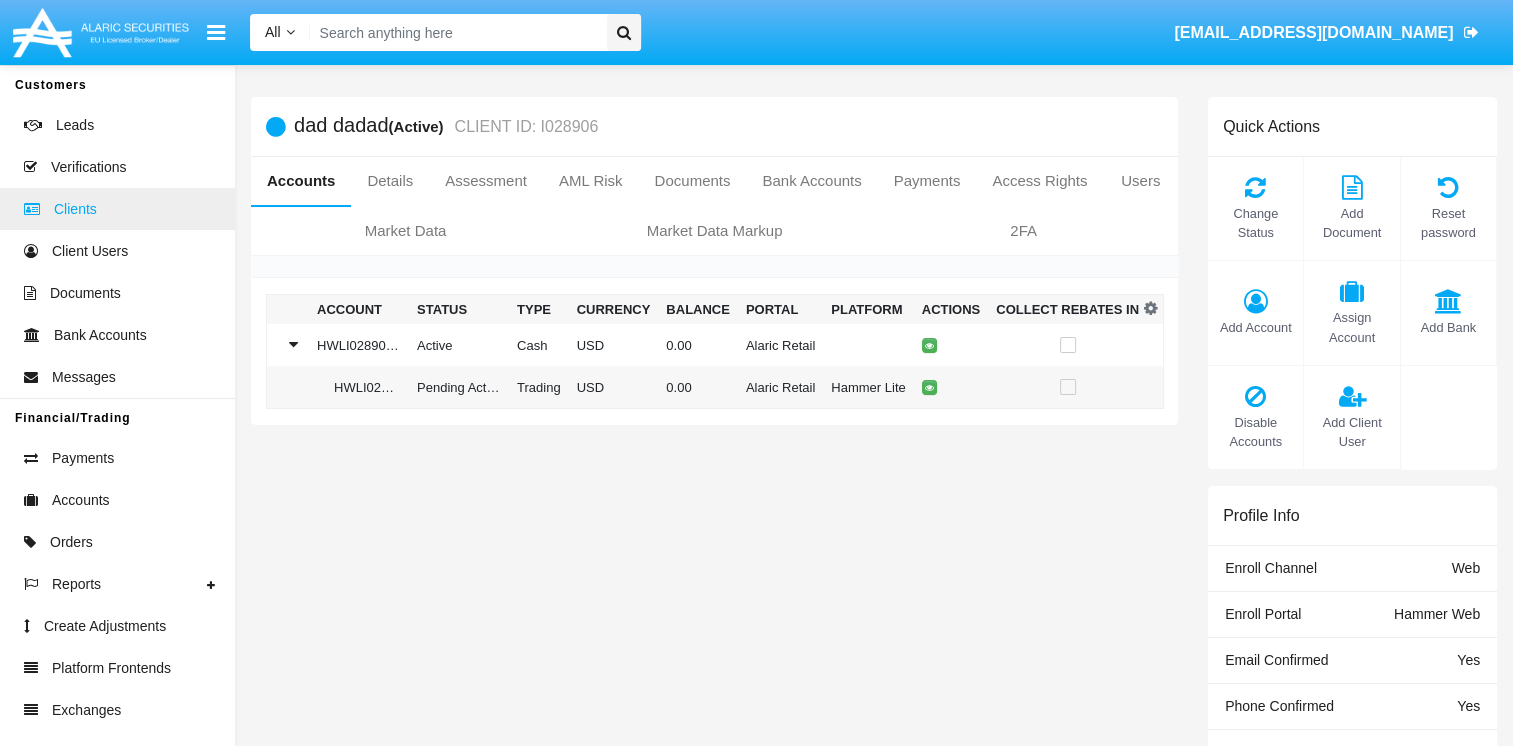 click on "Clients" 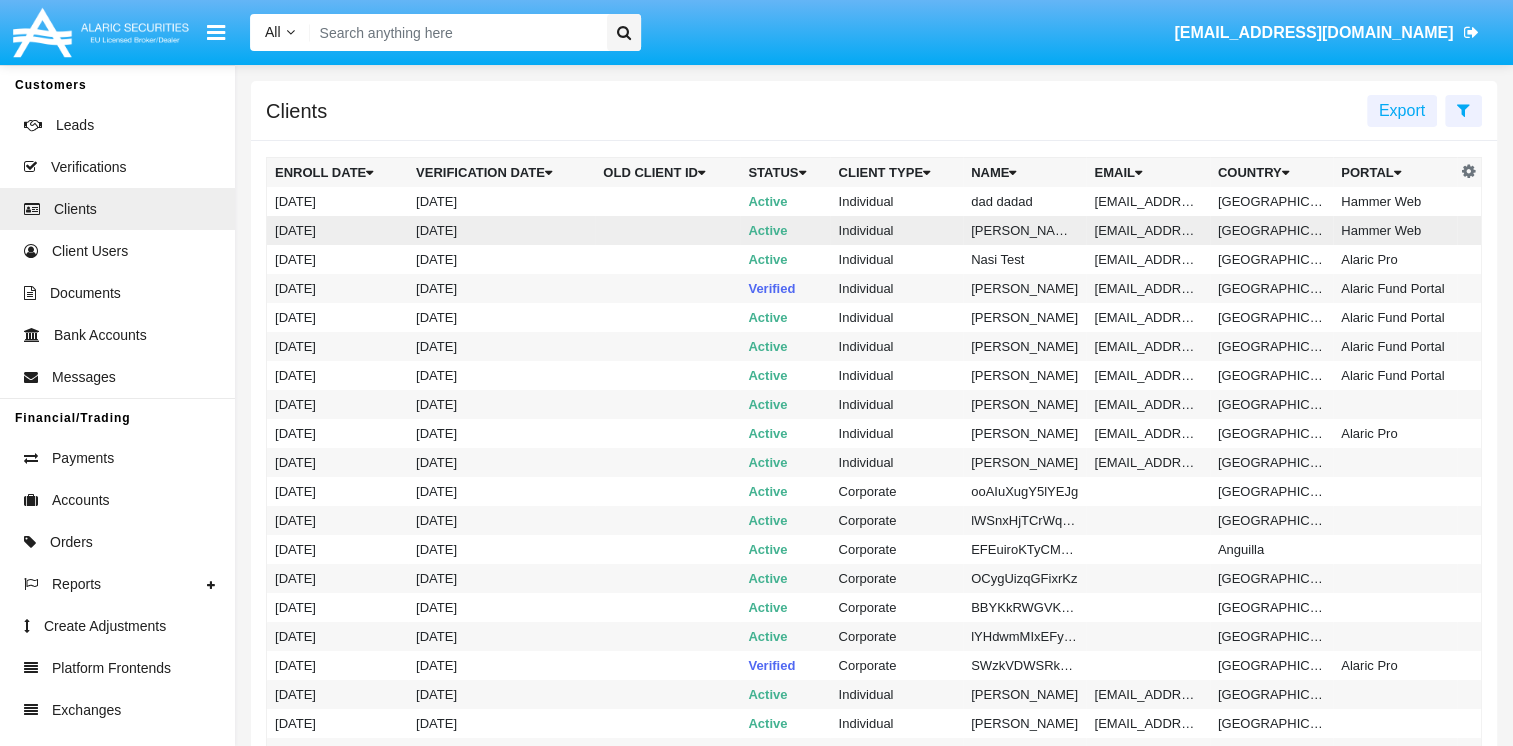 click on "Active" 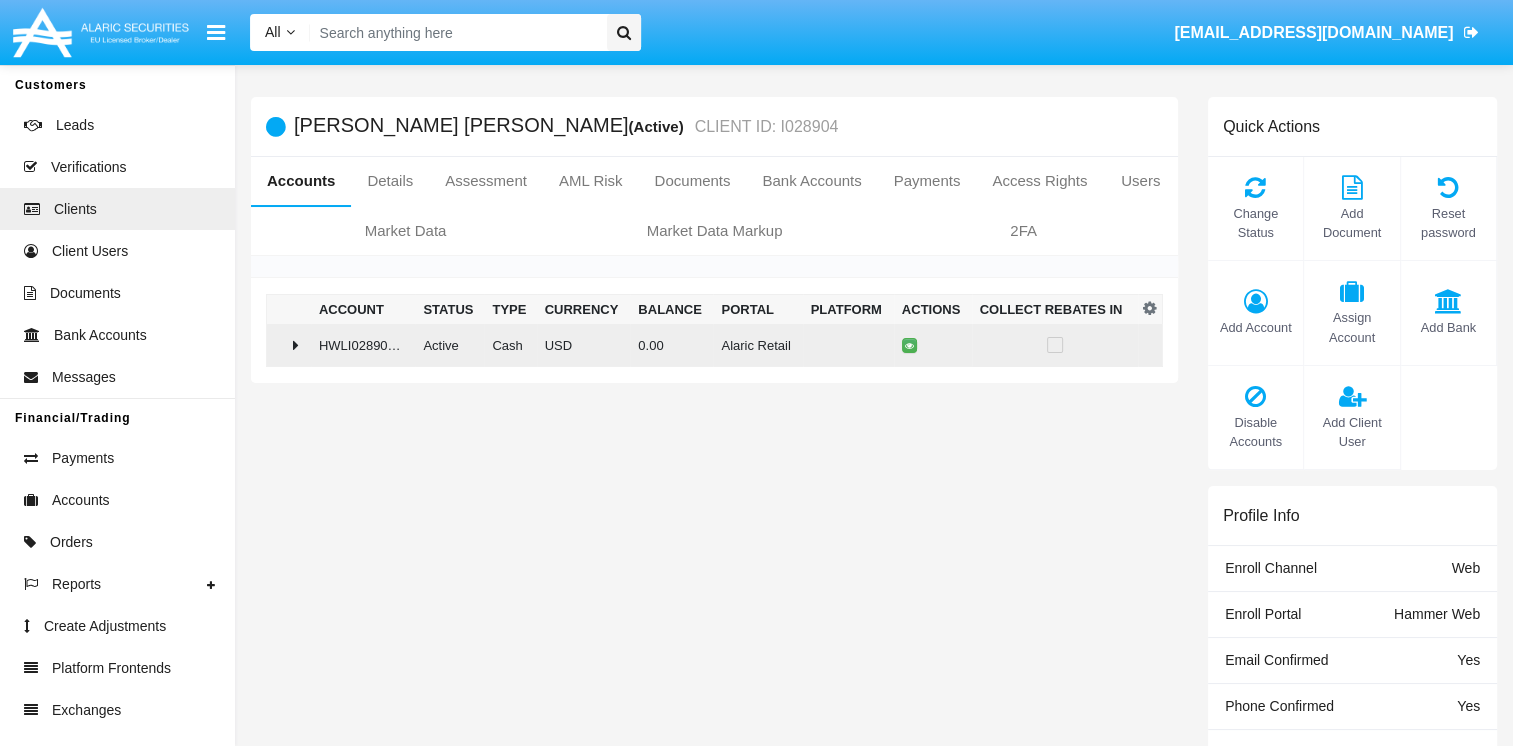 click 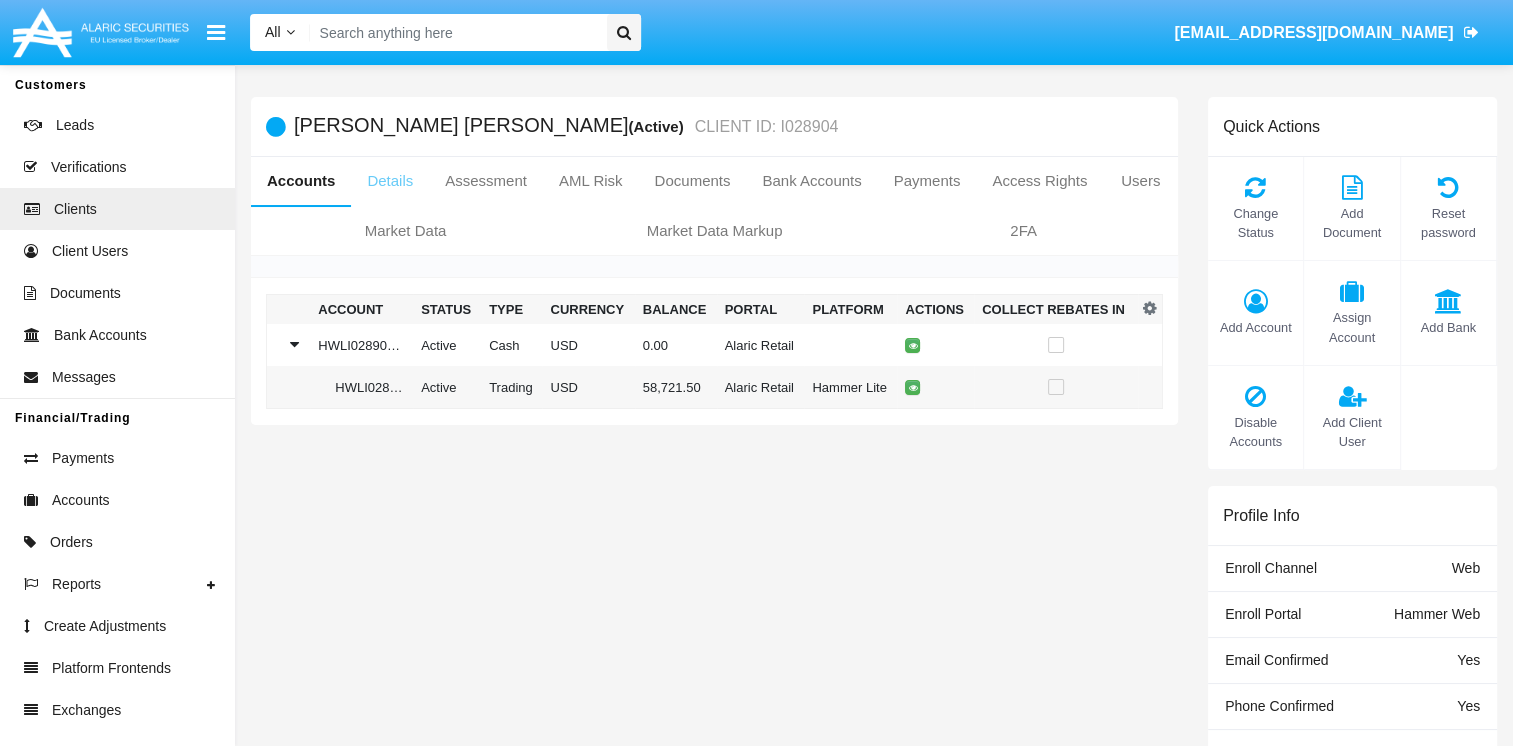 click on "Details" at bounding box center (390, 181) 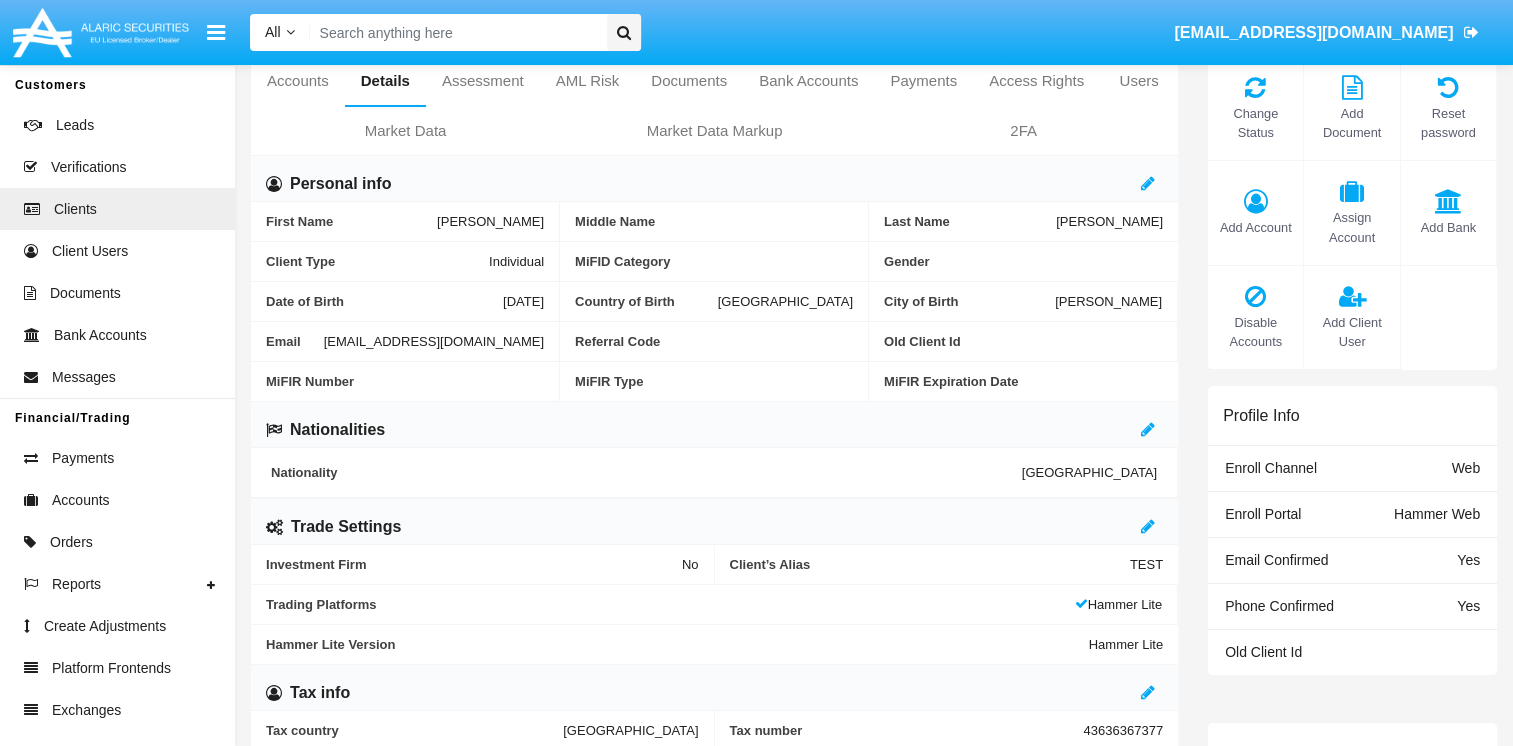 scroll, scrollTop: 200, scrollLeft: 0, axis: vertical 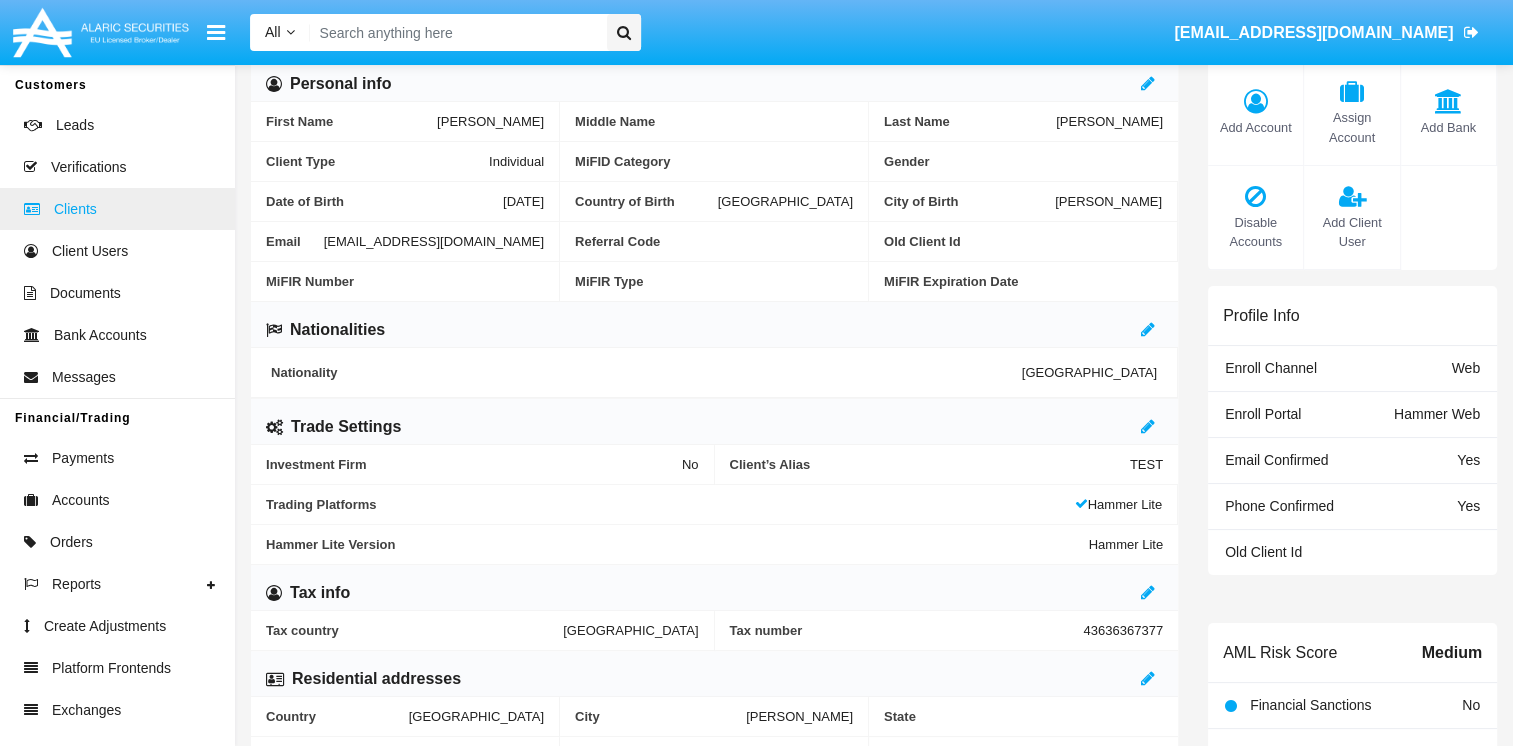 click on "Clients" 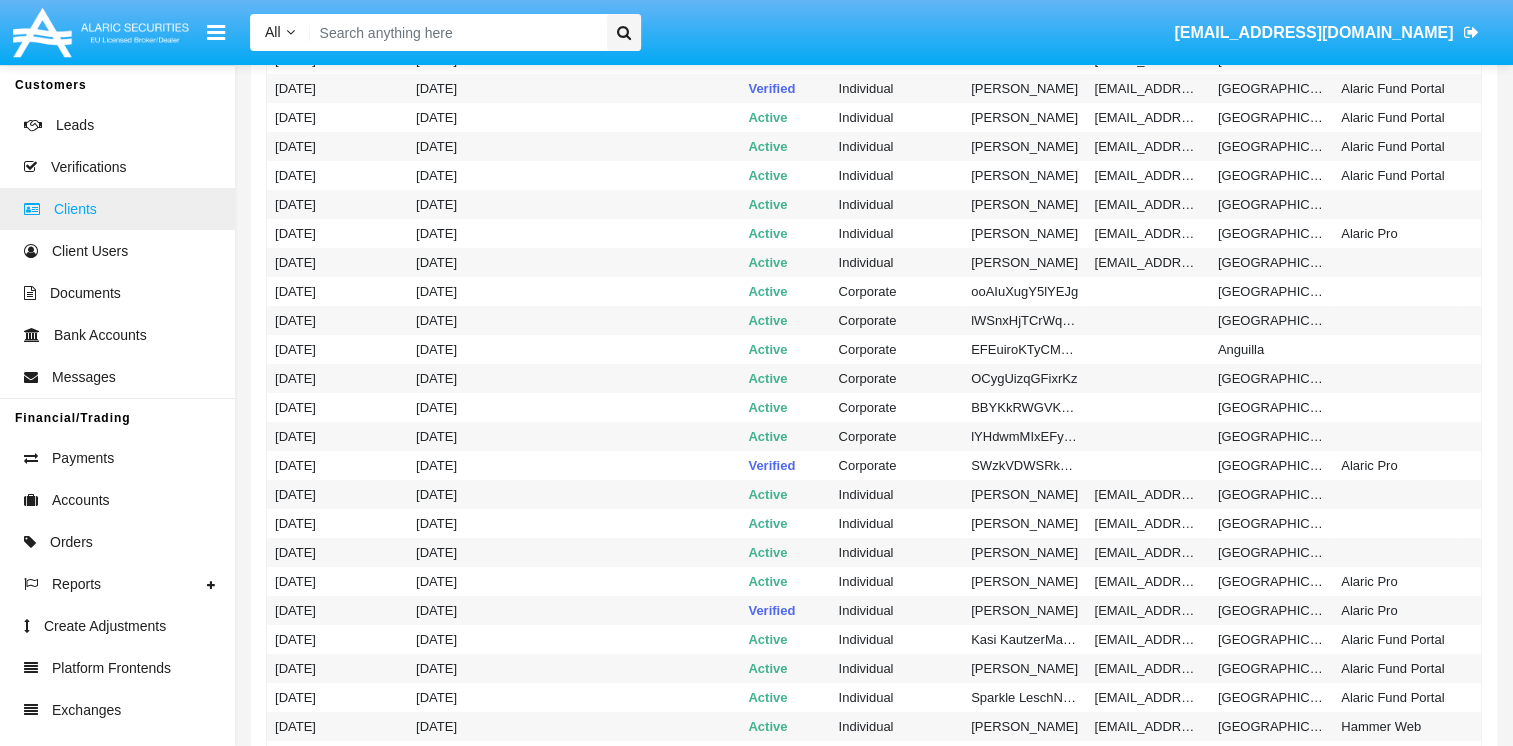 scroll, scrollTop: 0, scrollLeft: 0, axis: both 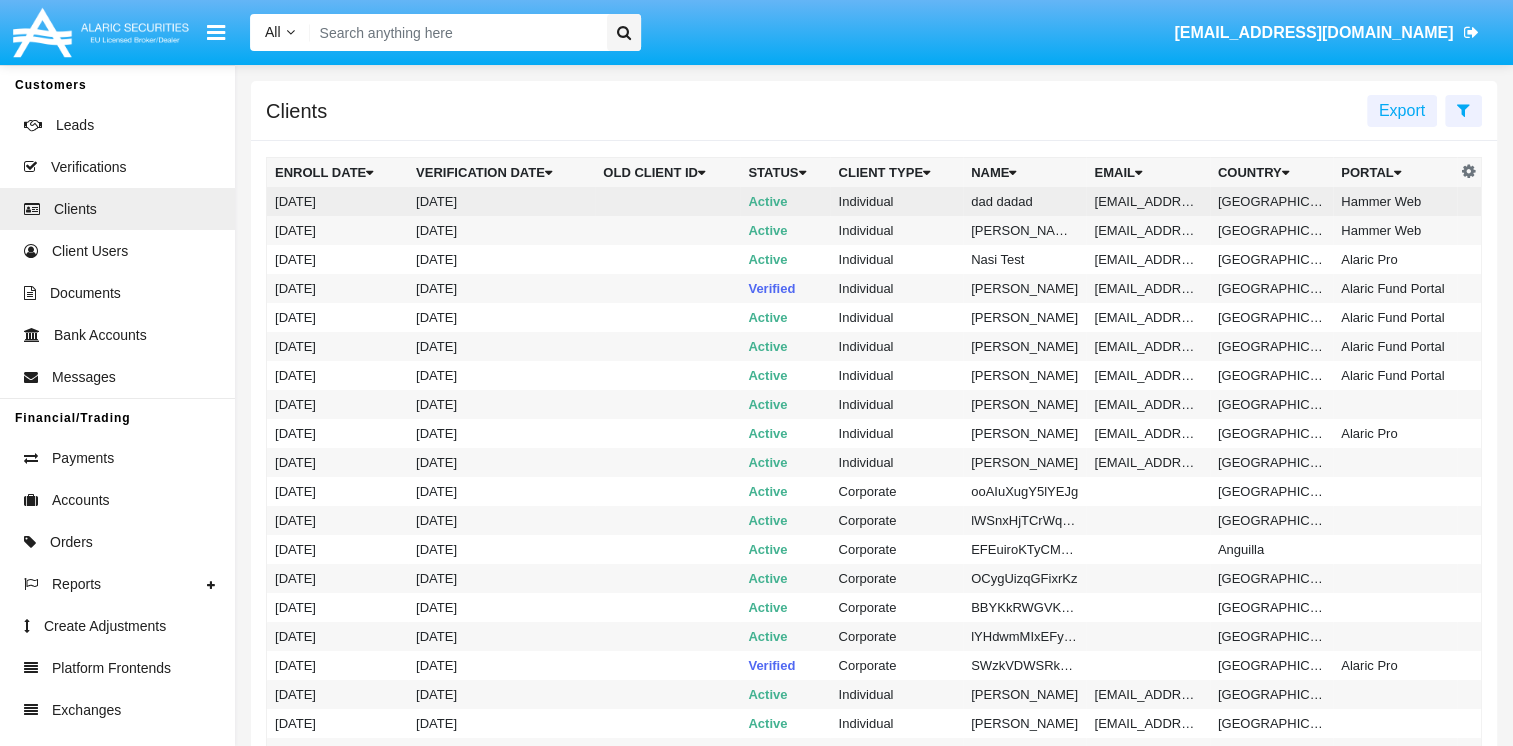 click on "Individual" 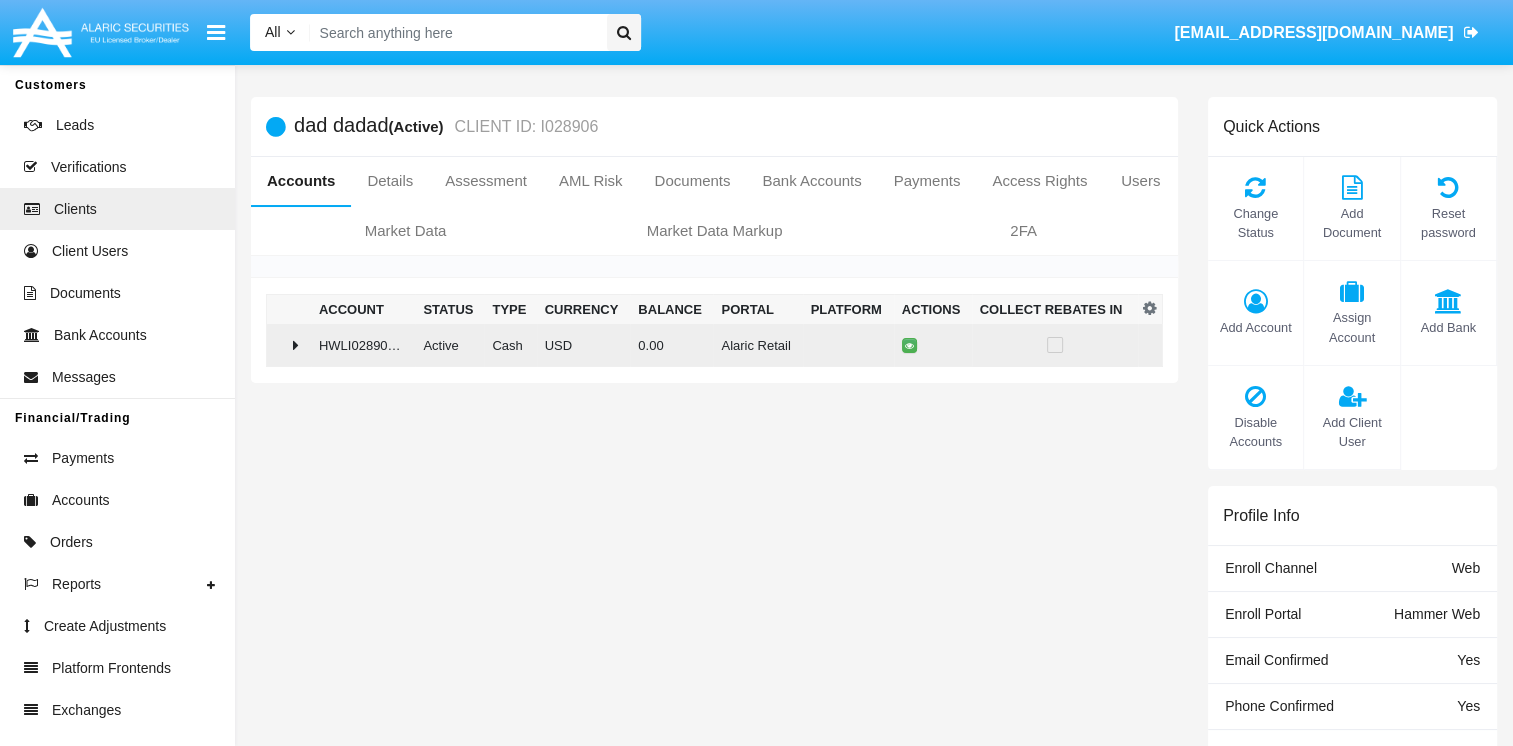 click 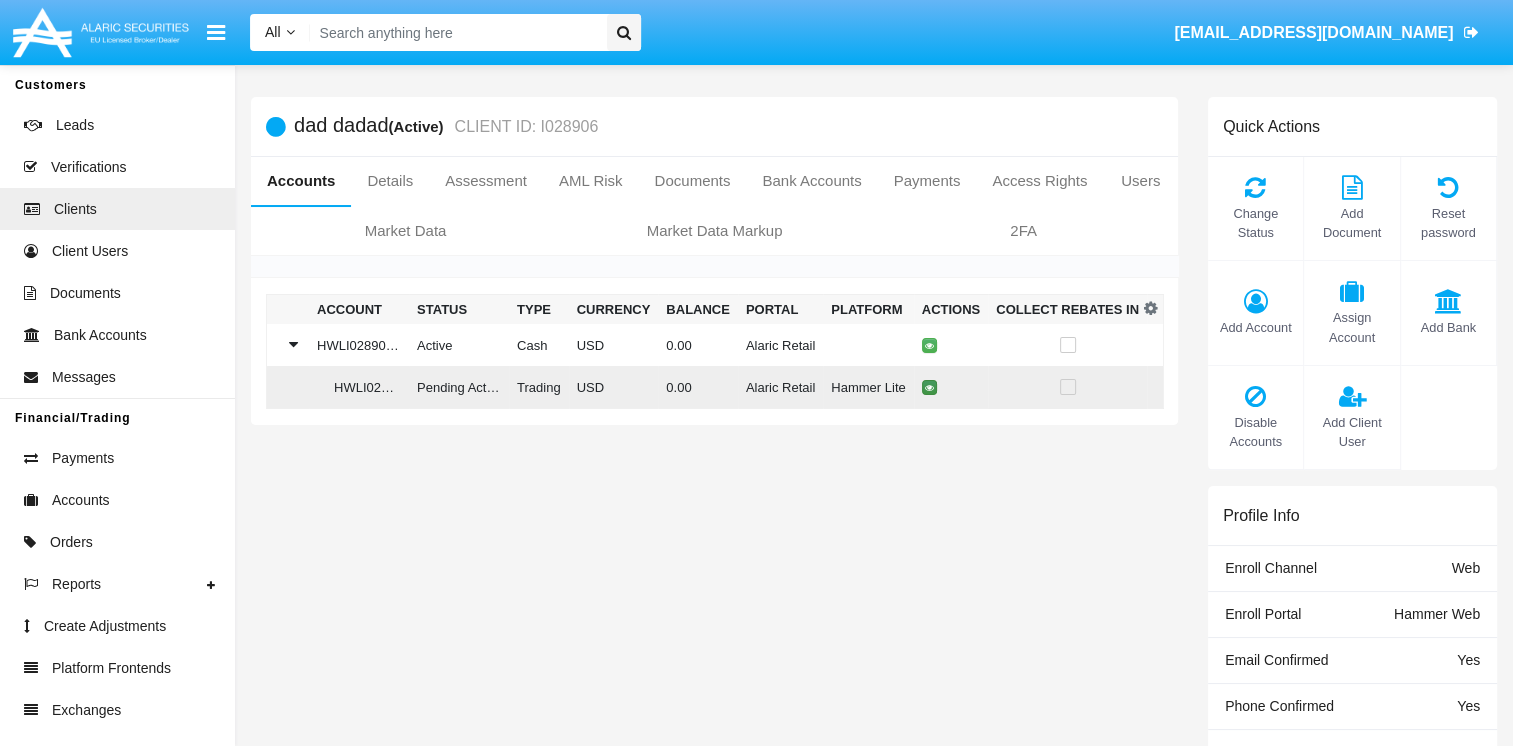 click 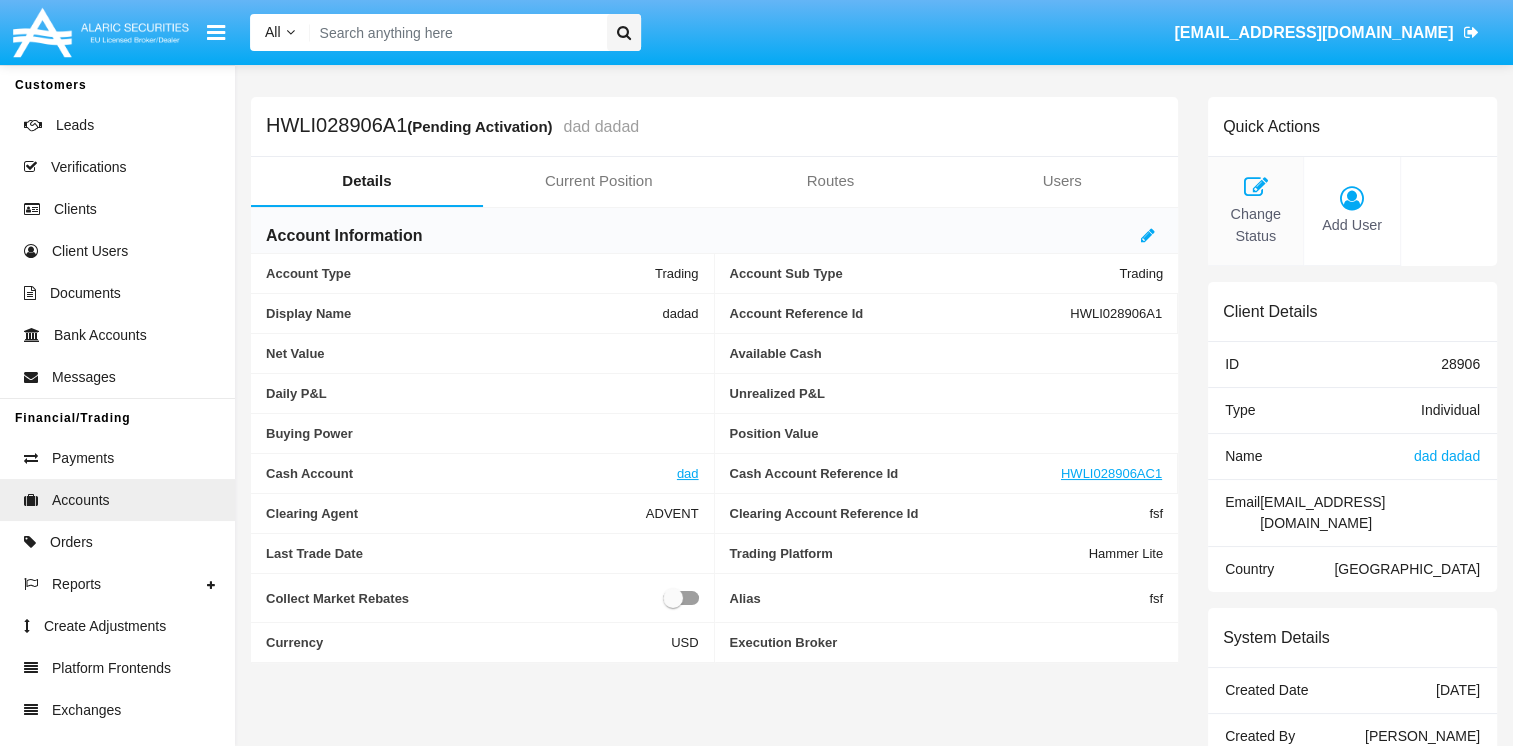 click on "Change Status" 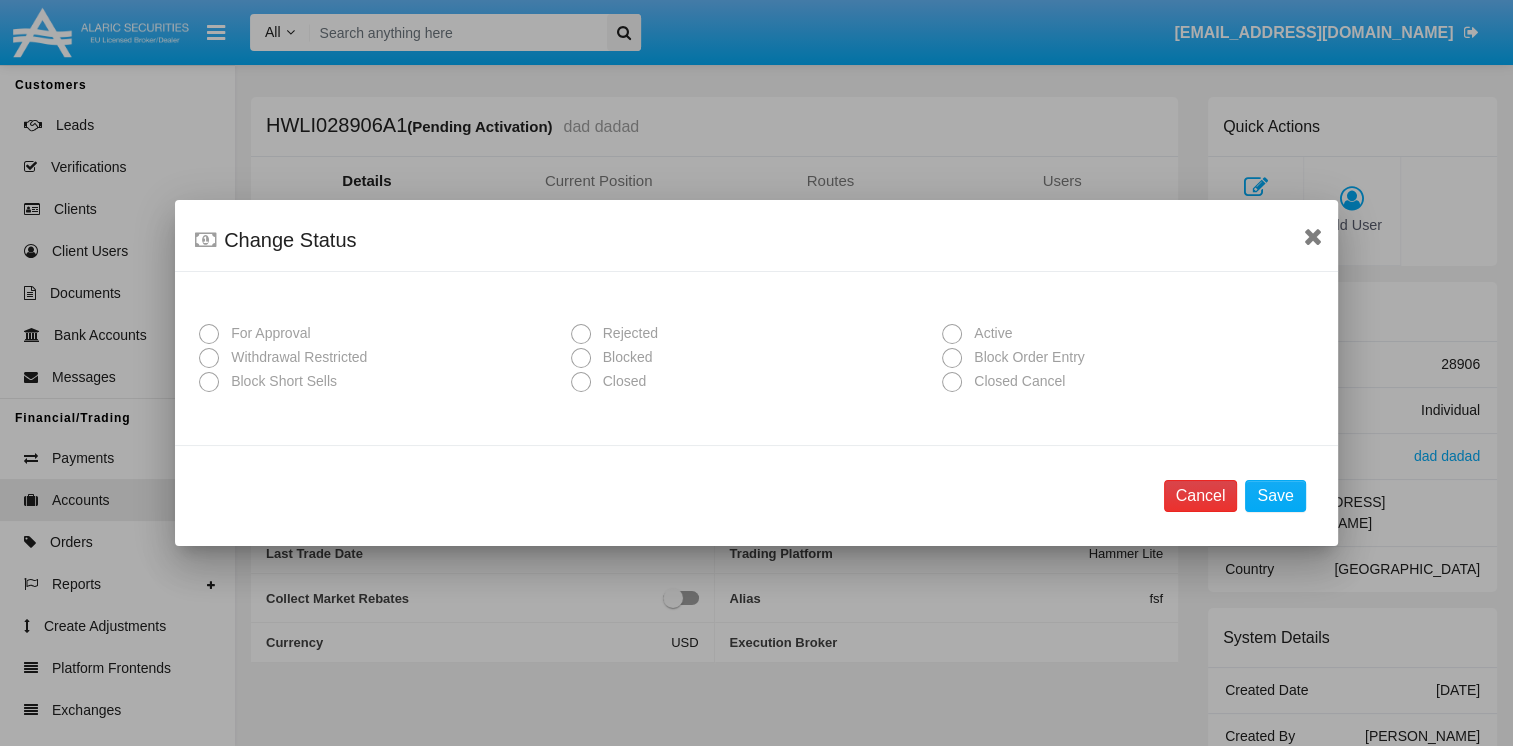 click on "Cancel" at bounding box center (1201, 496) 